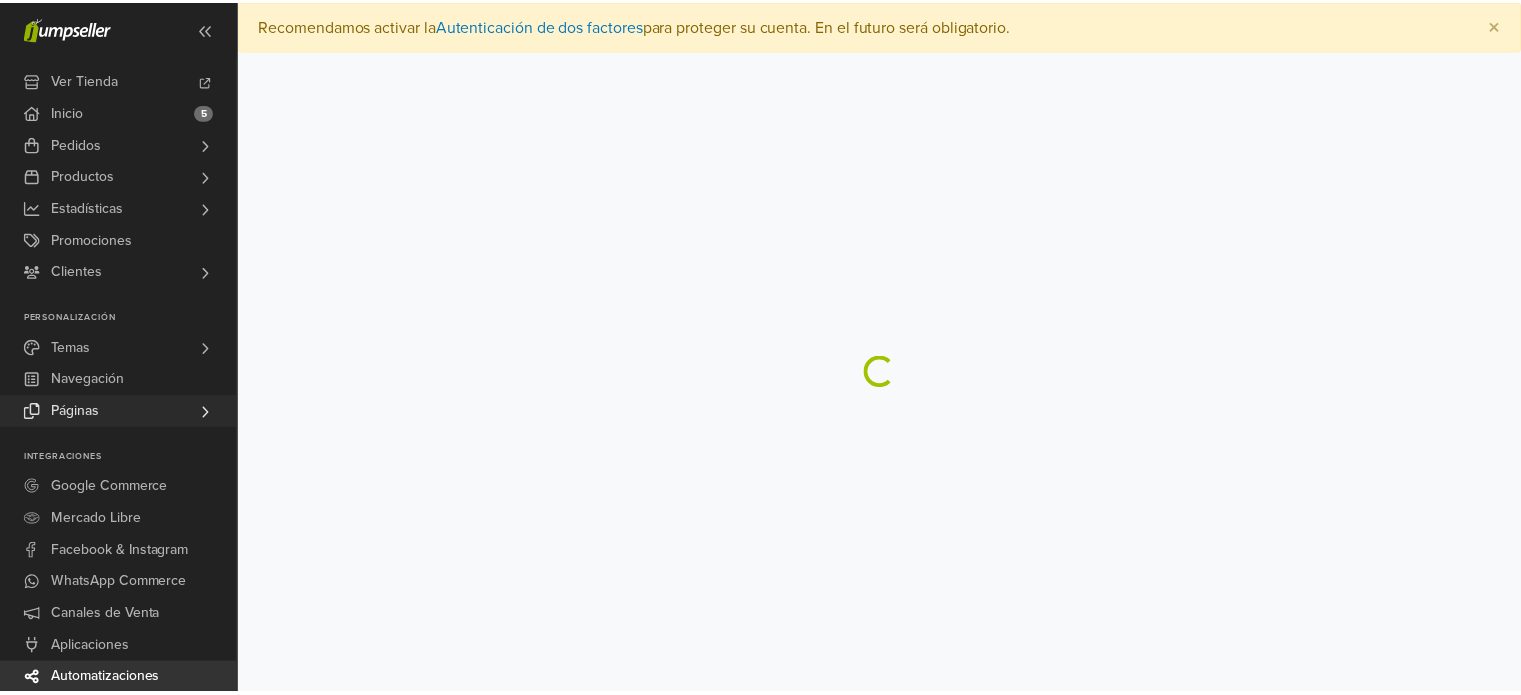 scroll, scrollTop: 0, scrollLeft: 0, axis: both 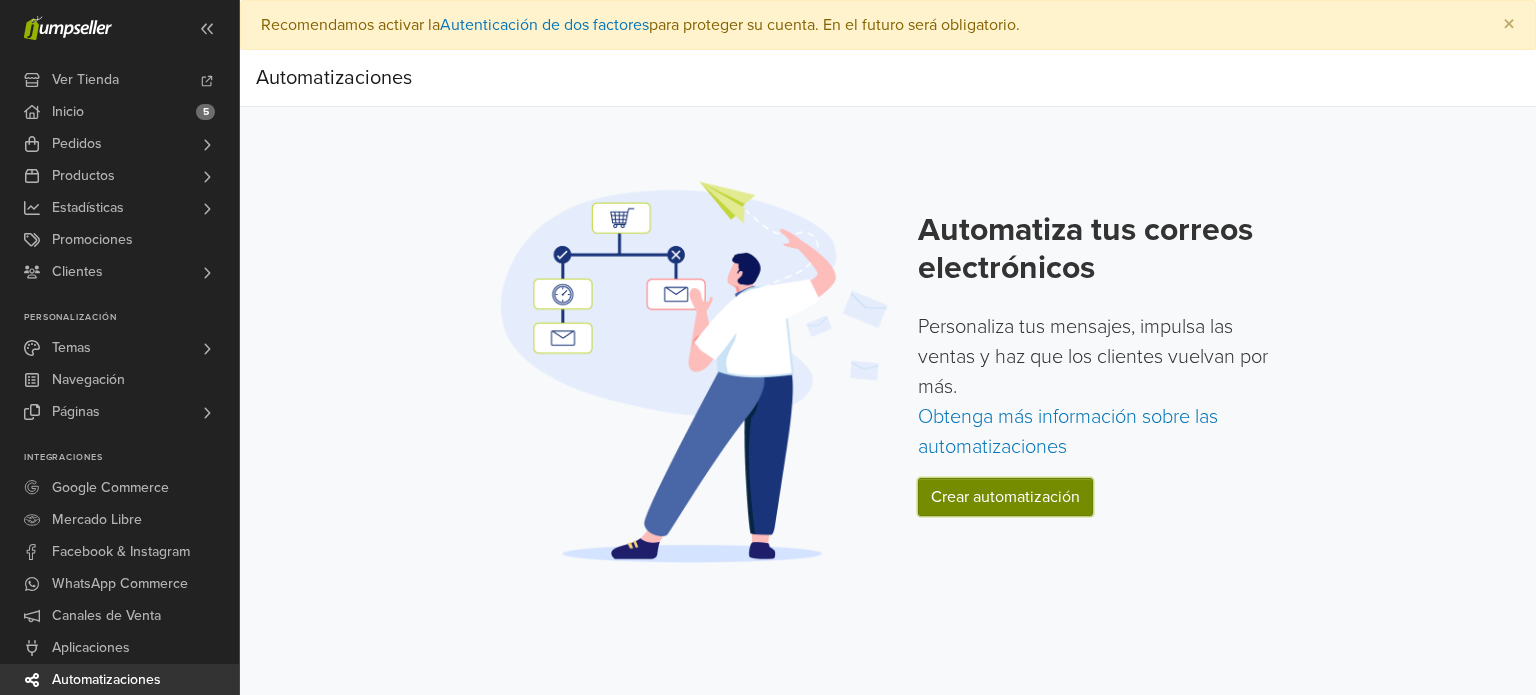 click on "Crear automatización" at bounding box center [1005, 497] 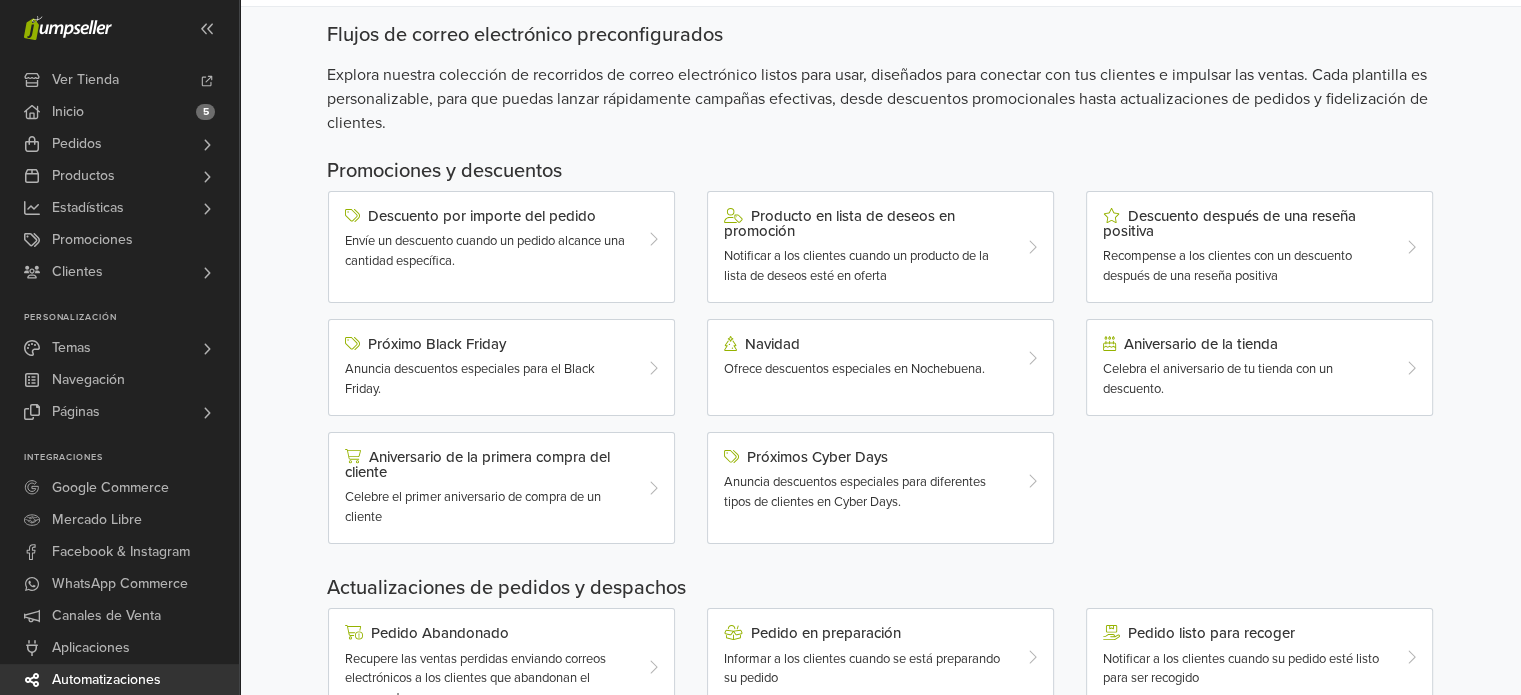 scroll, scrollTop: 629, scrollLeft: 0, axis: vertical 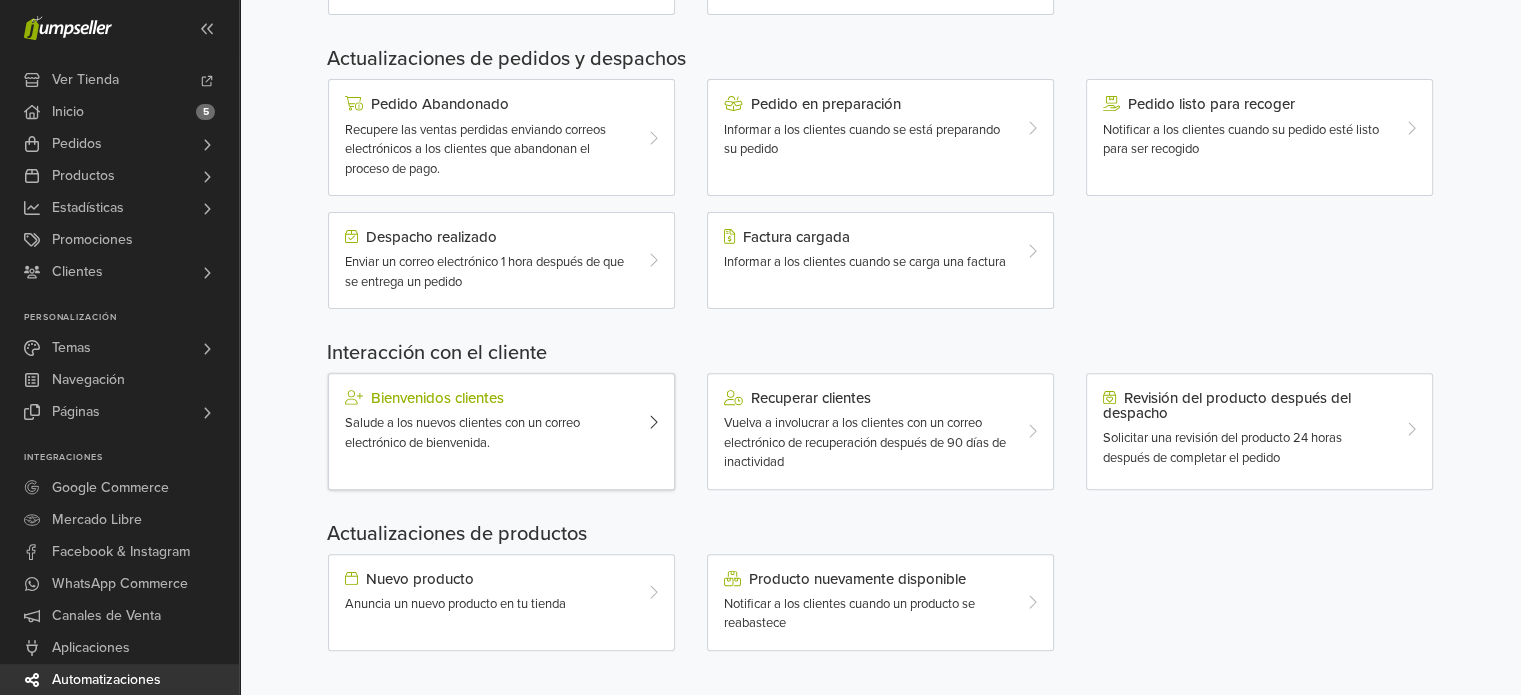 click on "Salude a los nuevos clientes con un correo electrónico de bienvenida." at bounding box center (487, 433) 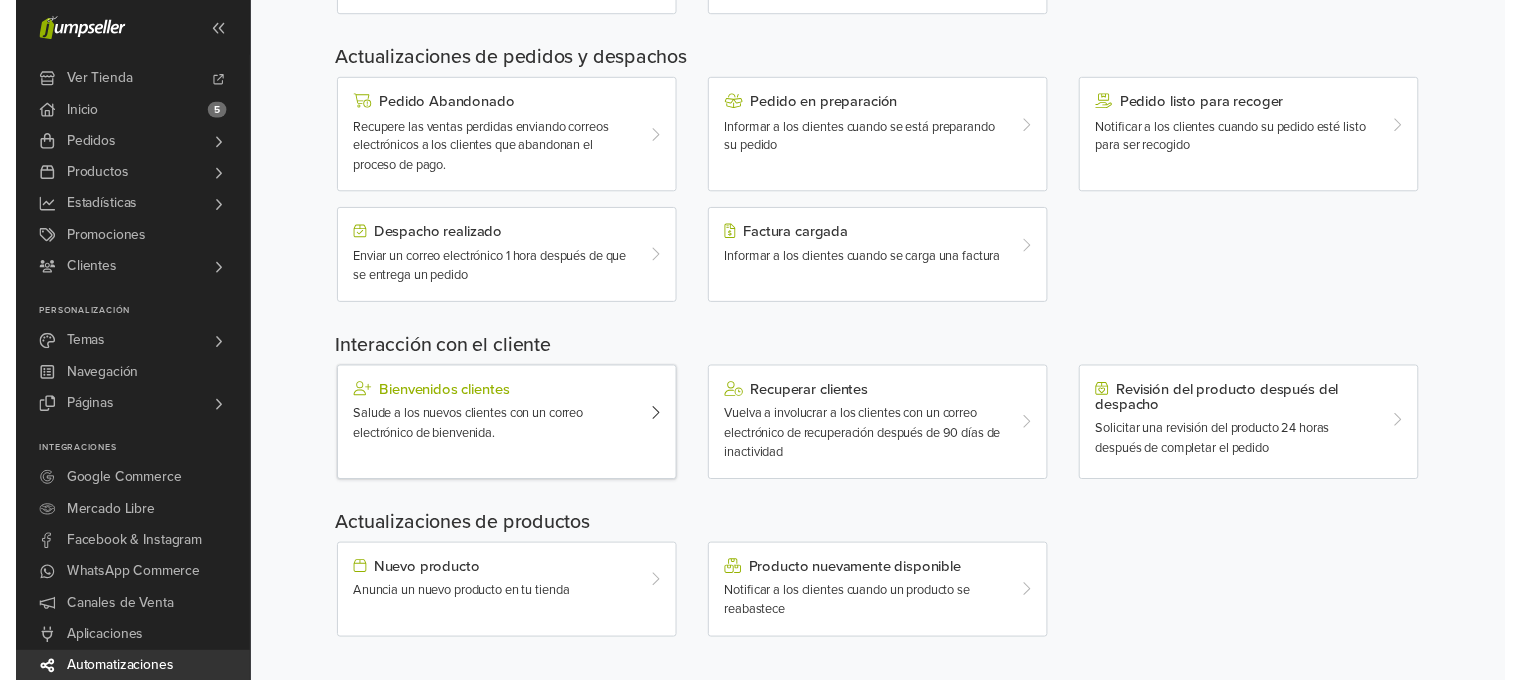 scroll, scrollTop: 0, scrollLeft: 0, axis: both 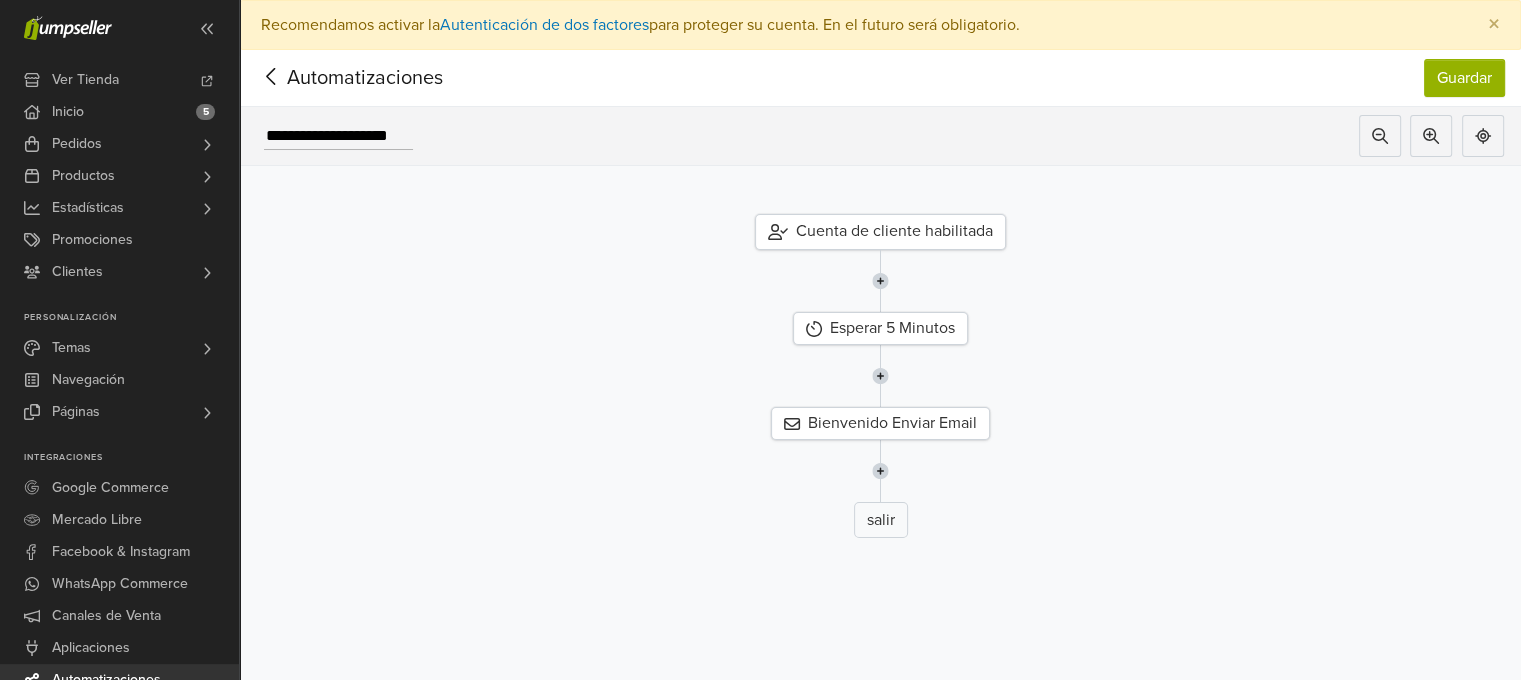 click on "Cuenta de cliente habilitada" at bounding box center (880, 232) 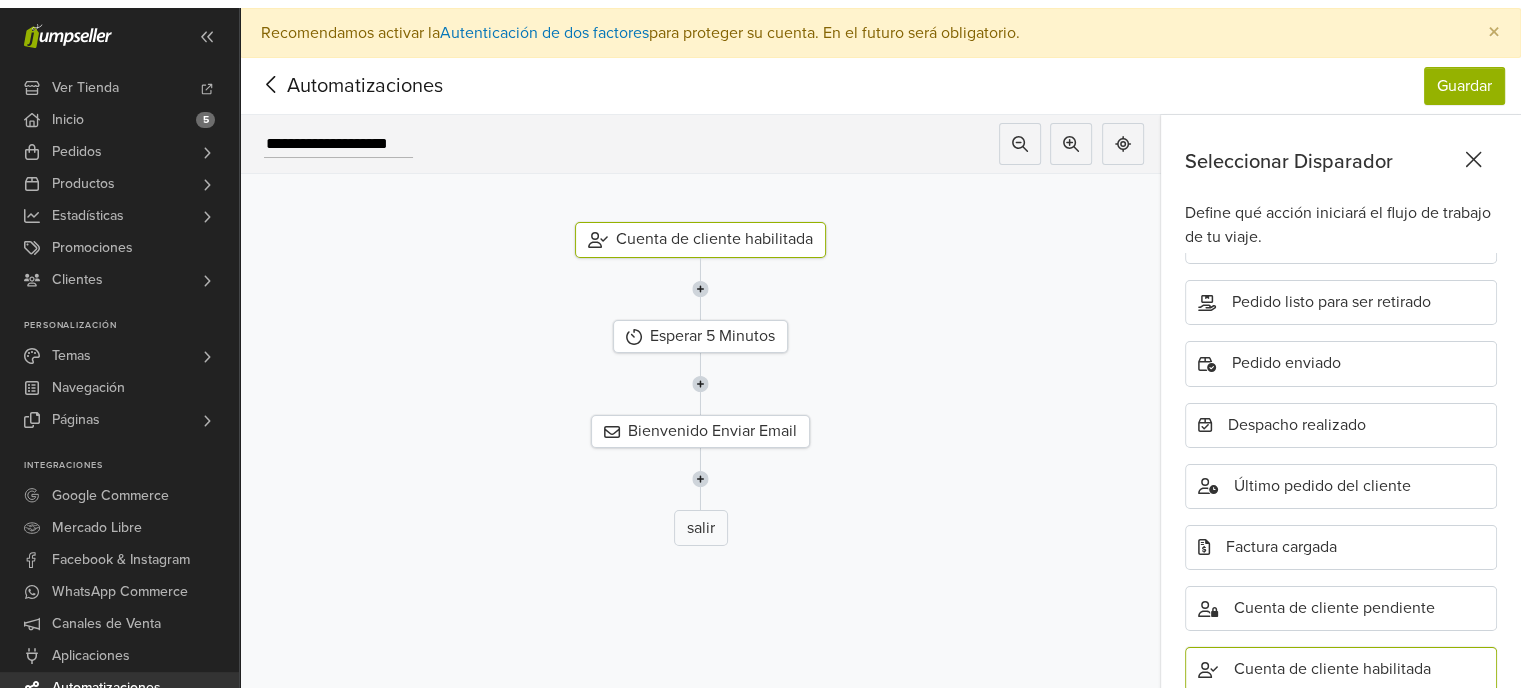 scroll, scrollTop: 677, scrollLeft: 0, axis: vertical 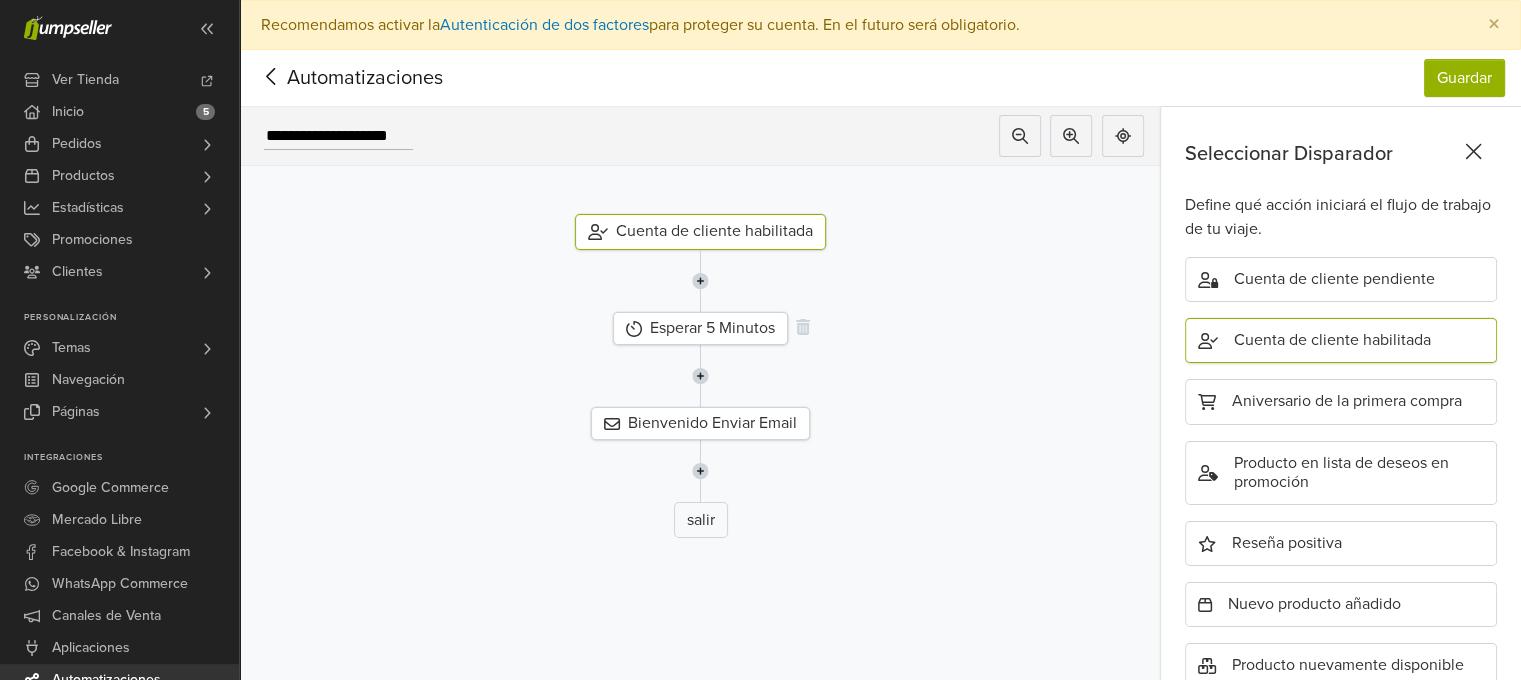 click on "Esperar 5 Minutos" at bounding box center [700, 328] 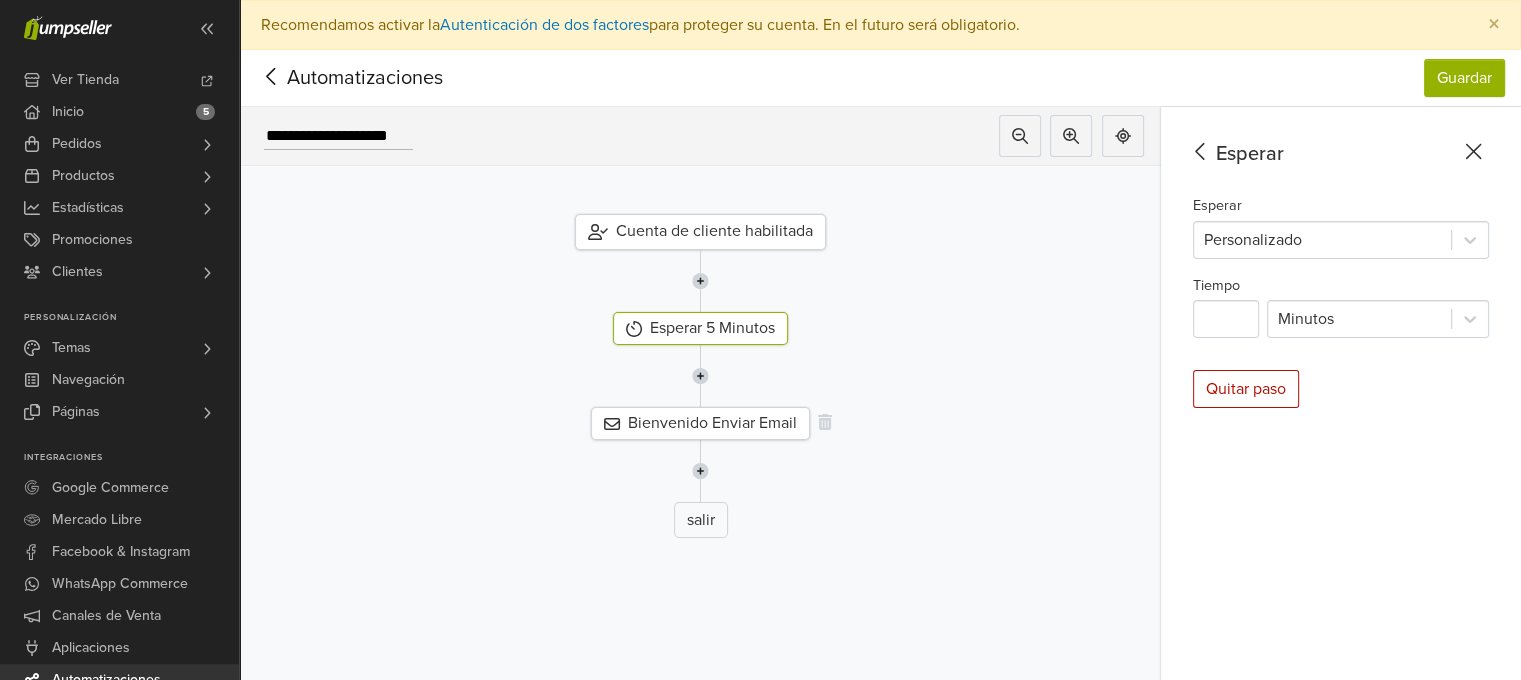 click on "Bienvenido Enviar Email" at bounding box center (700, 423) 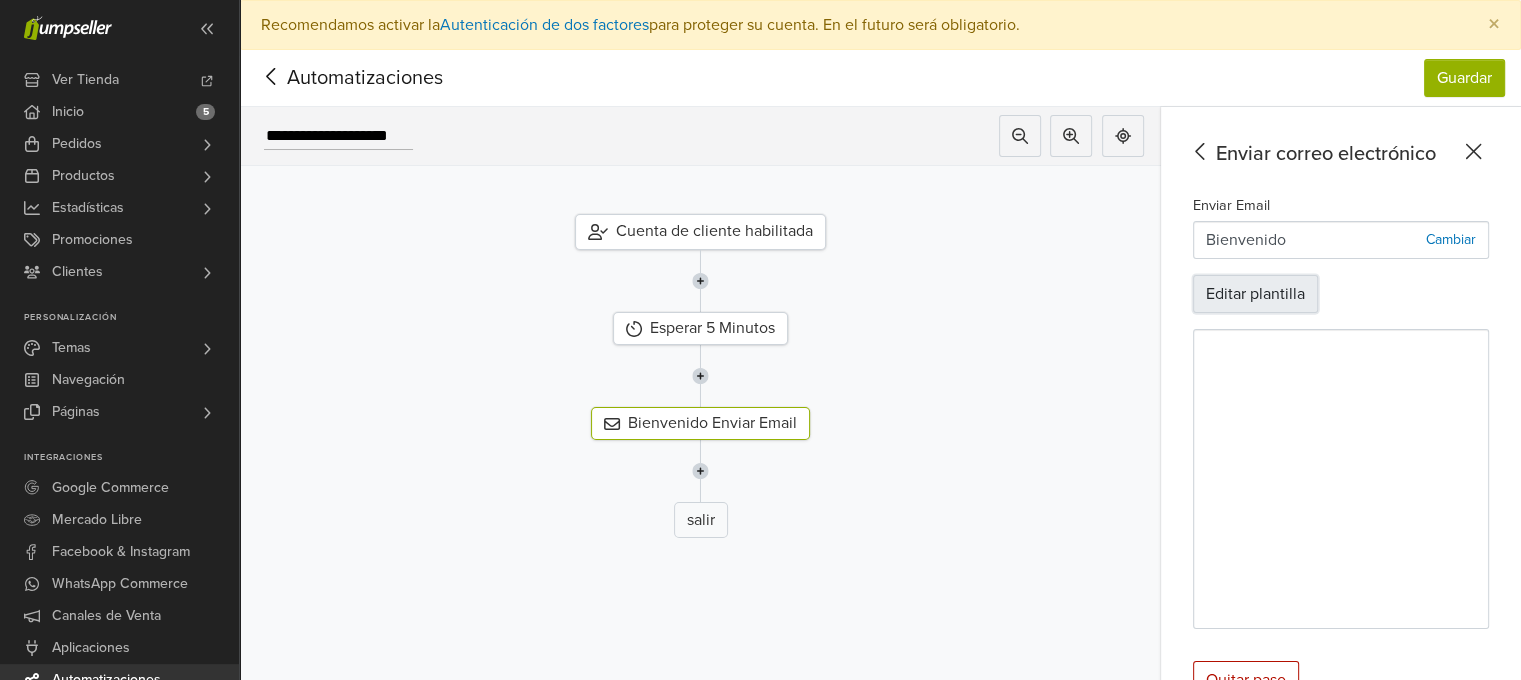click on "Editar plantilla" at bounding box center (1255, 294) 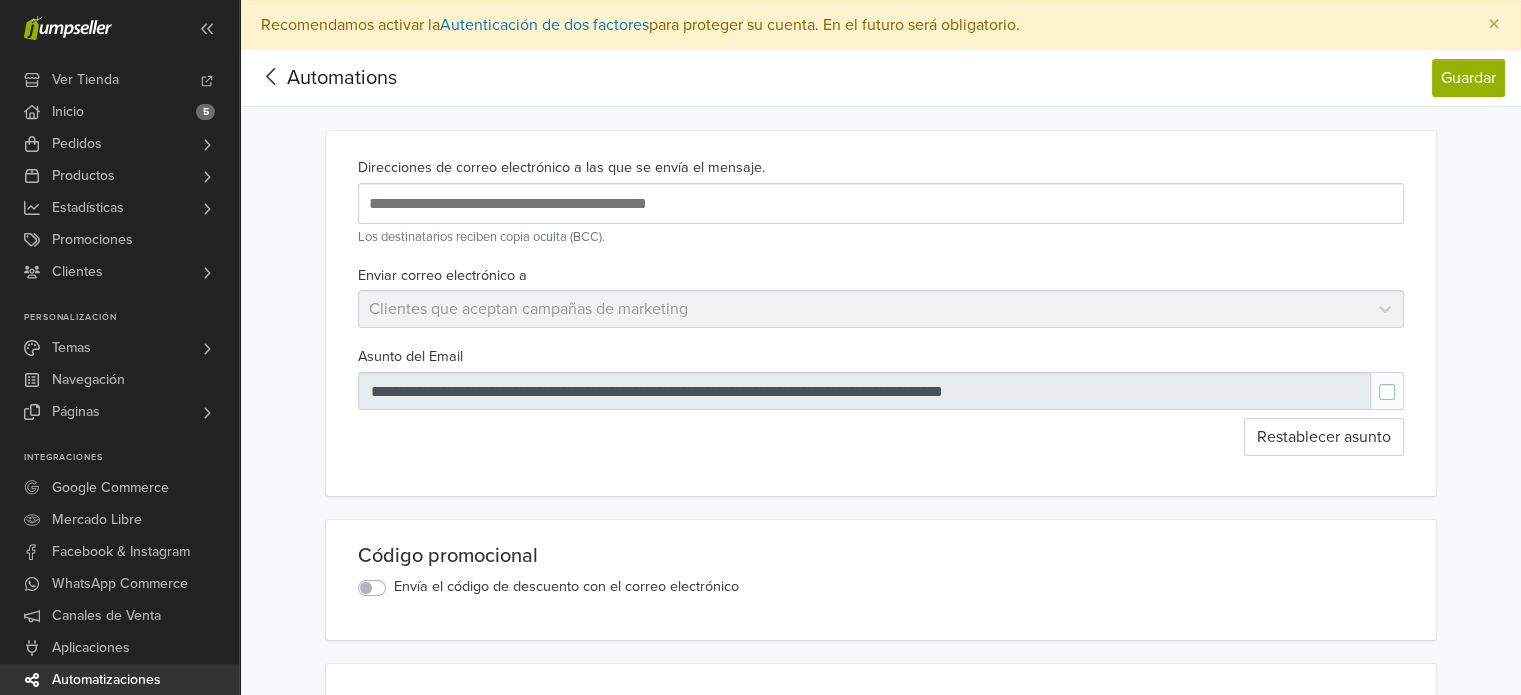 scroll, scrollTop: 0, scrollLeft: 0, axis: both 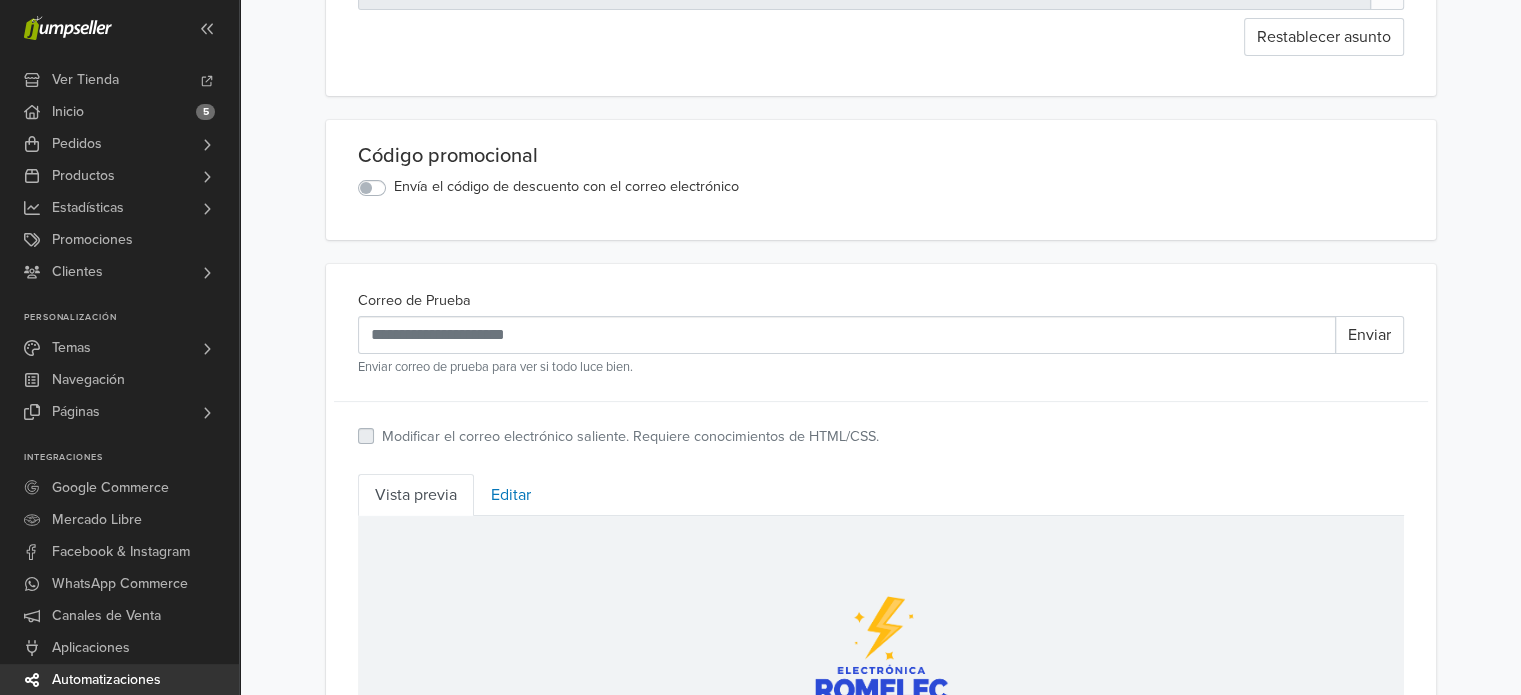 click on "Envía el código de descuento con el correo electrónico" at bounding box center (566, 187) 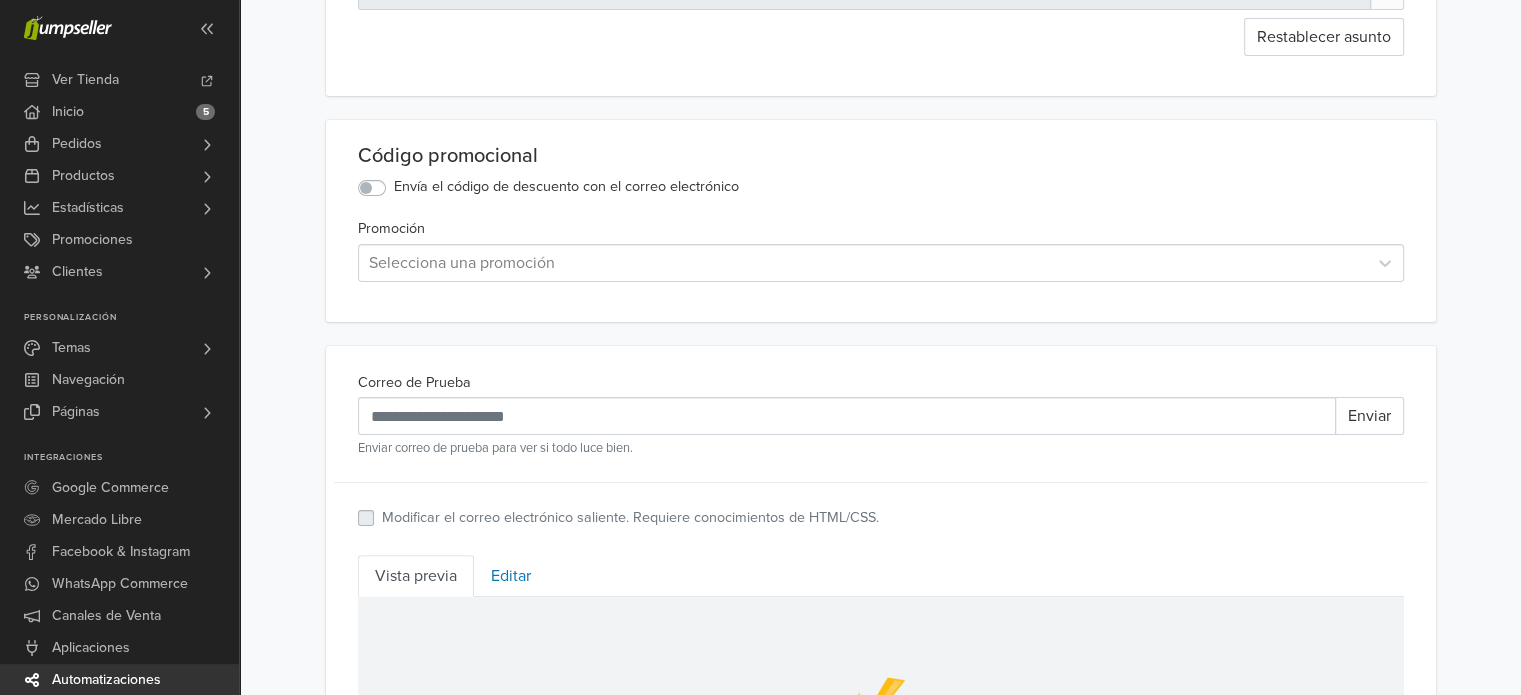 click on "Envía el código de descuento con el correo electrónico" at bounding box center (566, 187) 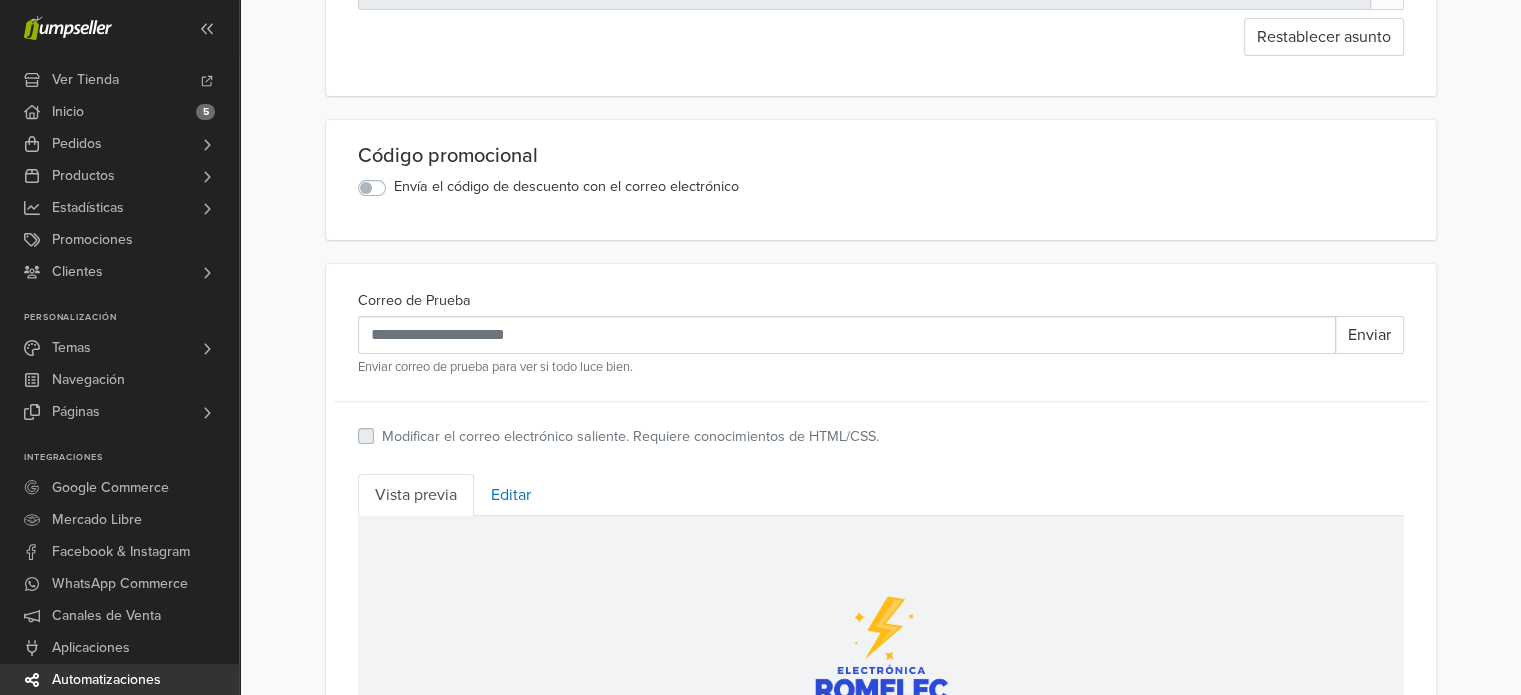 click on "Envía el código de descuento con el correo electrónico" at bounding box center [566, 187] 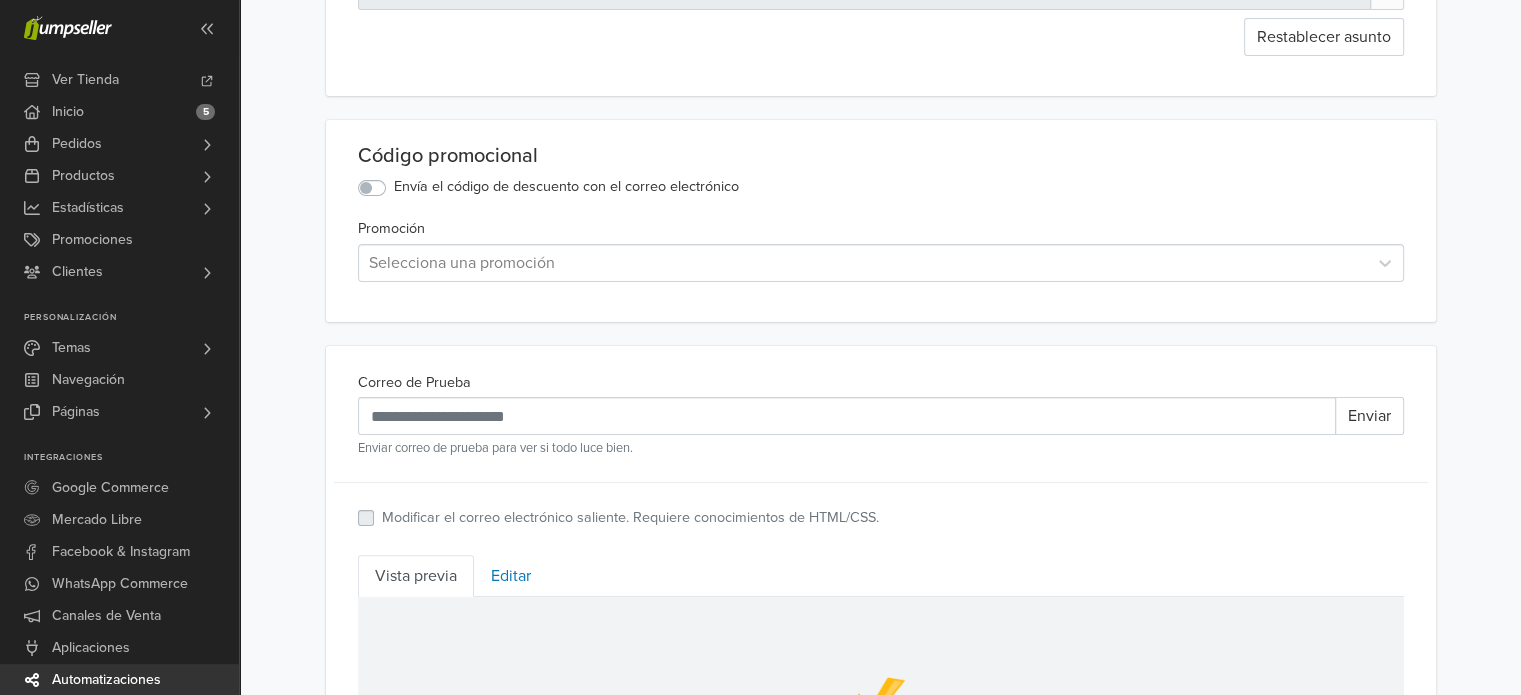 click at bounding box center [863, 263] 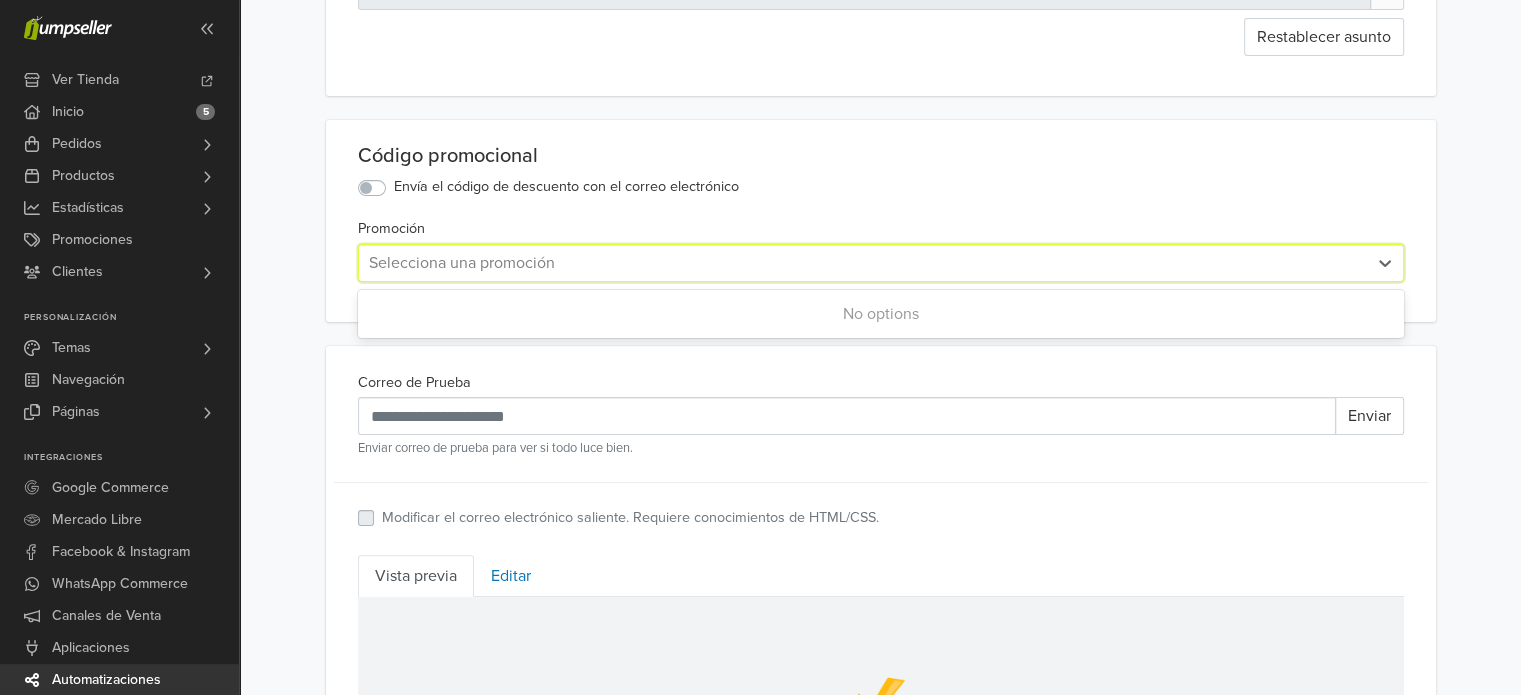 click at bounding box center (863, 263) 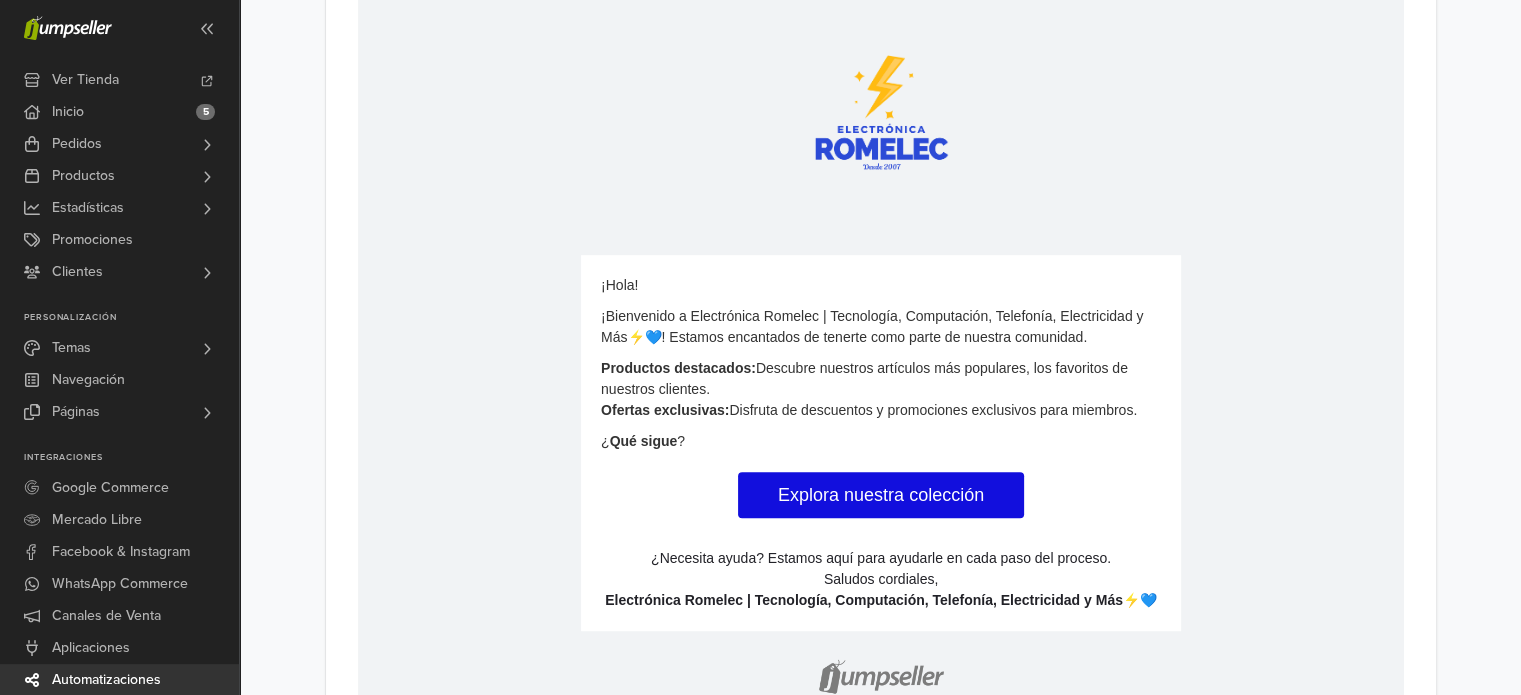 scroll, scrollTop: 849, scrollLeft: 0, axis: vertical 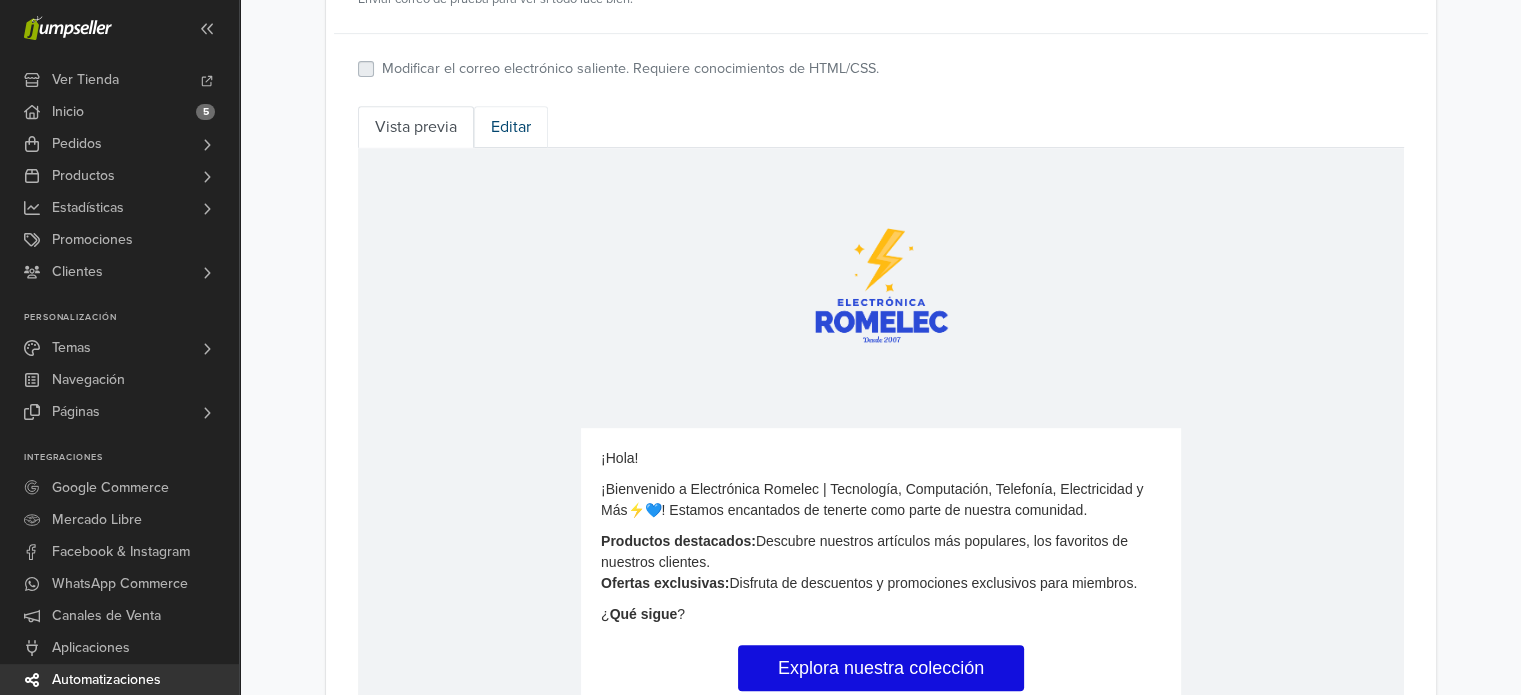 click on "Editar" at bounding box center [511, 127] 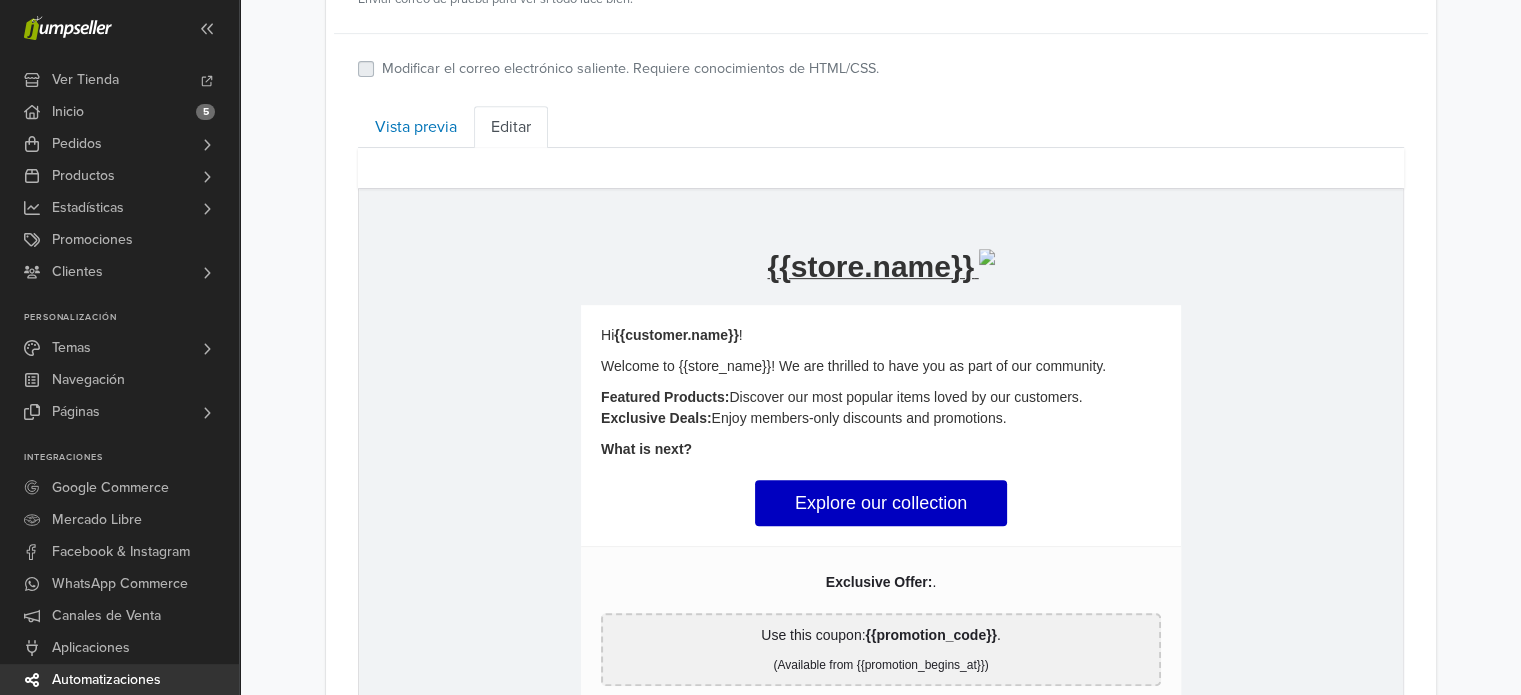scroll, scrollTop: 949, scrollLeft: 0, axis: vertical 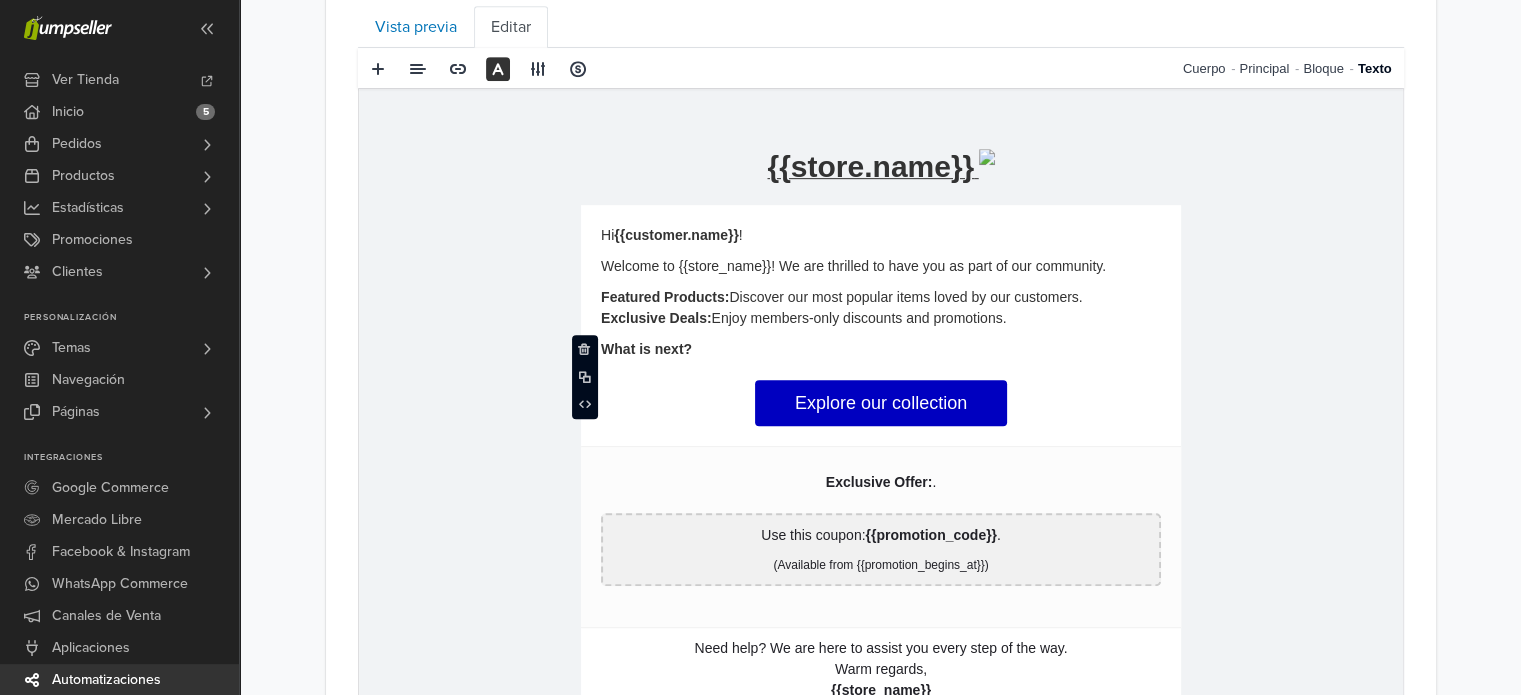 click on "What is next?" at bounding box center (880, 349) 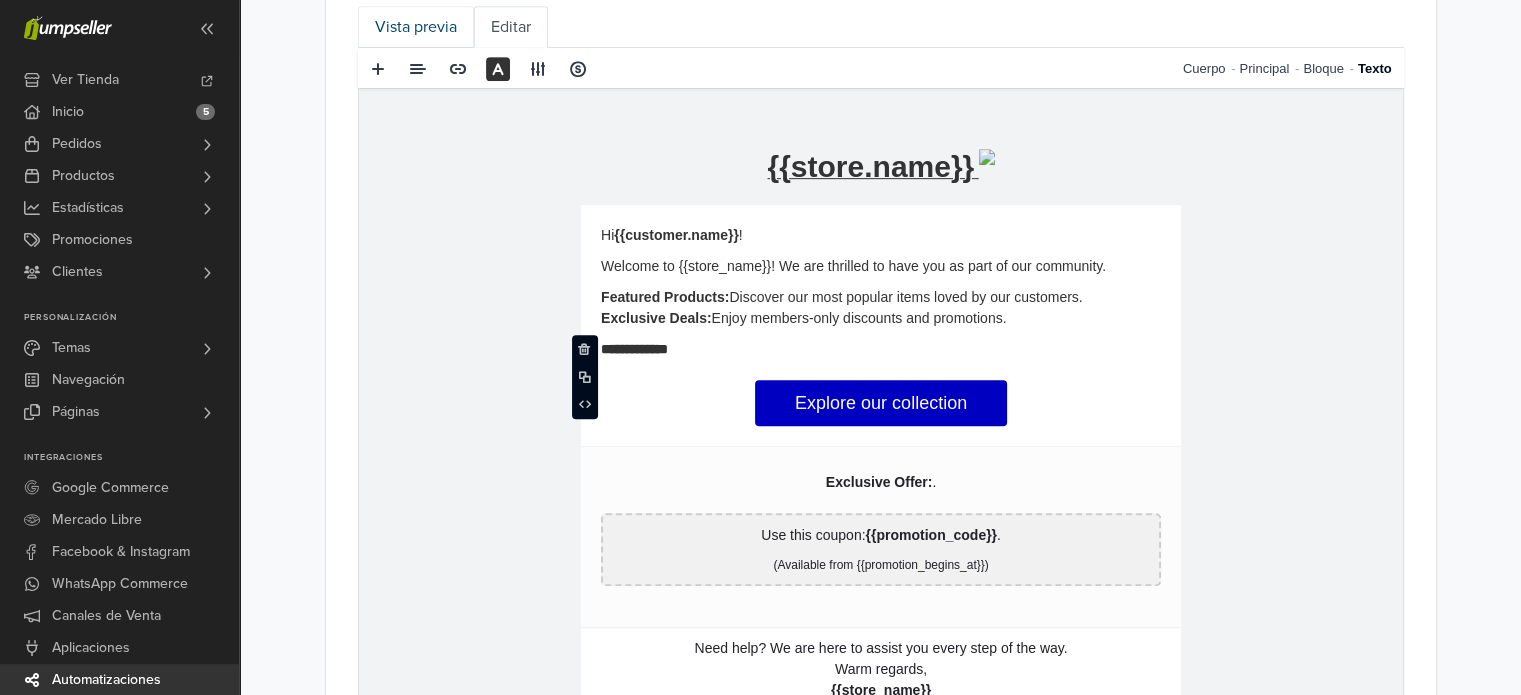 click on "Vista previa" at bounding box center [416, 27] 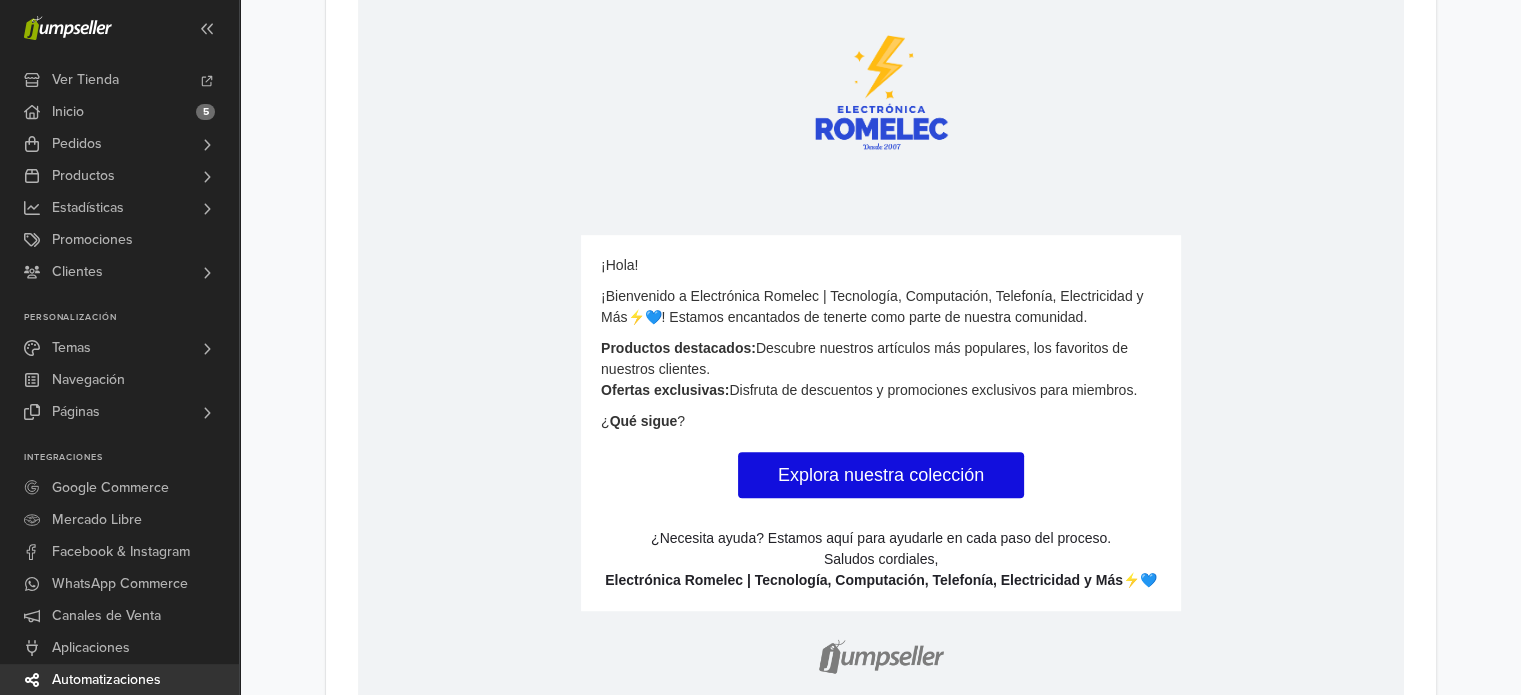 scroll, scrollTop: 1149, scrollLeft: 0, axis: vertical 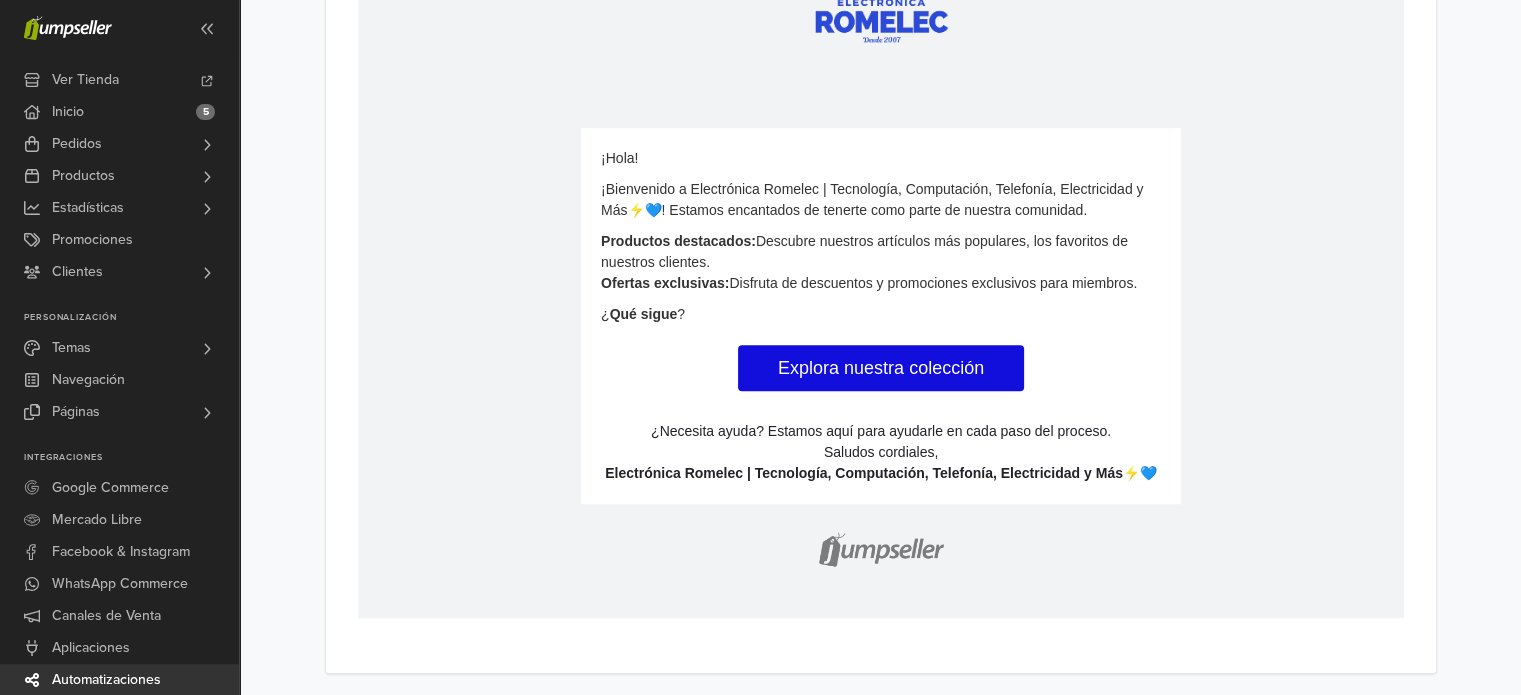 click on "¡Hola  {{customer.name}} !
¡Bienvenido a Electrónica Romelec | Tecnología, Computación, Telefonía, Electricidad y Más⚡️💙! Estamos encantados de tenerte como parte de nuestra comunidad.
Productos destacados:  Descubre nuestros artículos más populares, los favoritos de nuestros clientes.    Ofertas exclusivas:
¿ Qué sigue" at bounding box center [880, 234] 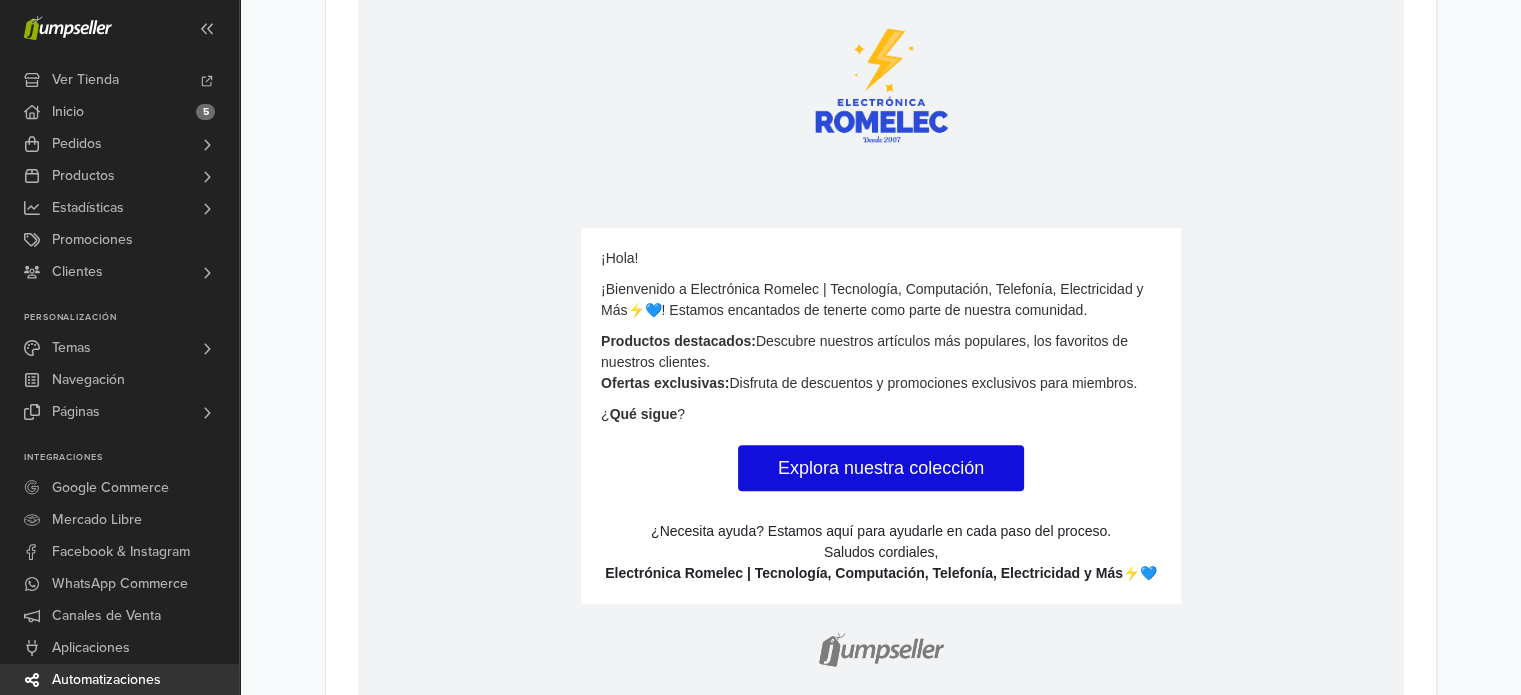 click on "¿ Qué sigue ?" at bounding box center [880, 415] 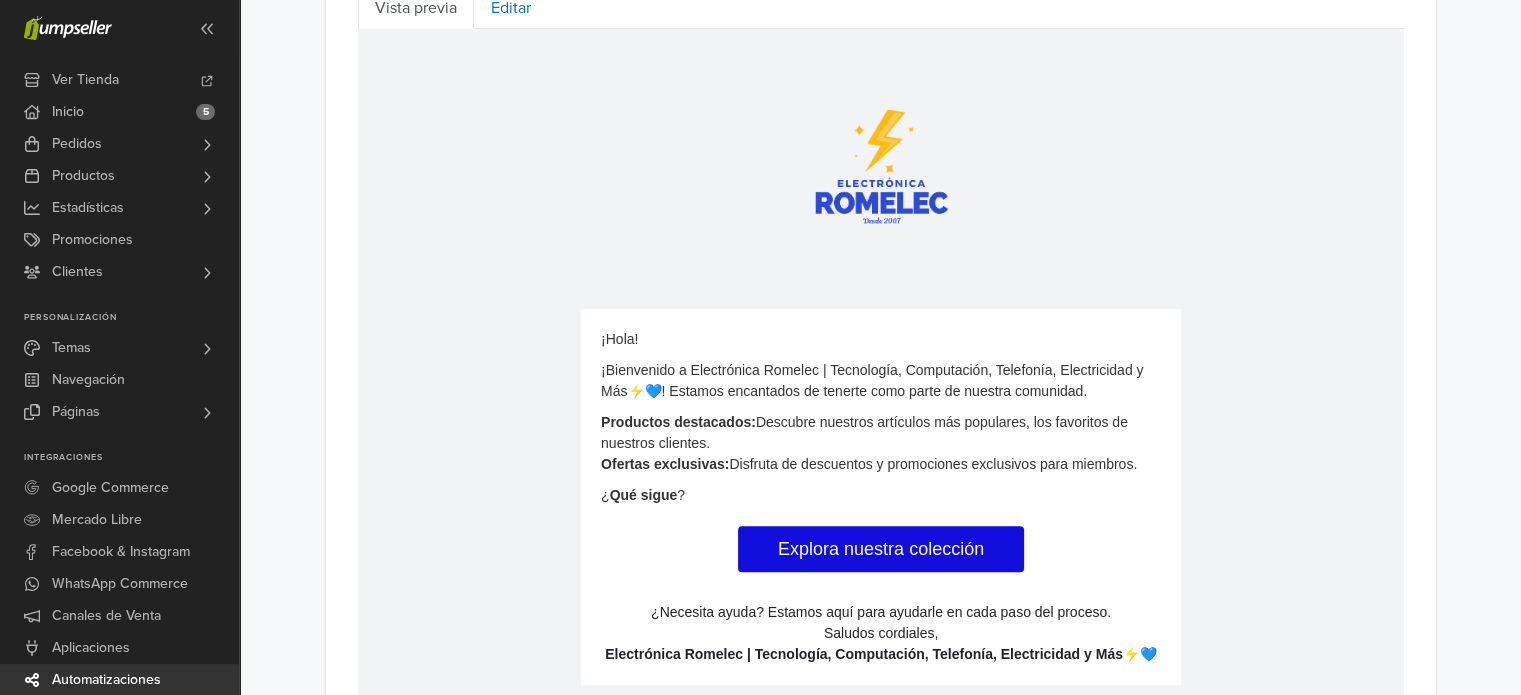 scroll, scrollTop: 849, scrollLeft: 0, axis: vertical 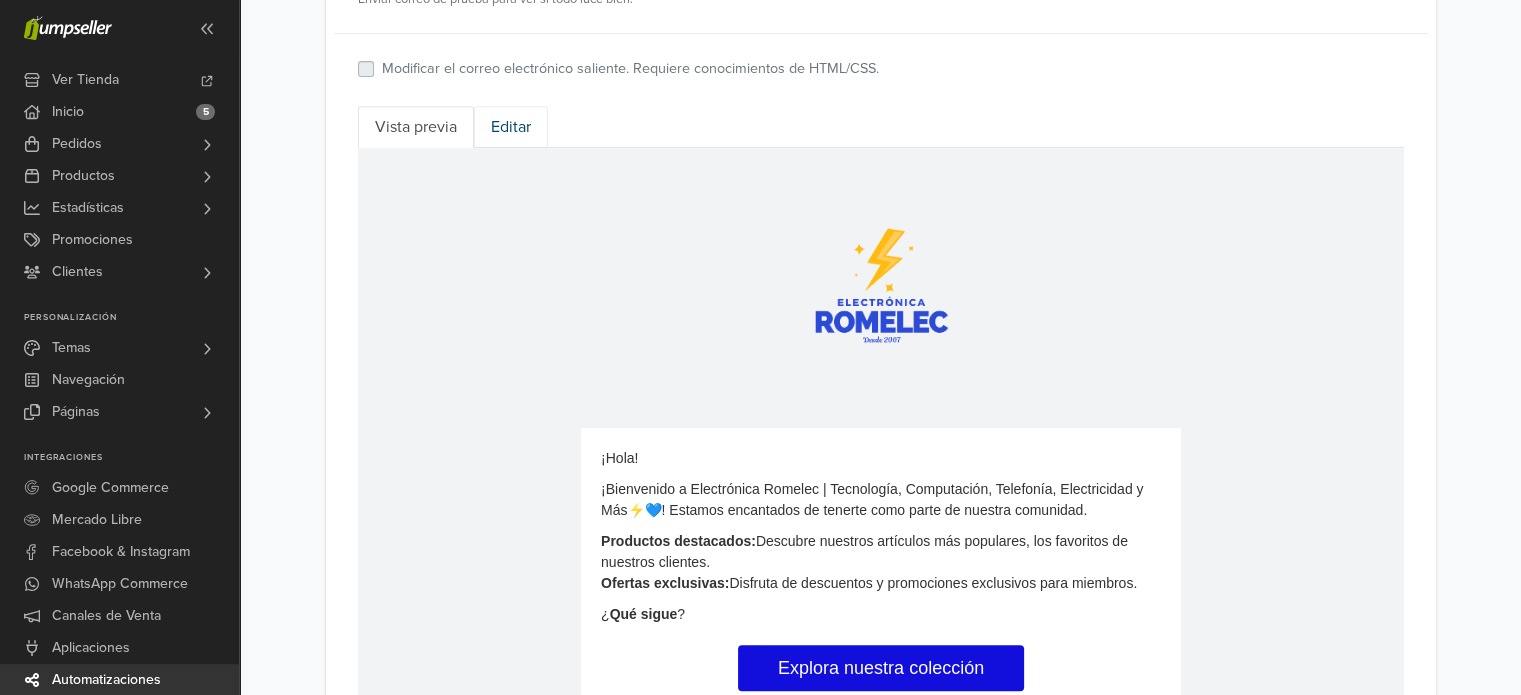 click on "Editar" at bounding box center [511, 127] 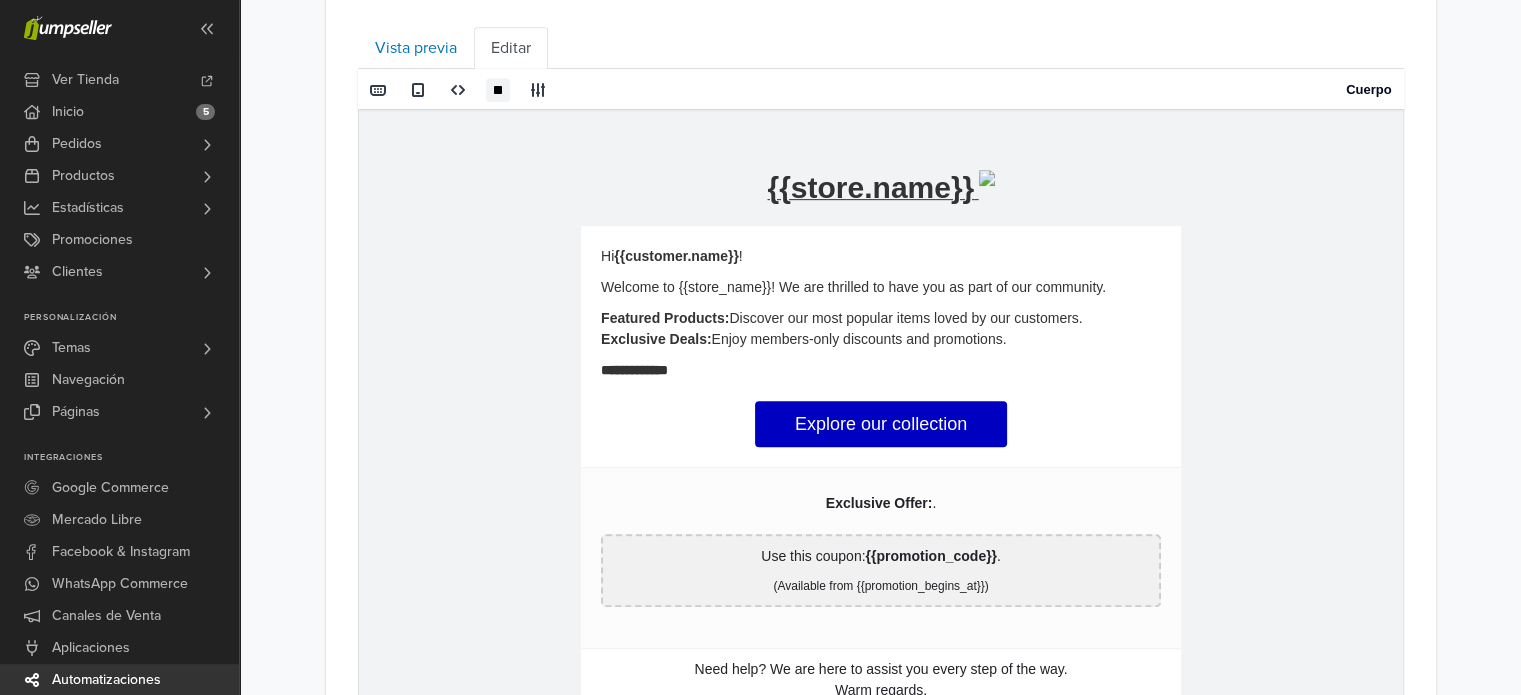 scroll, scrollTop: 949, scrollLeft: 0, axis: vertical 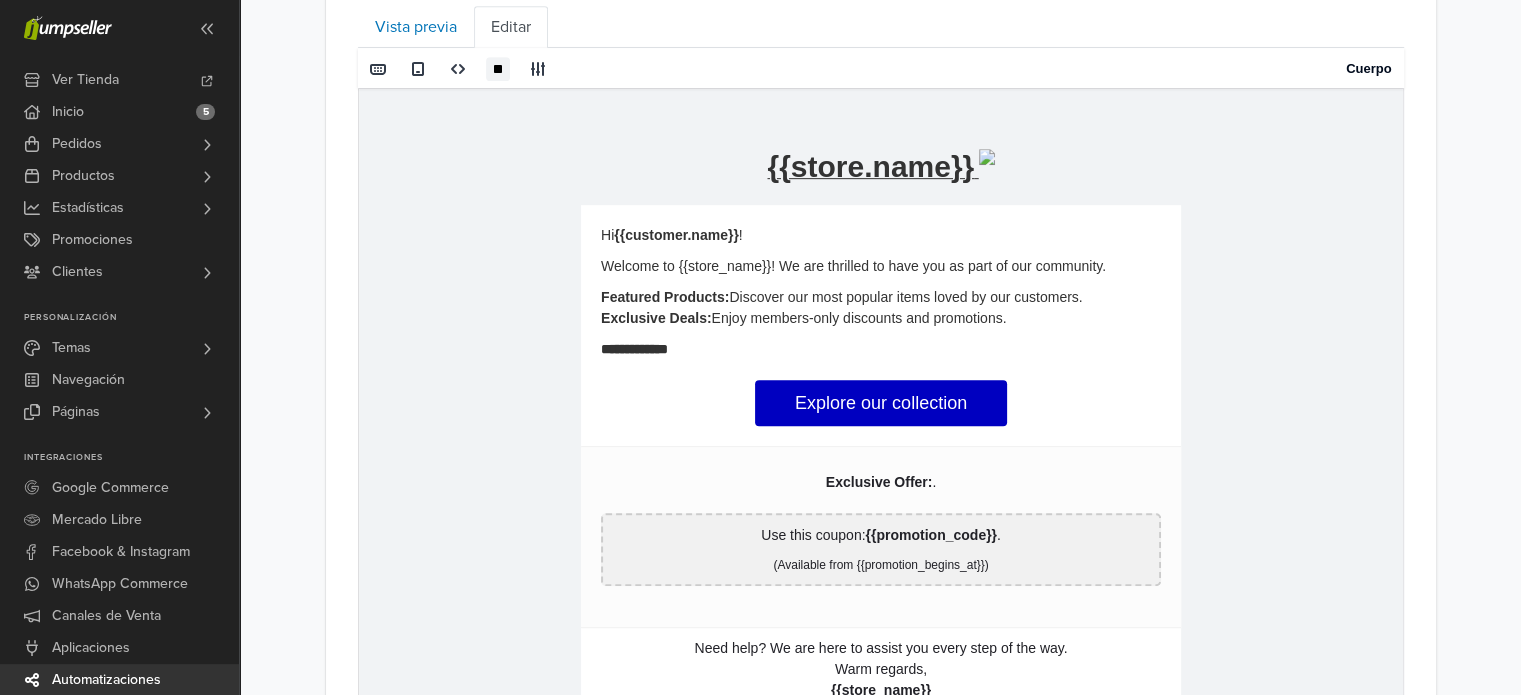 click on "Explore our collection" at bounding box center (880, 403) 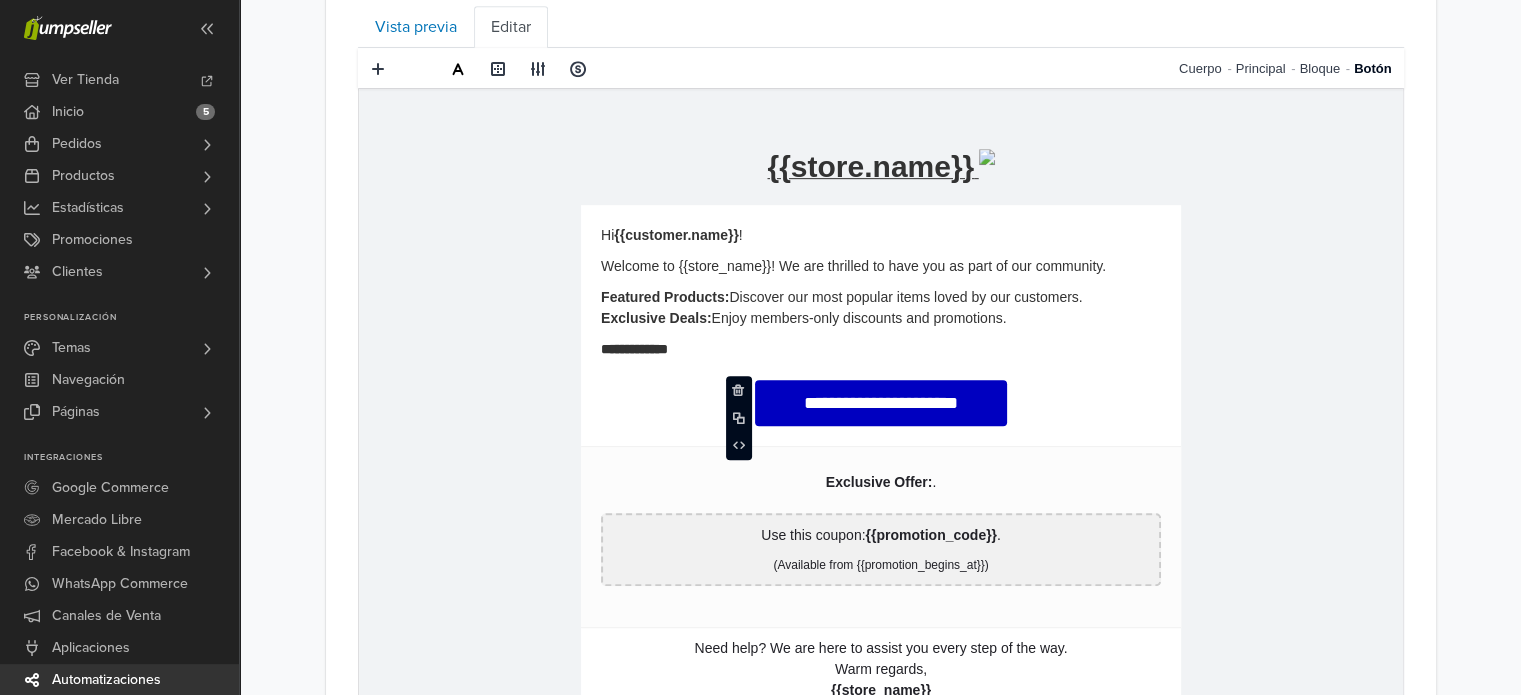 click on "**********" at bounding box center (880, 282) 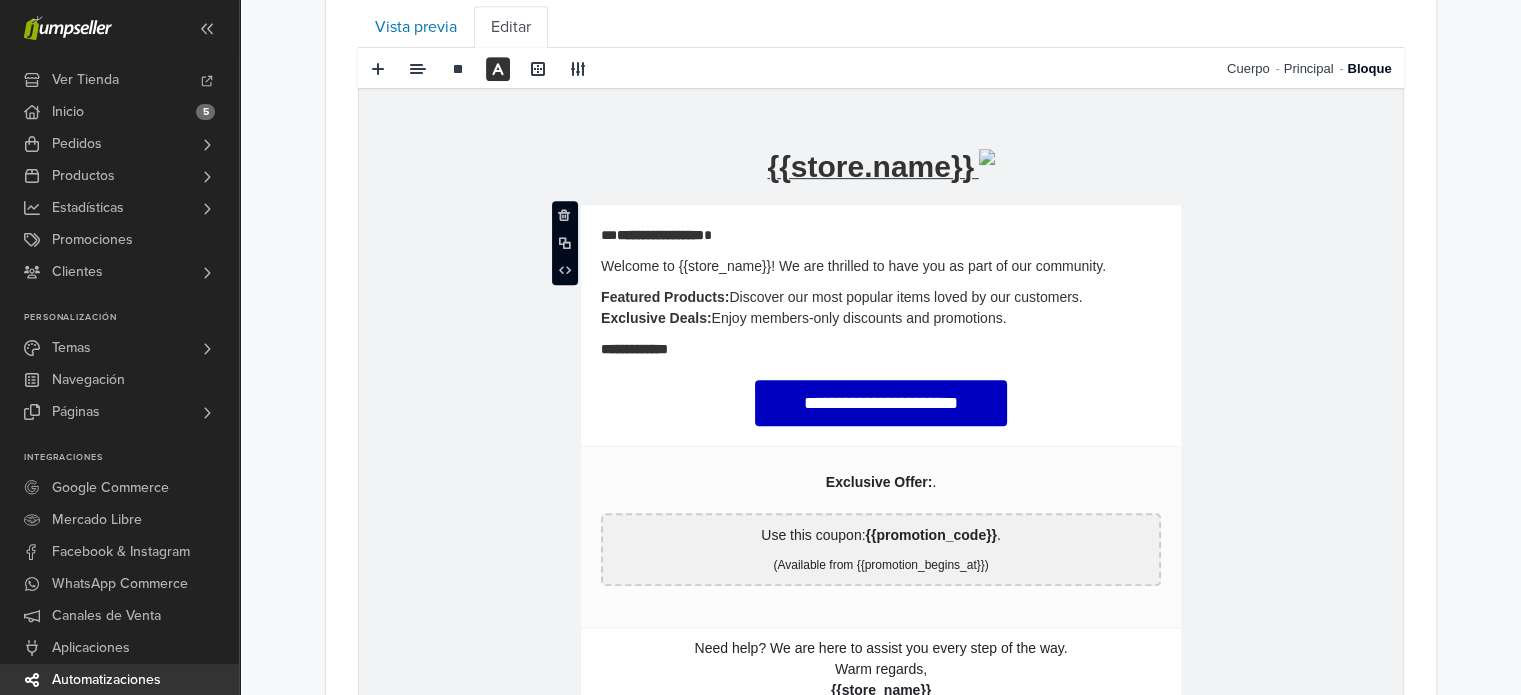 click on "**********" at bounding box center [880, 349] 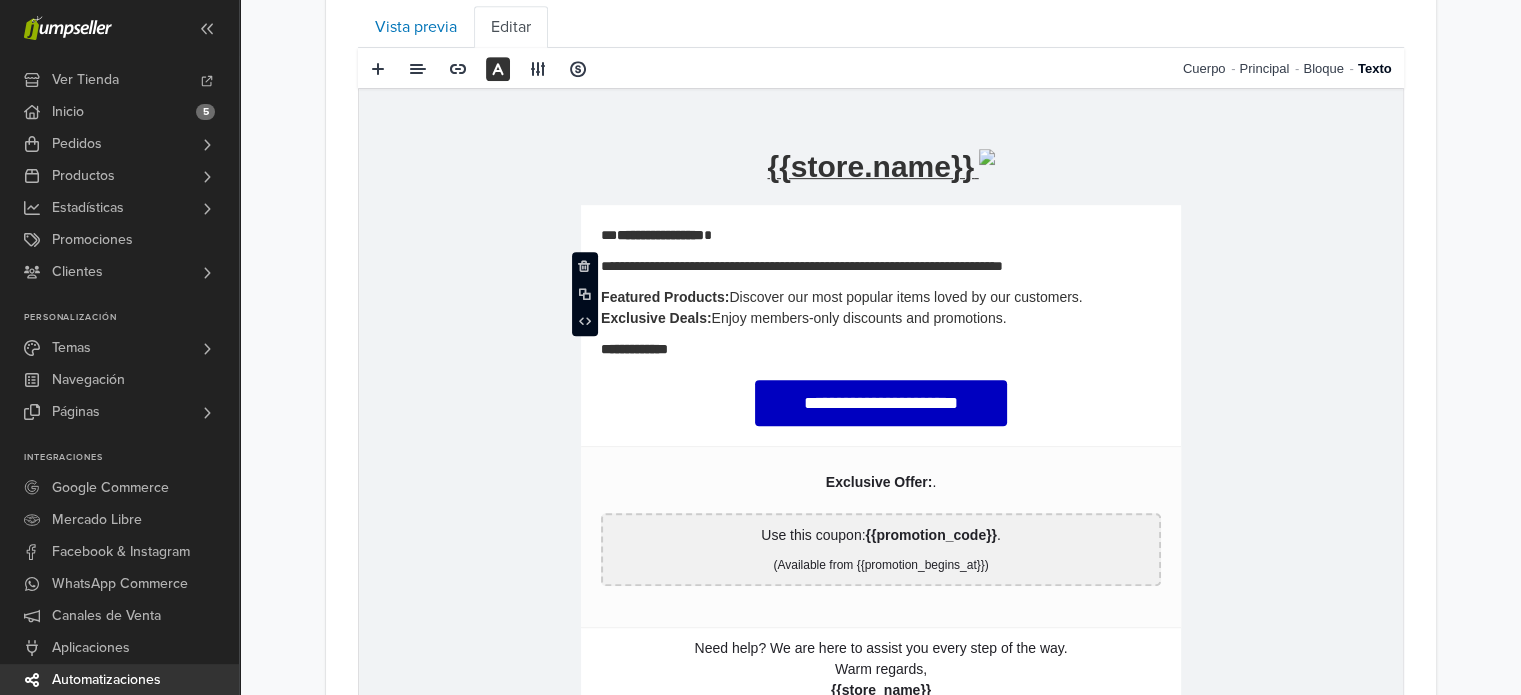 drag, startPoint x: 604, startPoint y: 262, endPoint x: 463, endPoint y: 326, distance: 154.84508 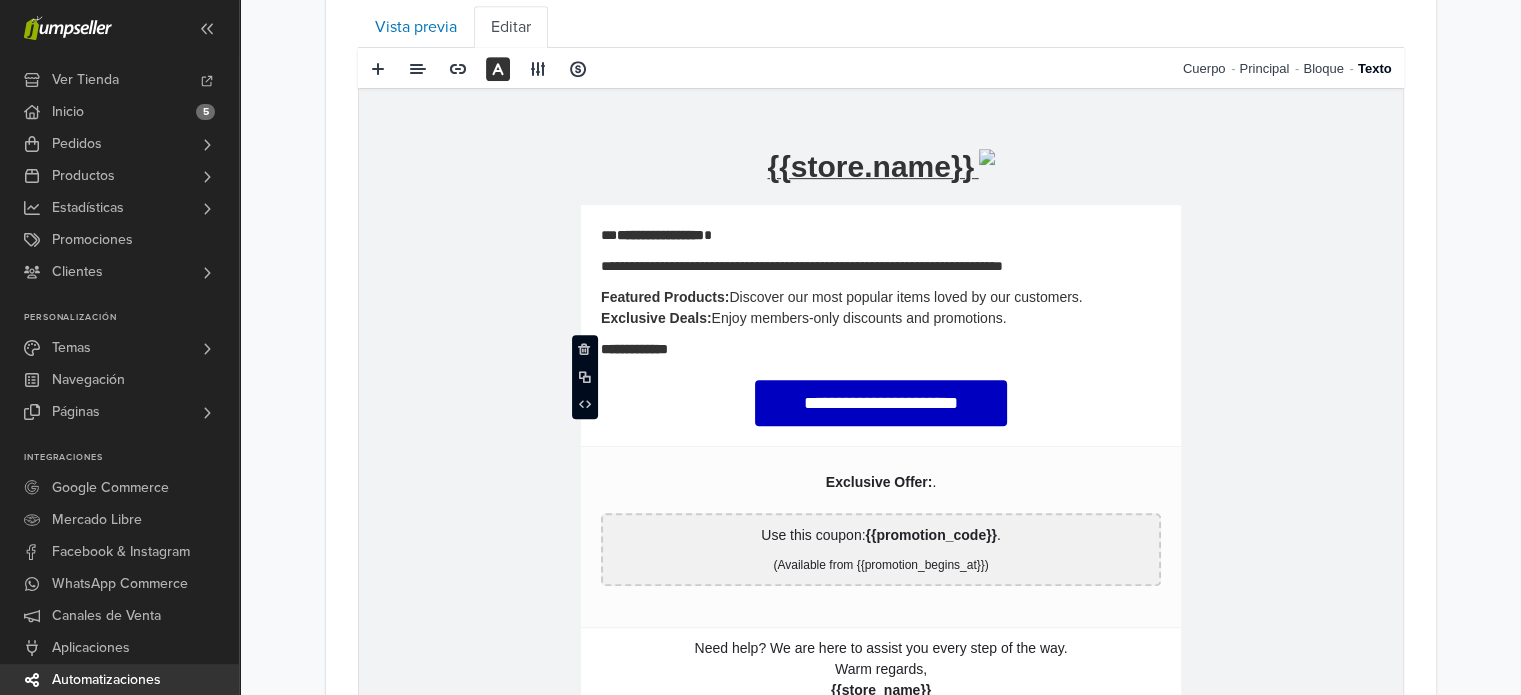 click on "**********" at bounding box center (880, 349) 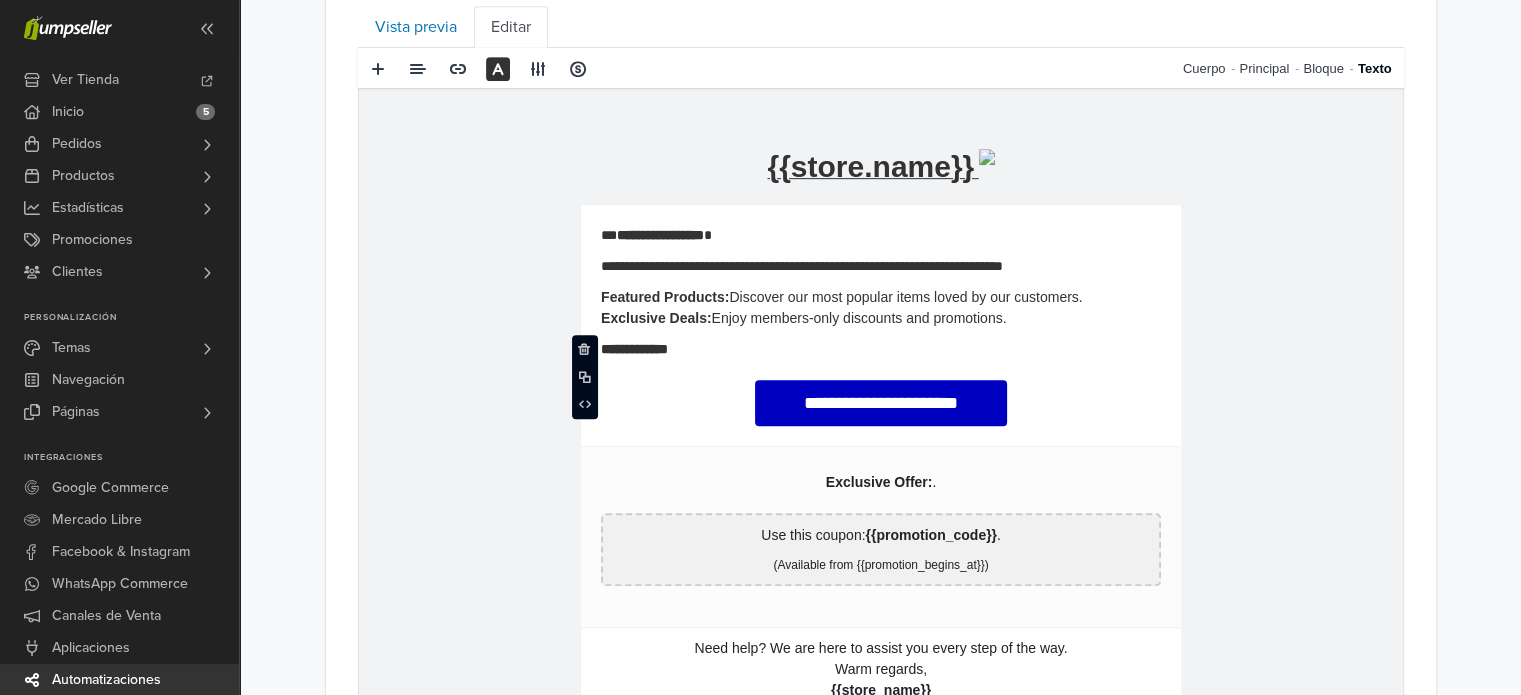 type 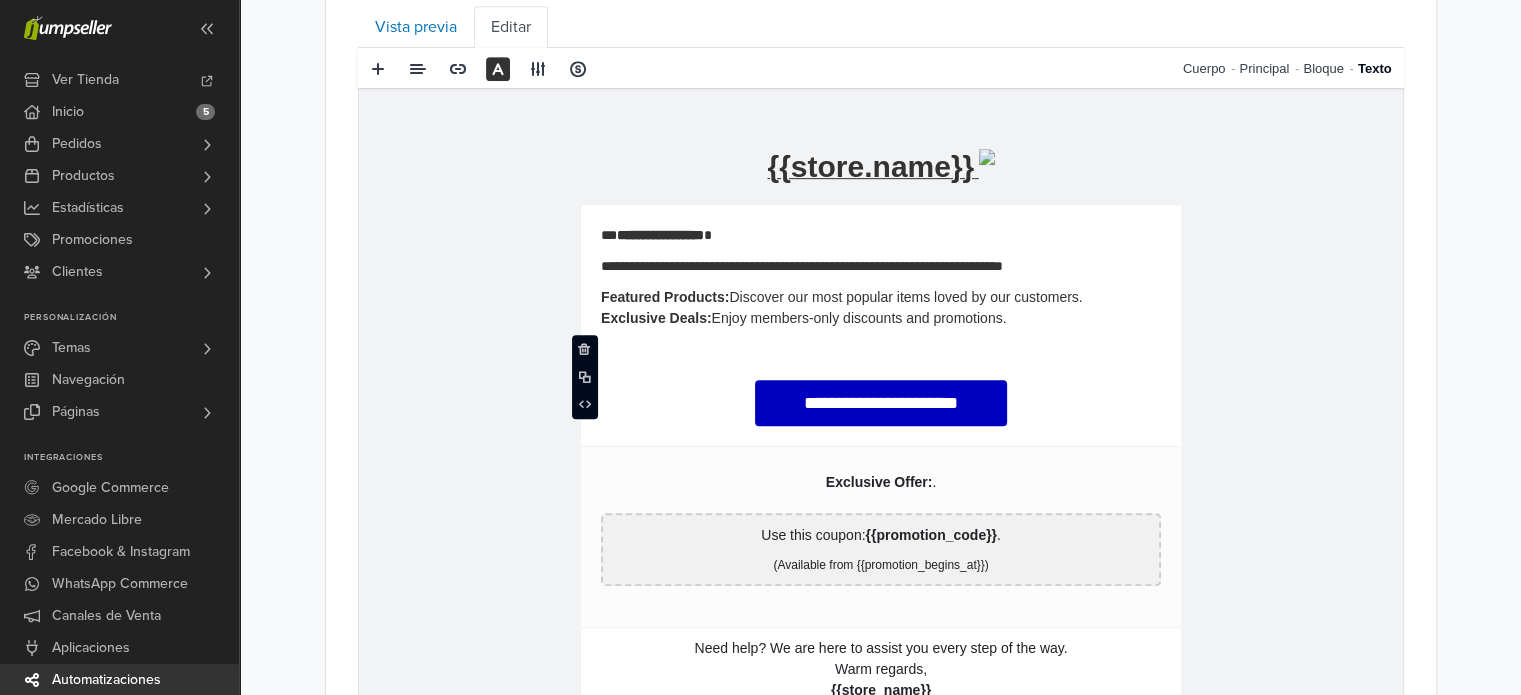 click on "Featured Products:  Discover our most popular items loved by our customers.
Exclusive Deals:  Enjoy members-only discounts and promotions." at bounding box center (880, 308) 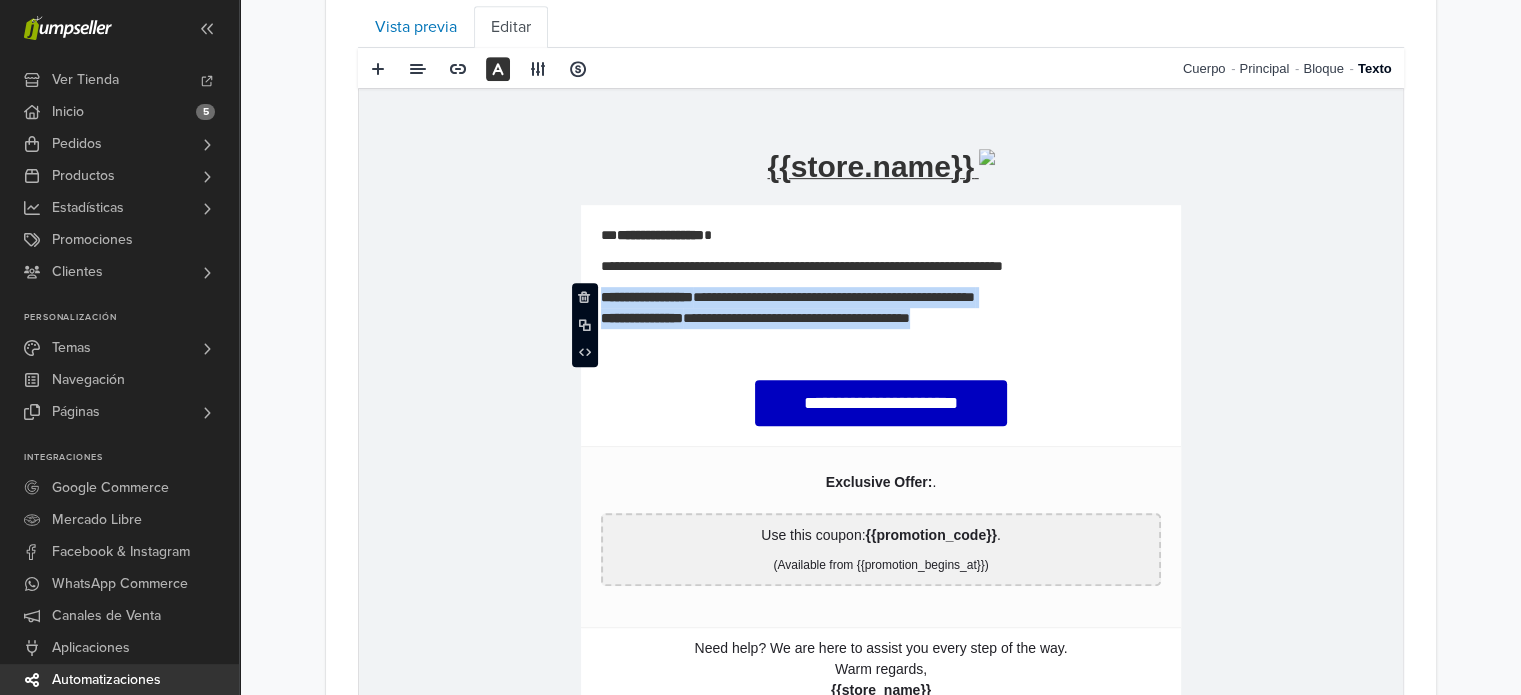 drag, startPoint x: 1019, startPoint y: 317, endPoint x: 595, endPoint y: 298, distance: 424.4255 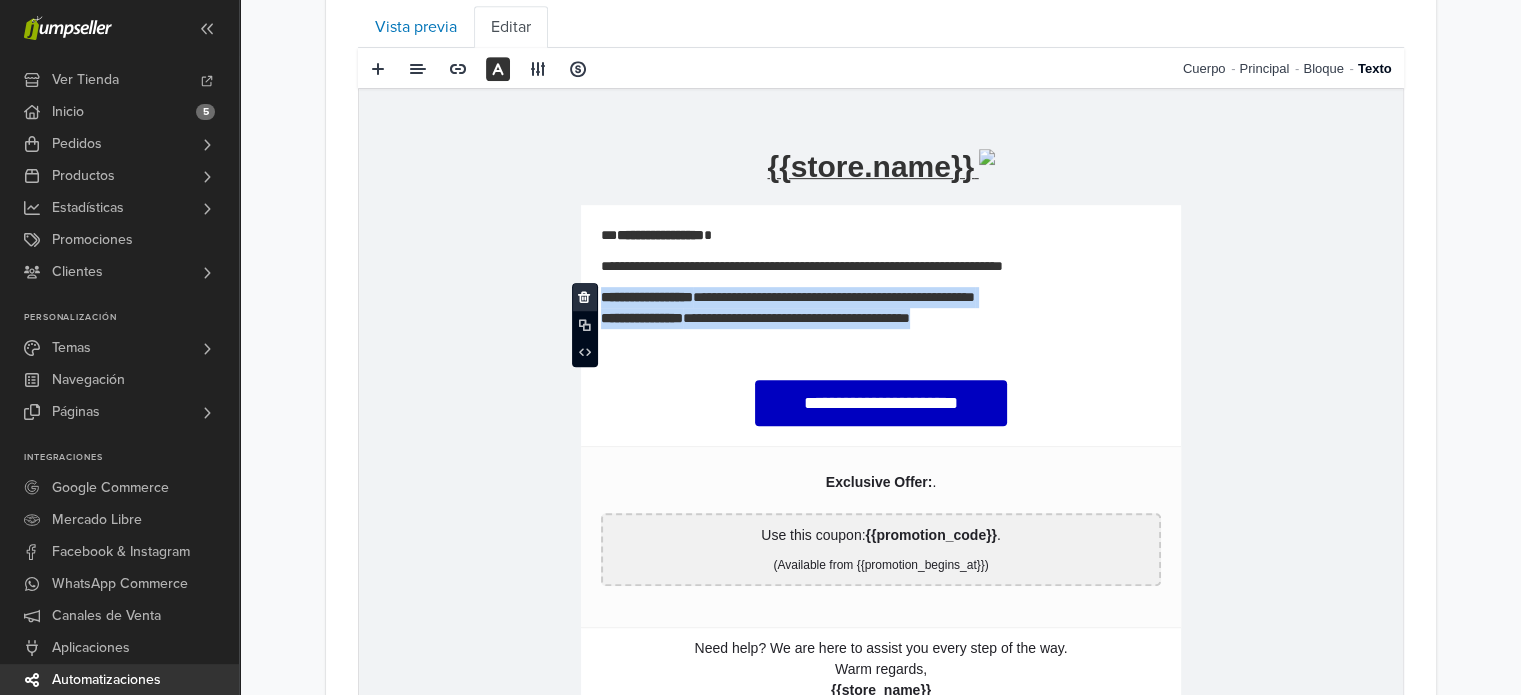 type 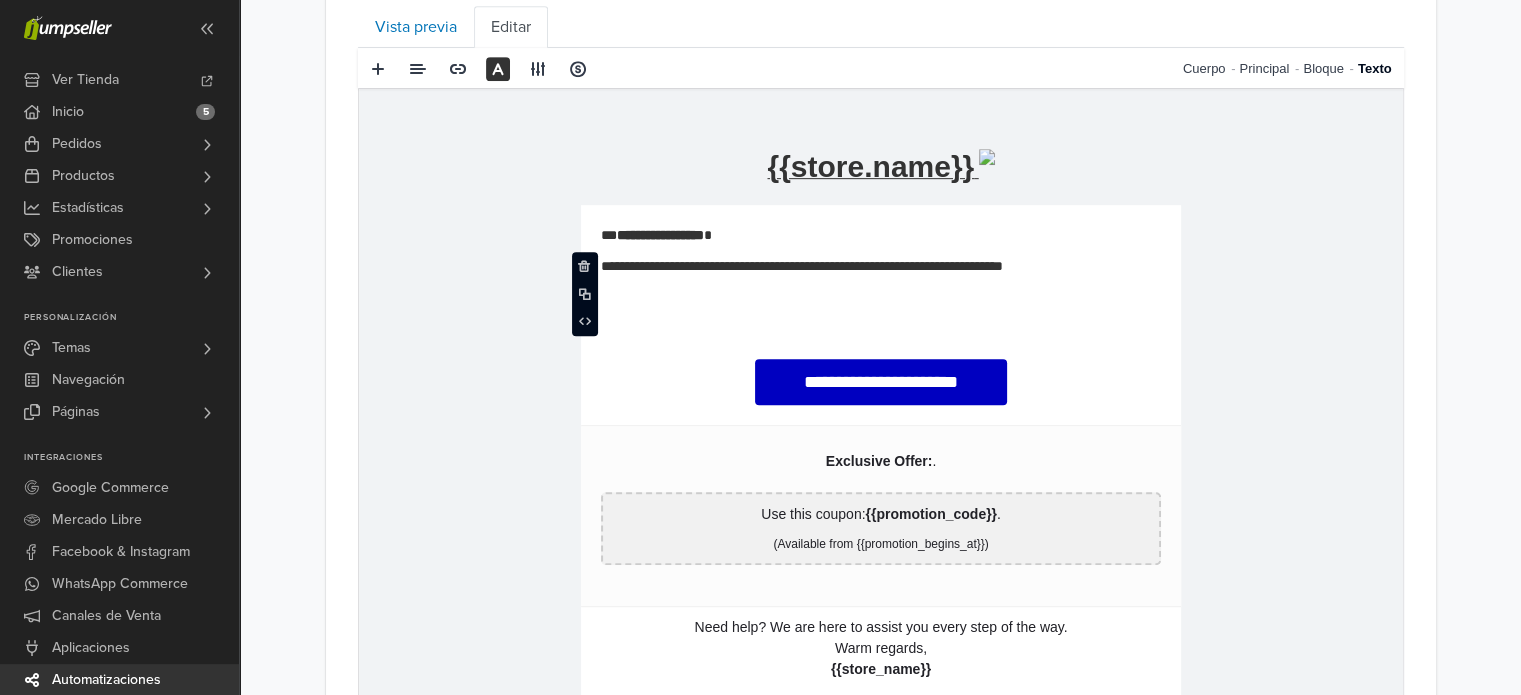 click on "**********" at bounding box center (880, 266) 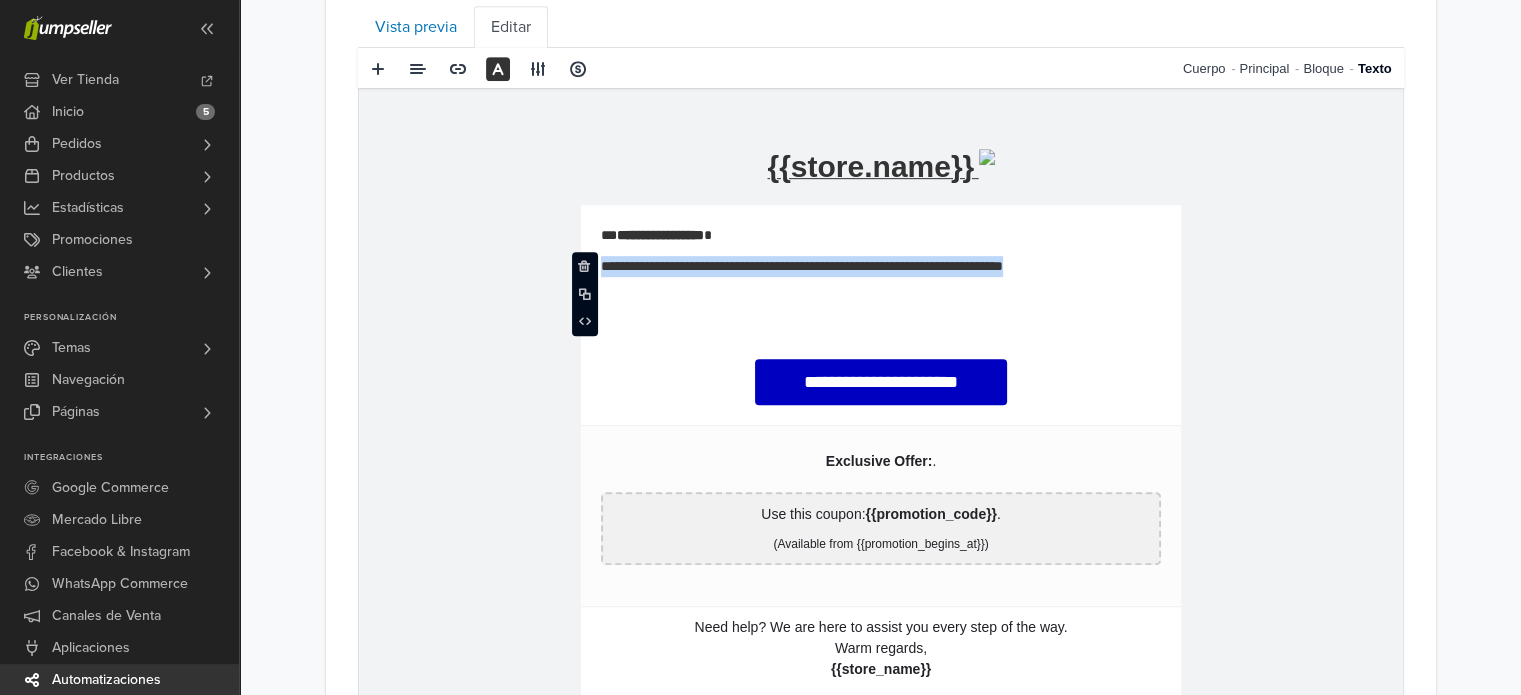 drag, startPoint x: 1111, startPoint y: 262, endPoint x: 949, endPoint y: 364, distance: 191.43668 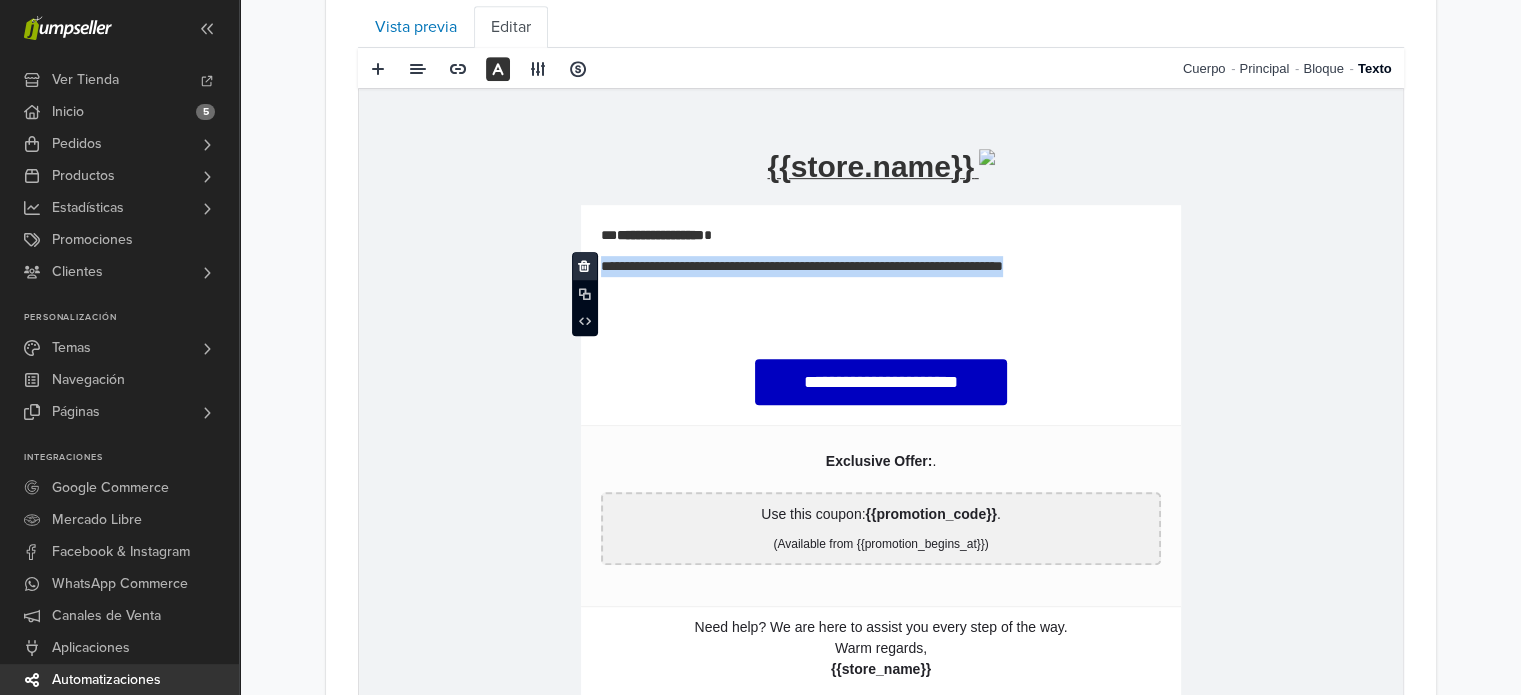 type 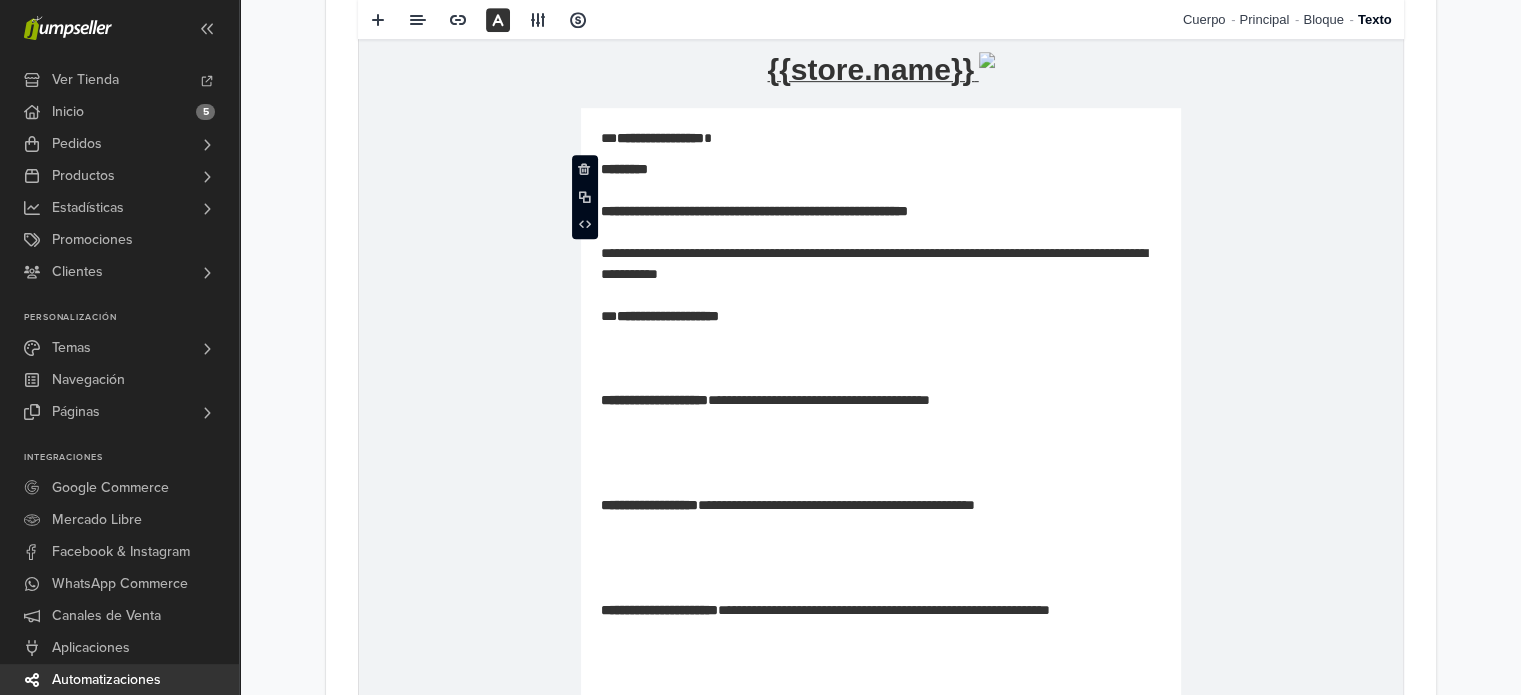 scroll, scrollTop: 1149, scrollLeft: 0, axis: vertical 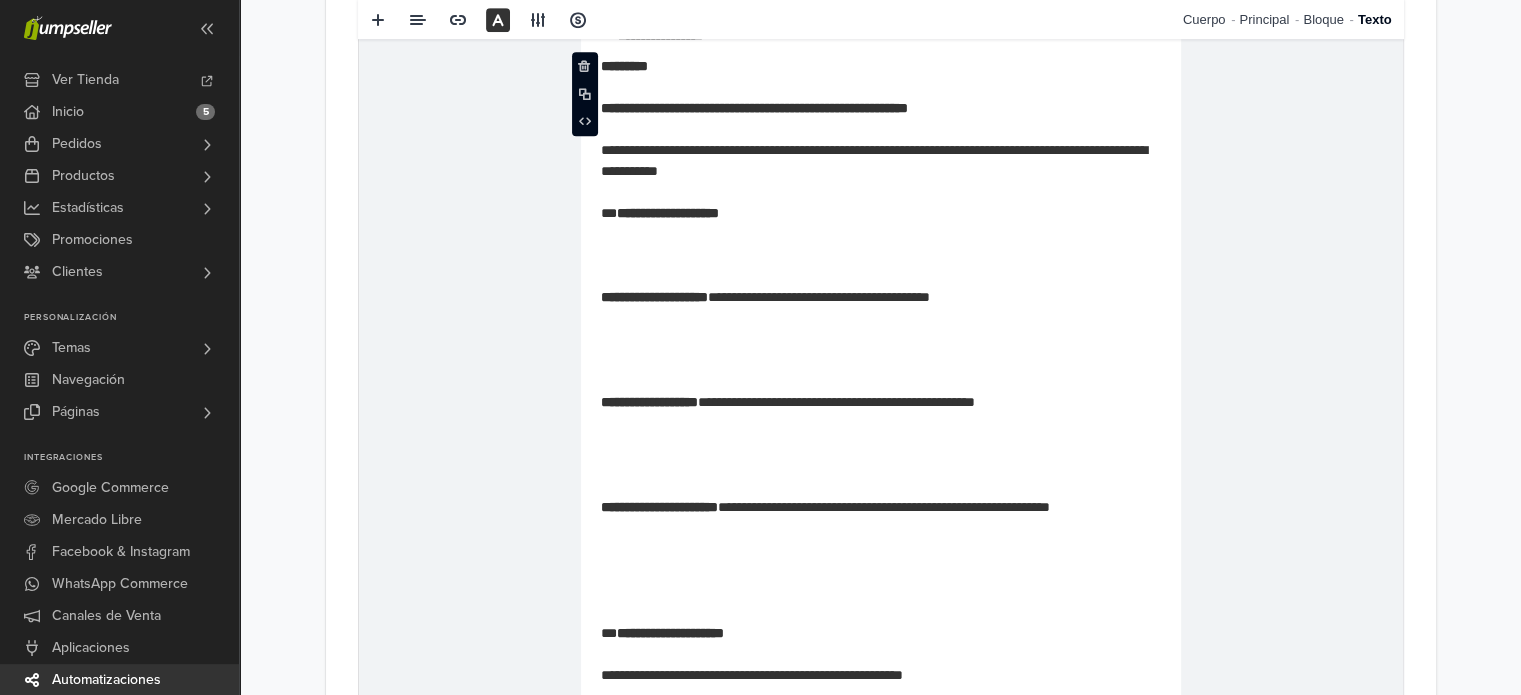 click on "**********" at bounding box center (880, 382) 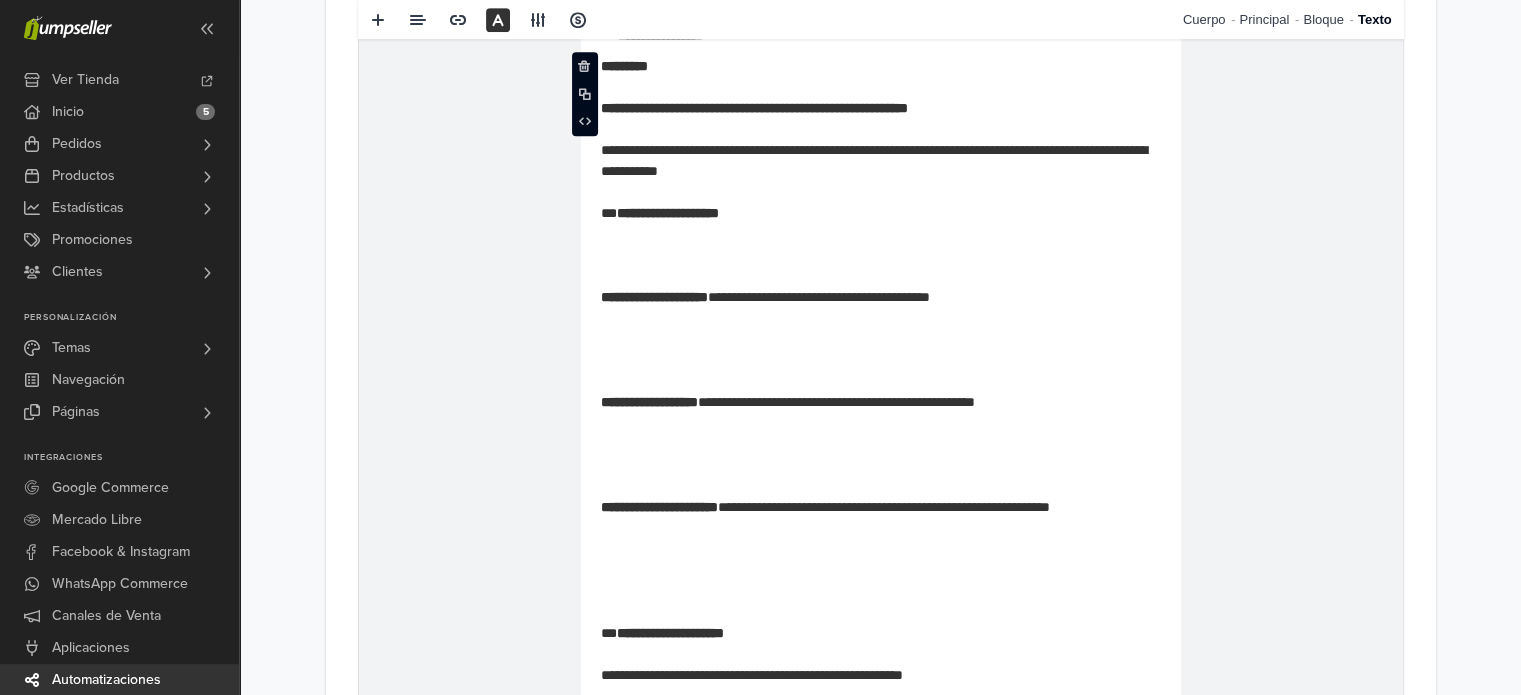 click on "**********" at bounding box center (880, 382) 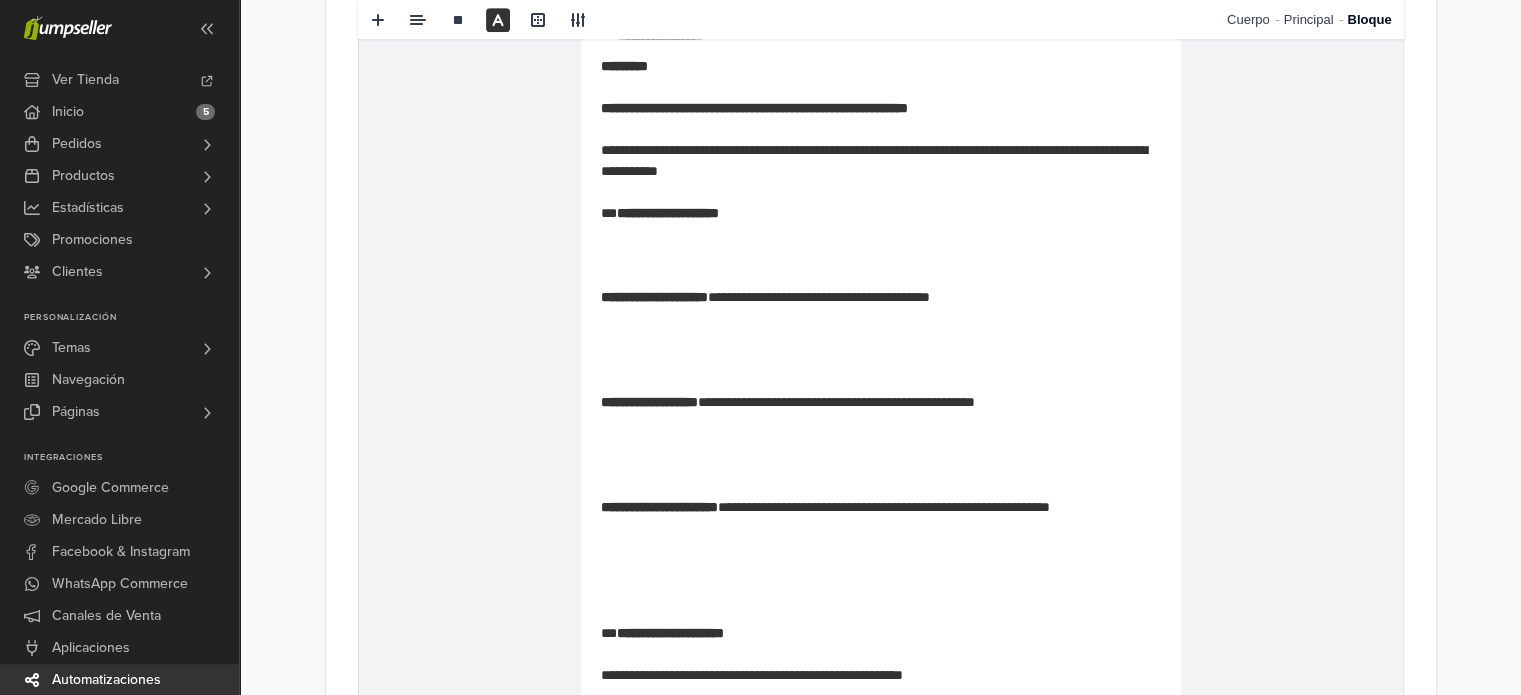 click on "**********" at bounding box center (658, 508) 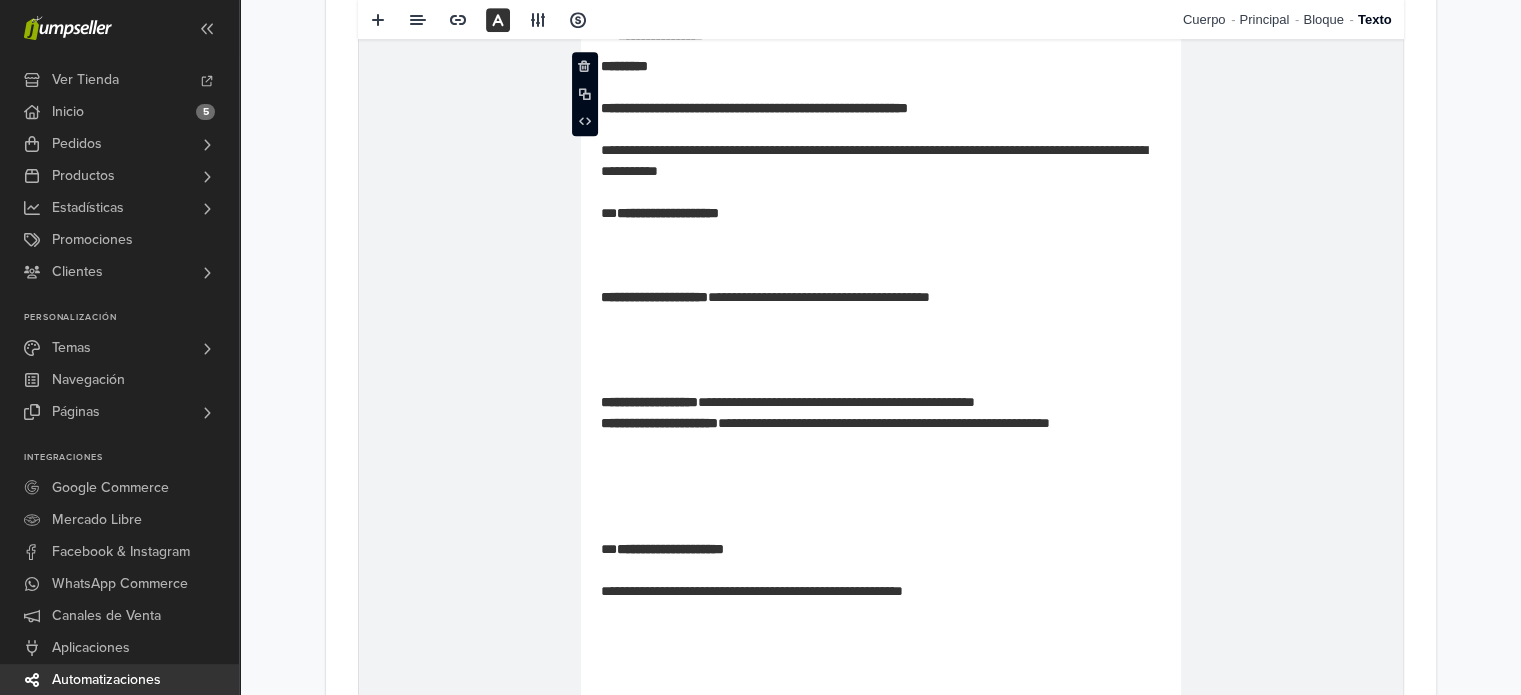 click on "**********" at bounding box center (648, 403) 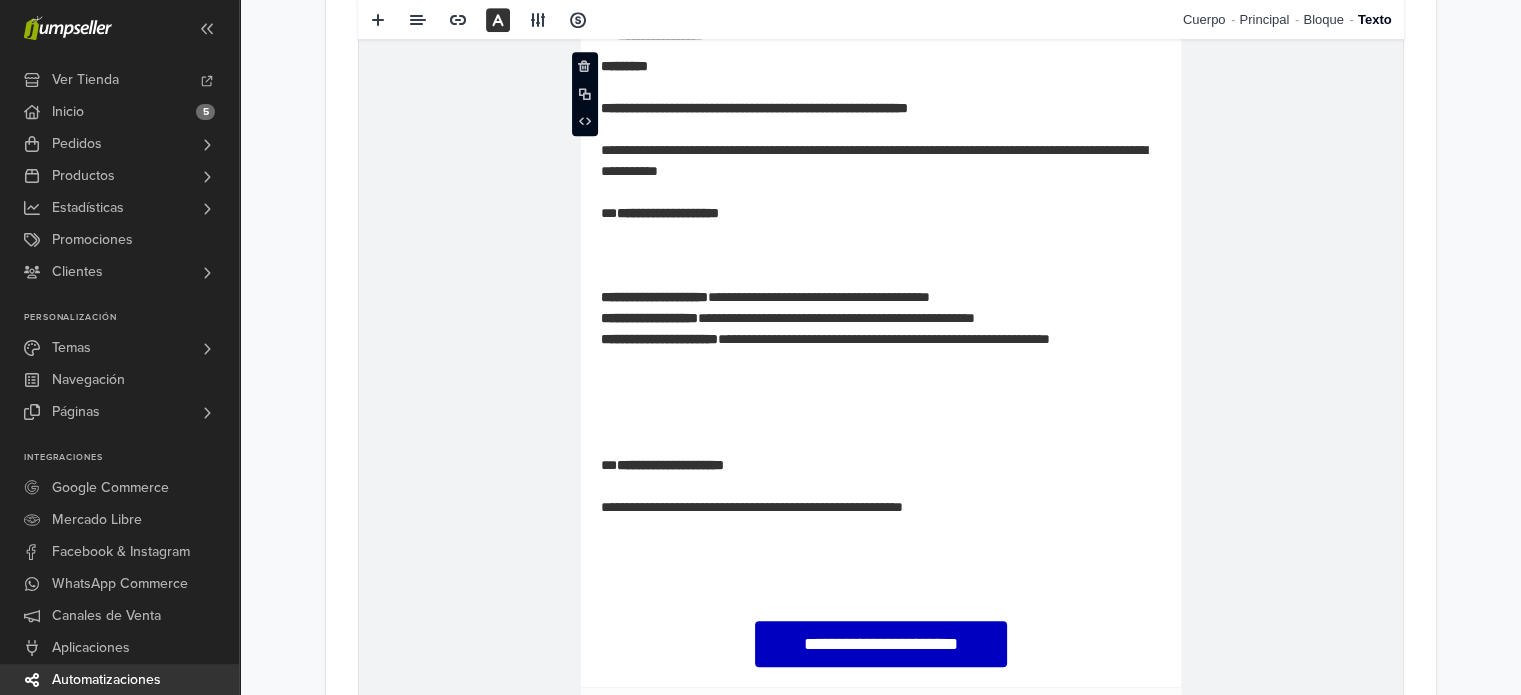 click on "**********" at bounding box center (653, 298) 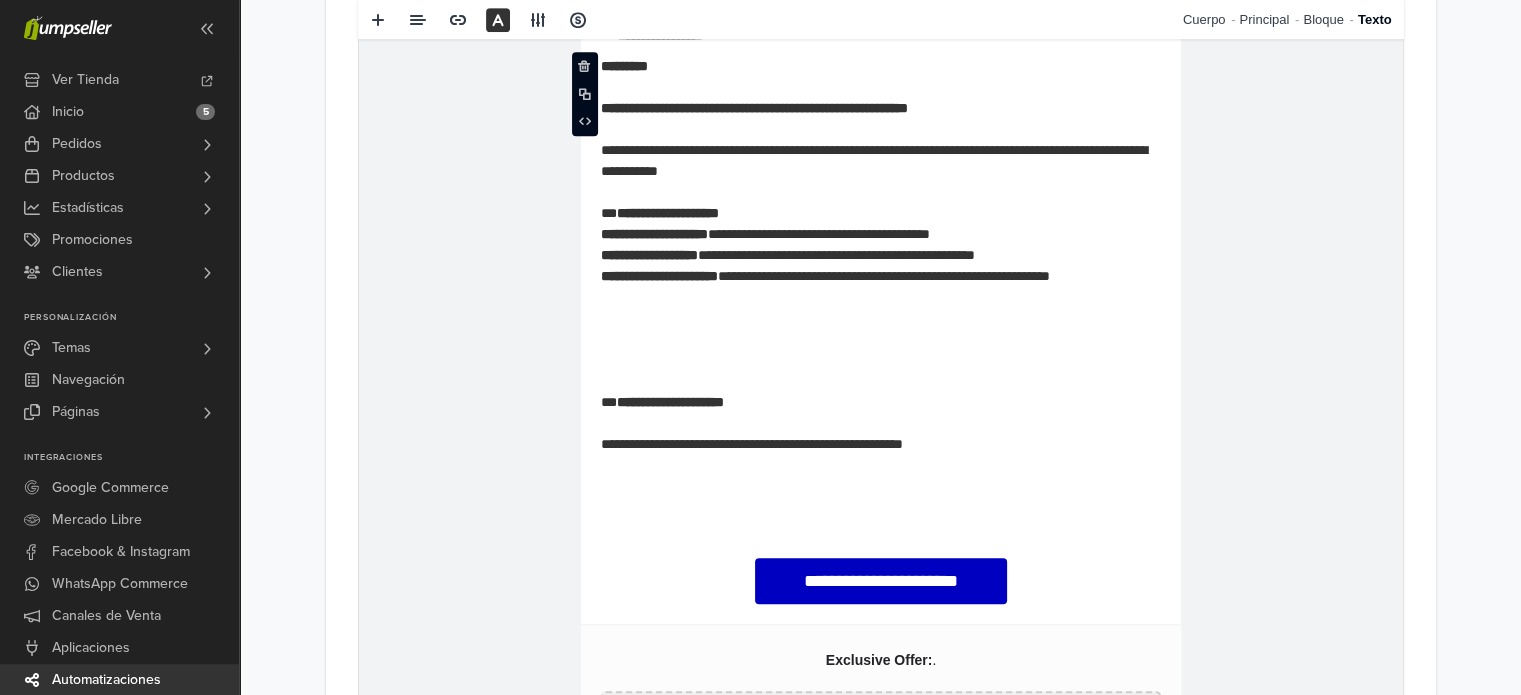 click on "**********" at bounding box center [880, 267] 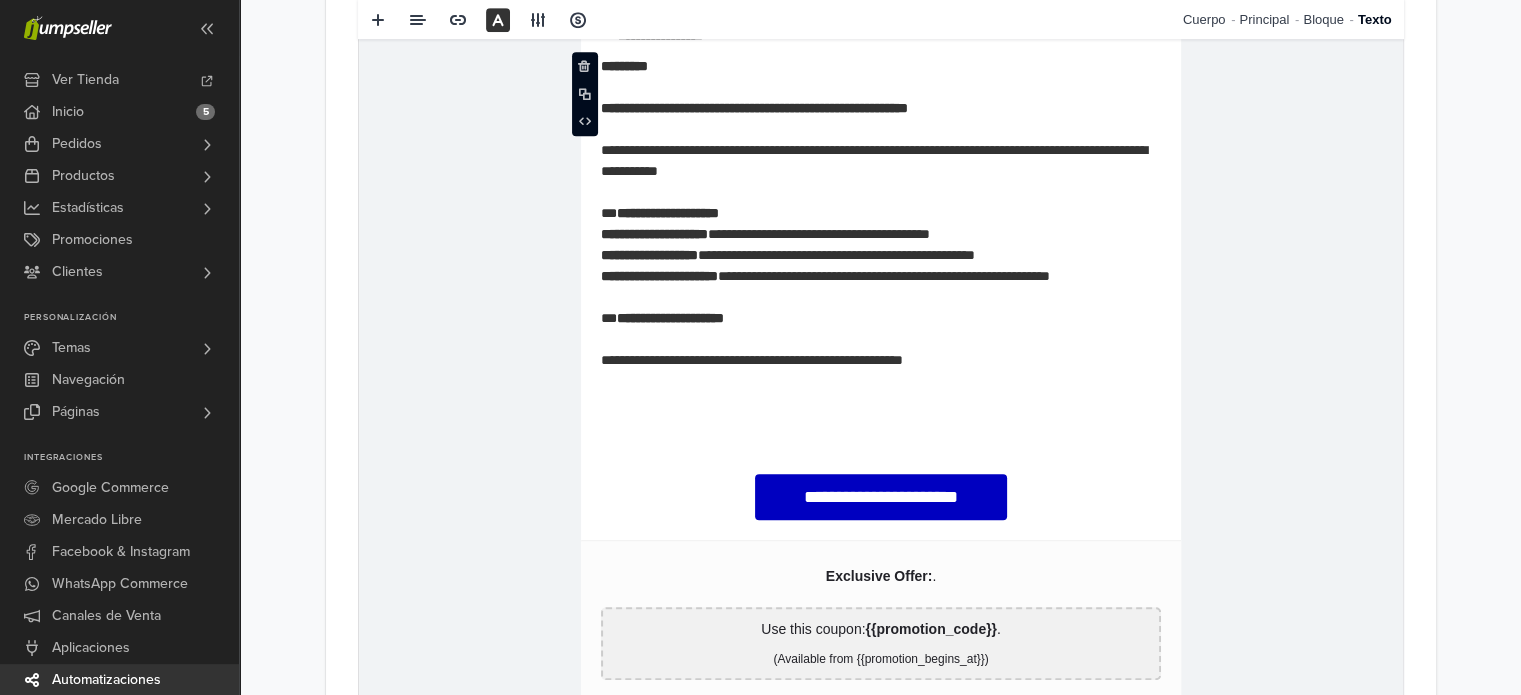 click on "**********" at bounding box center (880, 225) 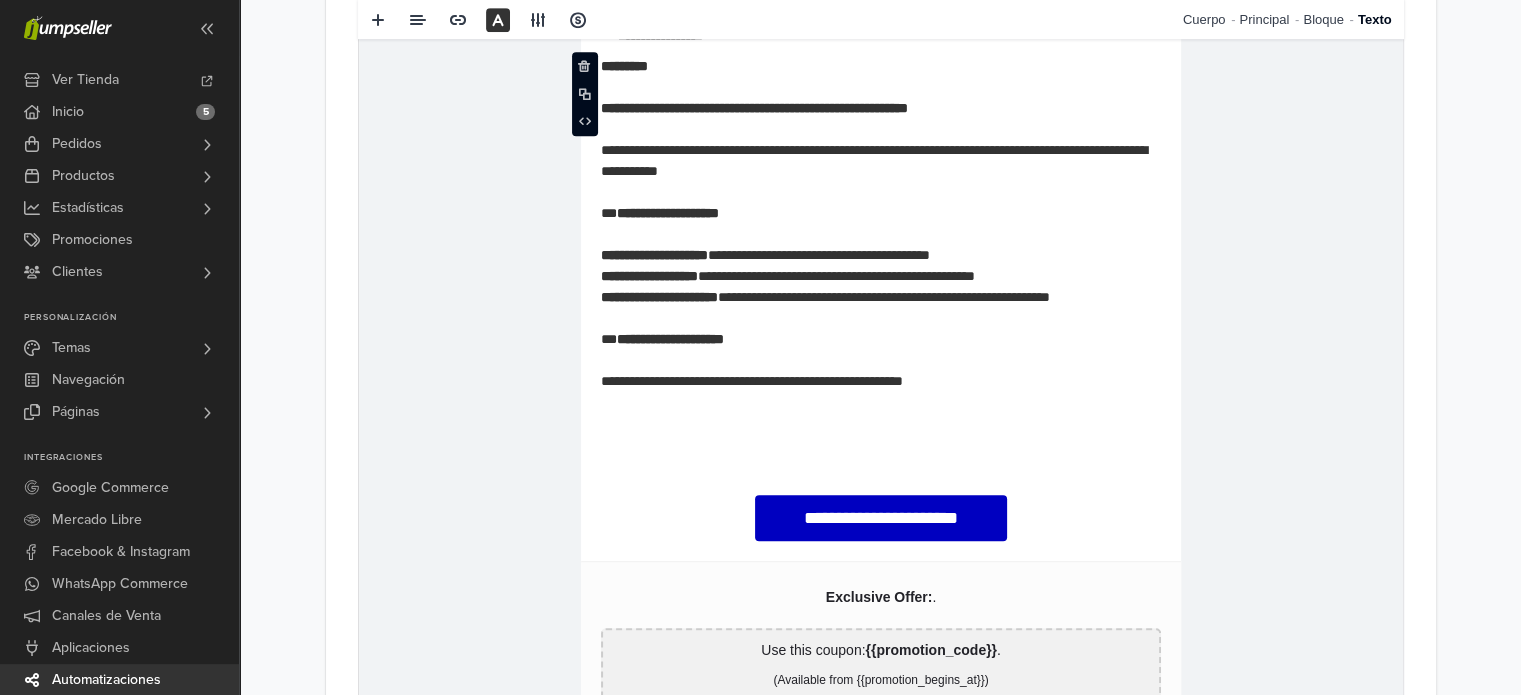 click on "**********" at bounding box center [880, 235] 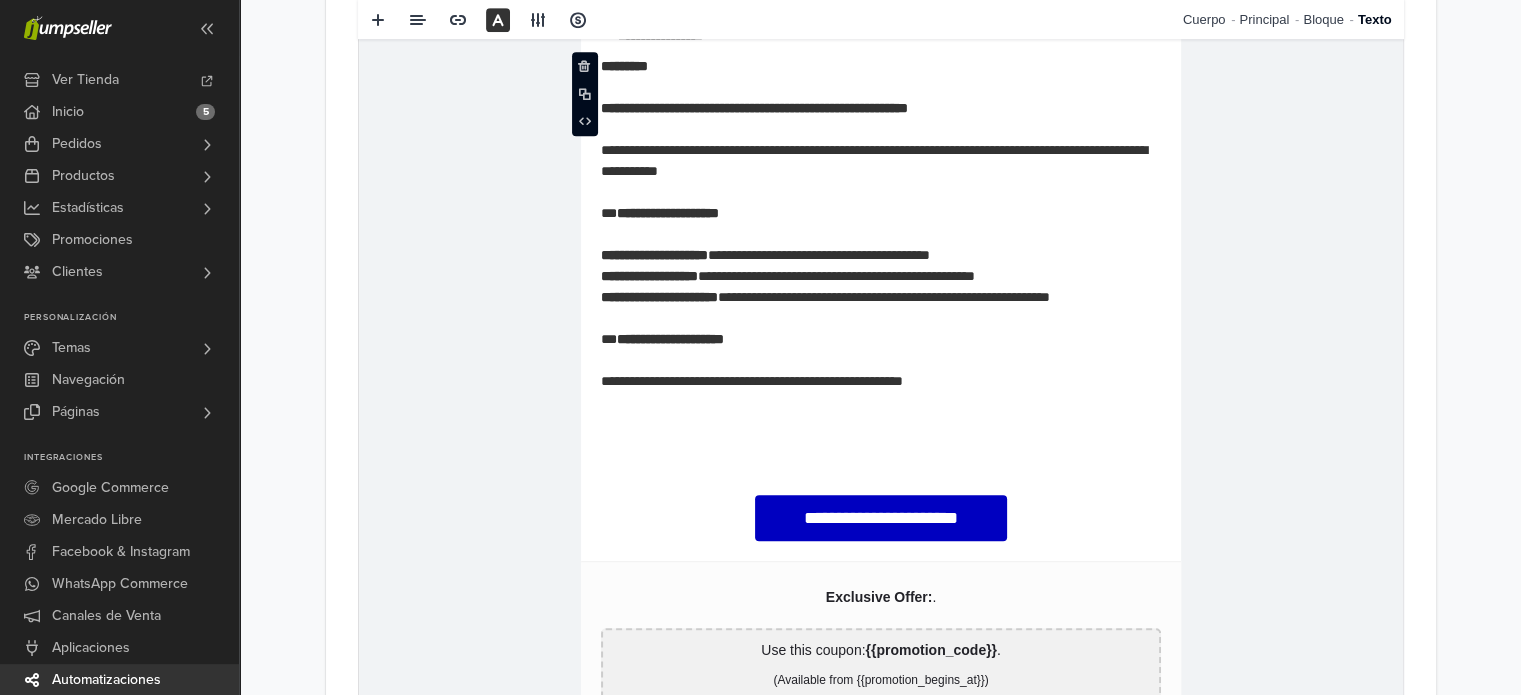 click on "**********" at bounding box center (880, 235) 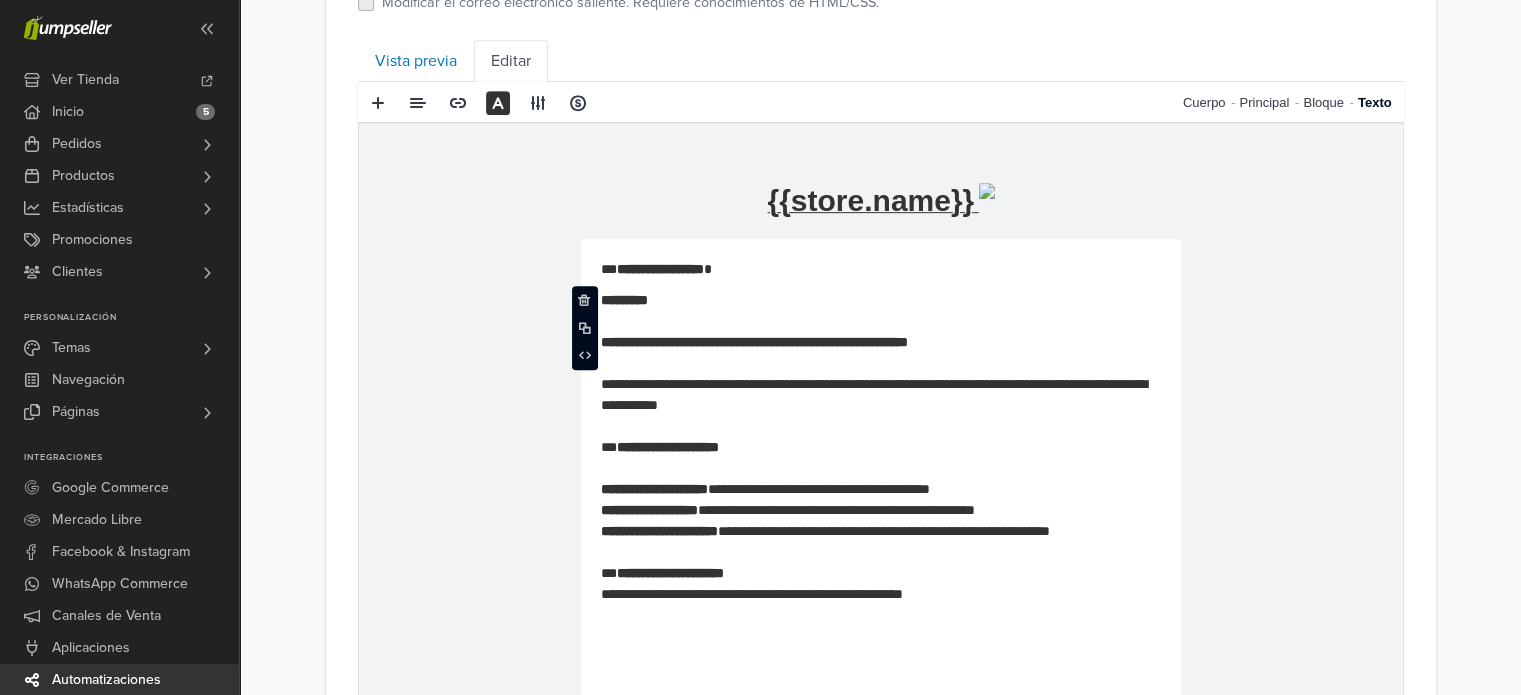 scroll, scrollTop: 949, scrollLeft: 0, axis: vertical 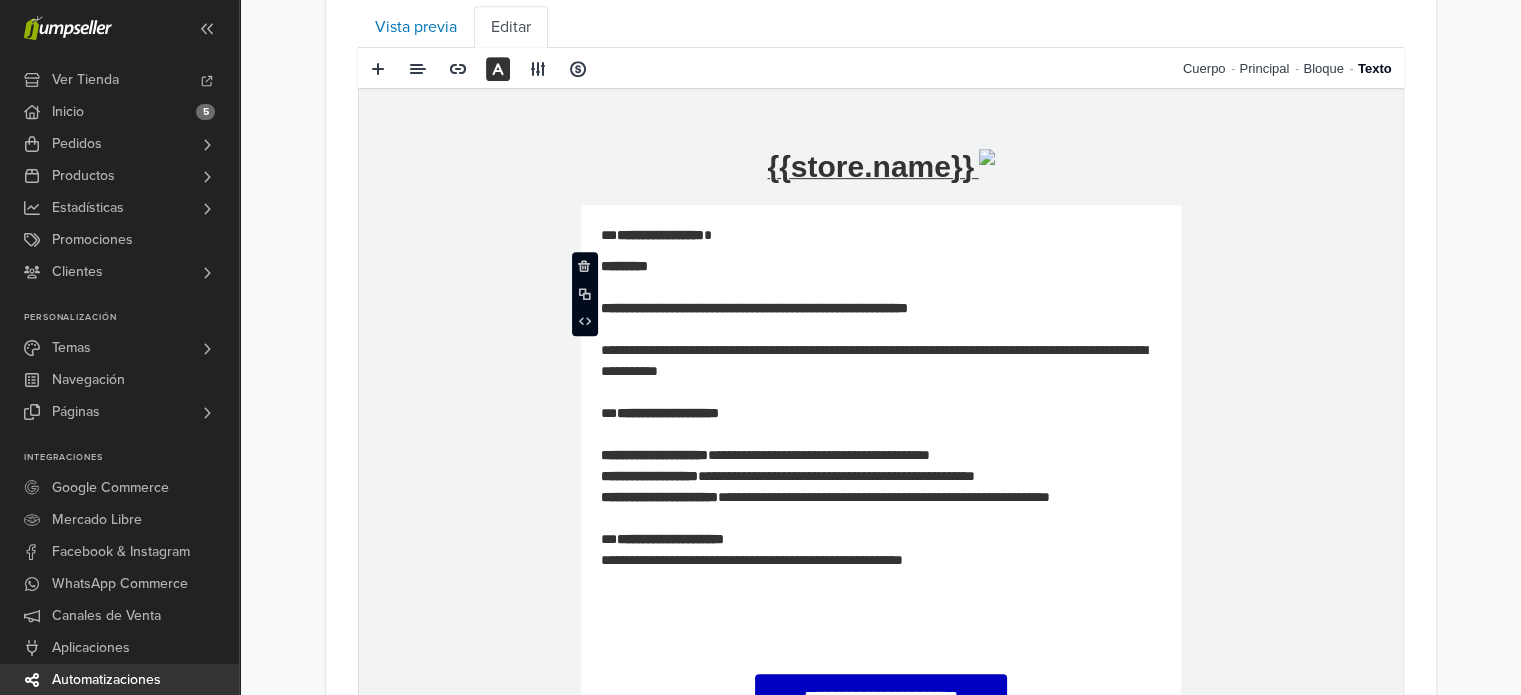 click on "**********" at bounding box center [880, 235] 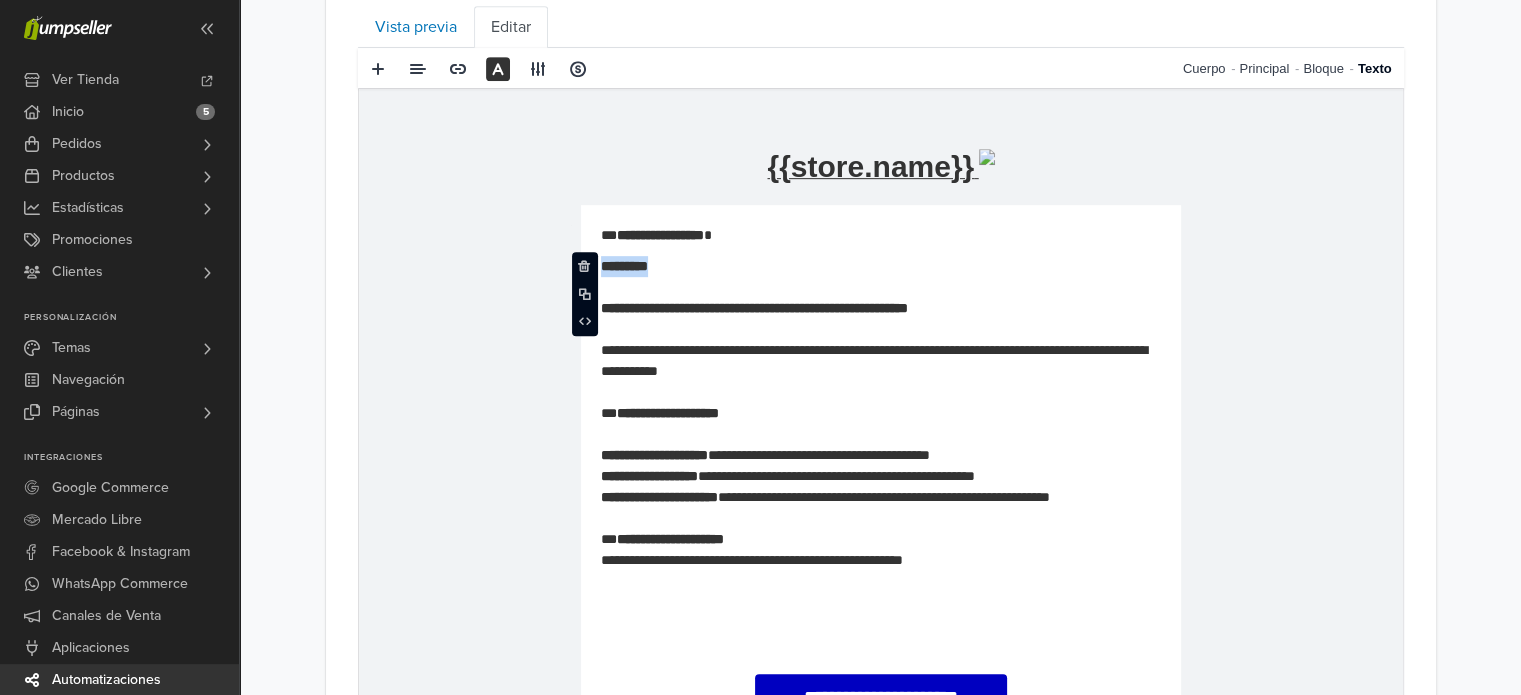 drag, startPoint x: 663, startPoint y: 266, endPoint x: 954, endPoint y: 352, distance: 303.44193 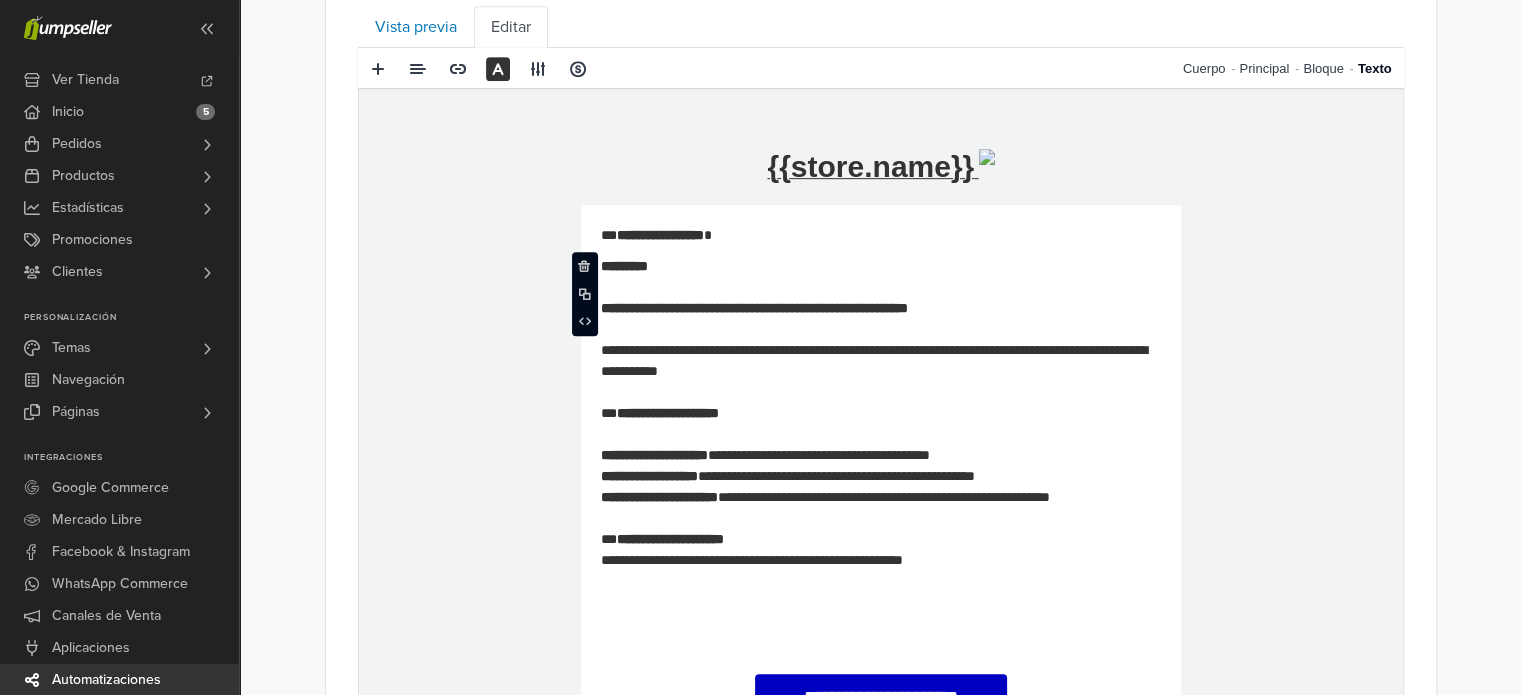 click on "**********" at bounding box center (880, 235) 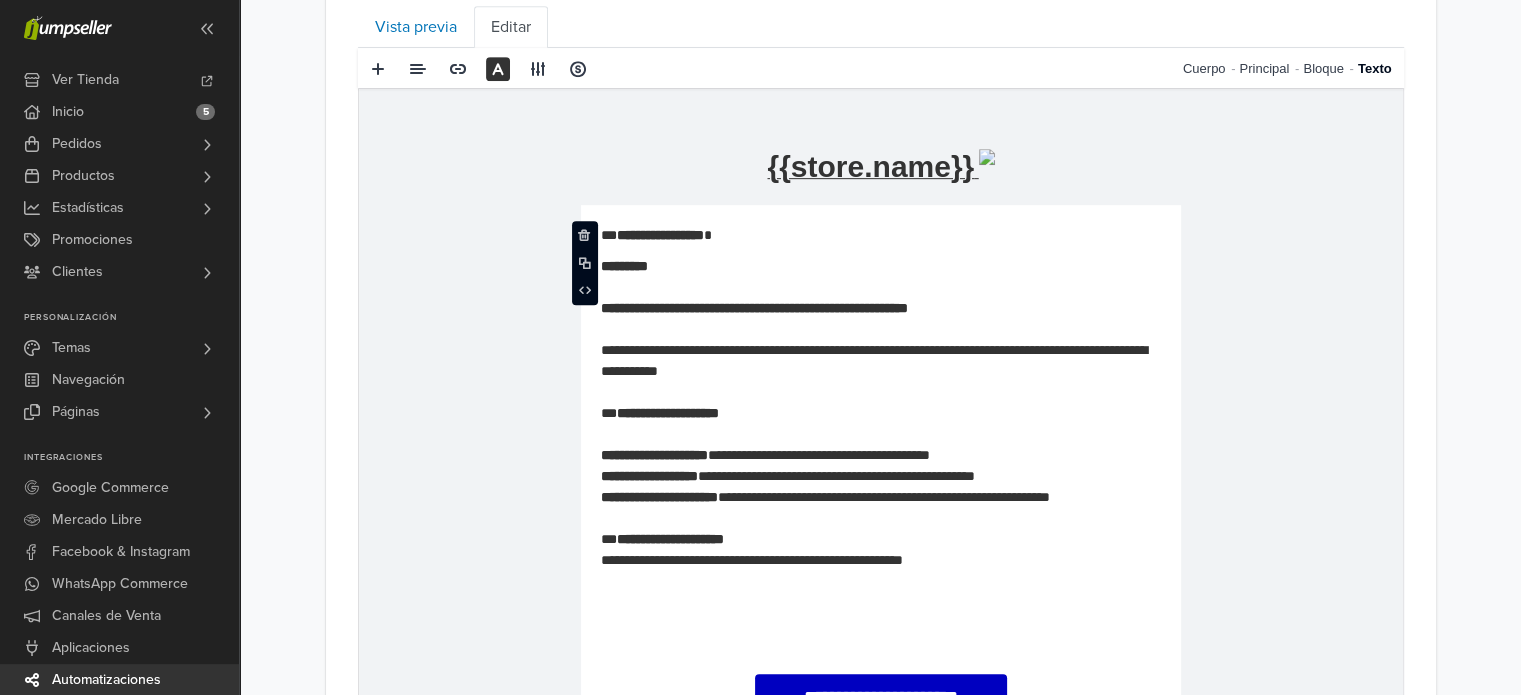 click on "**********" at bounding box center [880, 235] 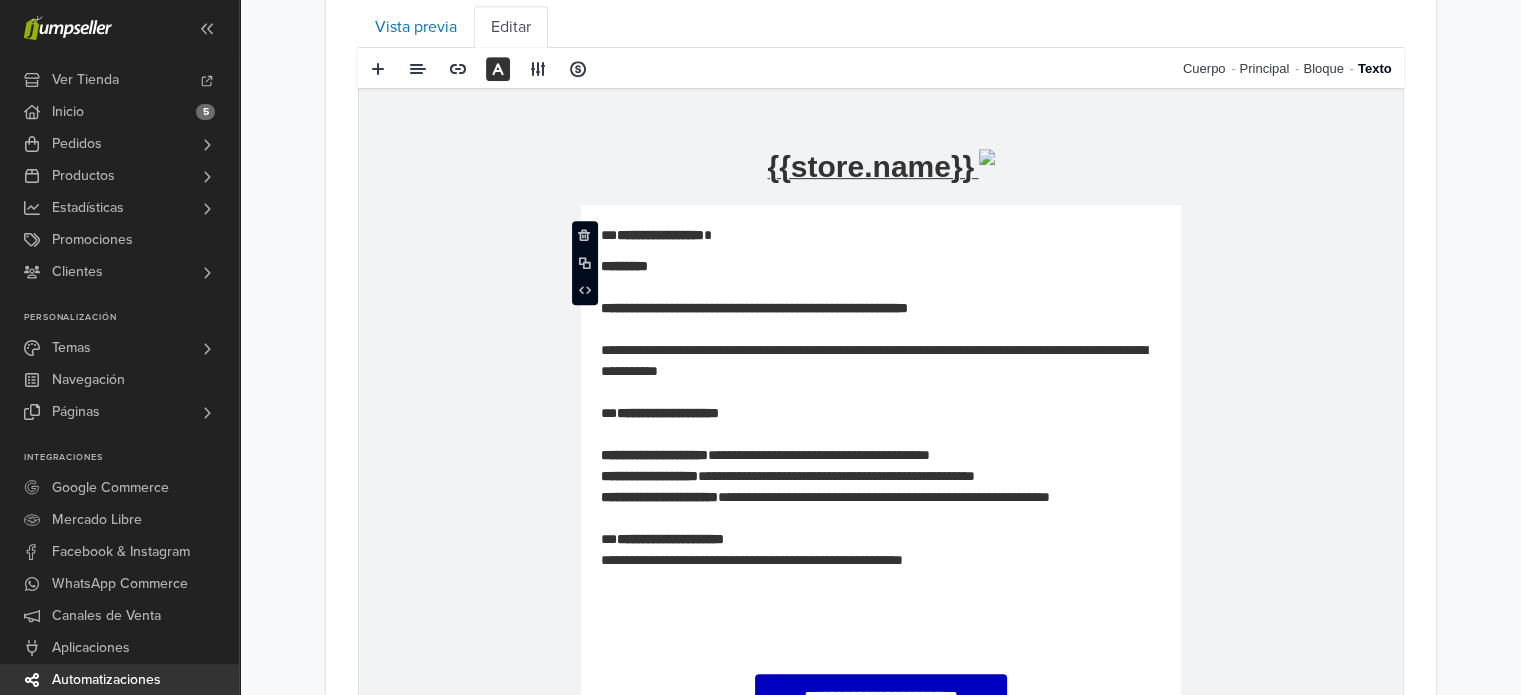 type 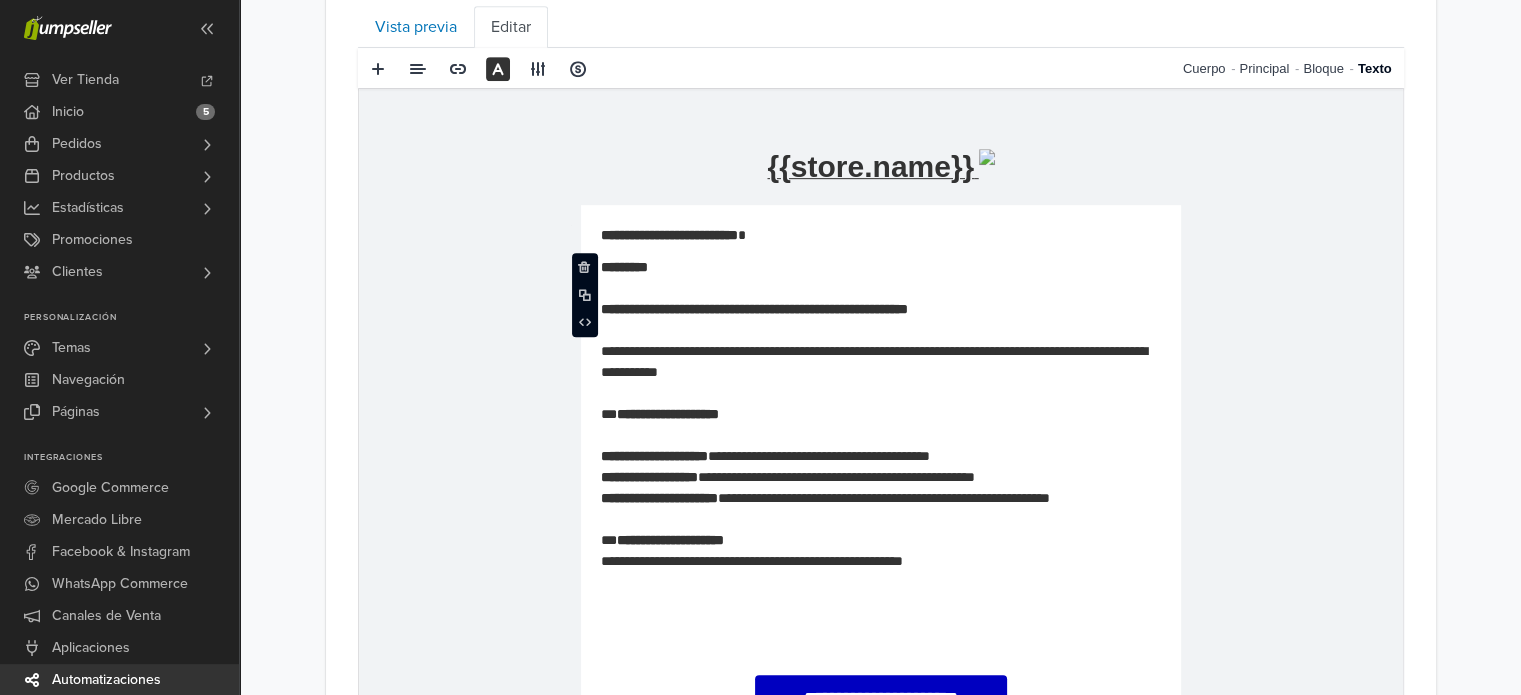 click on "**********" at bounding box center [880, 425] 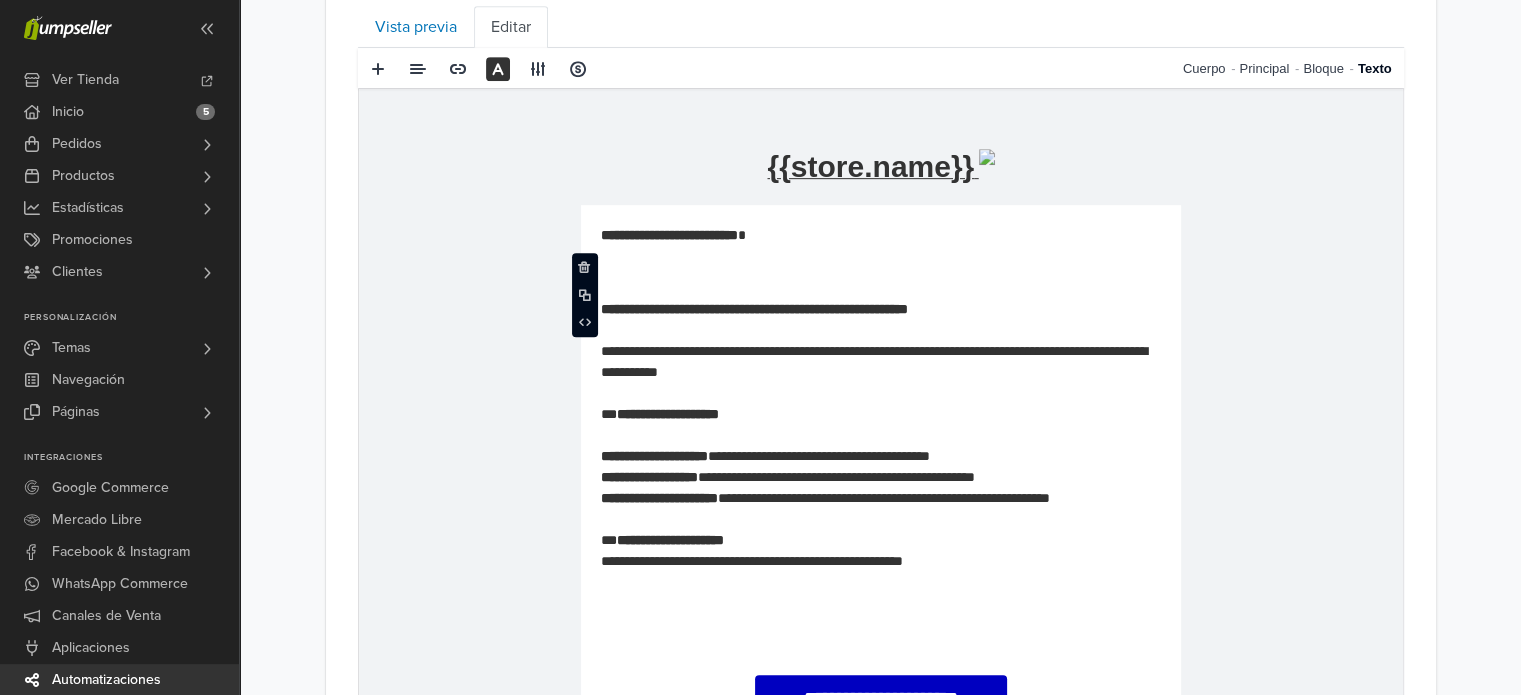 click on "**********" at bounding box center (753, 309) 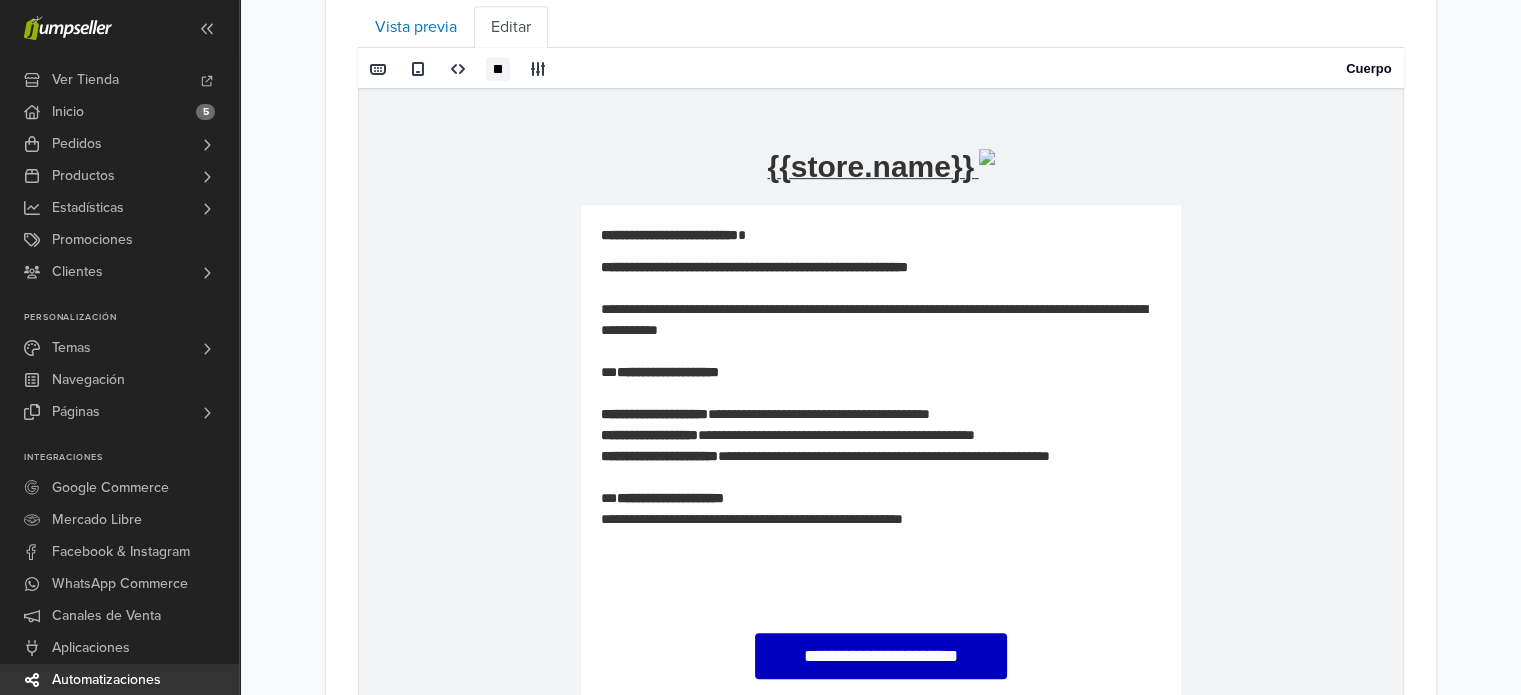 click on "**********" at bounding box center (880, 609) 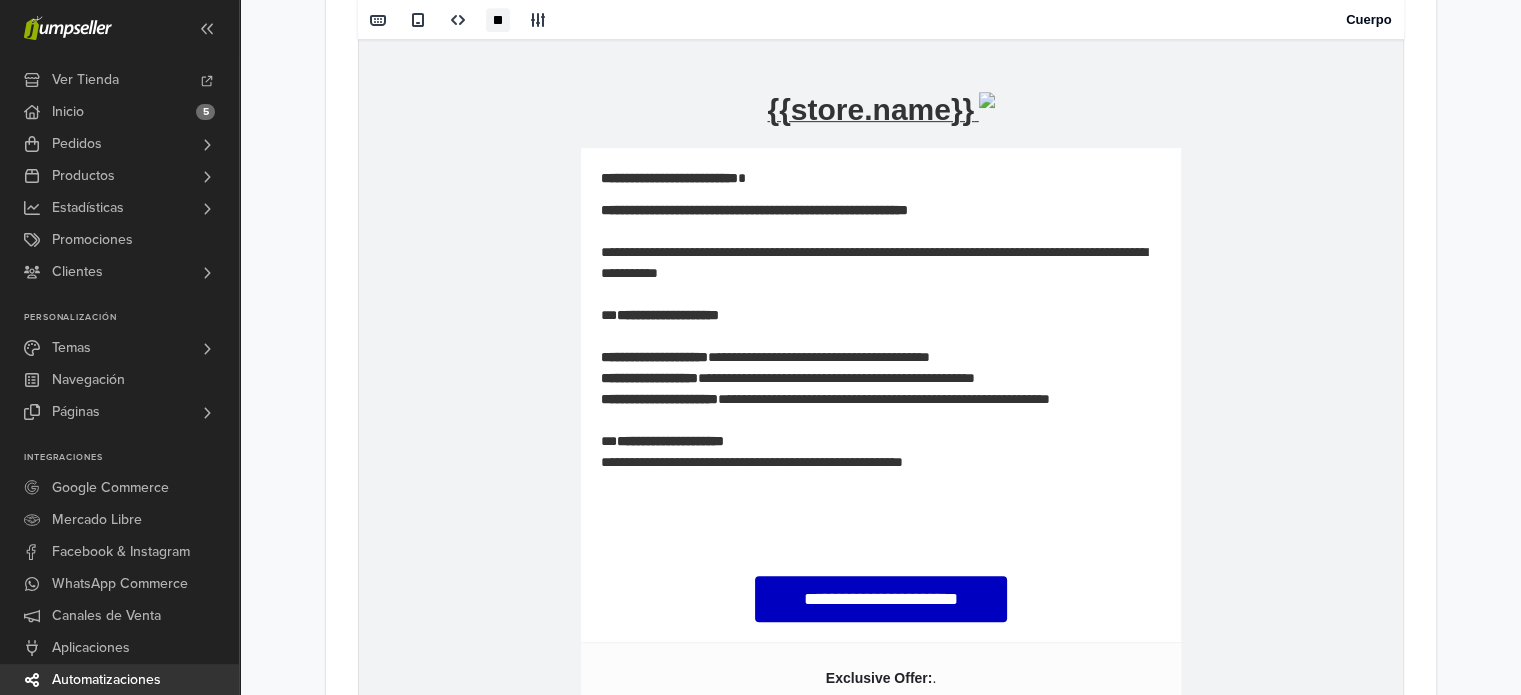 scroll, scrollTop: 1149, scrollLeft: 0, axis: vertical 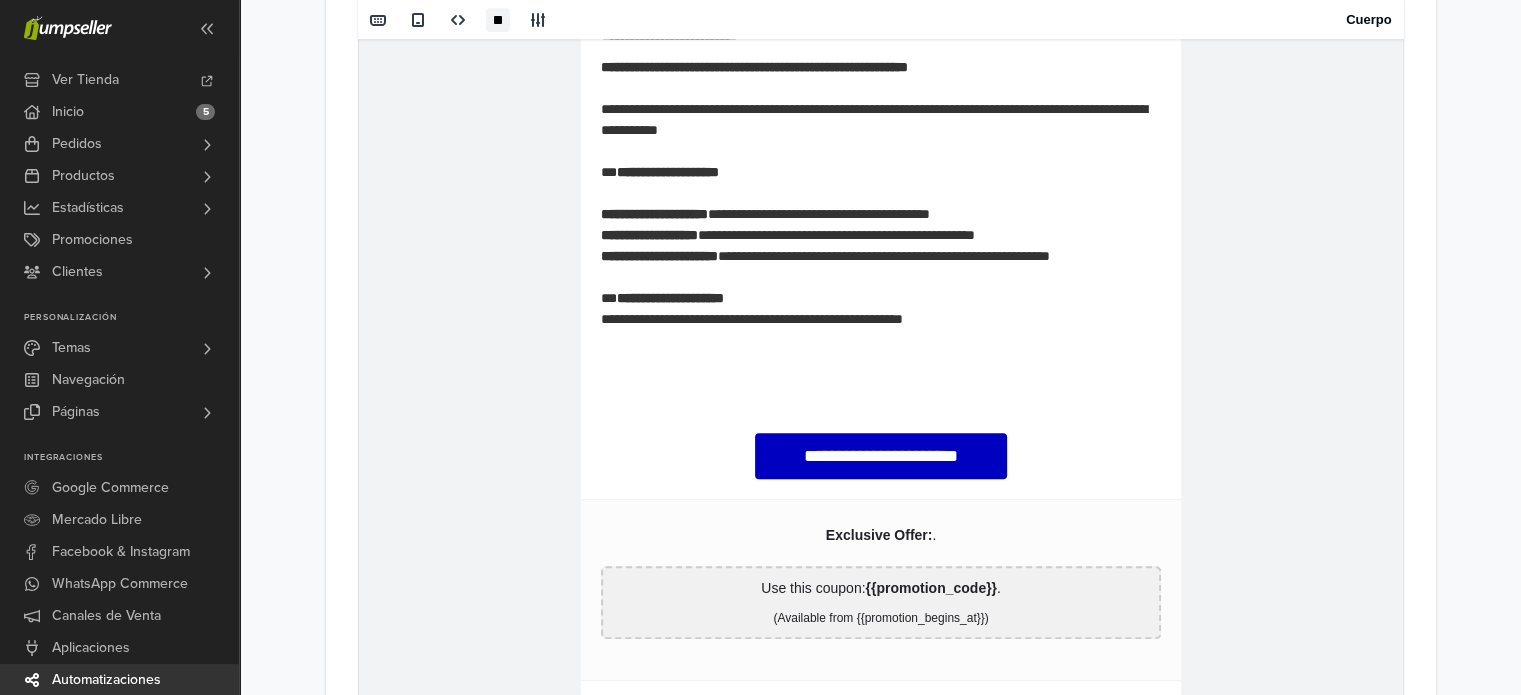 click on "**********" at bounding box center [880, 205] 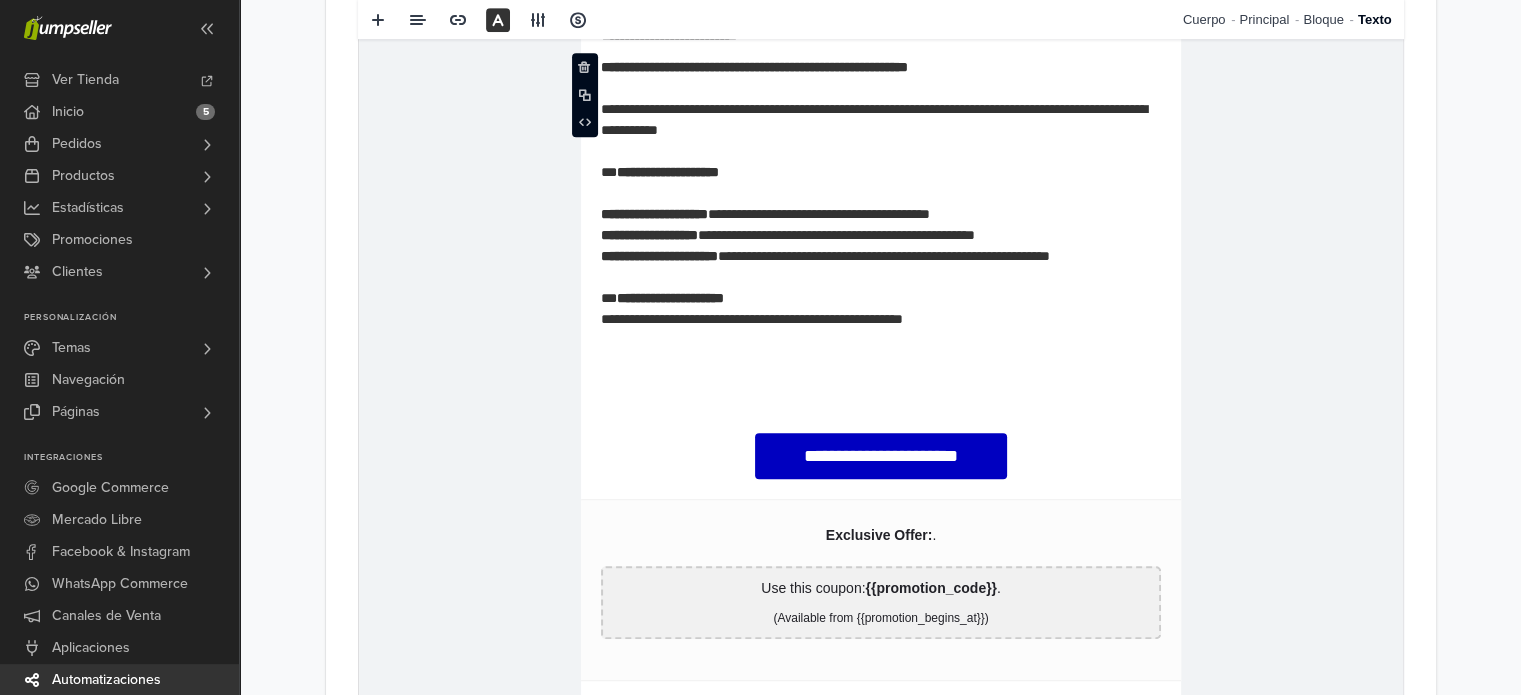click on "**********" at bounding box center (880, 205) 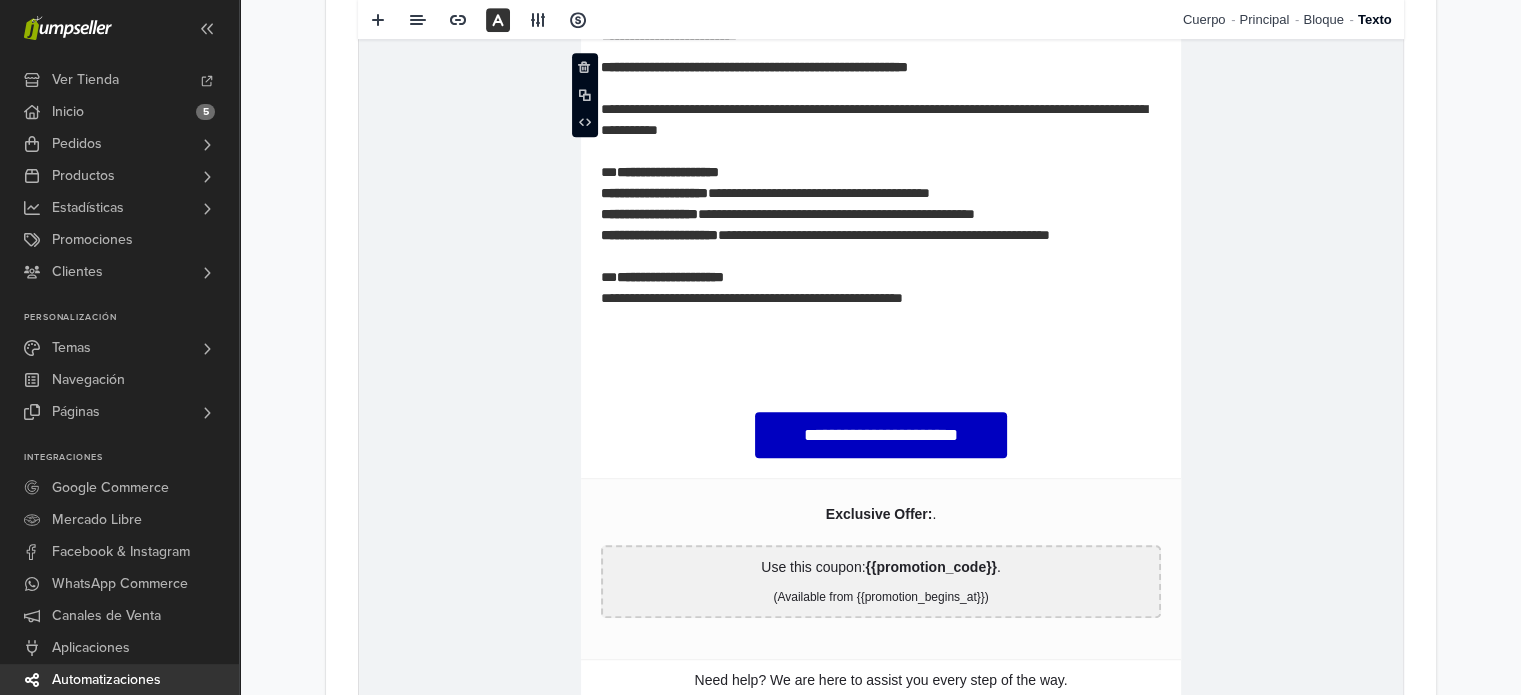 click on "**********" at bounding box center [880, 400] 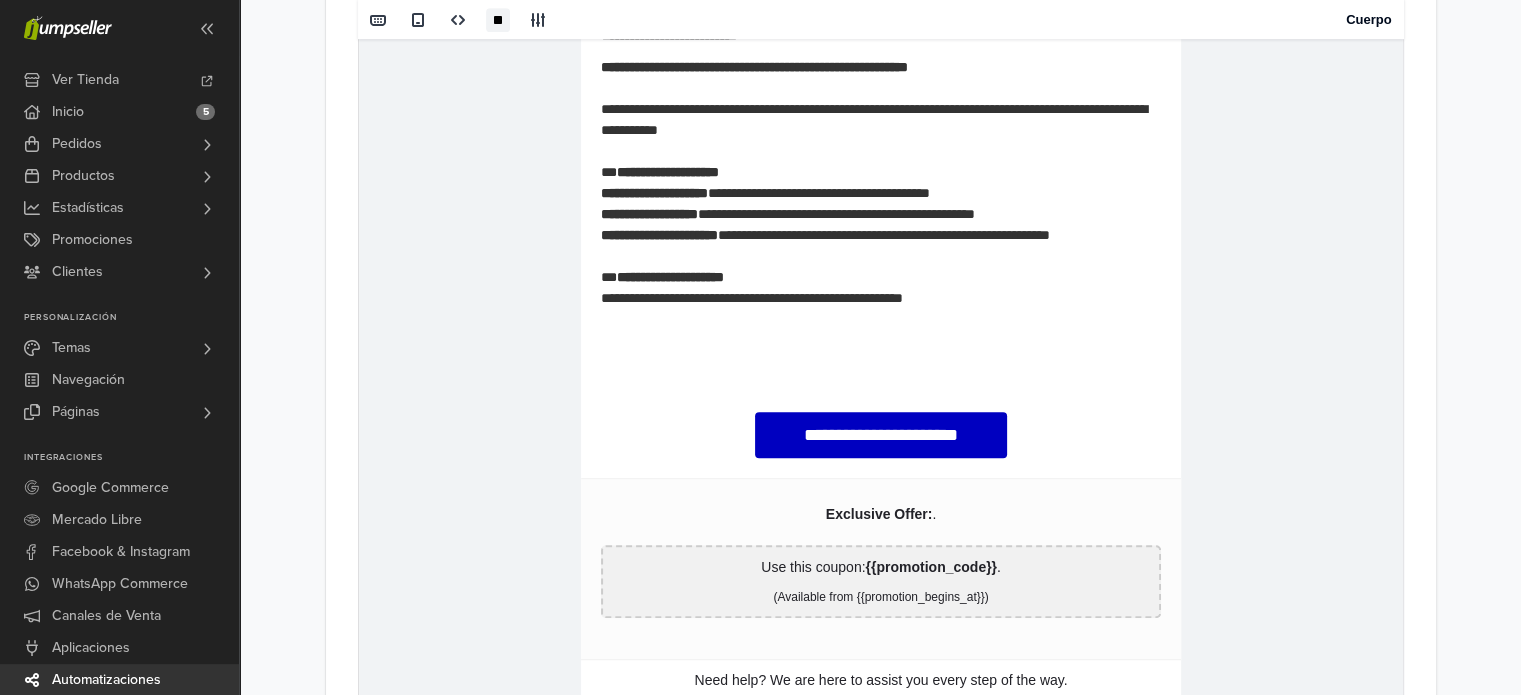 click on "**********" at bounding box center [880, 436] 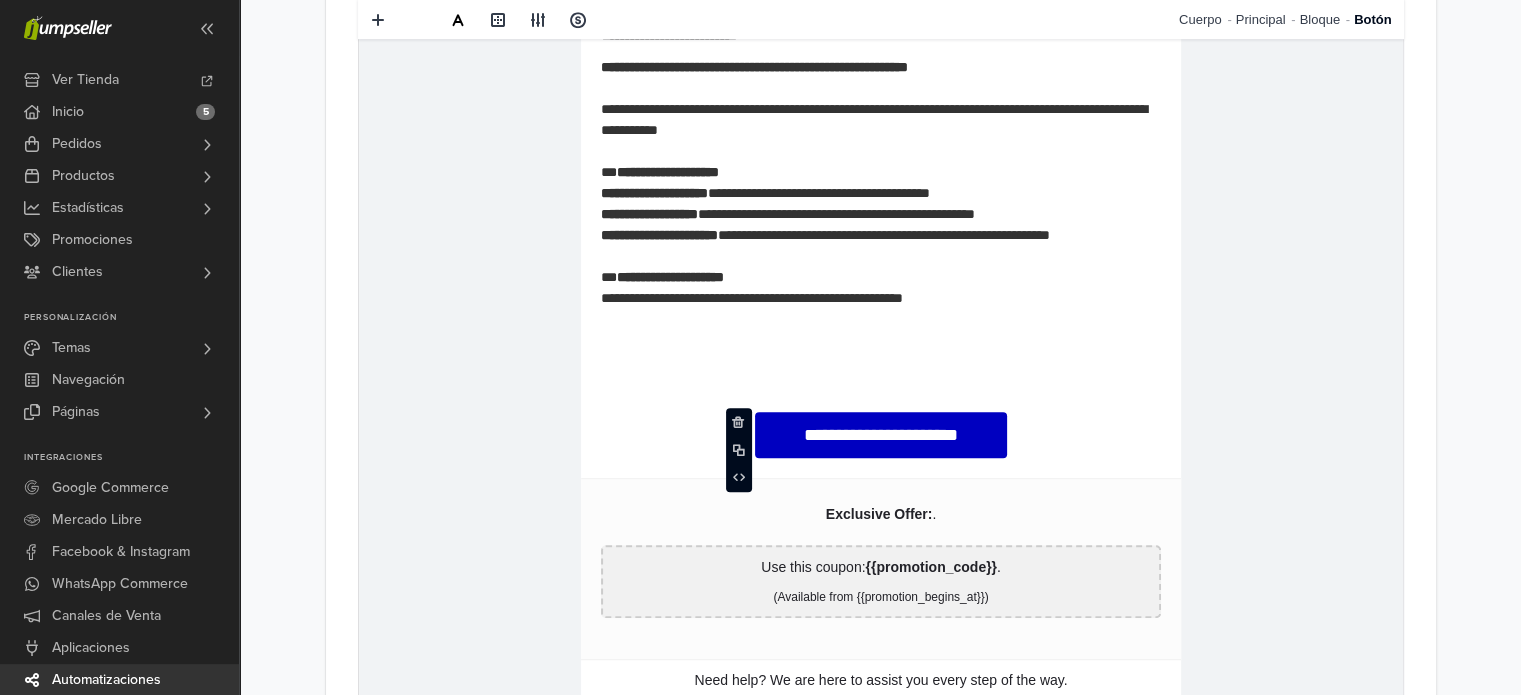 type 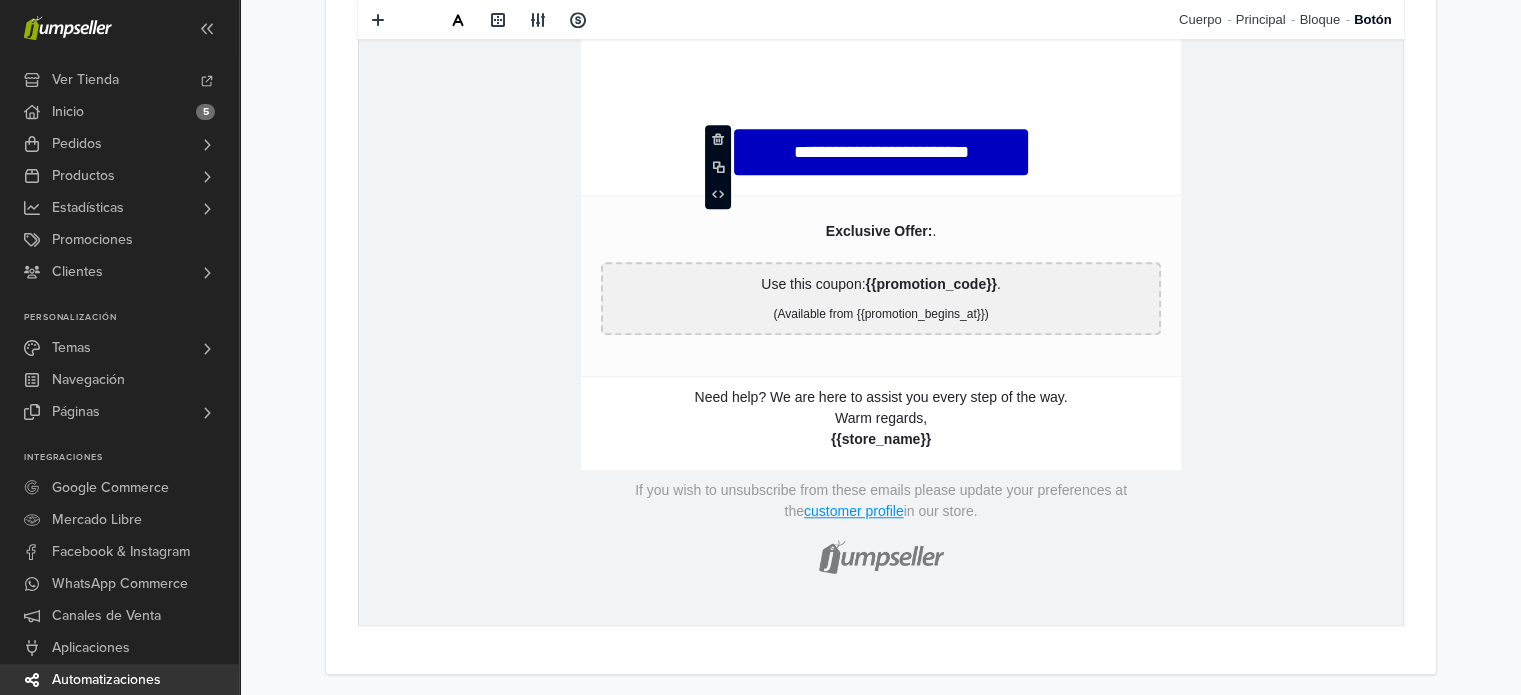 scroll, scrollTop: 1332, scrollLeft: 0, axis: vertical 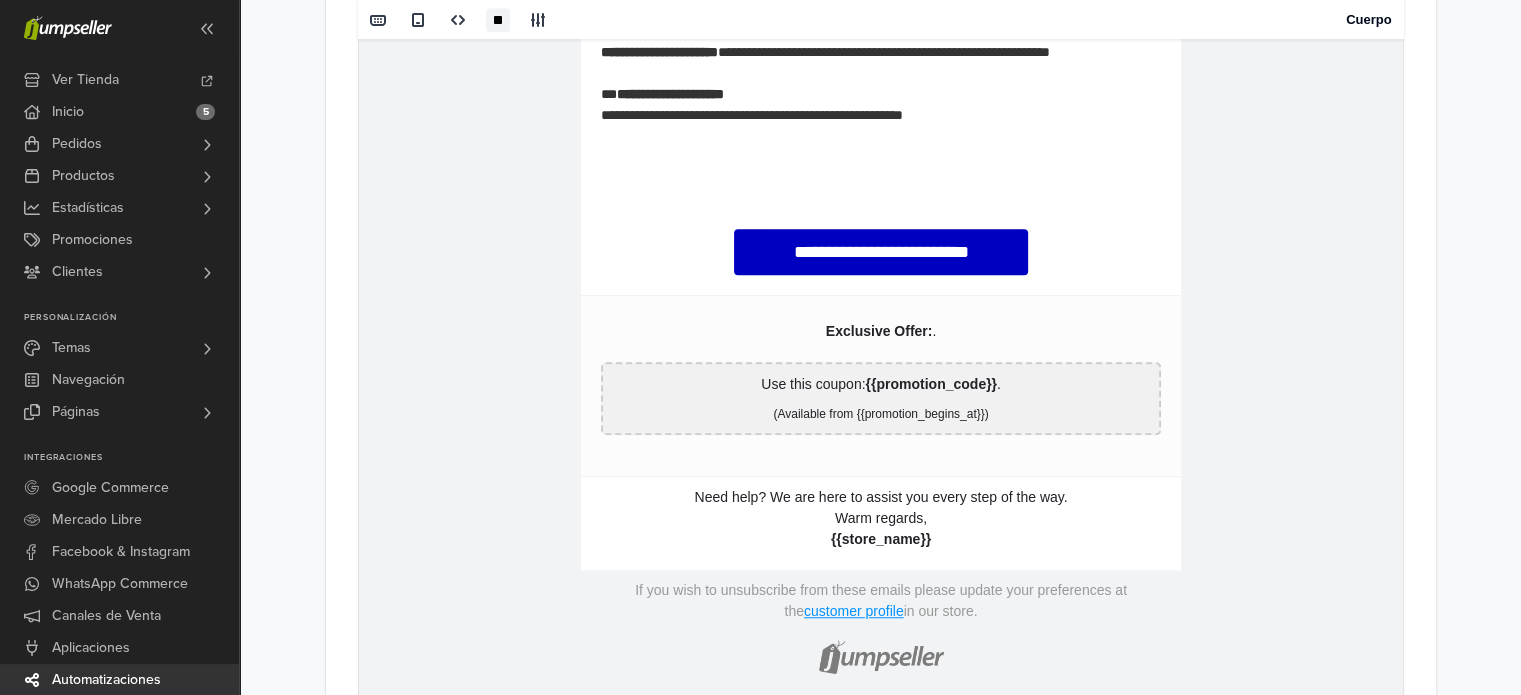 click on "**********" at bounding box center (880, 217) 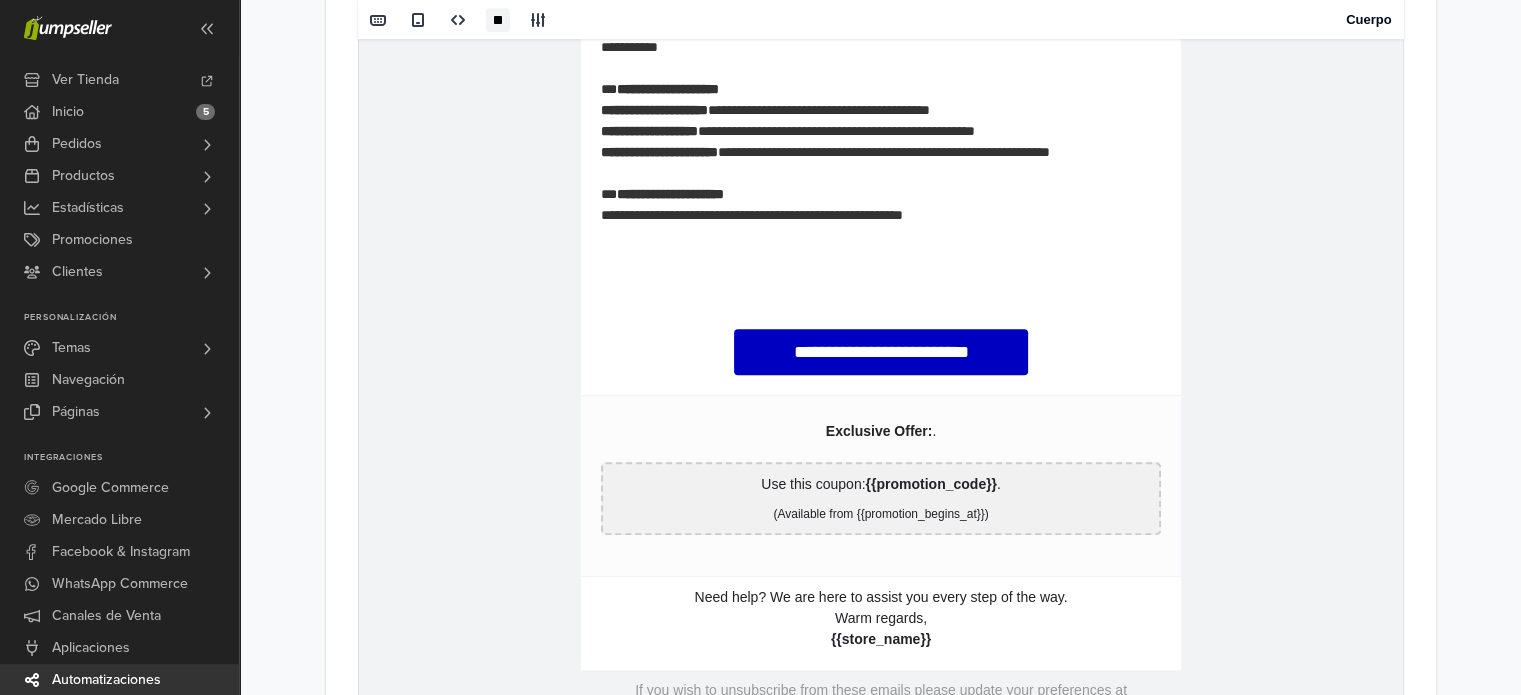 scroll, scrollTop: 1332, scrollLeft: 0, axis: vertical 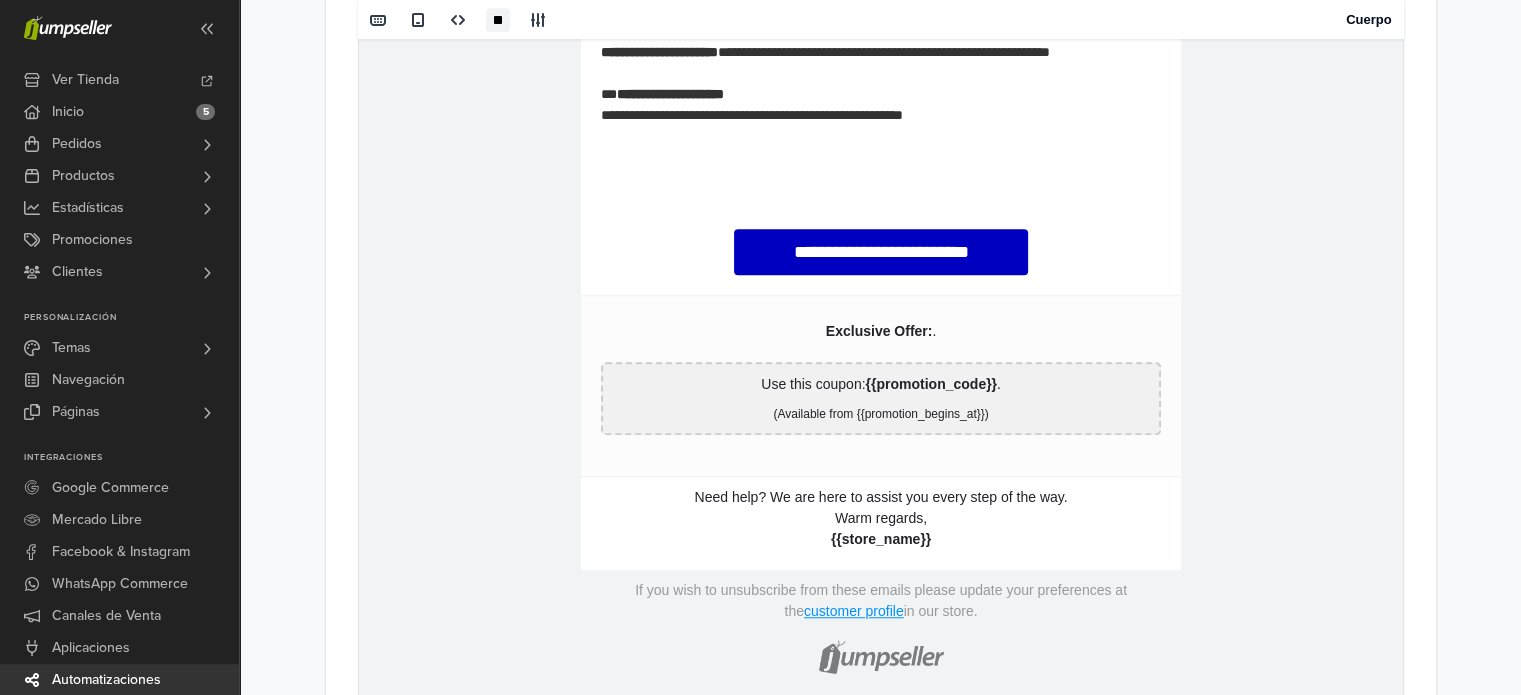 click on "Warm regards," at bounding box center [880, 519] 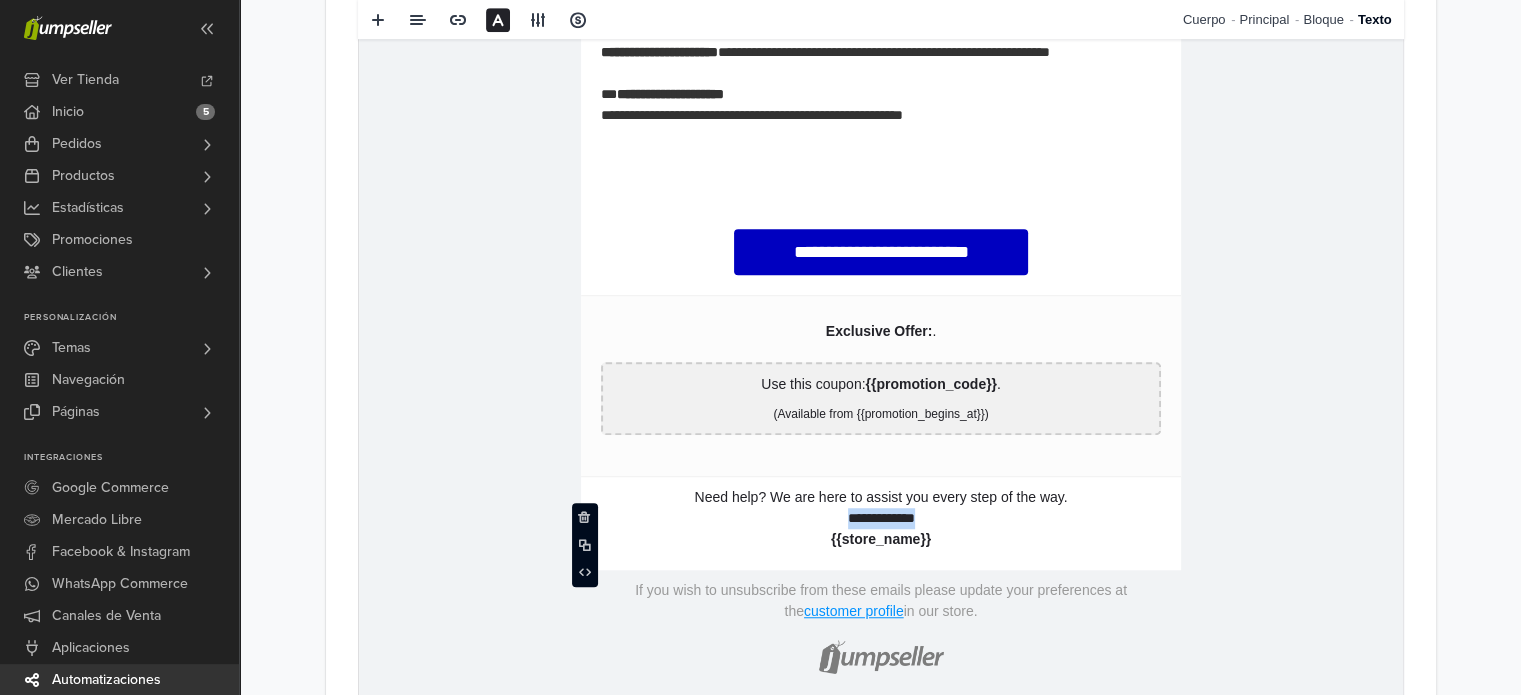 drag, startPoint x: 937, startPoint y: 523, endPoint x: 703, endPoint y: 488, distance: 236.60304 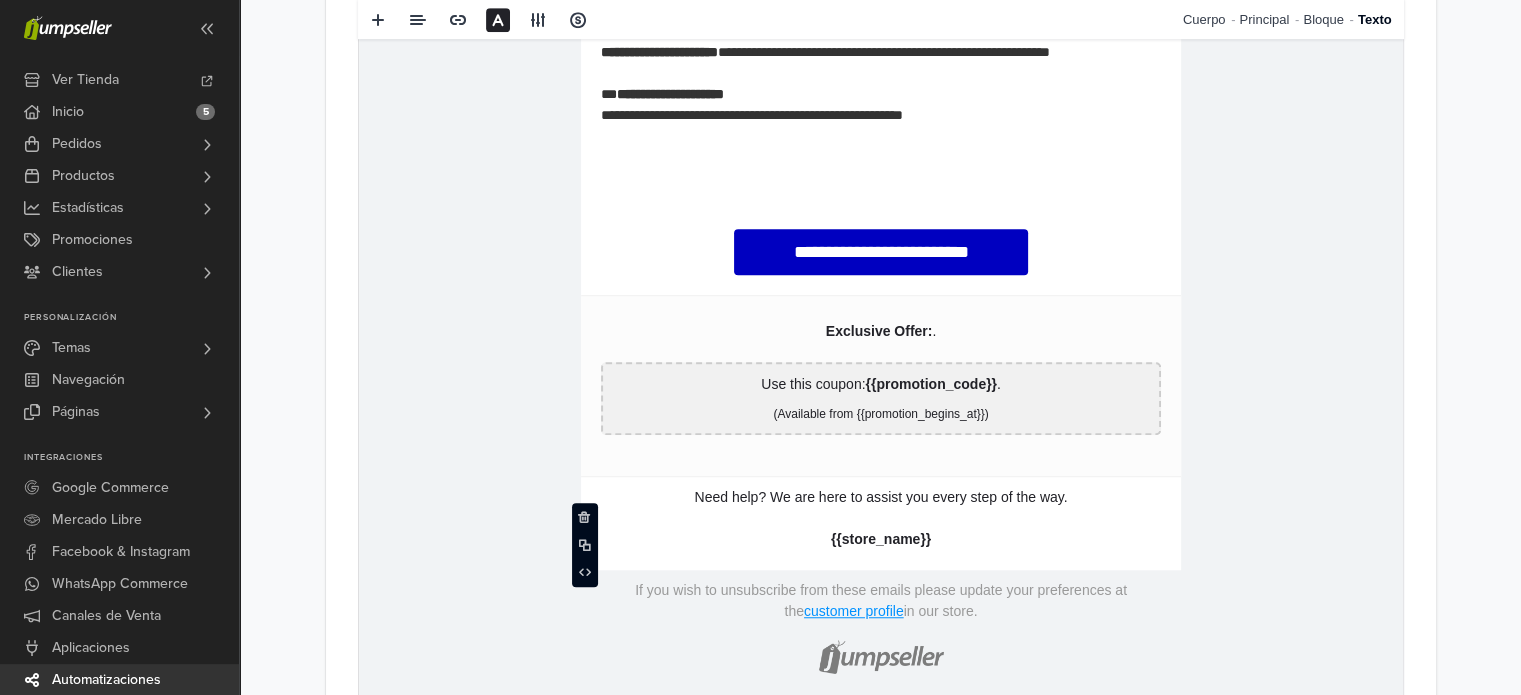 click on "Need help? We are  here to assist you every step of the way." at bounding box center (880, 498) 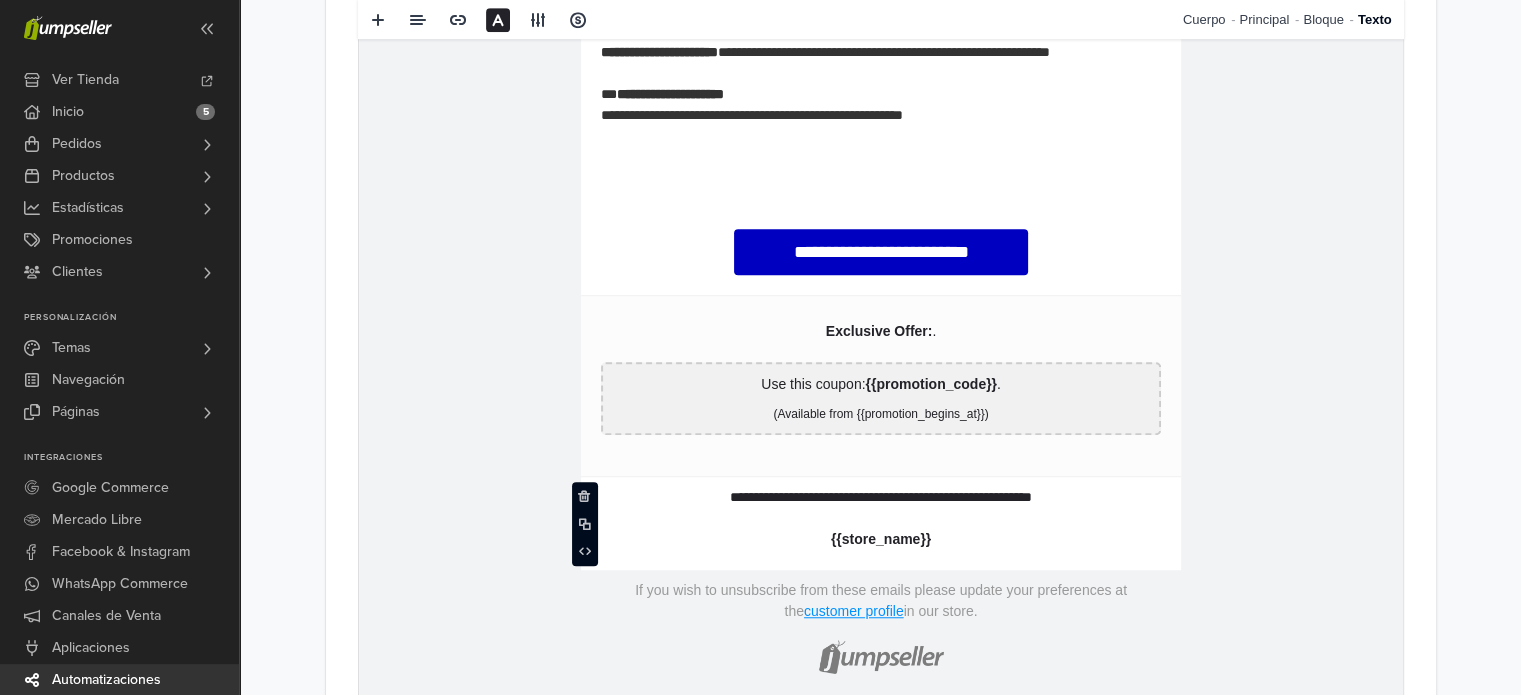 type 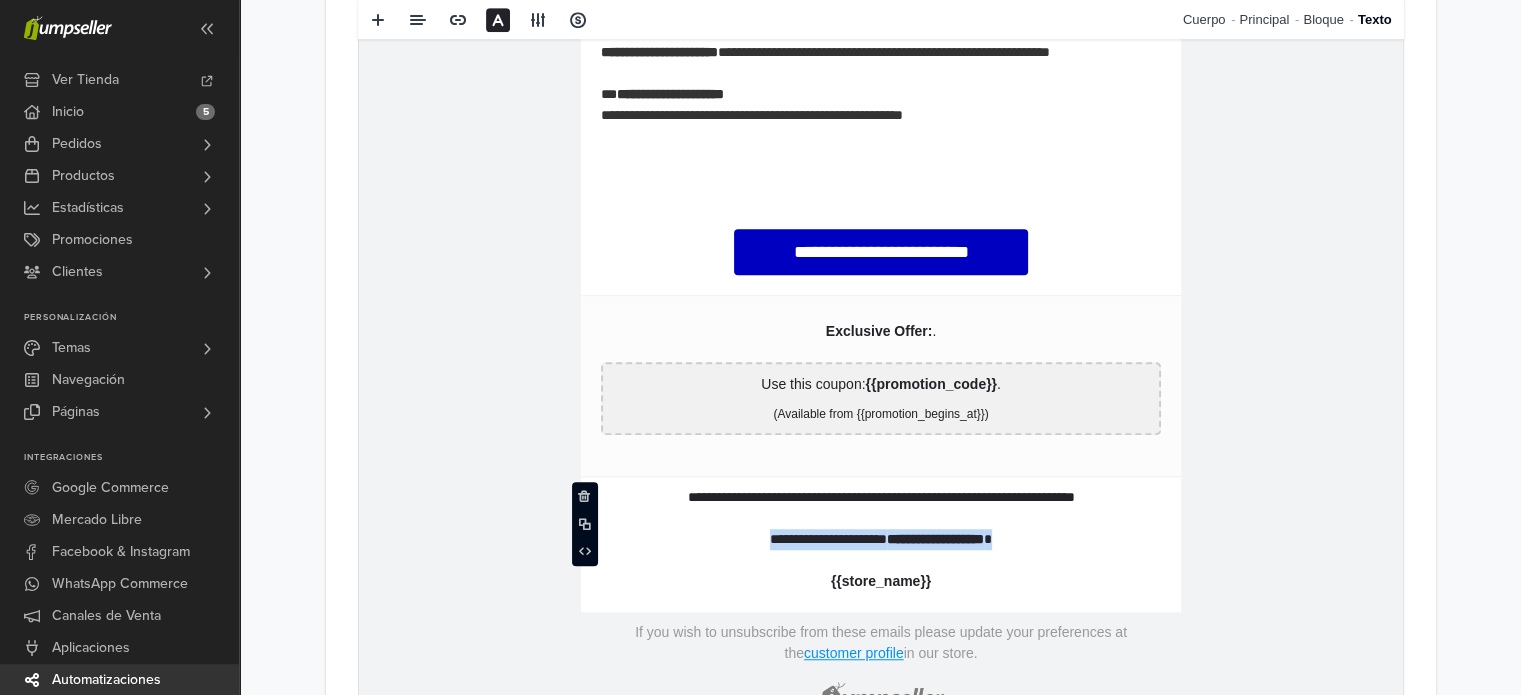 drag, startPoint x: 1027, startPoint y: 533, endPoint x: 740, endPoint y: 539, distance: 287.0627 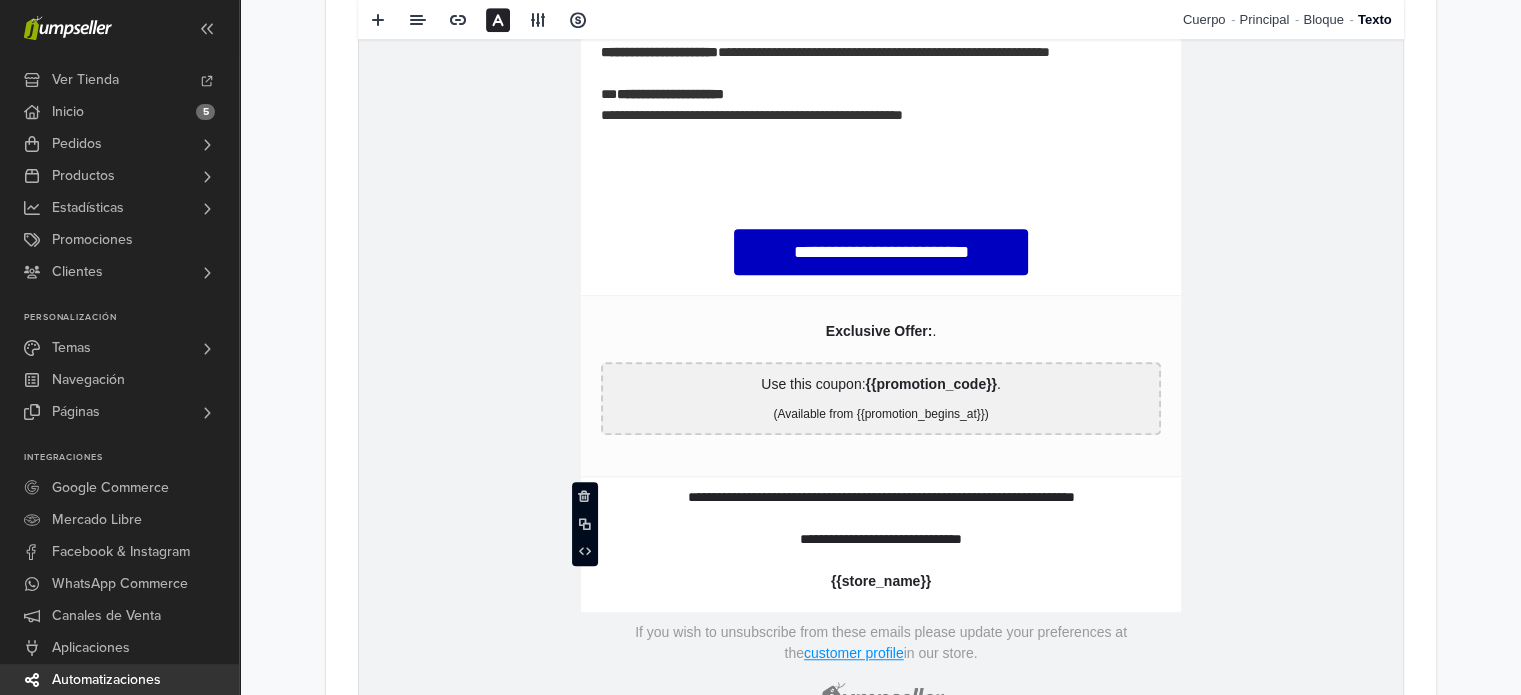 click on "**********" at bounding box center (880, 519) 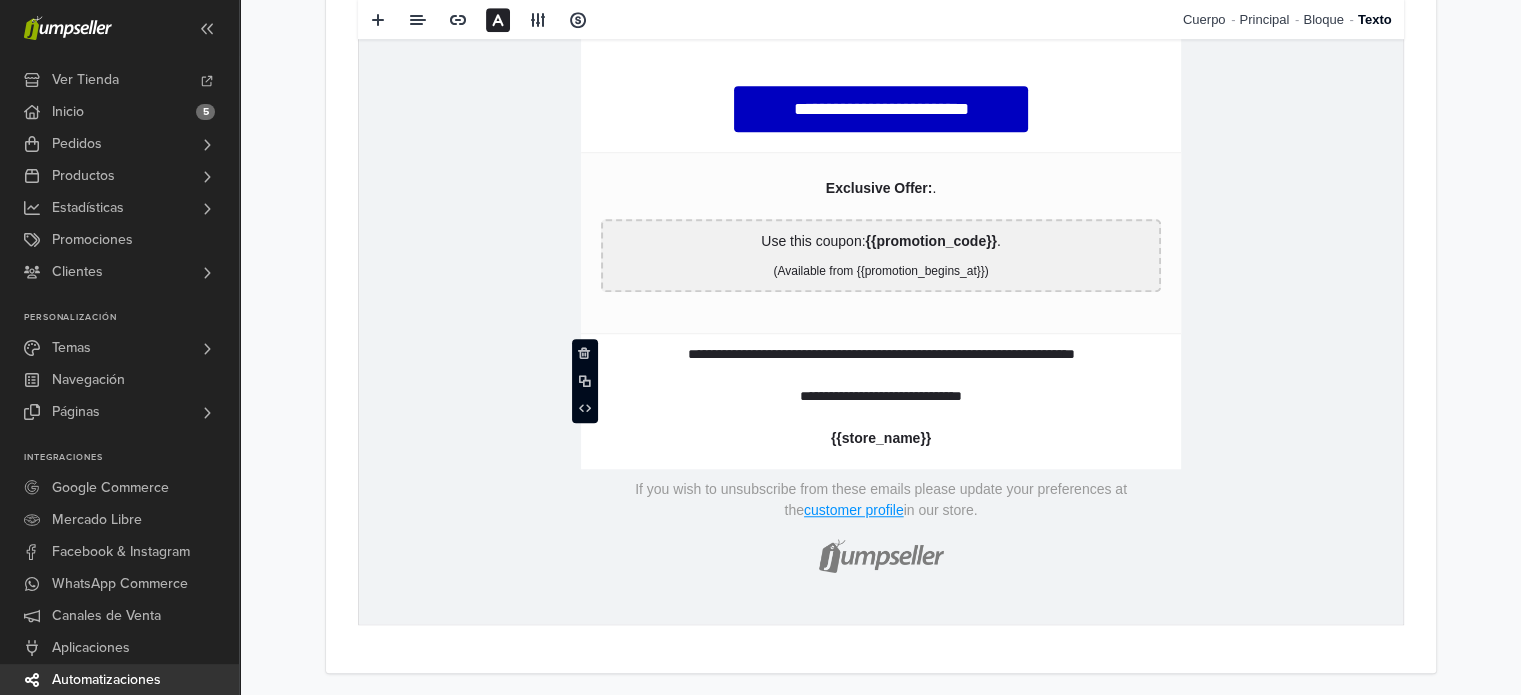 scroll, scrollTop: 1454, scrollLeft: 0, axis: vertical 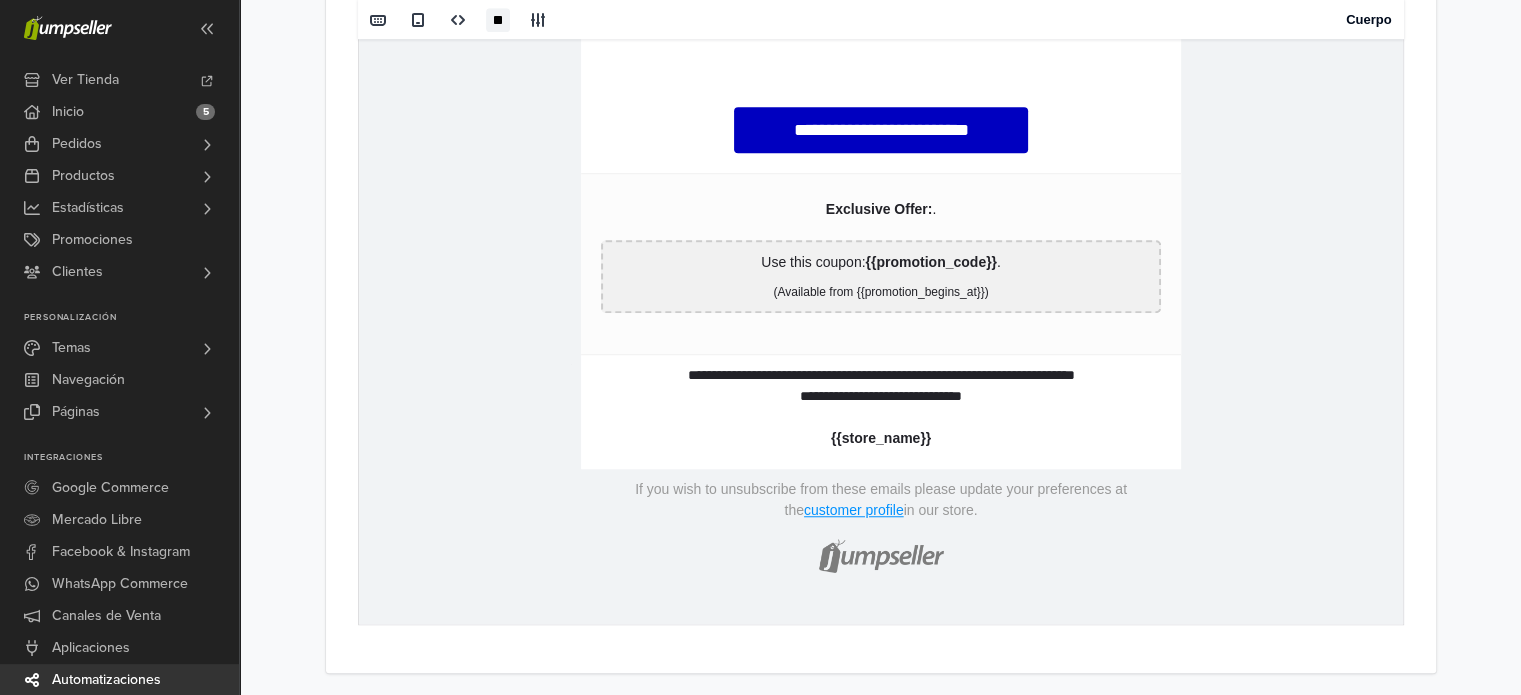 click on "**********" at bounding box center (880, 105) 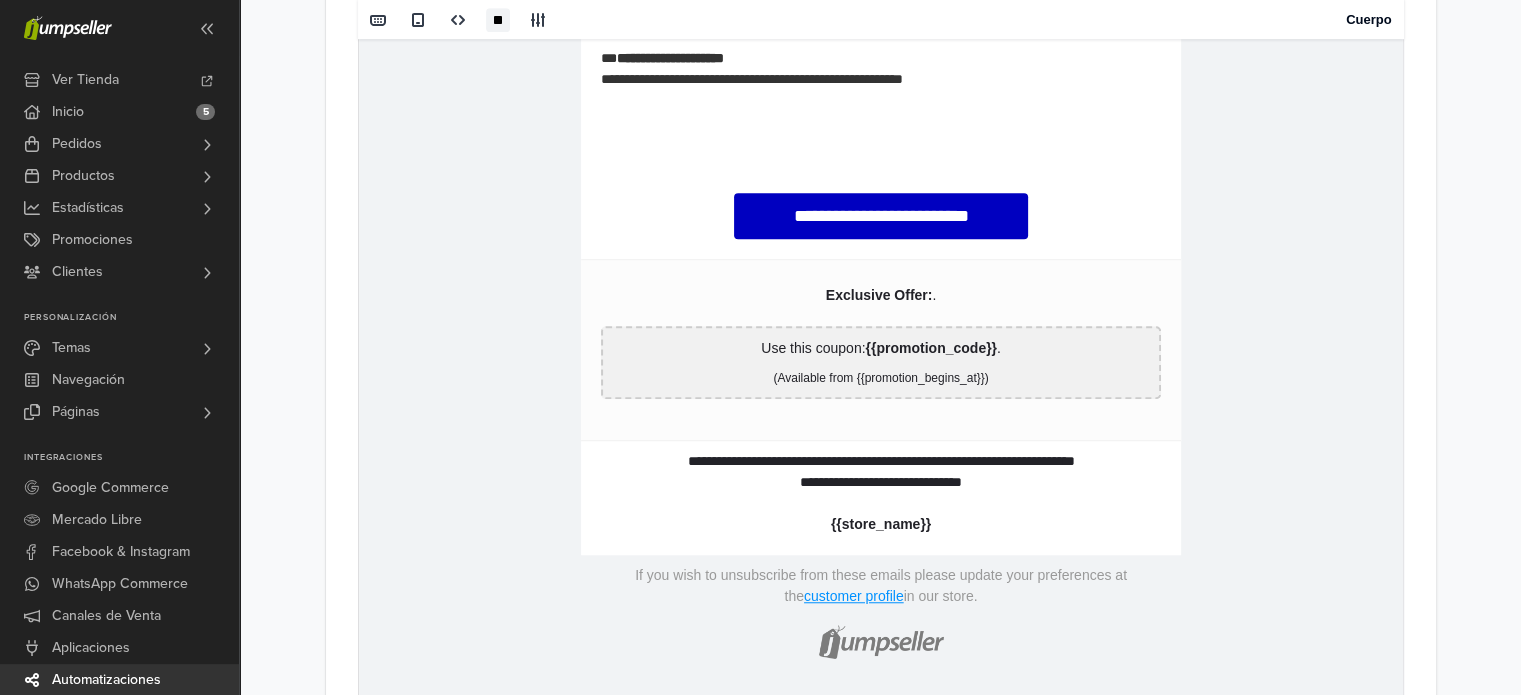 scroll, scrollTop: 1254, scrollLeft: 0, axis: vertical 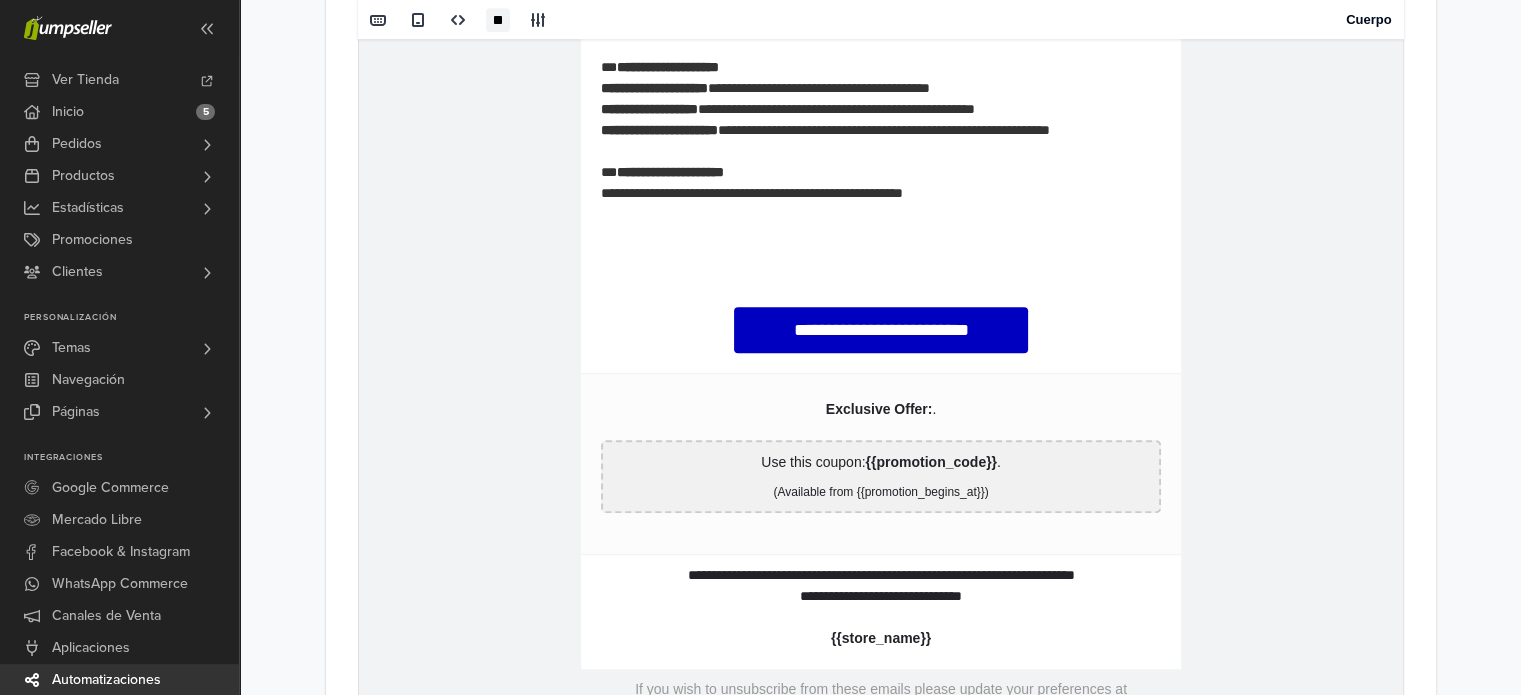 click on "hidden text
Exclusive Offer: .
hidden text
Use this coupon:  {{promotion_code}} .
{% if promotion_begins_at %}
(Available from {{promotion_begins_at}})
{% endif %}" at bounding box center [880, 464] 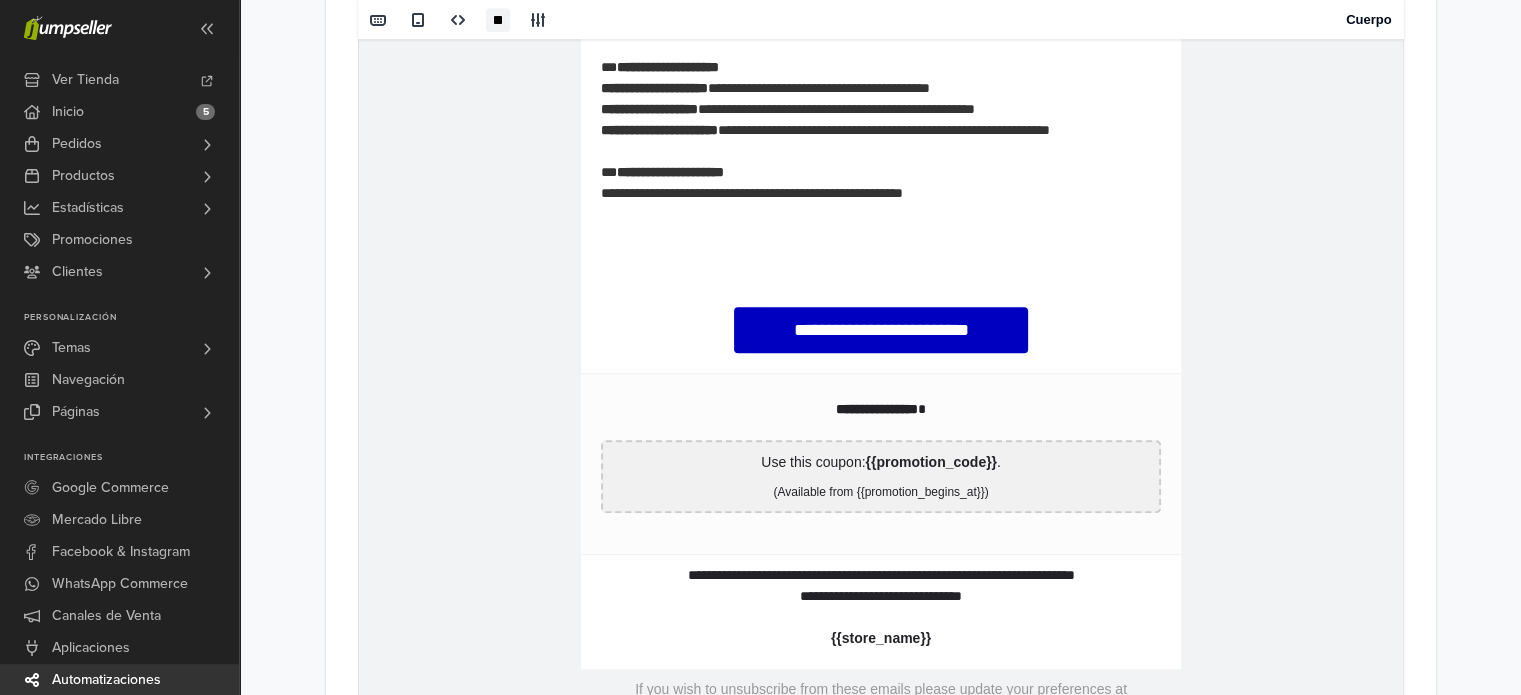 click on "**********" at bounding box center (880, 464) 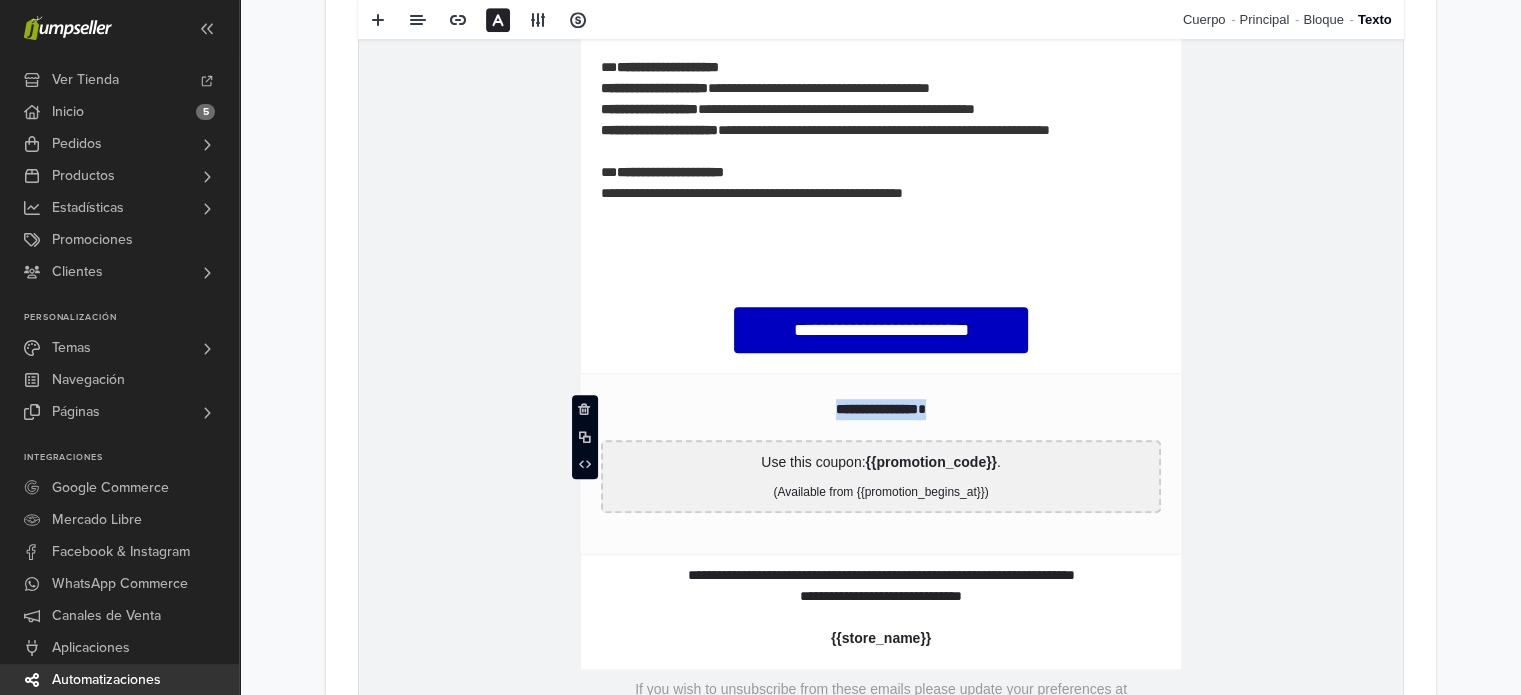 drag, startPoint x: 964, startPoint y: 412, endPoint x: 806, endPoint y: 414, distance: 158.01266 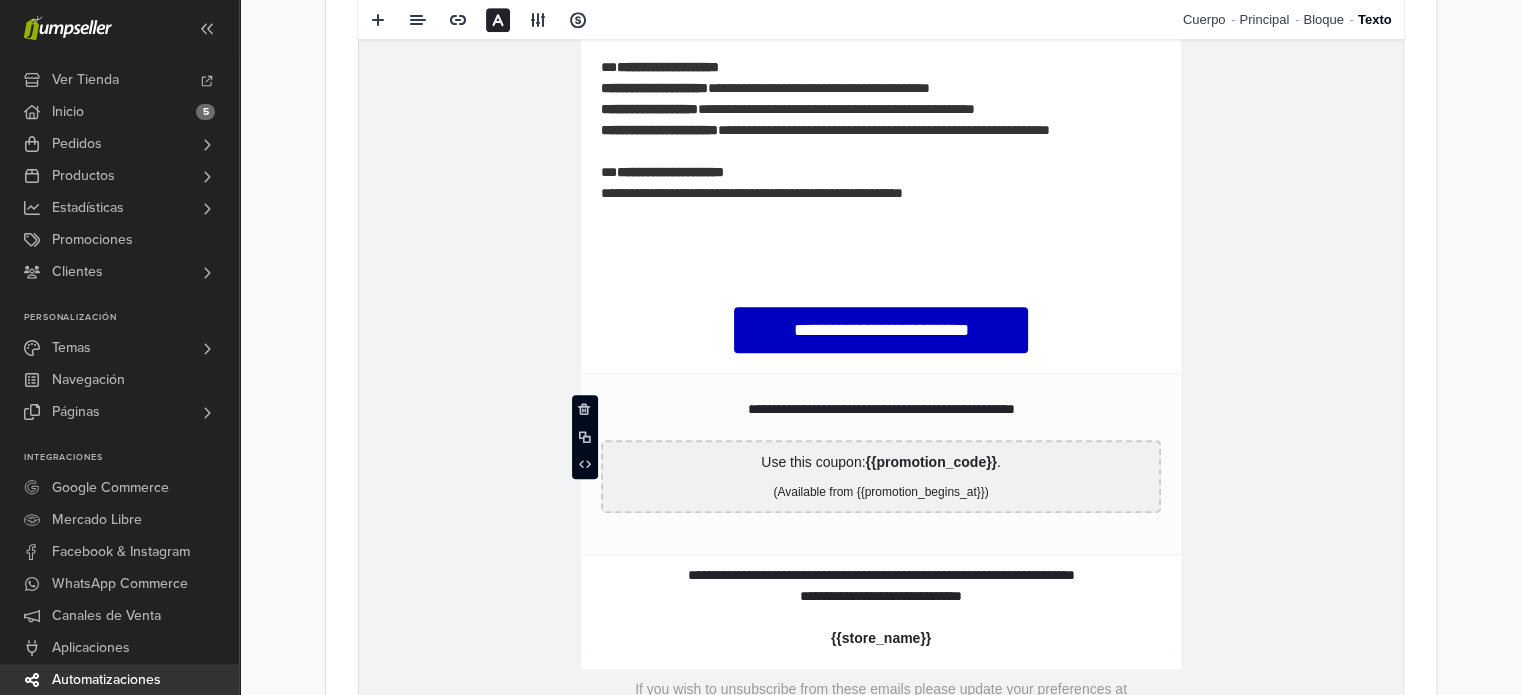 click on "**********" at bounding box center [880, 305] 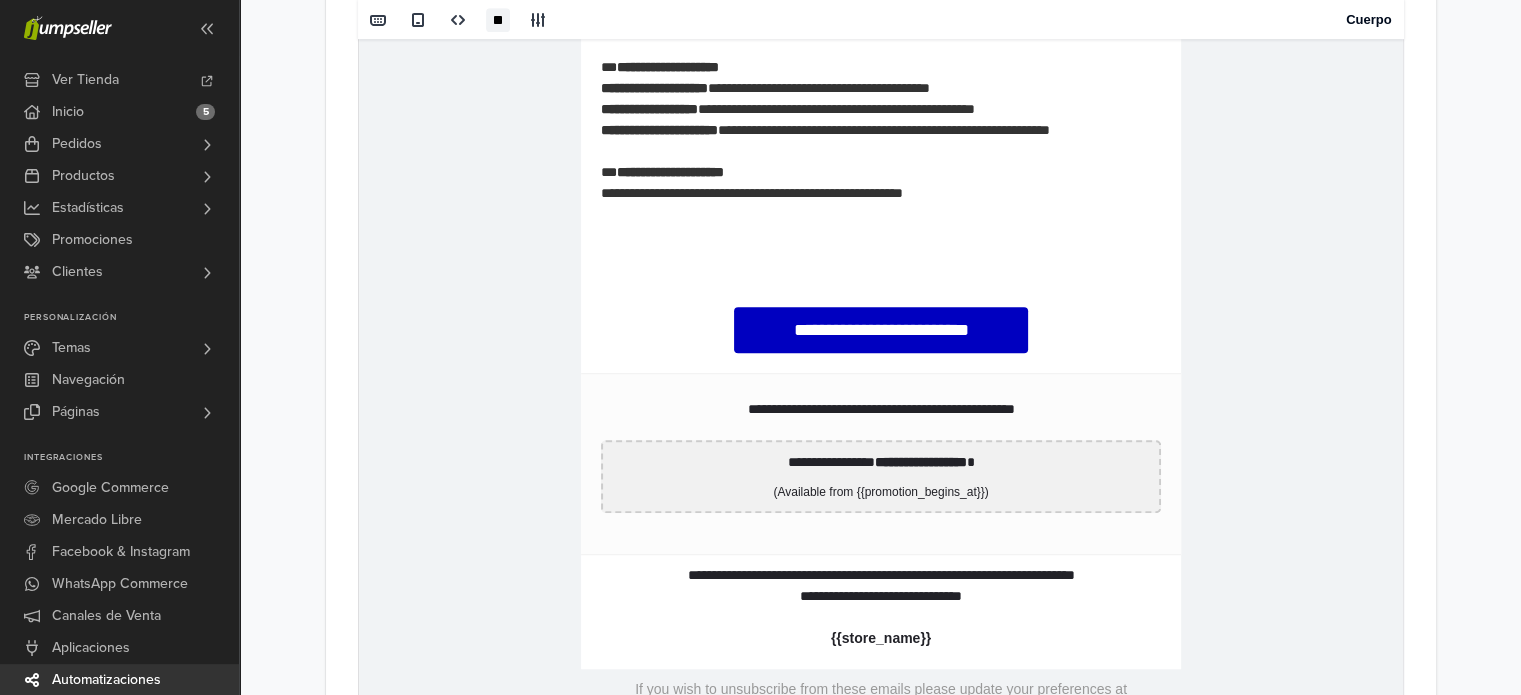 click on "**********" at bounding box center [920, 463] 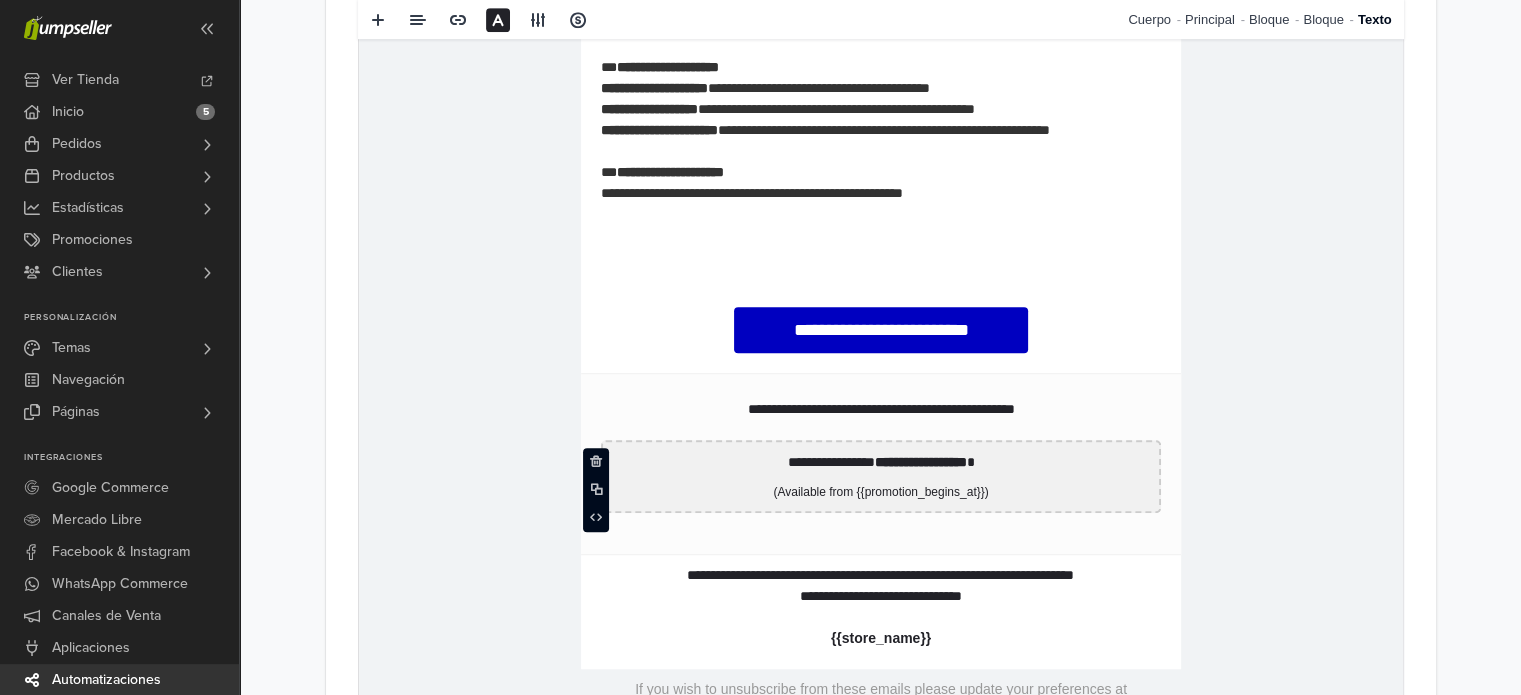 click on "**********" at bounding box center [919, 463] 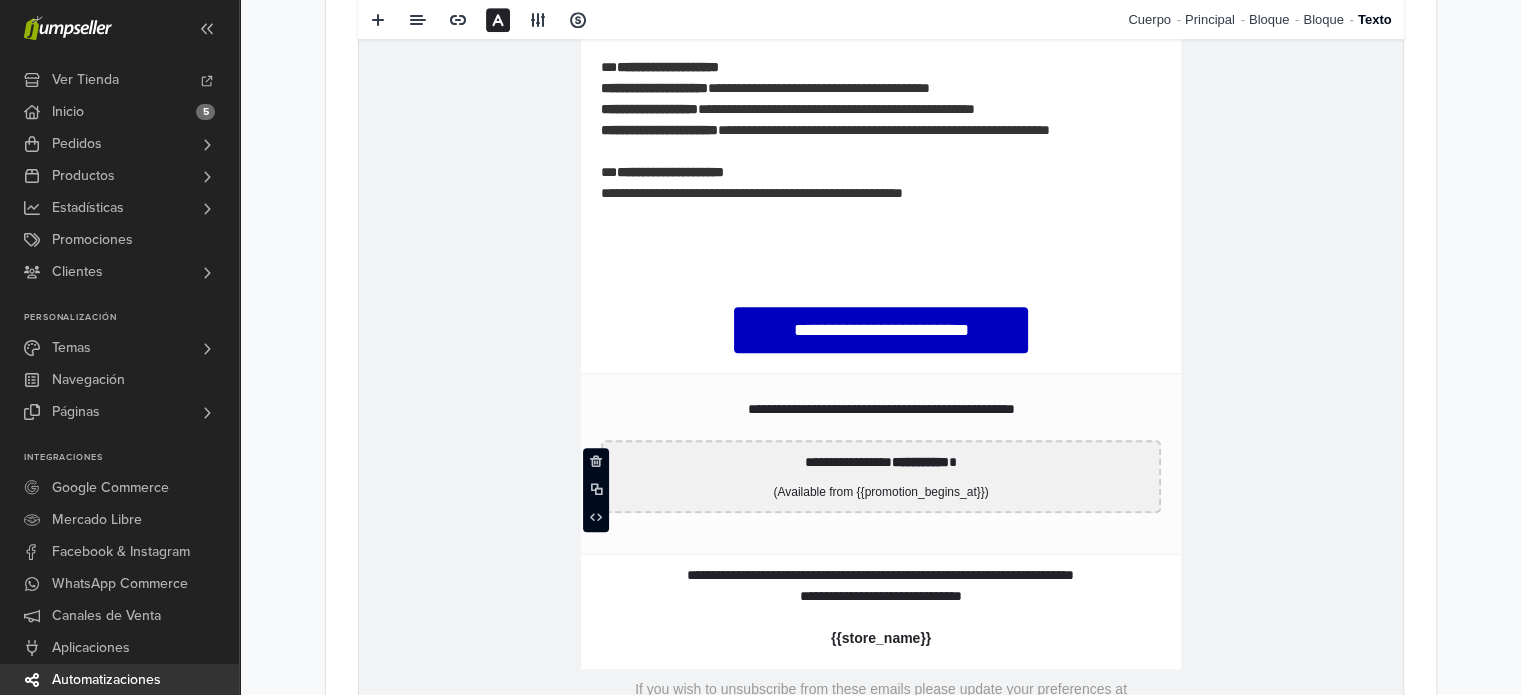 click on "**********" at bounding box center (919, 463) 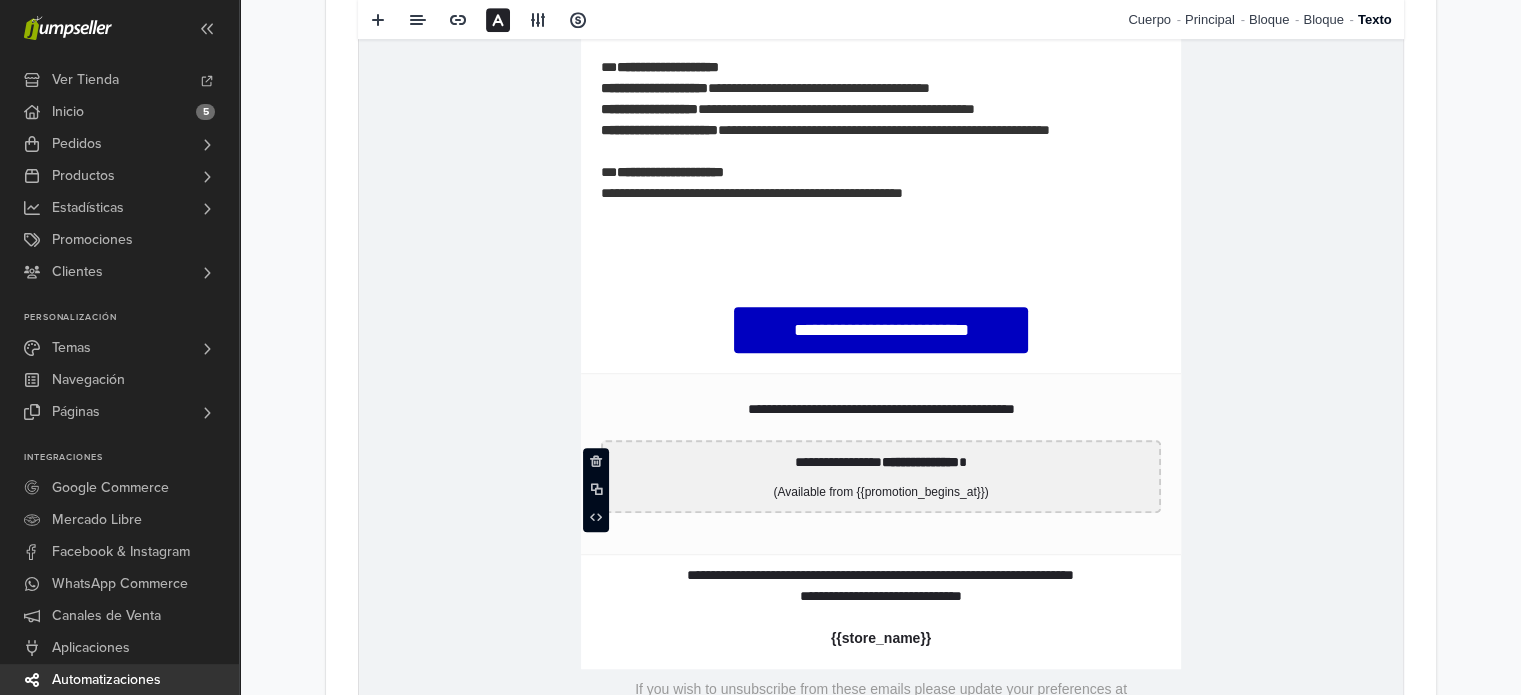 click on "**********" at bounding box center (919, 463) 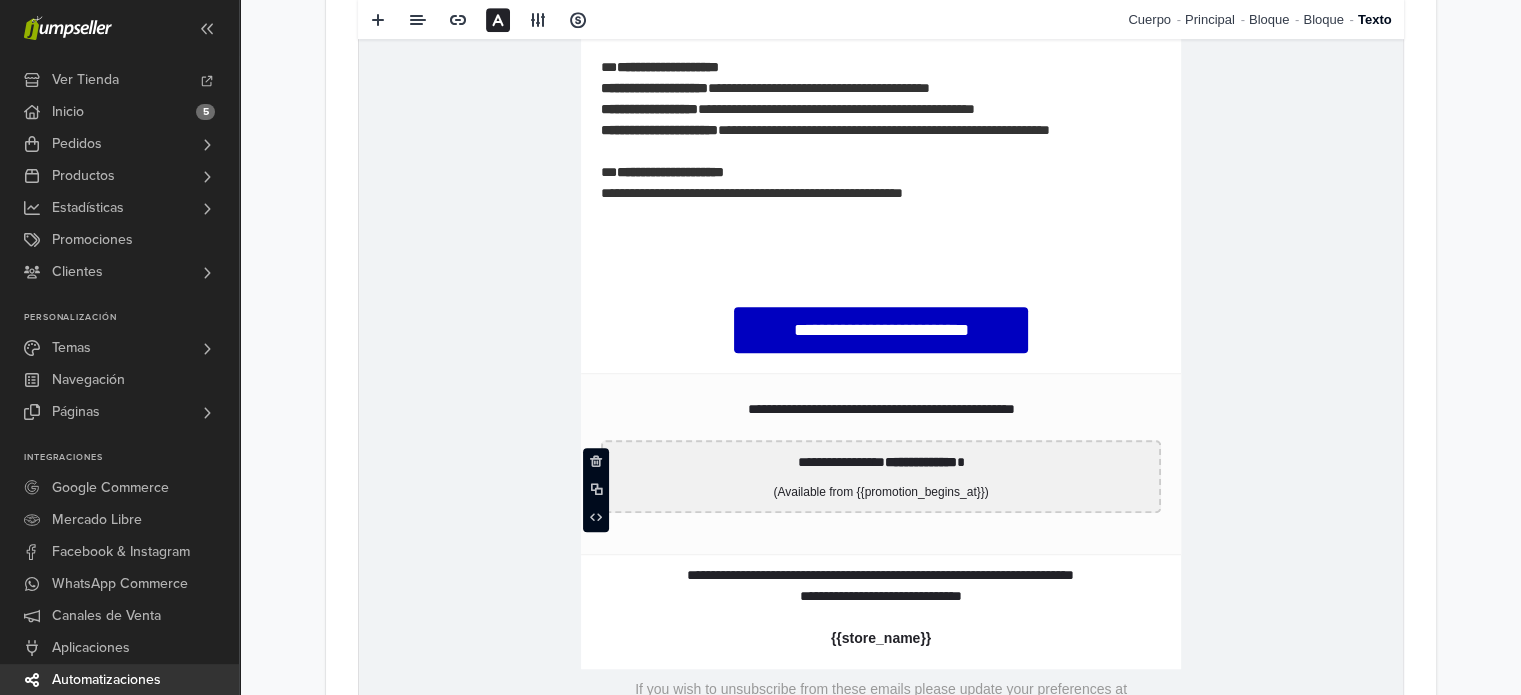 click on "(Available from {{promotion_begins_at}})" at bounding box center [880, 493] 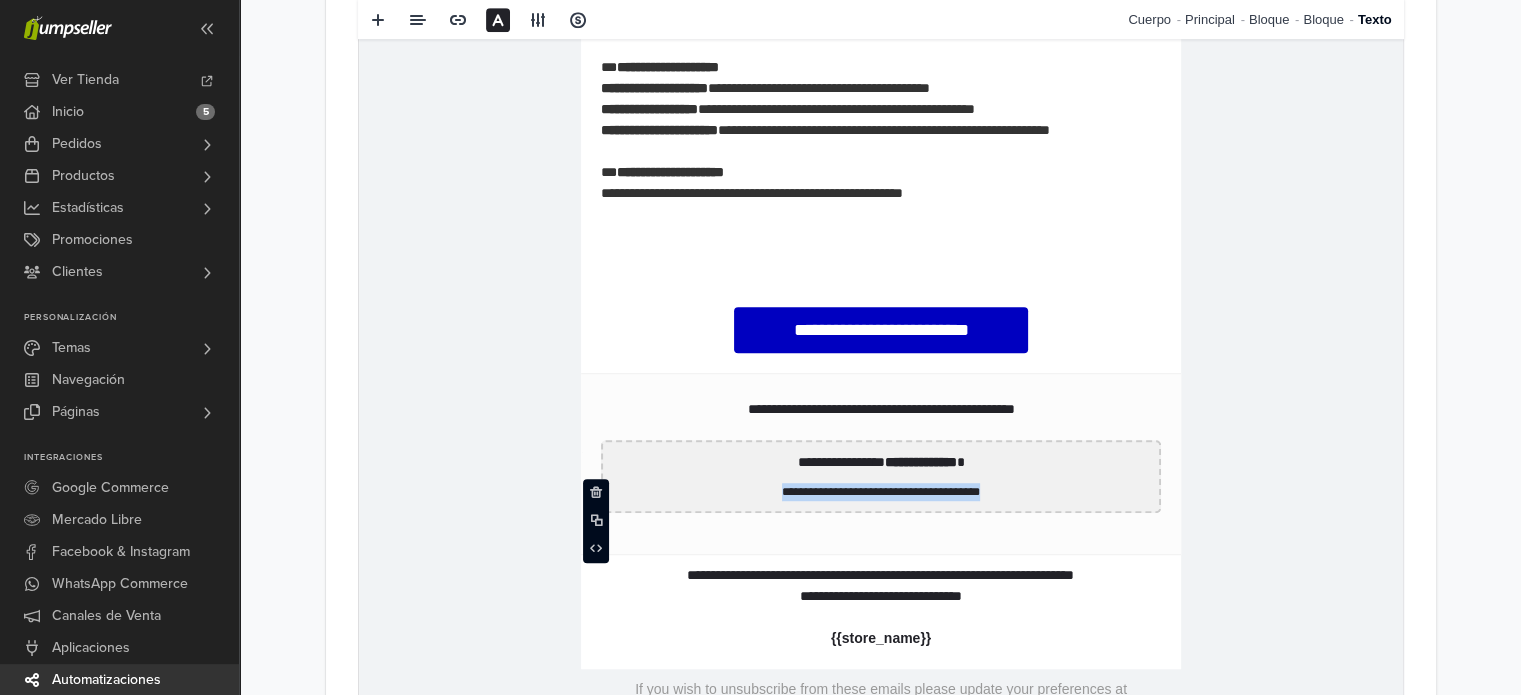drag, startPoint x: 1036, startPoint y: 498, endPoint x: 727, endPoint y: 478, distance: 309.64658 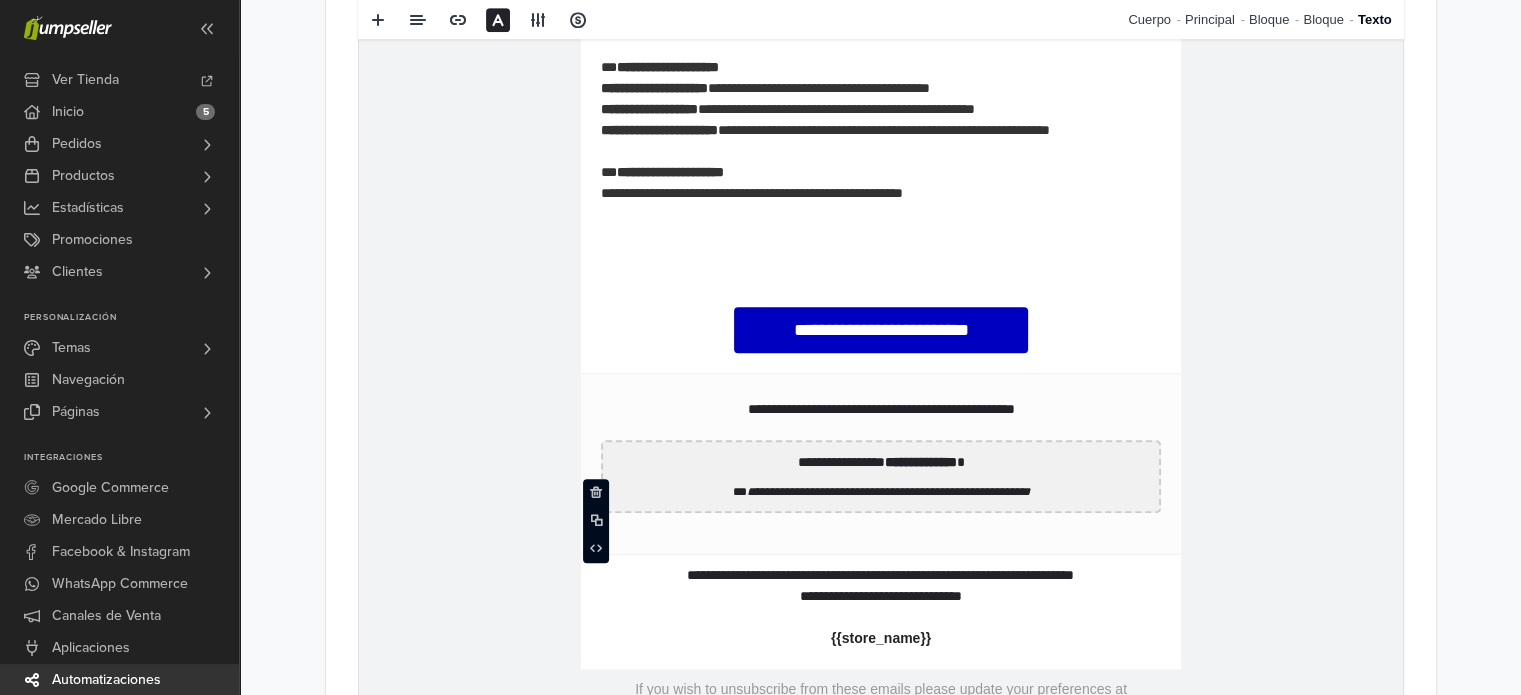 click on "**********" at bounding box center [880, 305] 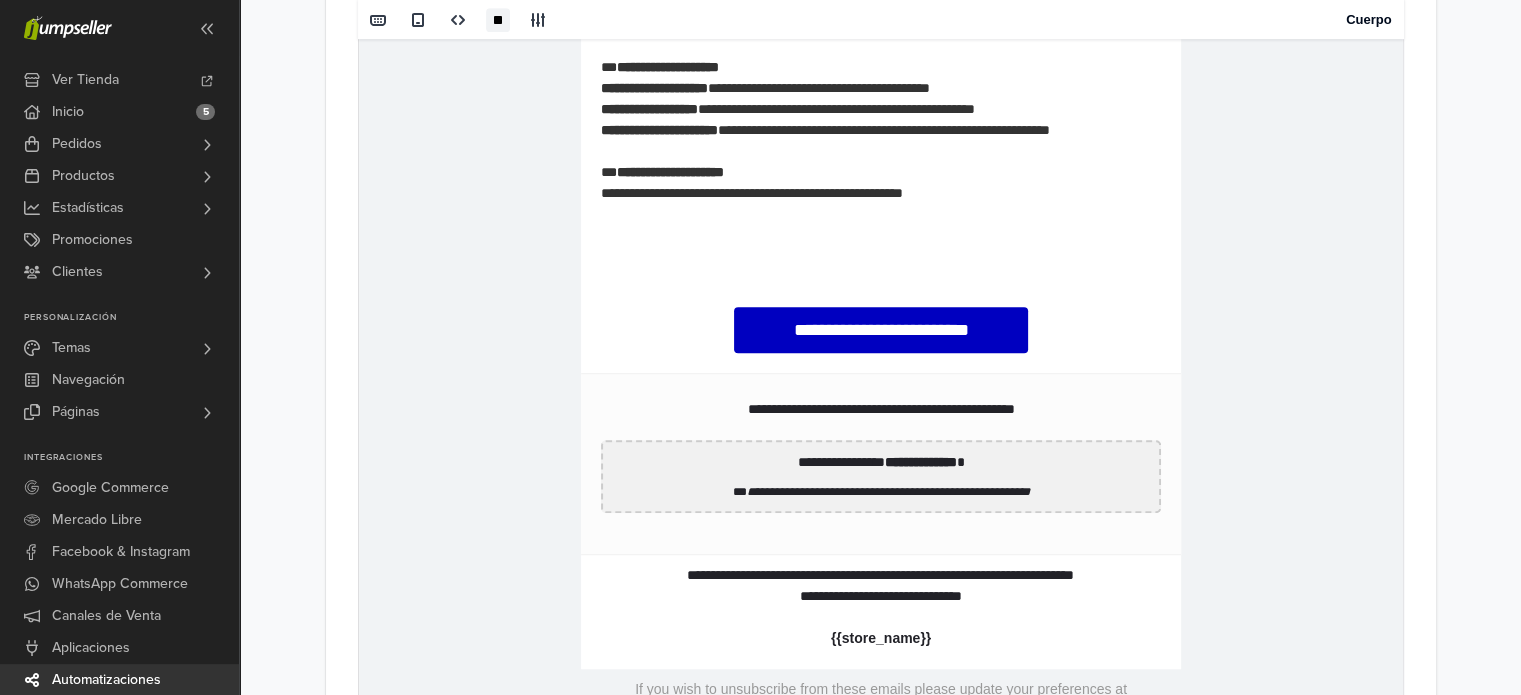 click on "**********" at bounding box center (880, 463) 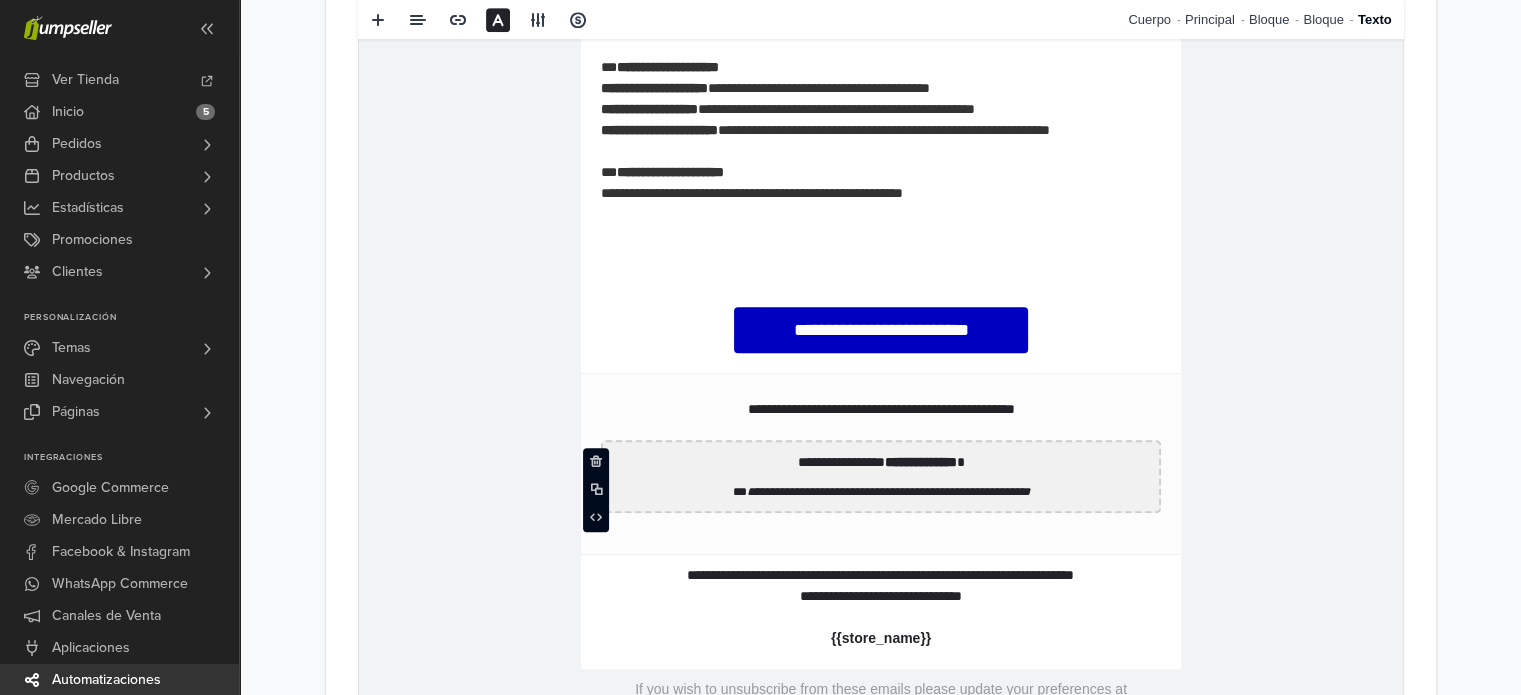 click on "**********" at bounding box center [880, 463] 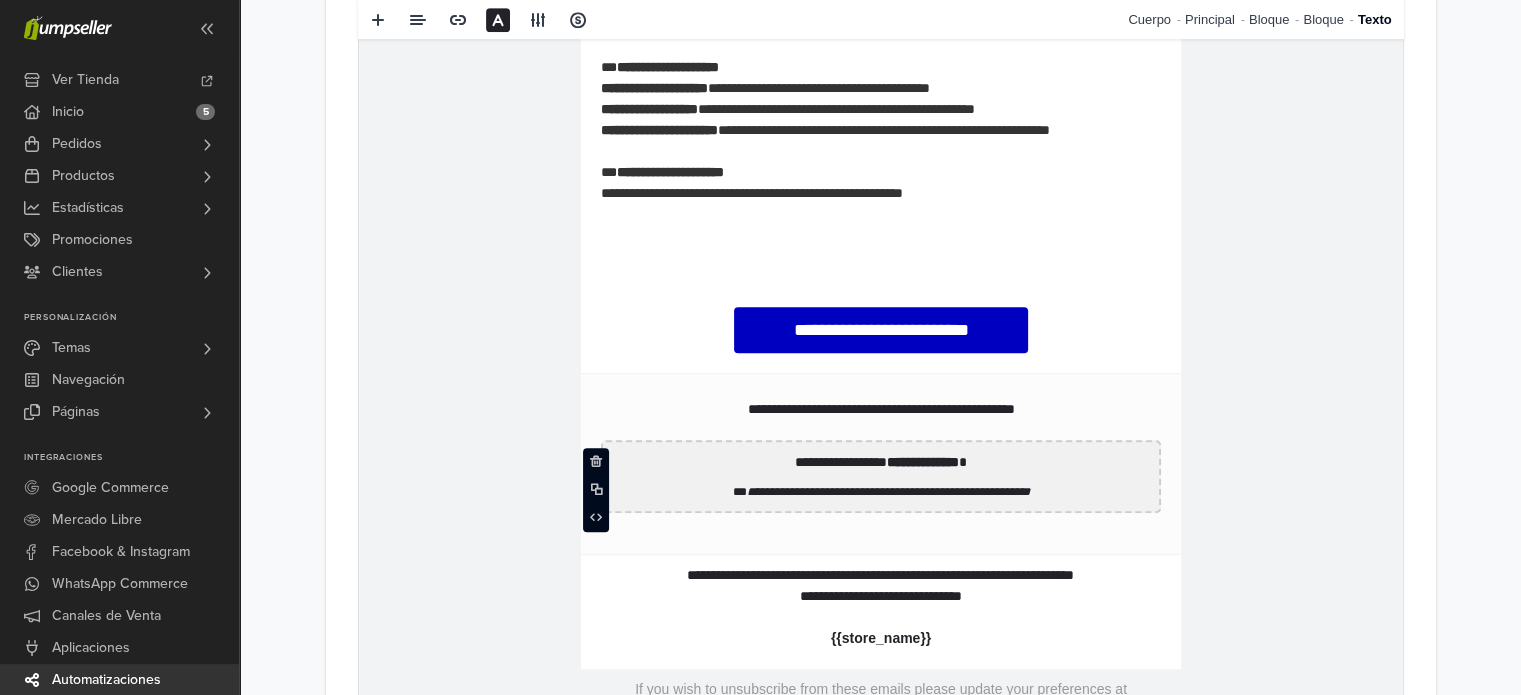 click on "**********" at bounding box center [880, 305] 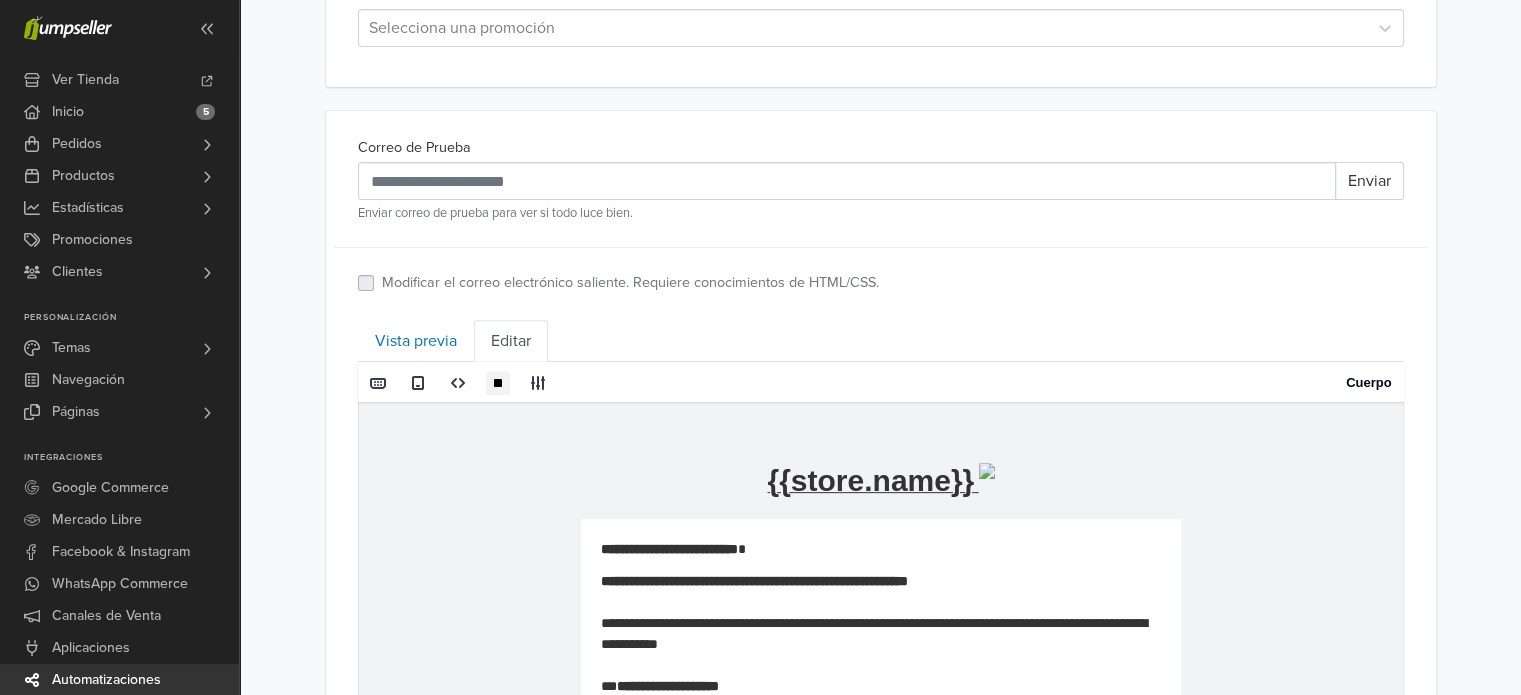 scroll, scrollTop: 654, scrollLeft: 0, axis: vertical 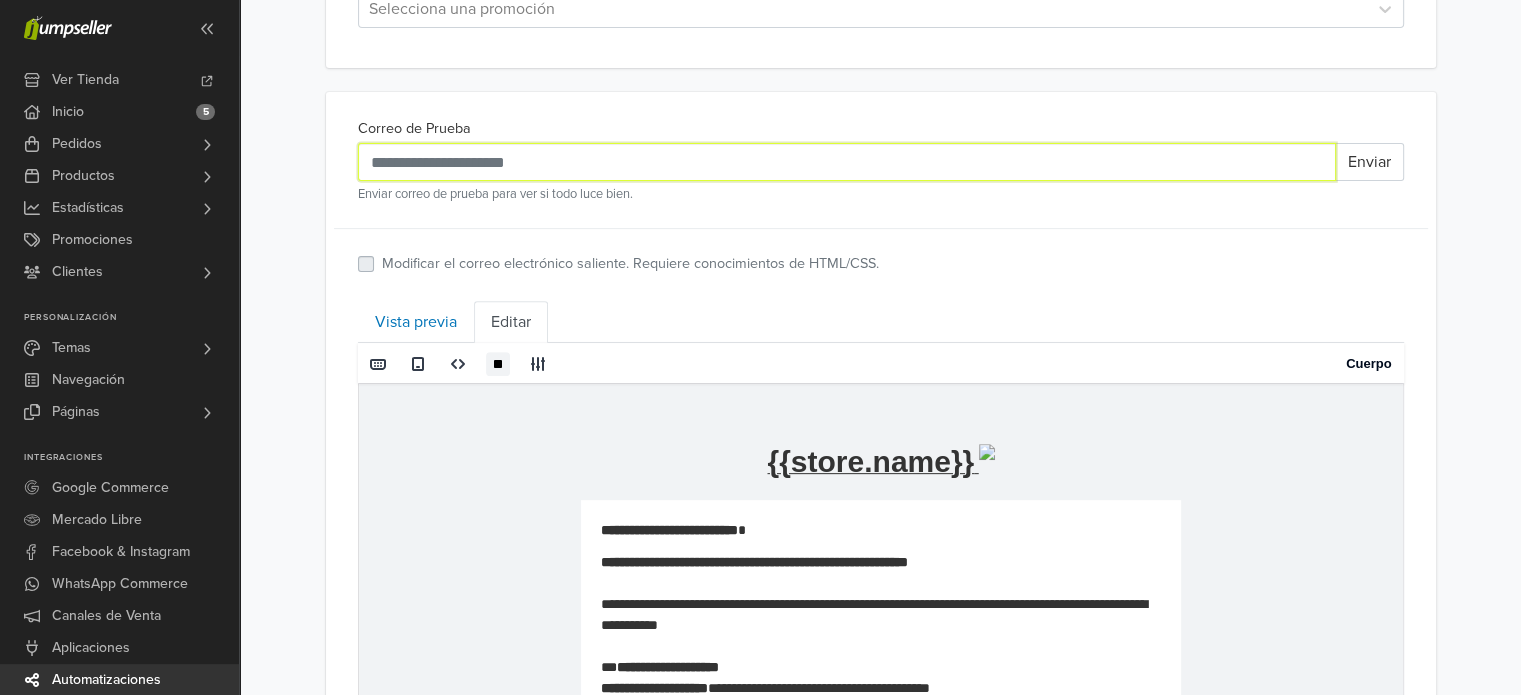 click on "Correo de Prueba" at bounding box center (847, 162) 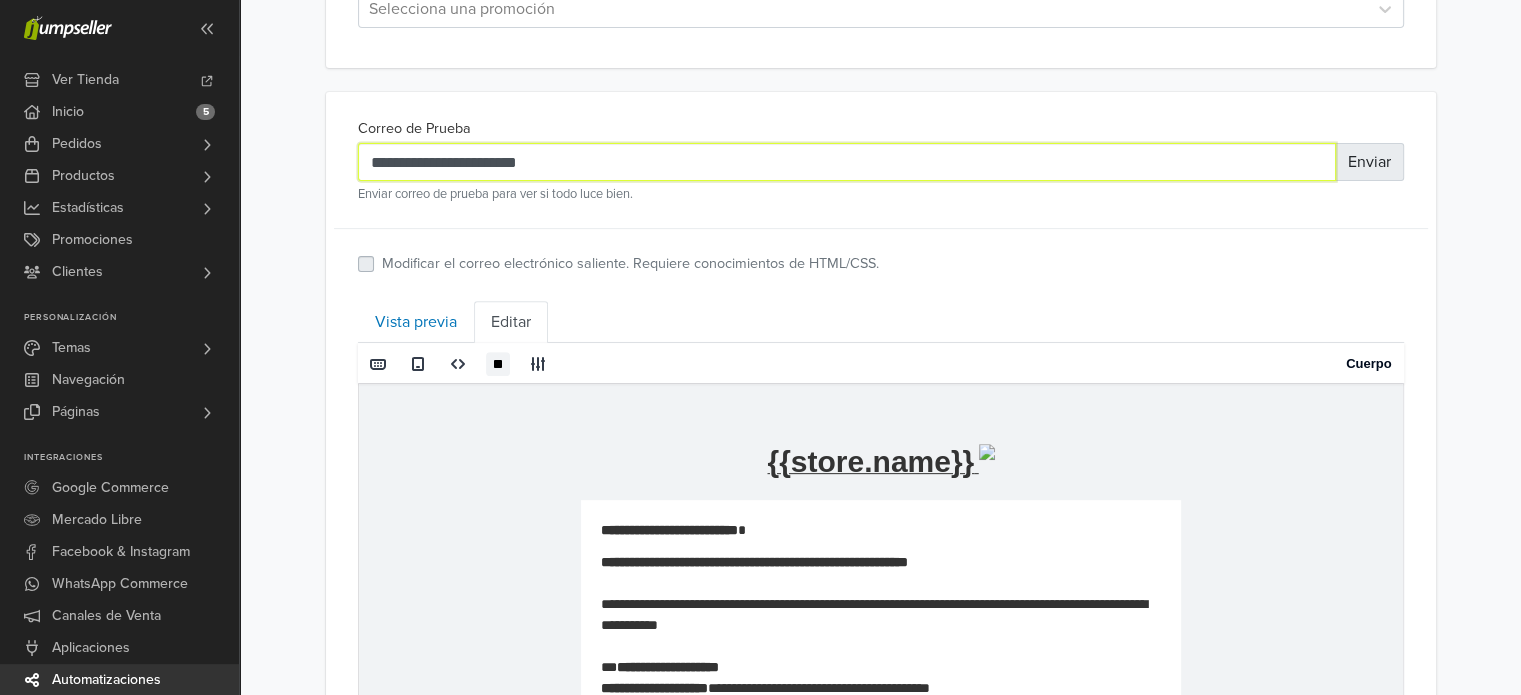 type on "**********" 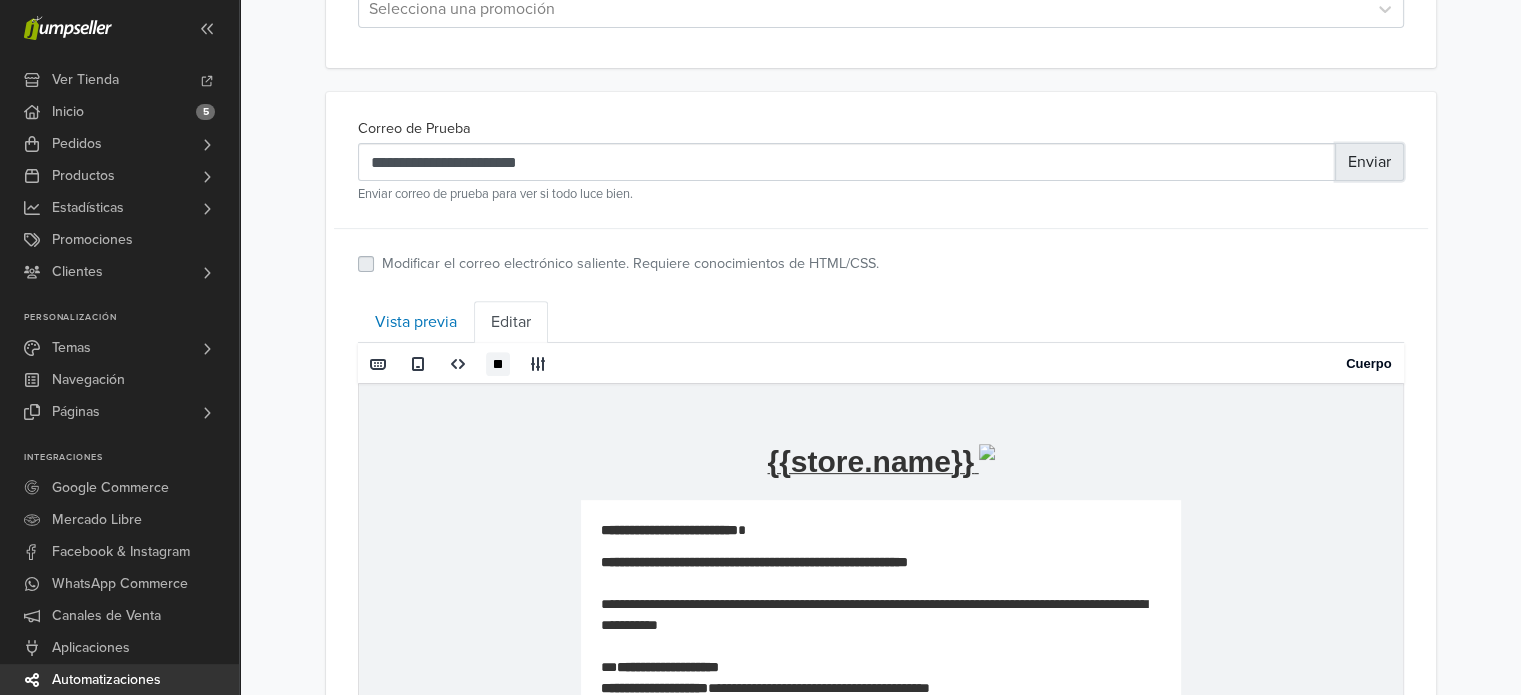 click on "Enviar" at bounding box center [1369, 162] 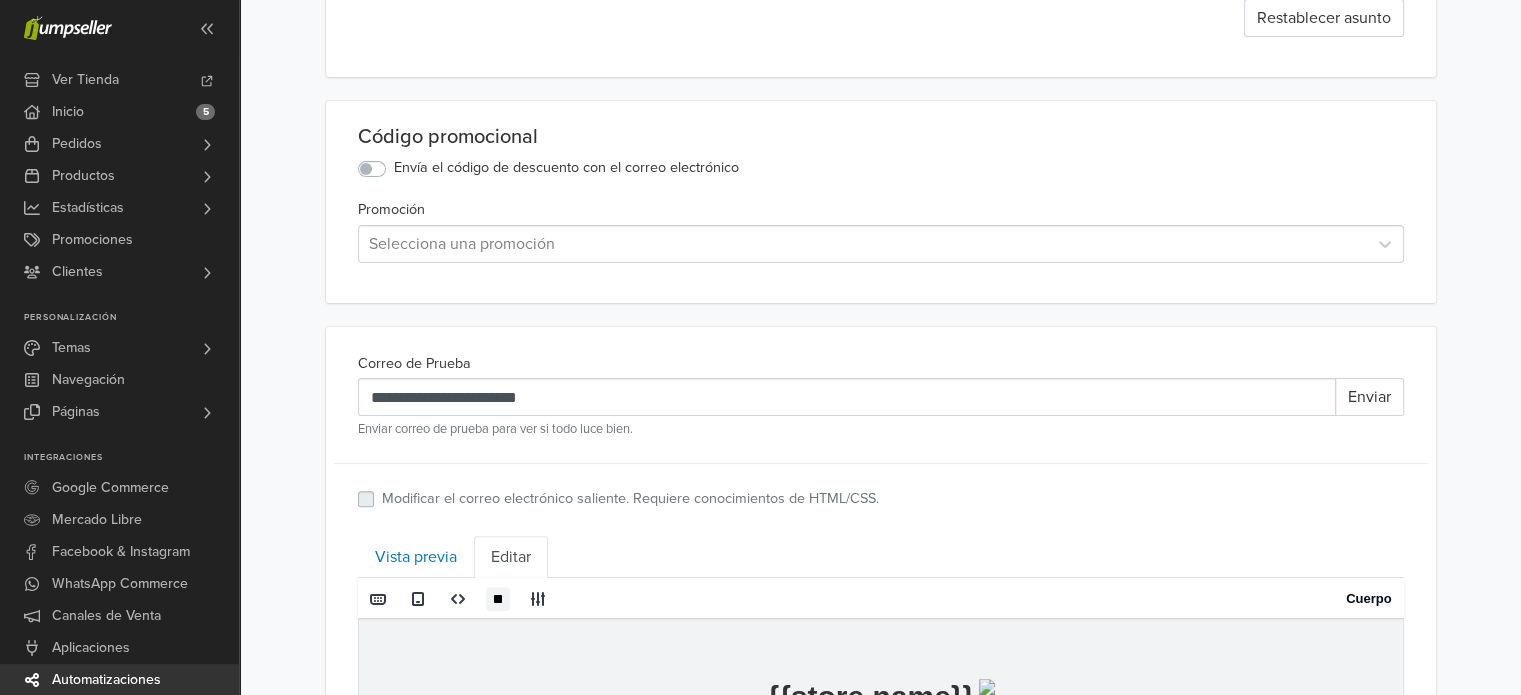 scroll, scrollTop: 504, scrollLeft: 0, axis: vertical 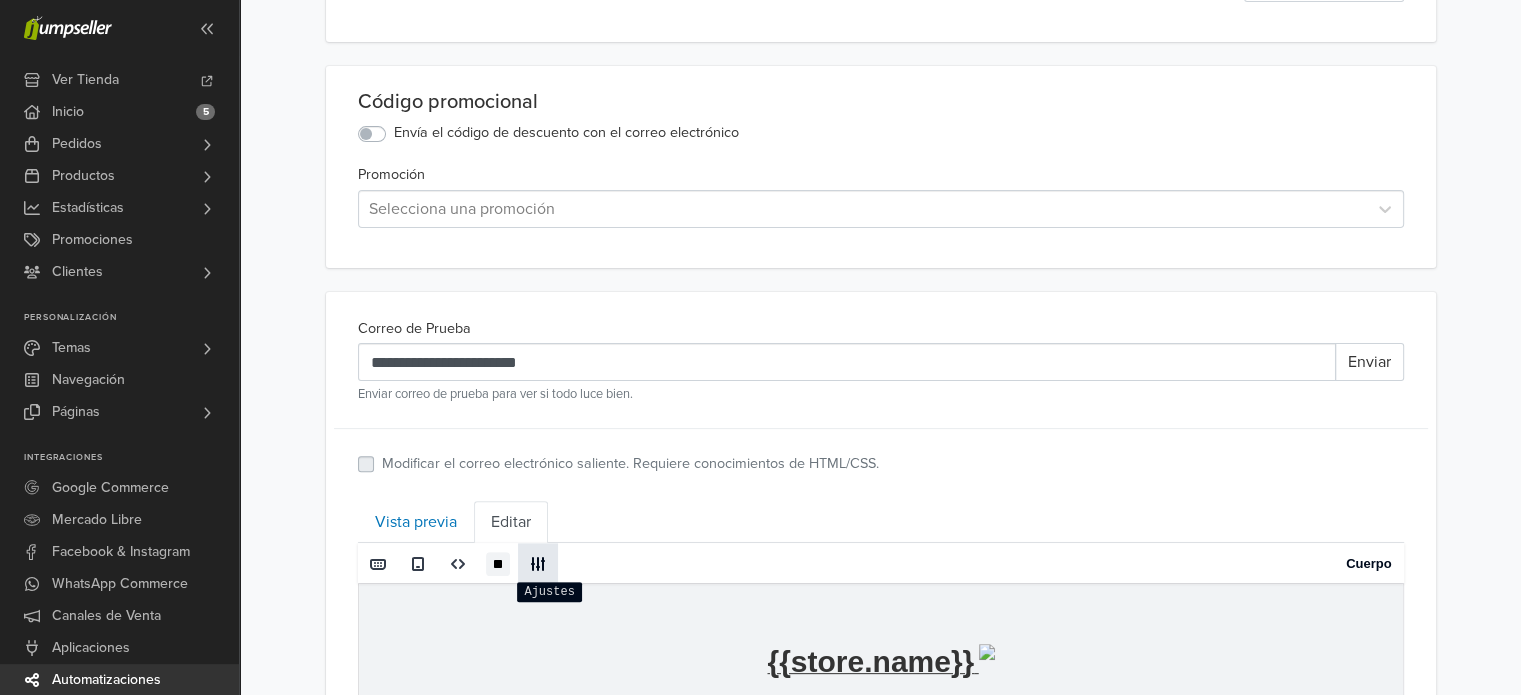 click at bounding box center [538, 564] 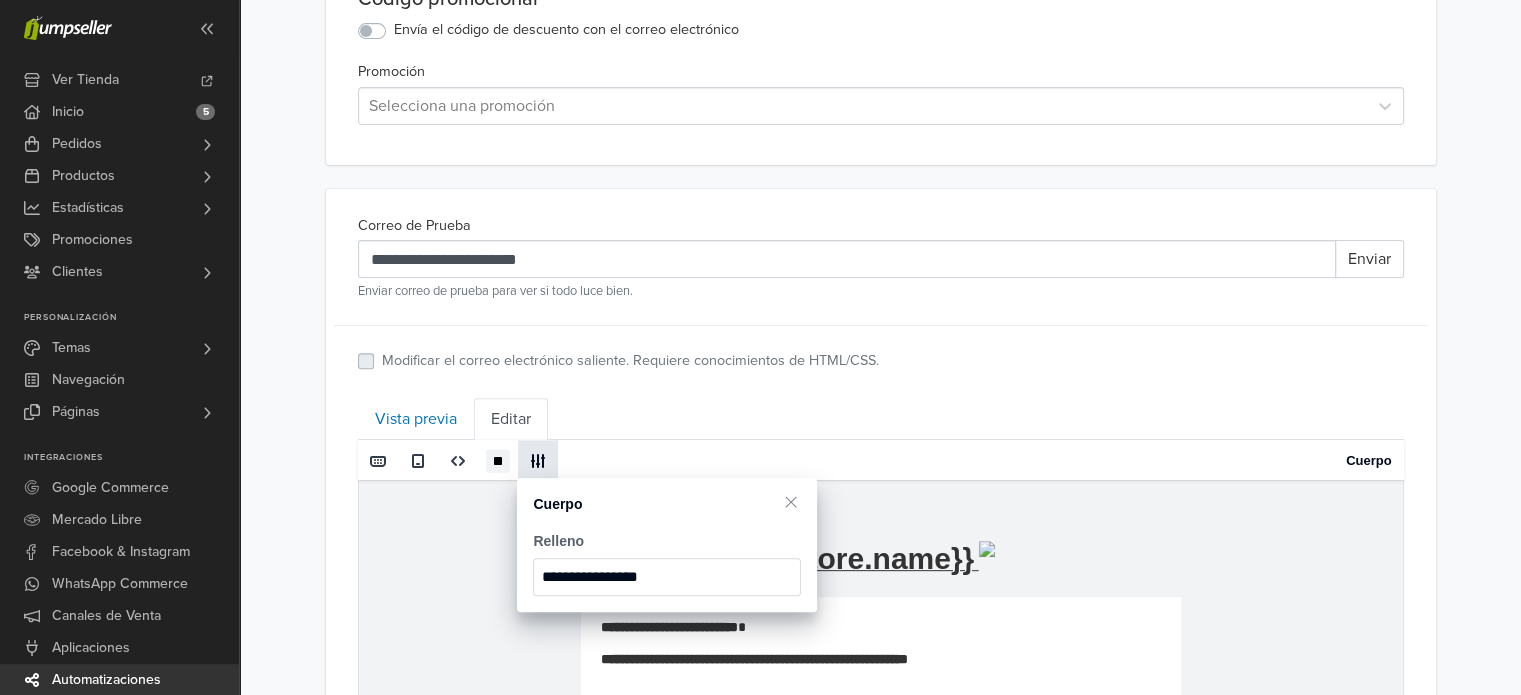scroll, scrollTop: 704, scrollLeft: 0, axis: vertical 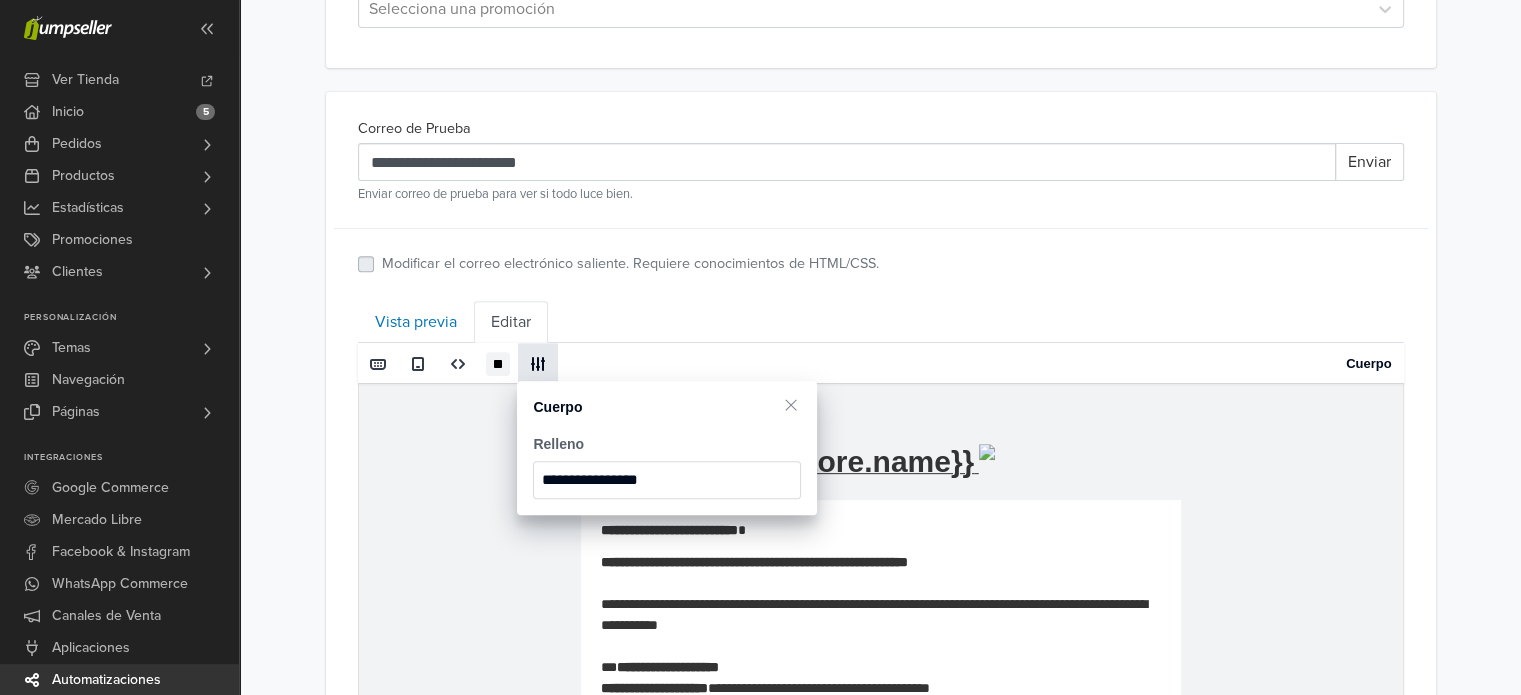 click on "**********" at bounding box center [880, 409] 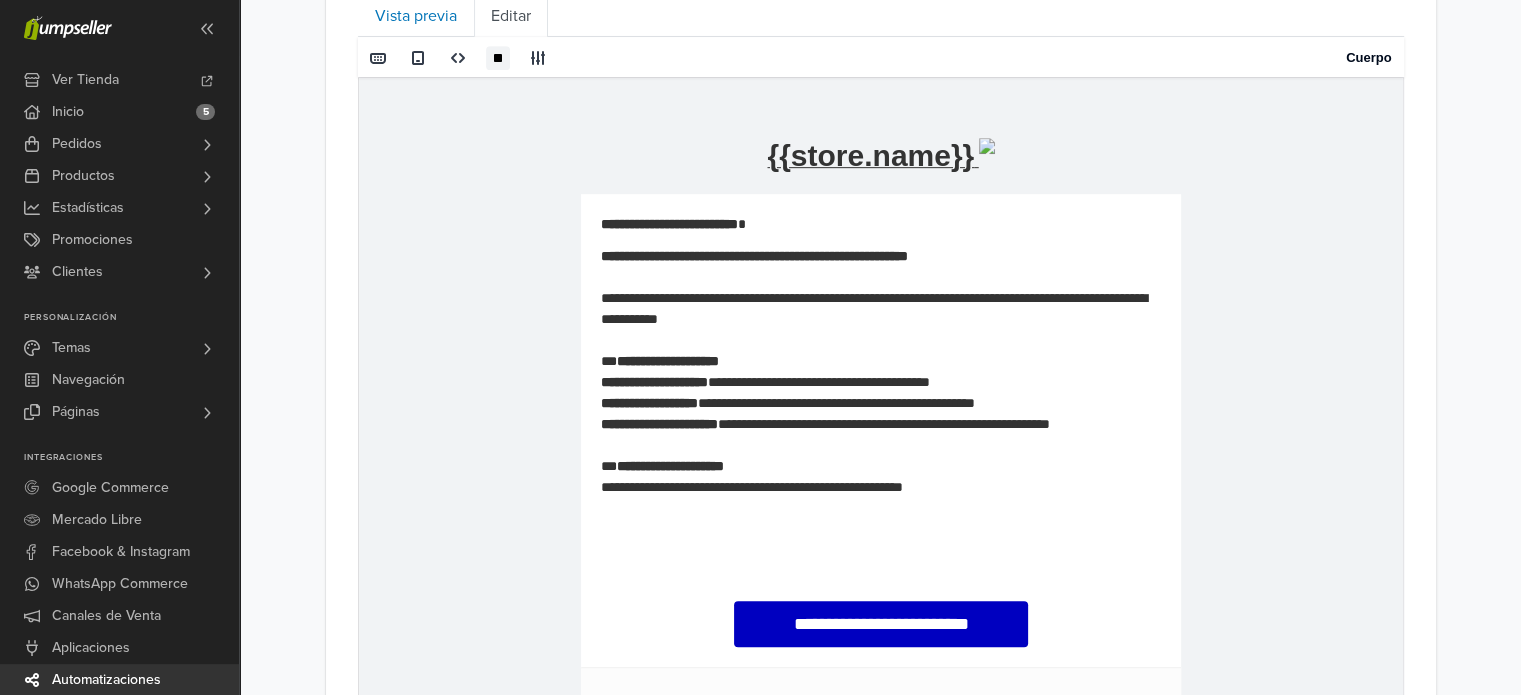 scroll, scrollTop: 904, scrollLeft: 0, axis: vertical 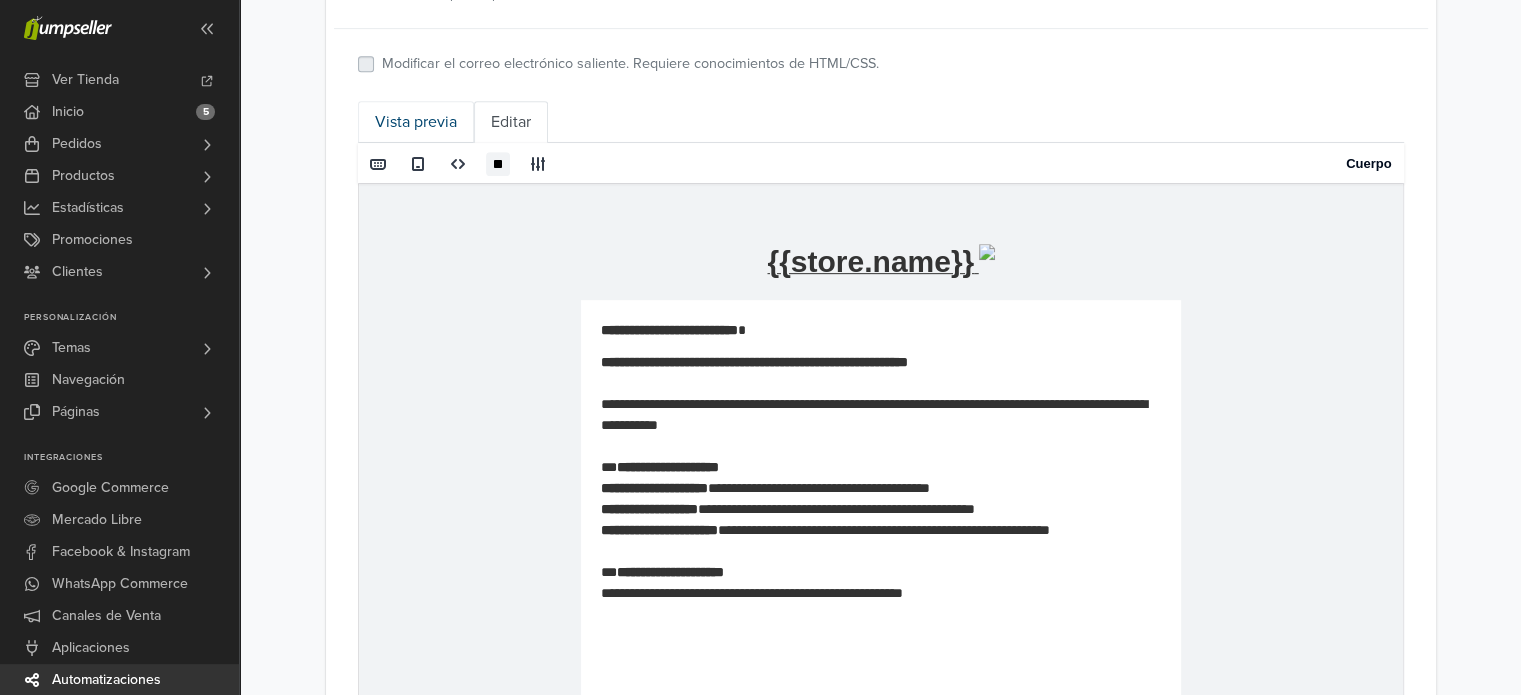 click on "Vista previa" at bounding box center [416, 122] 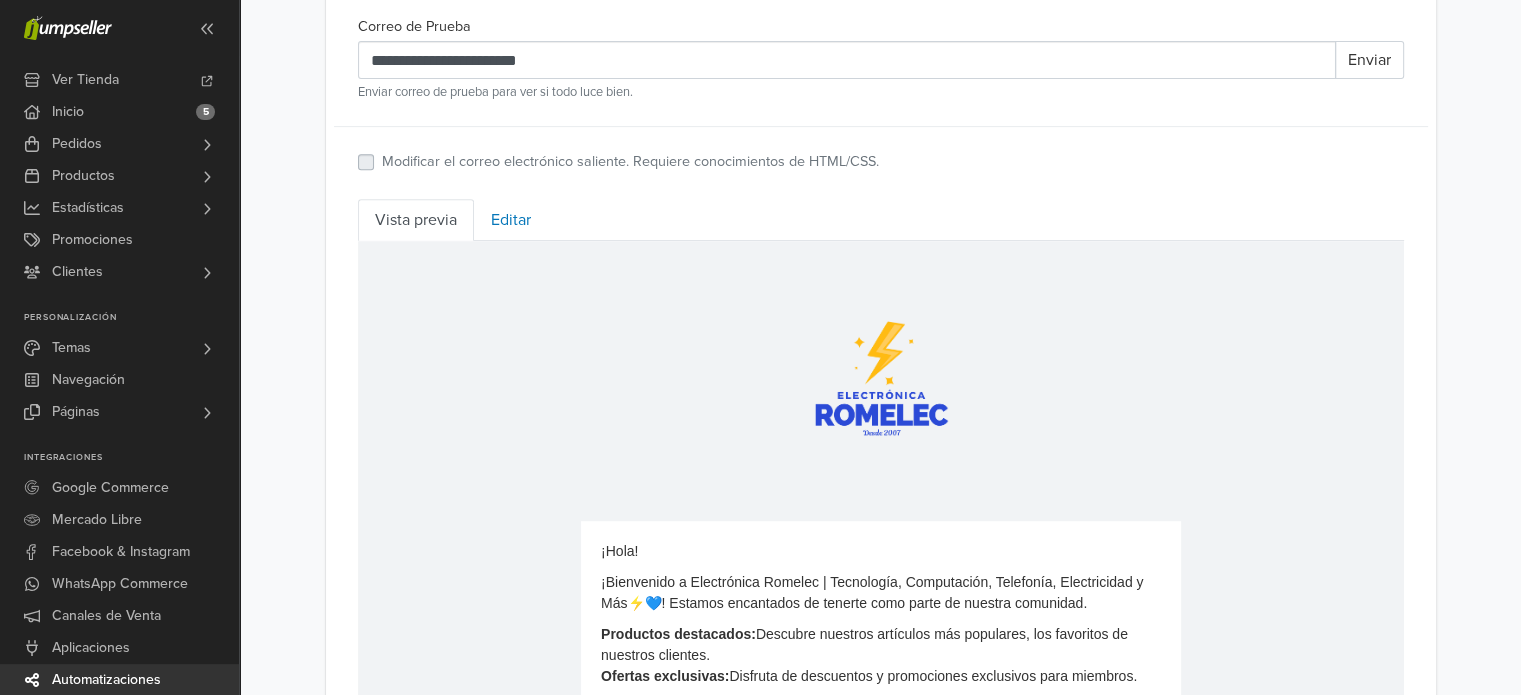 scroll, scrollTop: 799, scrollLeft: 0, axis: vertical 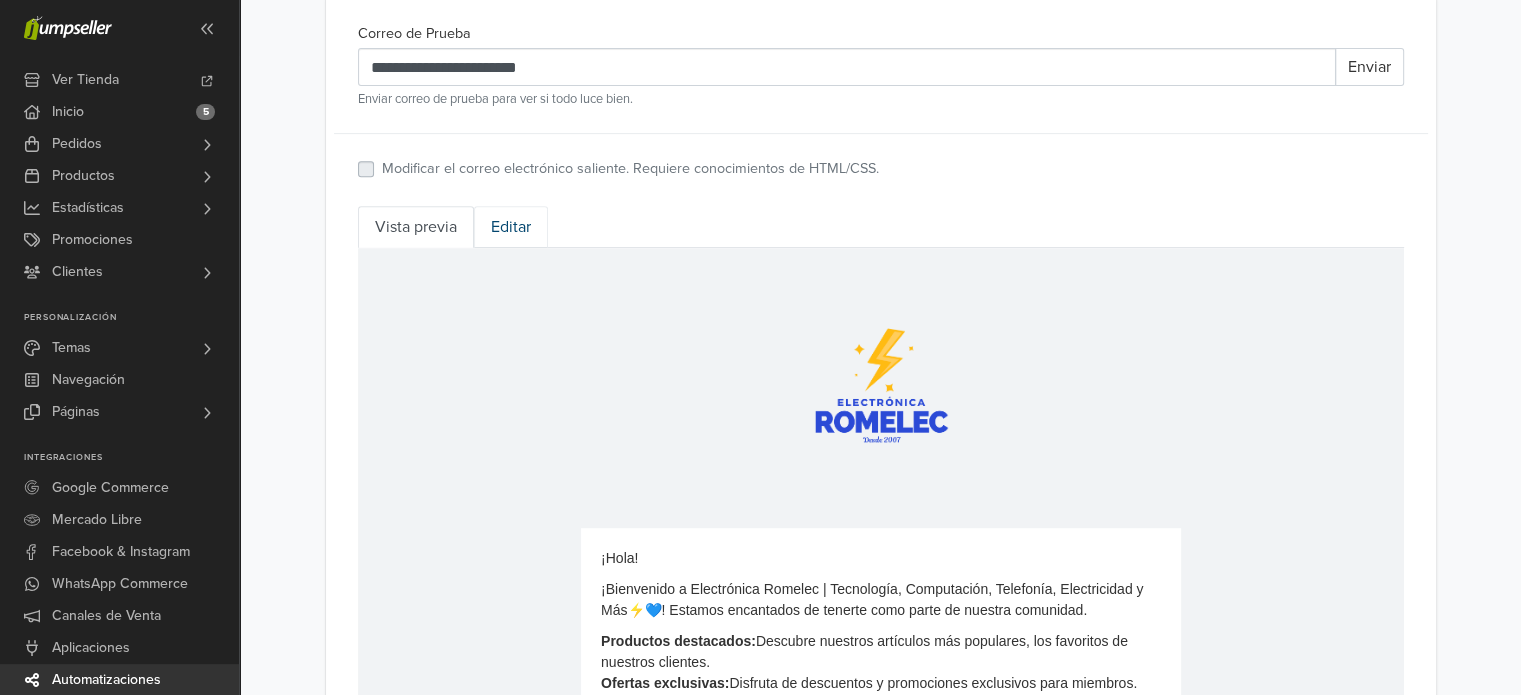 click on "Editar" at bounding box center [511, 227] 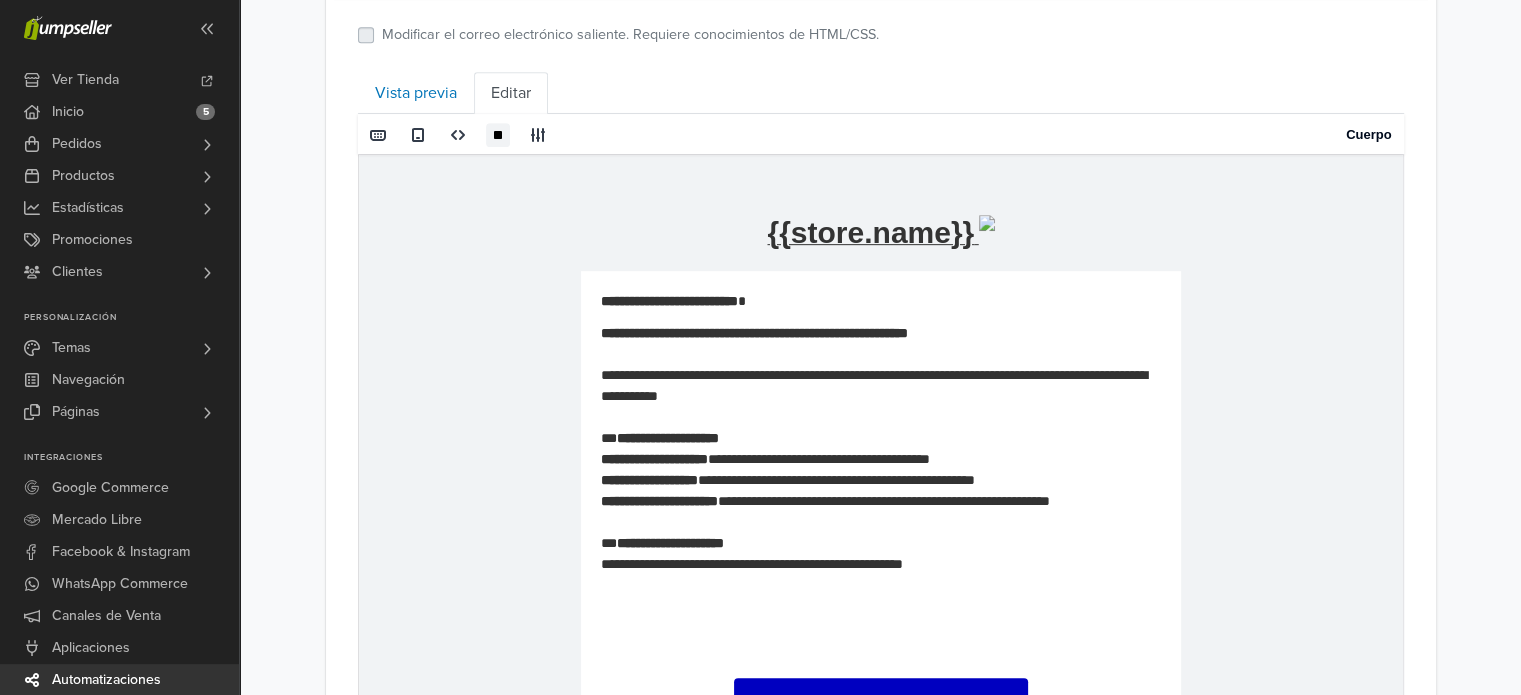 scroll, scrollTop: 899, scrollLeft: 0, axis: vertical 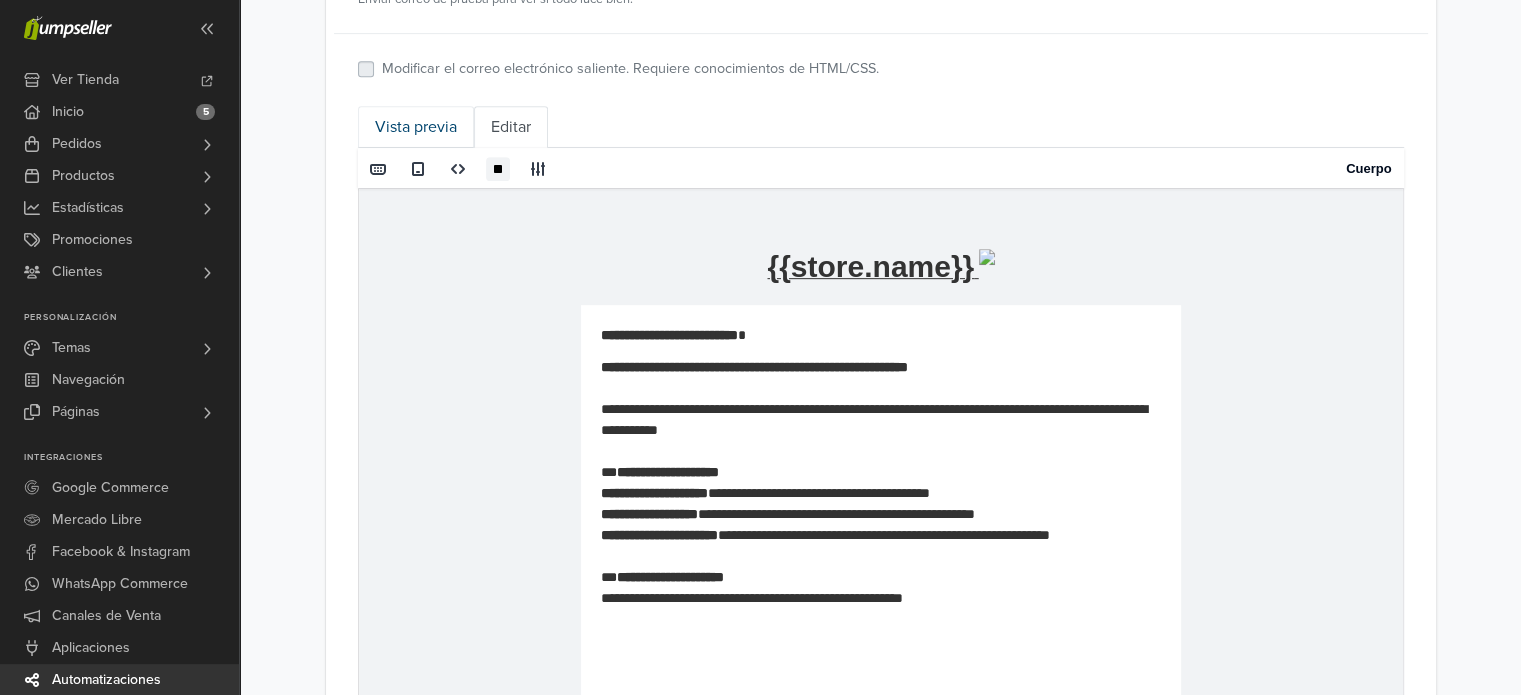 click on "Vista previa" at bounding box center (416, 127) 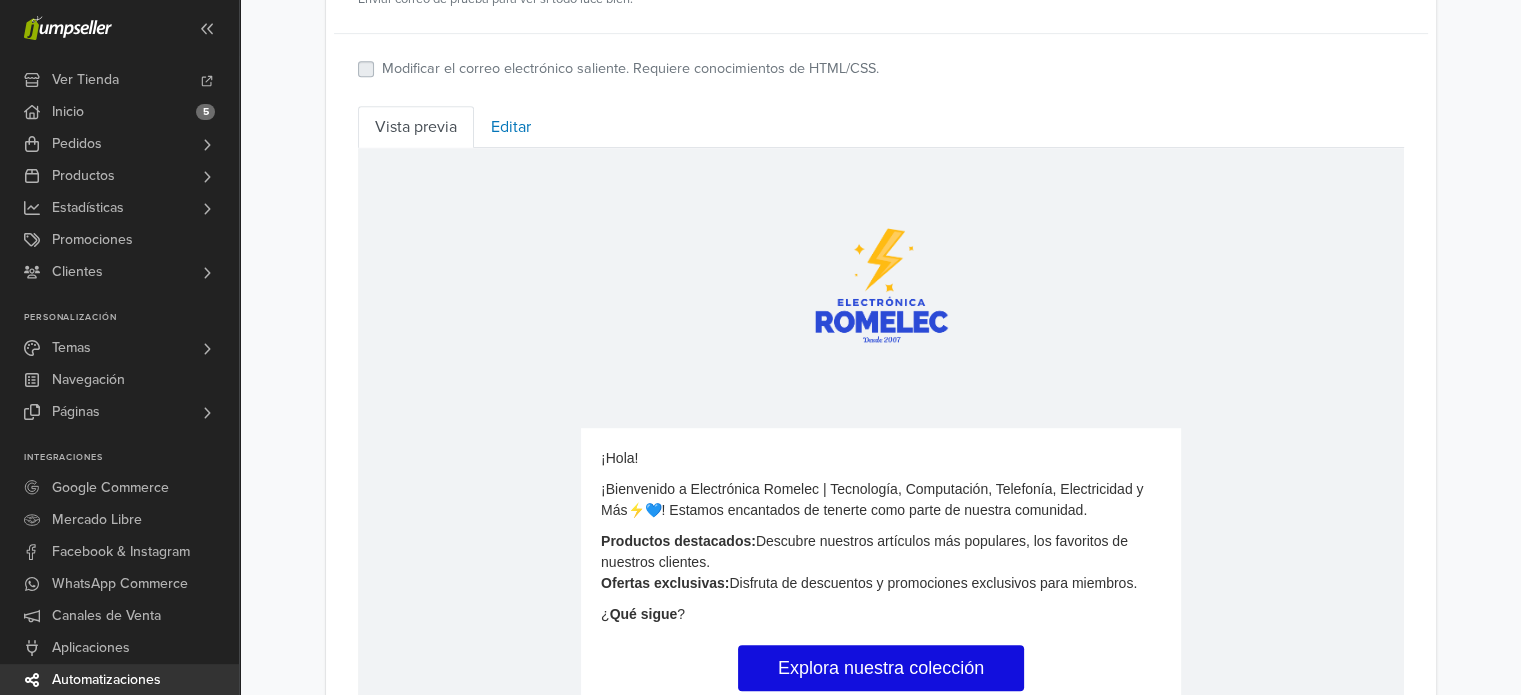 scroll, scrollTop: 999, scrollLeft: 0, axis: vertical 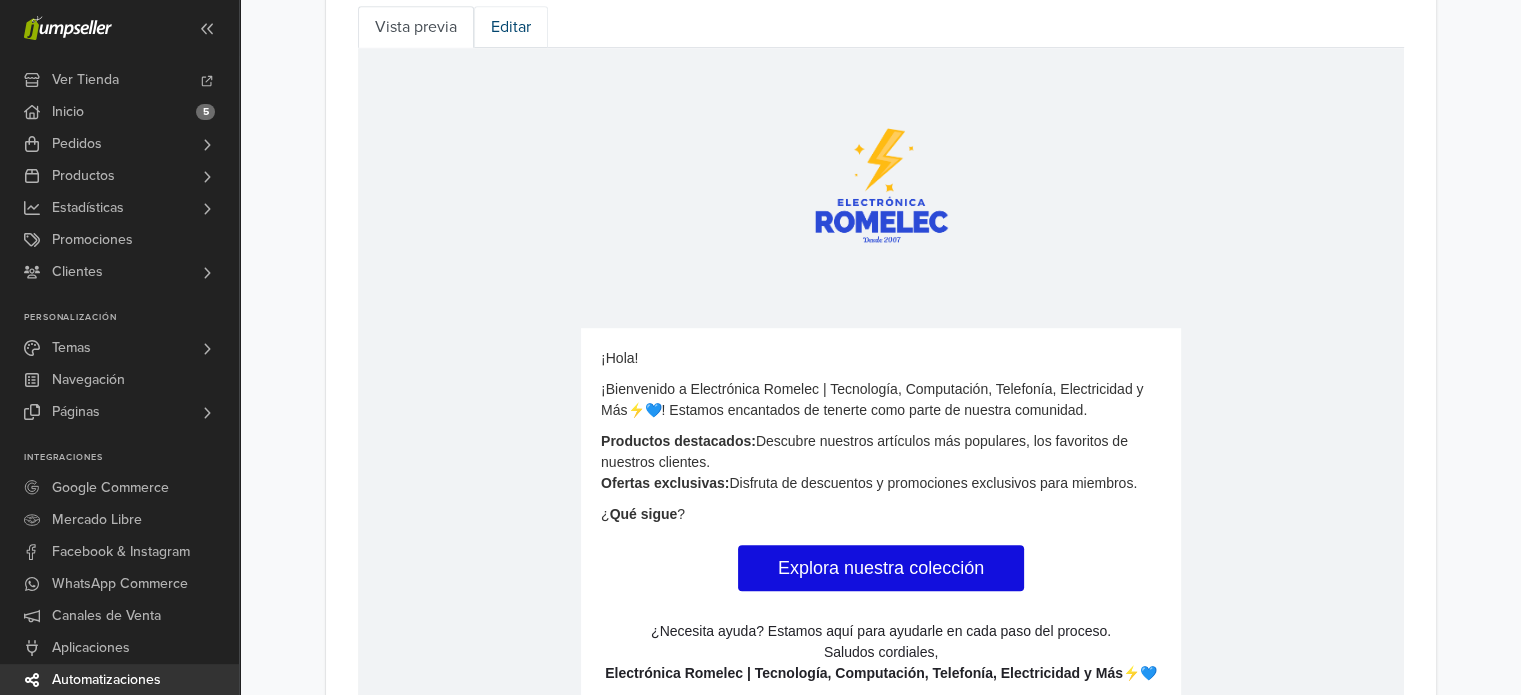 click on "Editar" at bounding box center (511, 27) 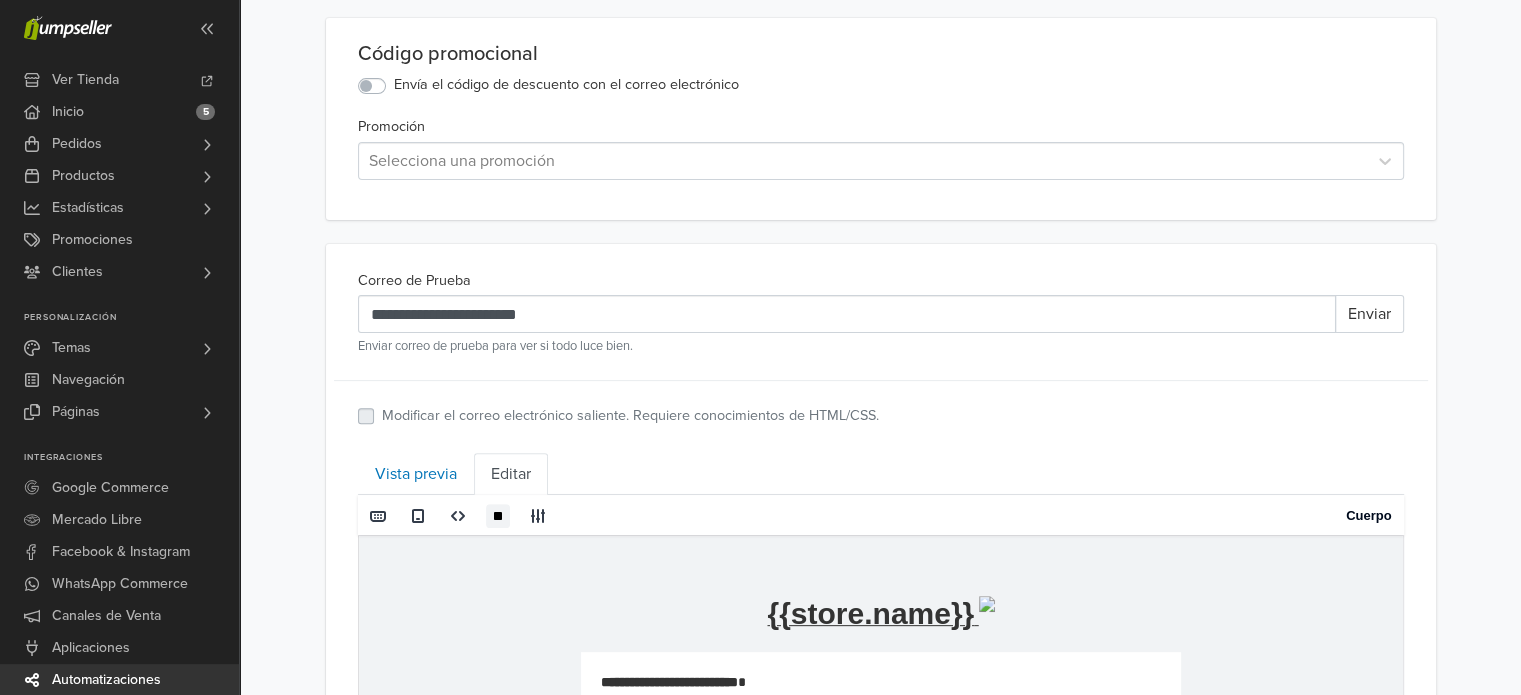 scroll, scrollTop: 704, scrollLeft: 0, axis: vertical 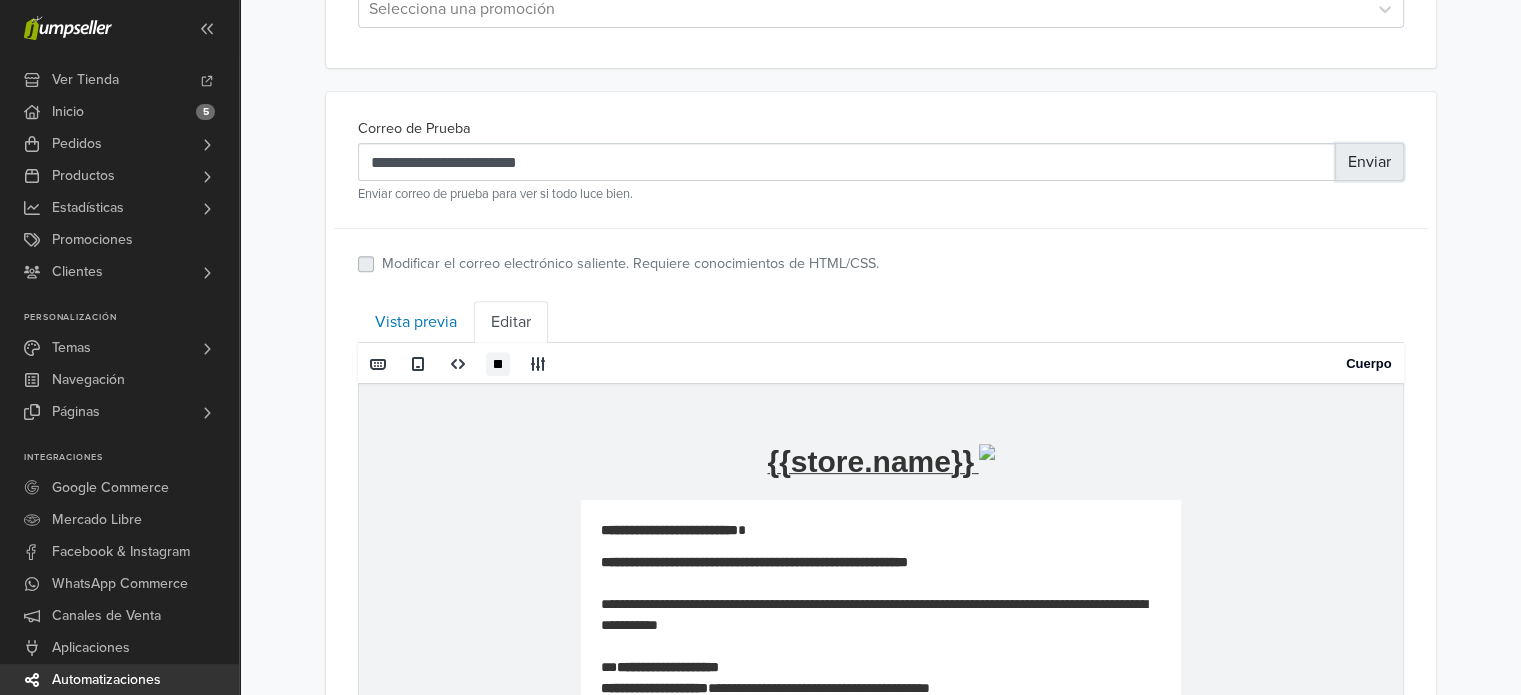 click on "Enviar" at bounding box center [1369, 162] 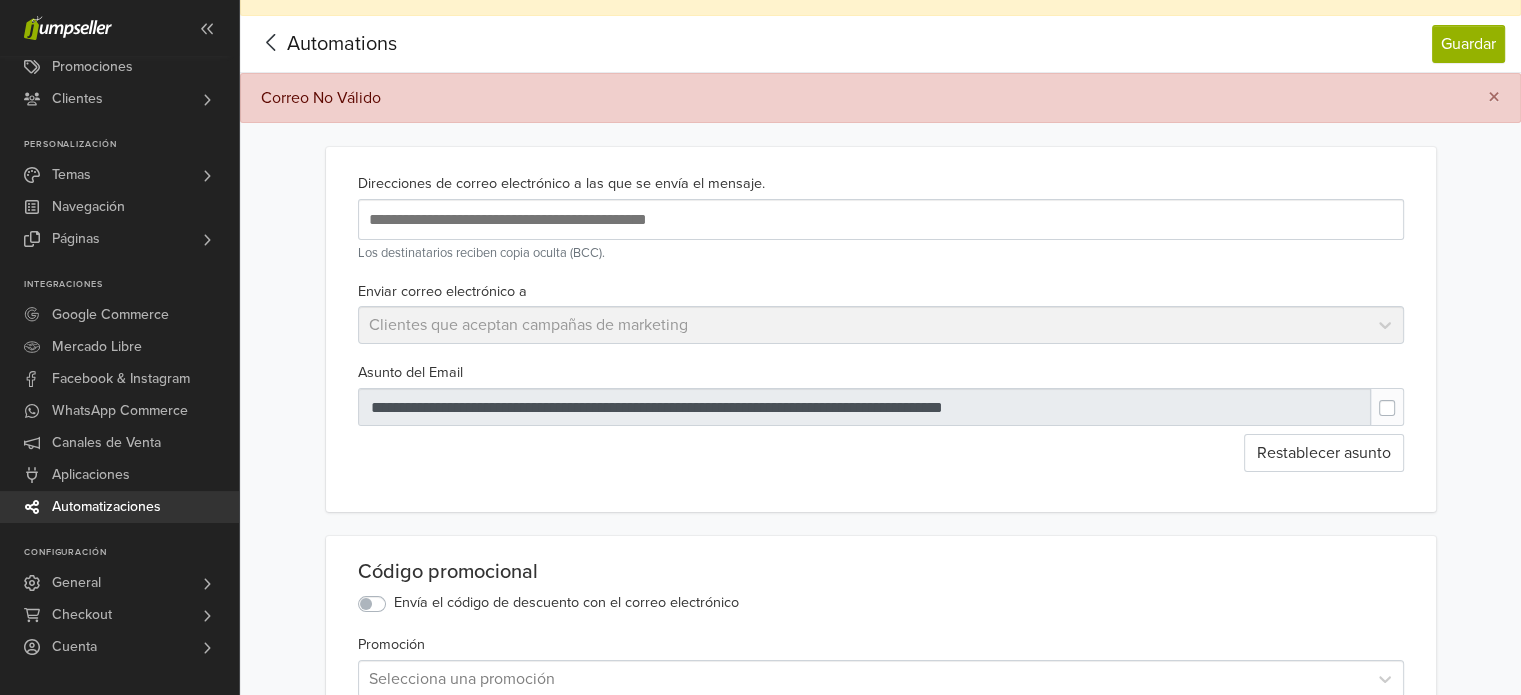 scroll, scrollTop: 0, scrollLeft: 0, axis: both 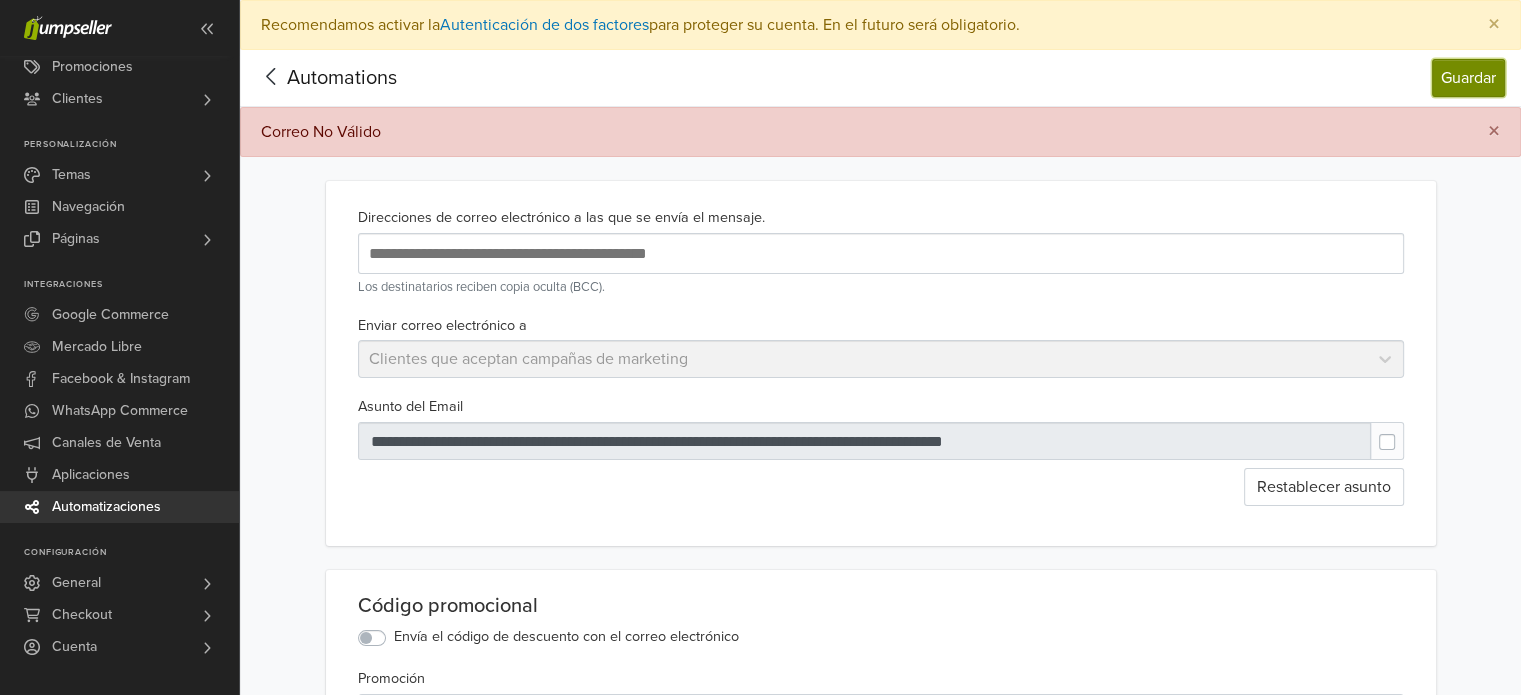 click on "Guardar" at bounding box center (1468, 78) 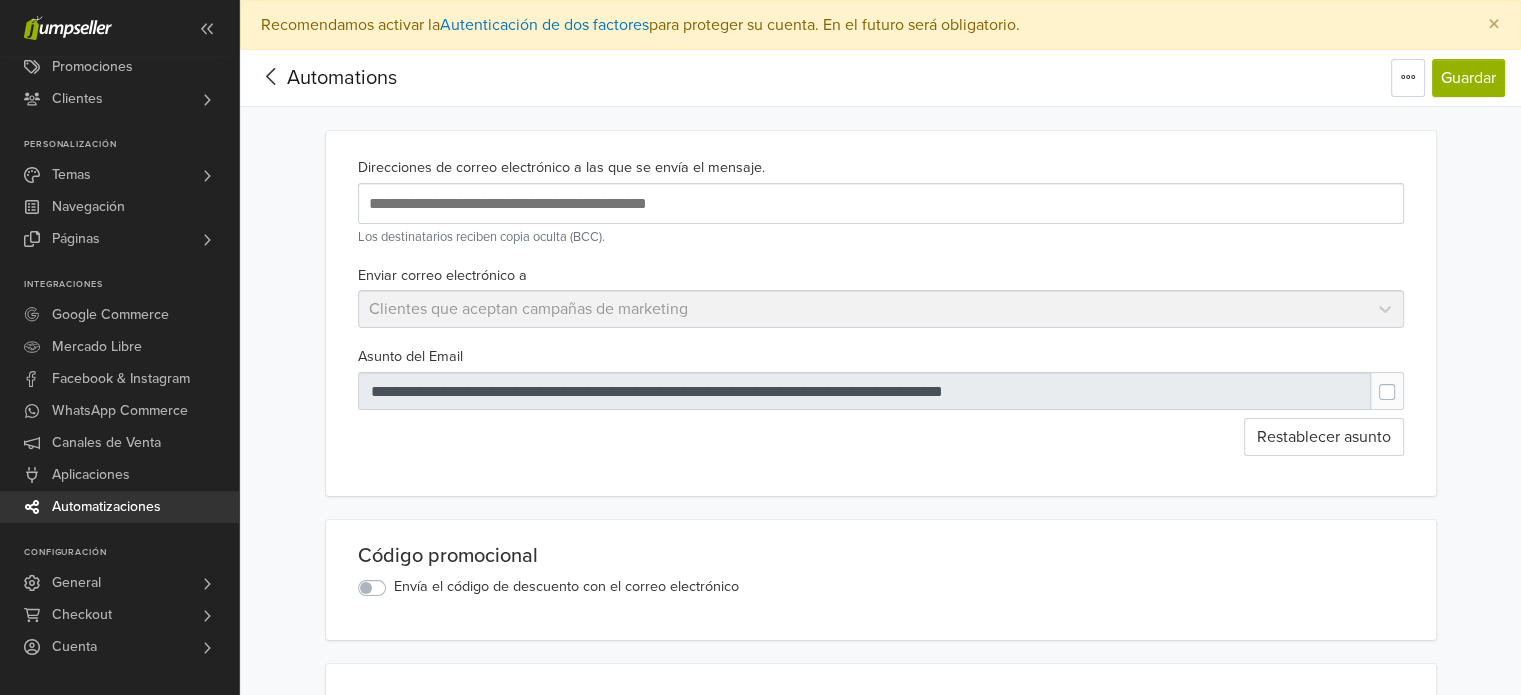 scroll, scrollTop: 0, scrollLeft: 0, axis: both 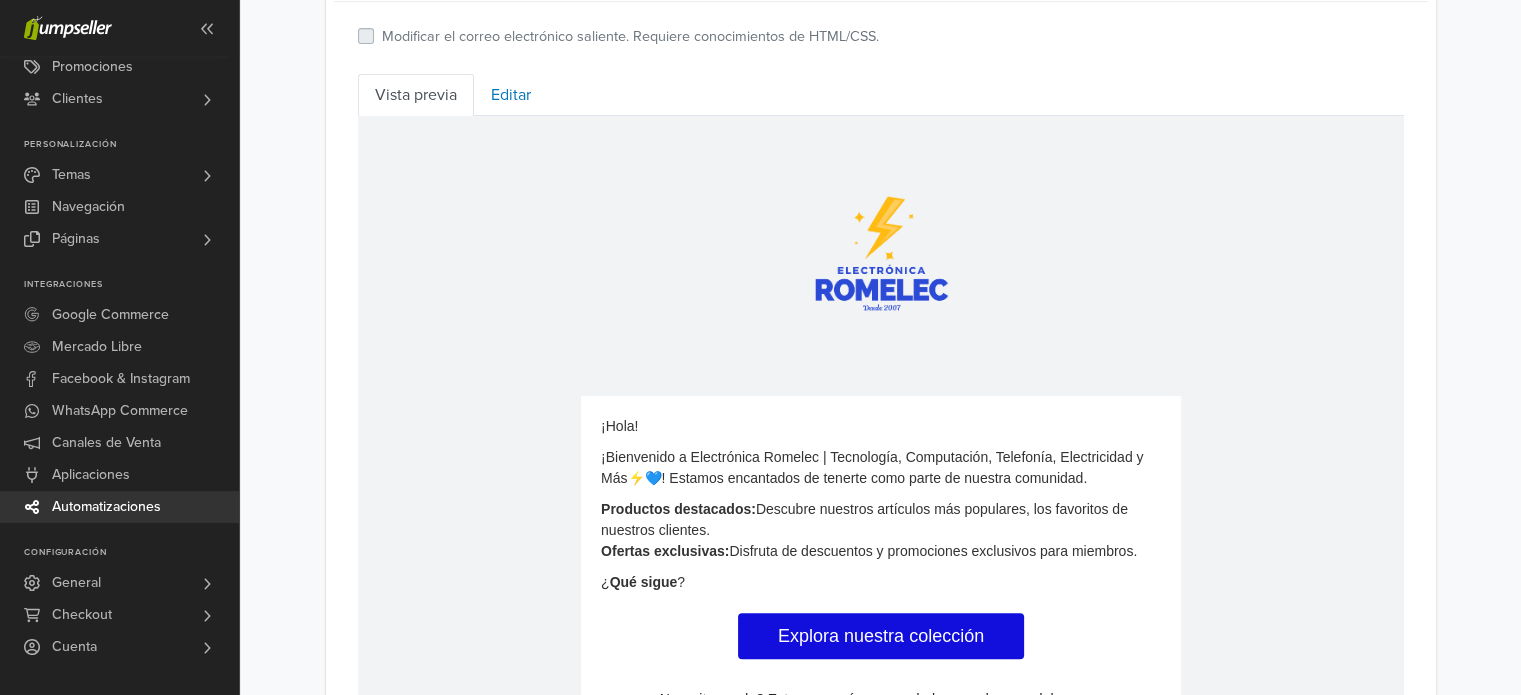 click on "Automatizaciones" at bounding box center [106, 507] 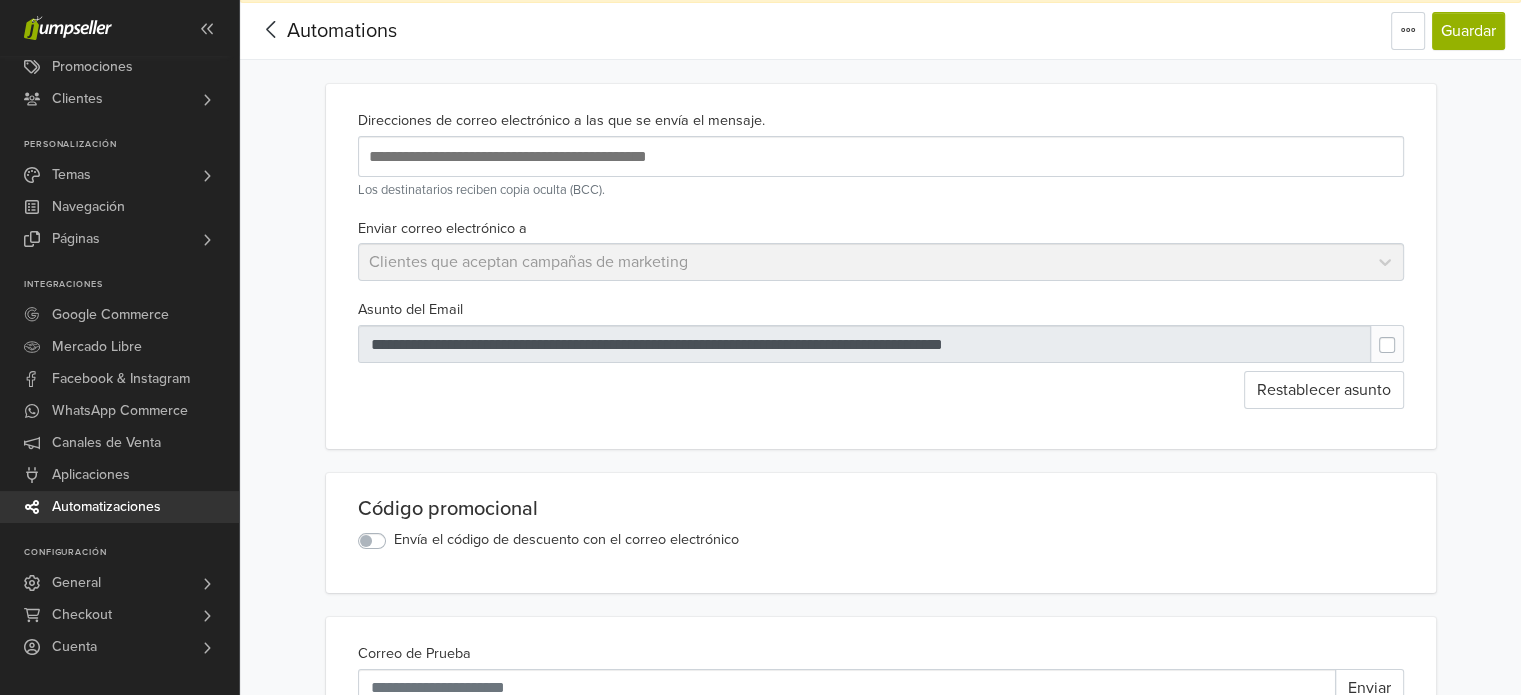scroll, scrollTop: 0, scrollLeft: 0, axis: both 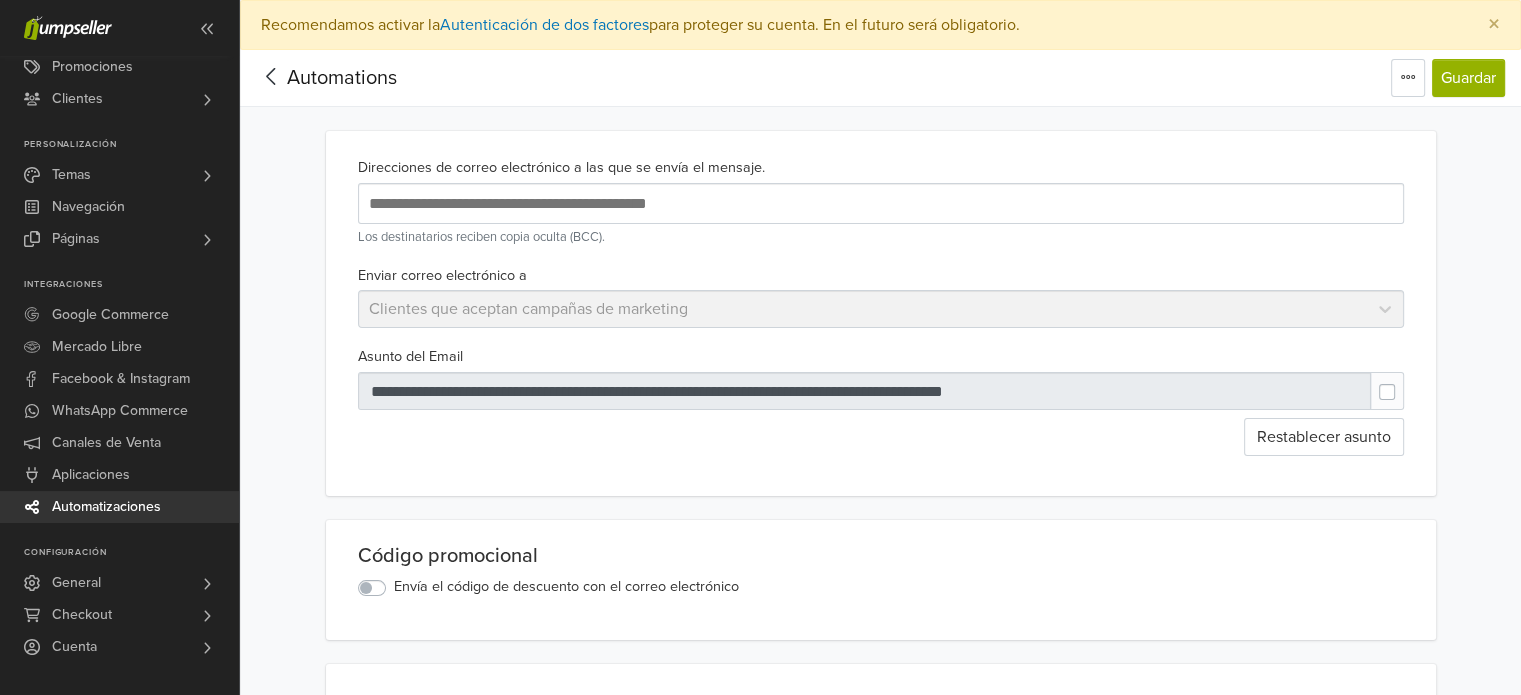 click on "Automations" at bounding box center [342, 78] 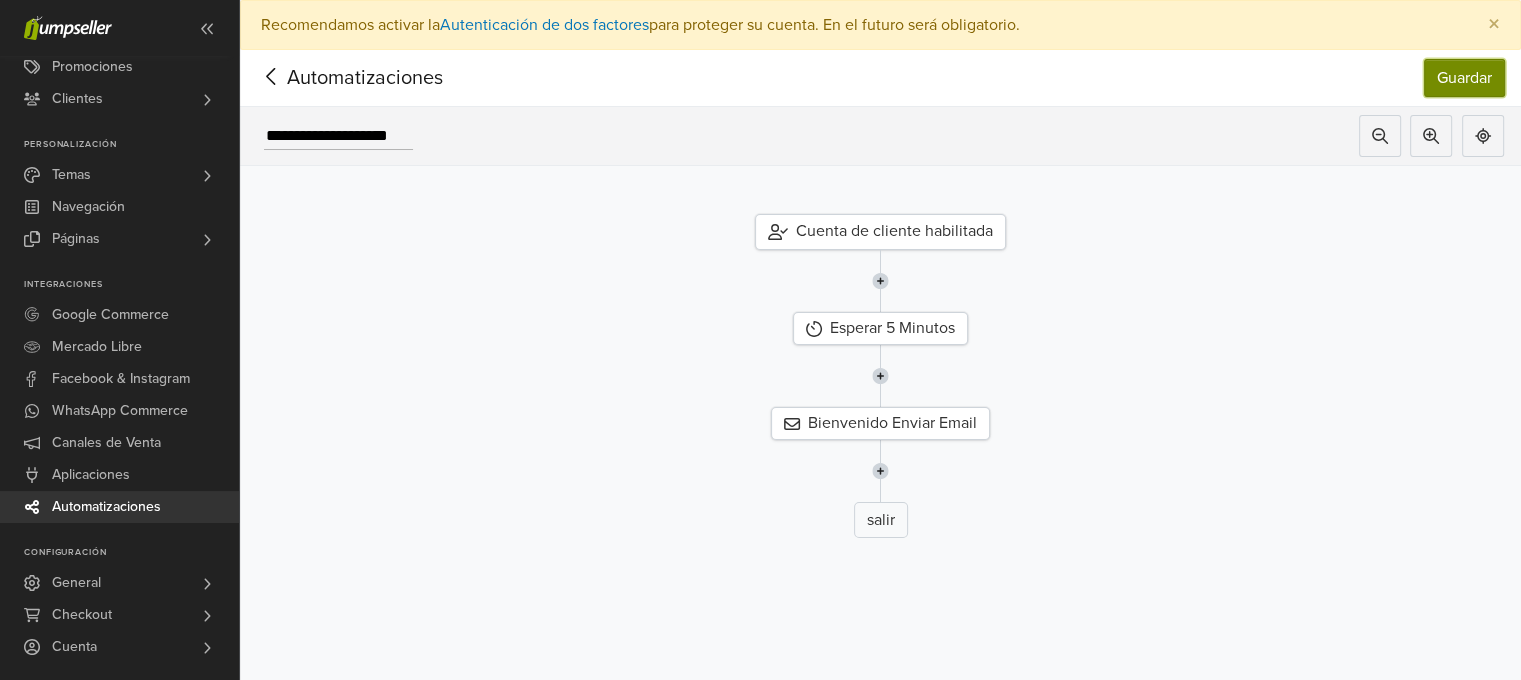 click on "Guardar" at bounding box center [1464, 78] 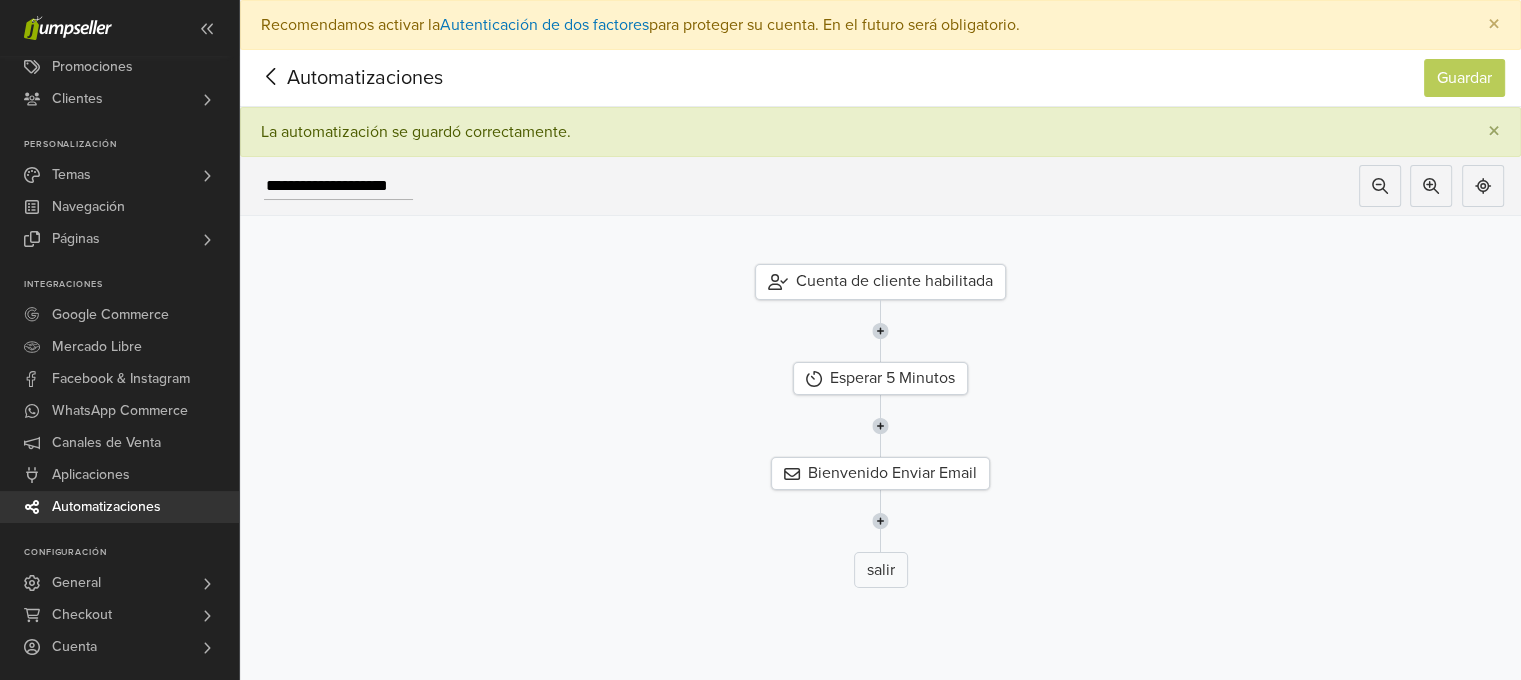 click 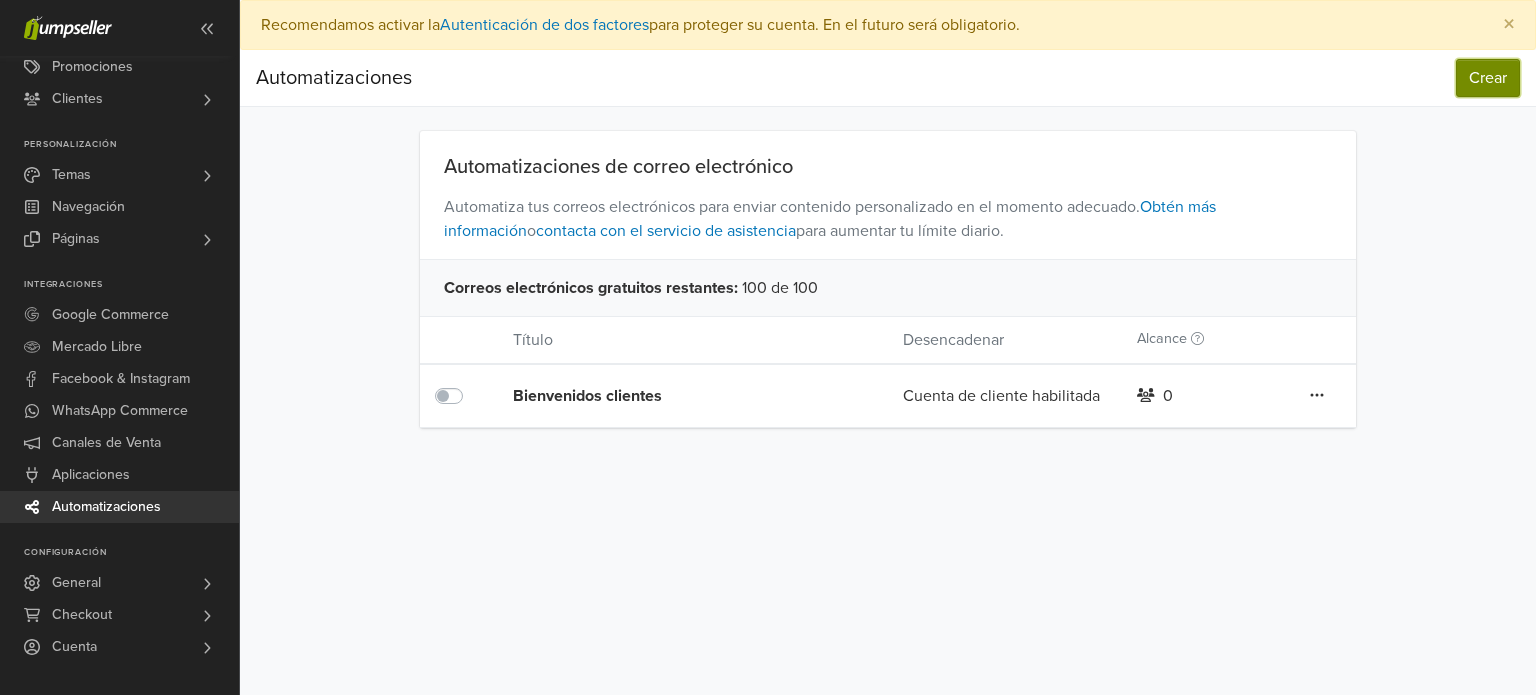 click on "Crear" at bounding box center (1488, 78) 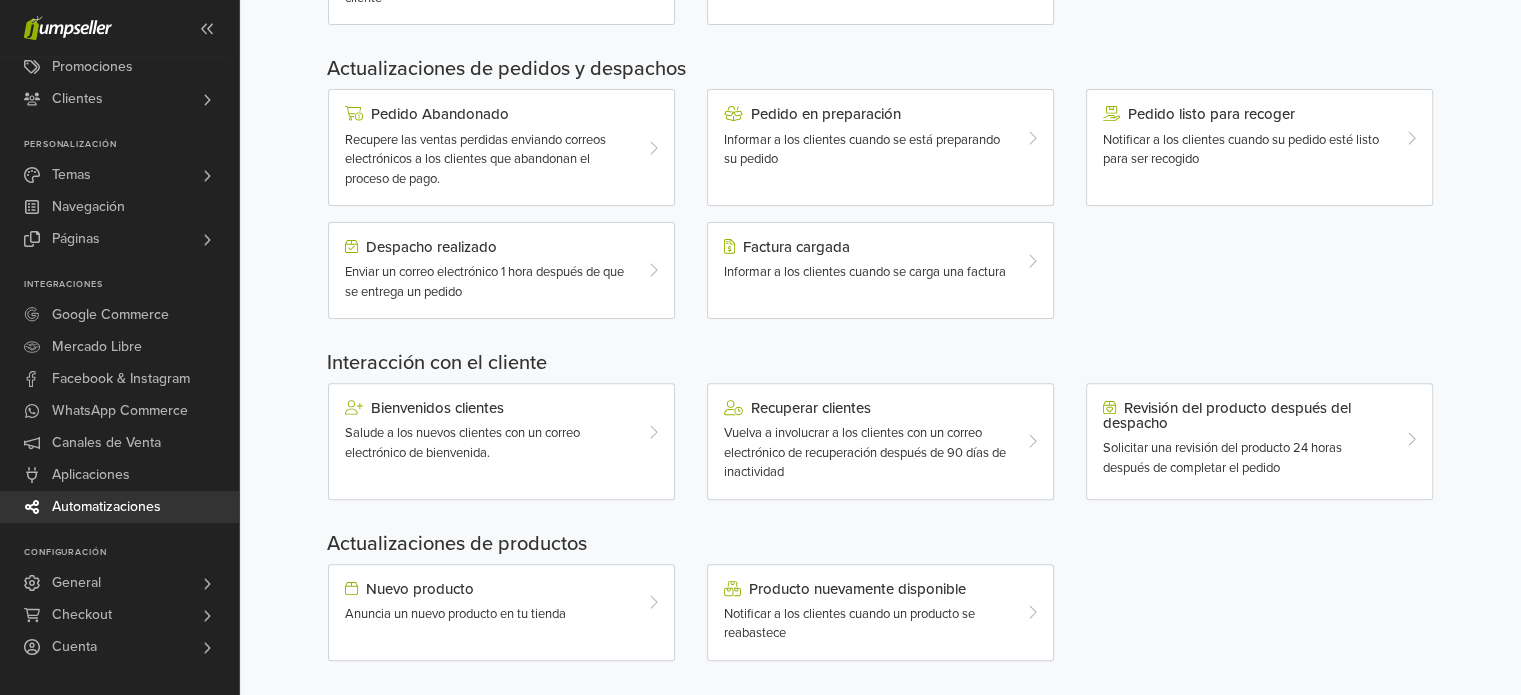scroll, scrollTop: 629, scrollLeft: 0, axis: vertical 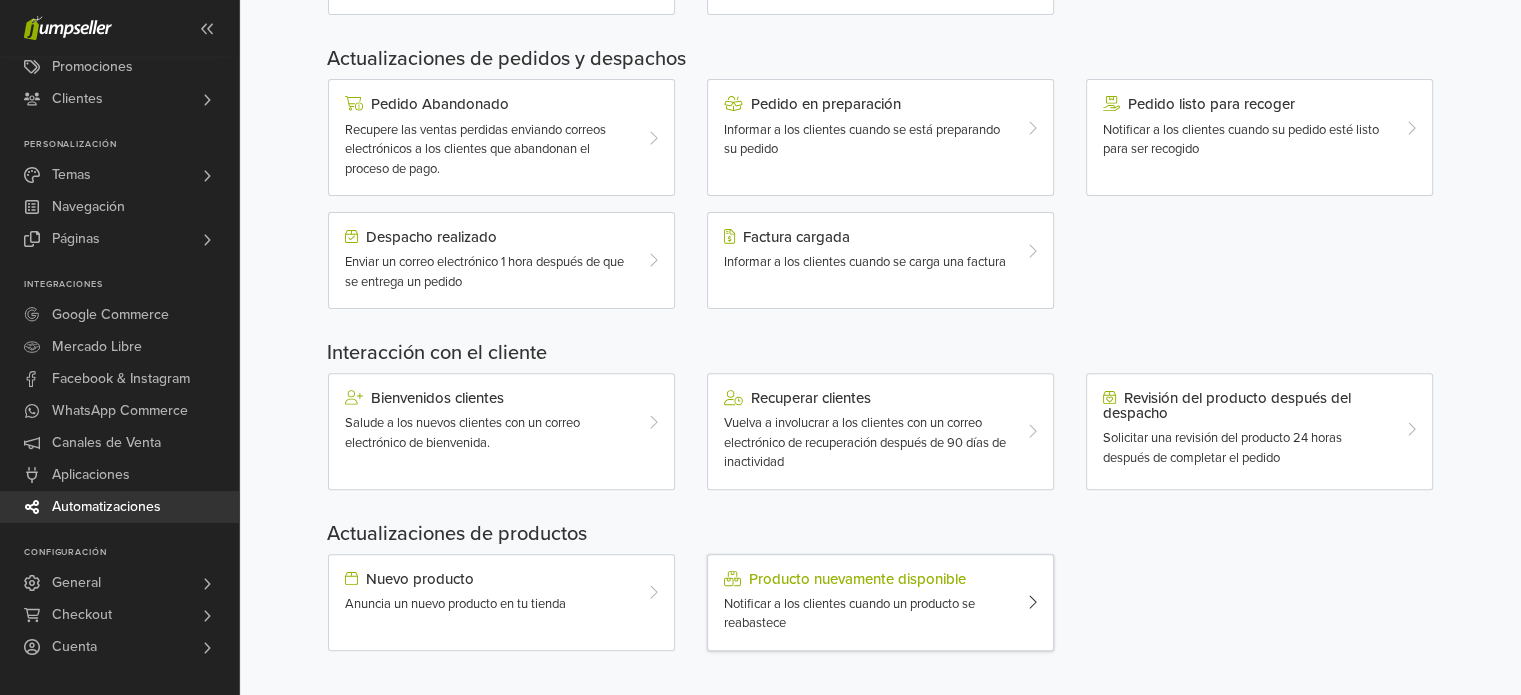 click on "Producto nuevamente disponible Notificar a los clientes cuando un producto se reabastece" at bounding box center (866, 602) 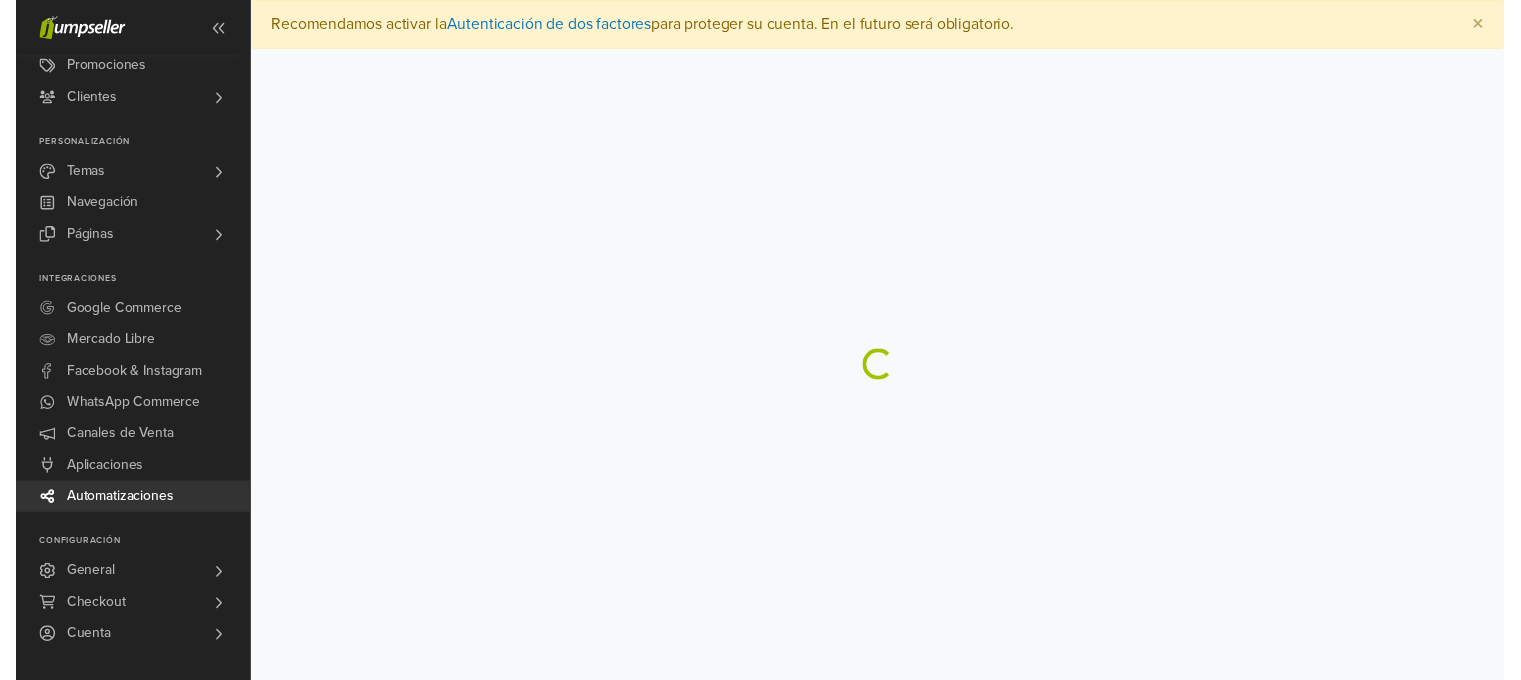 scroll, scrollTop: 0, scrollLeft: 0, axis: both 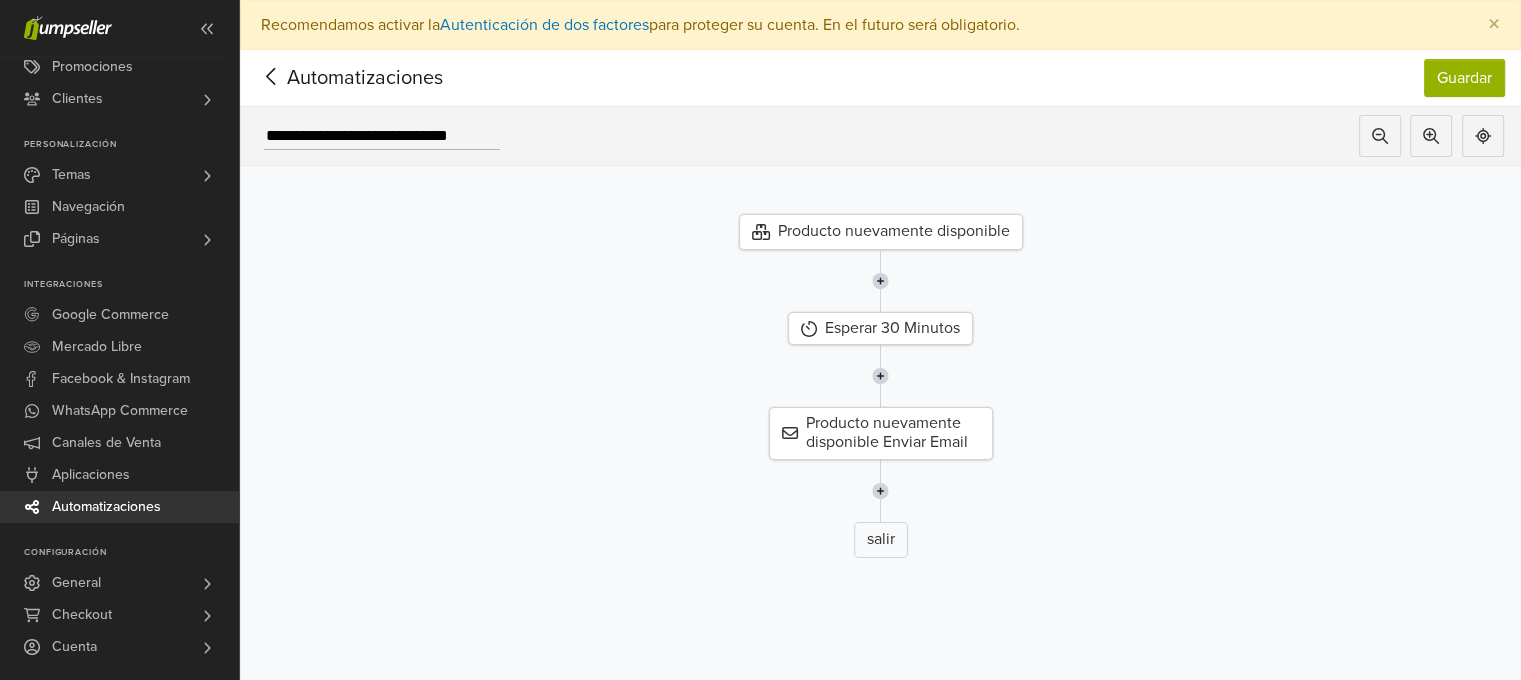 click on "Producto nuevamente disponible" at bounding box center (881, 232) 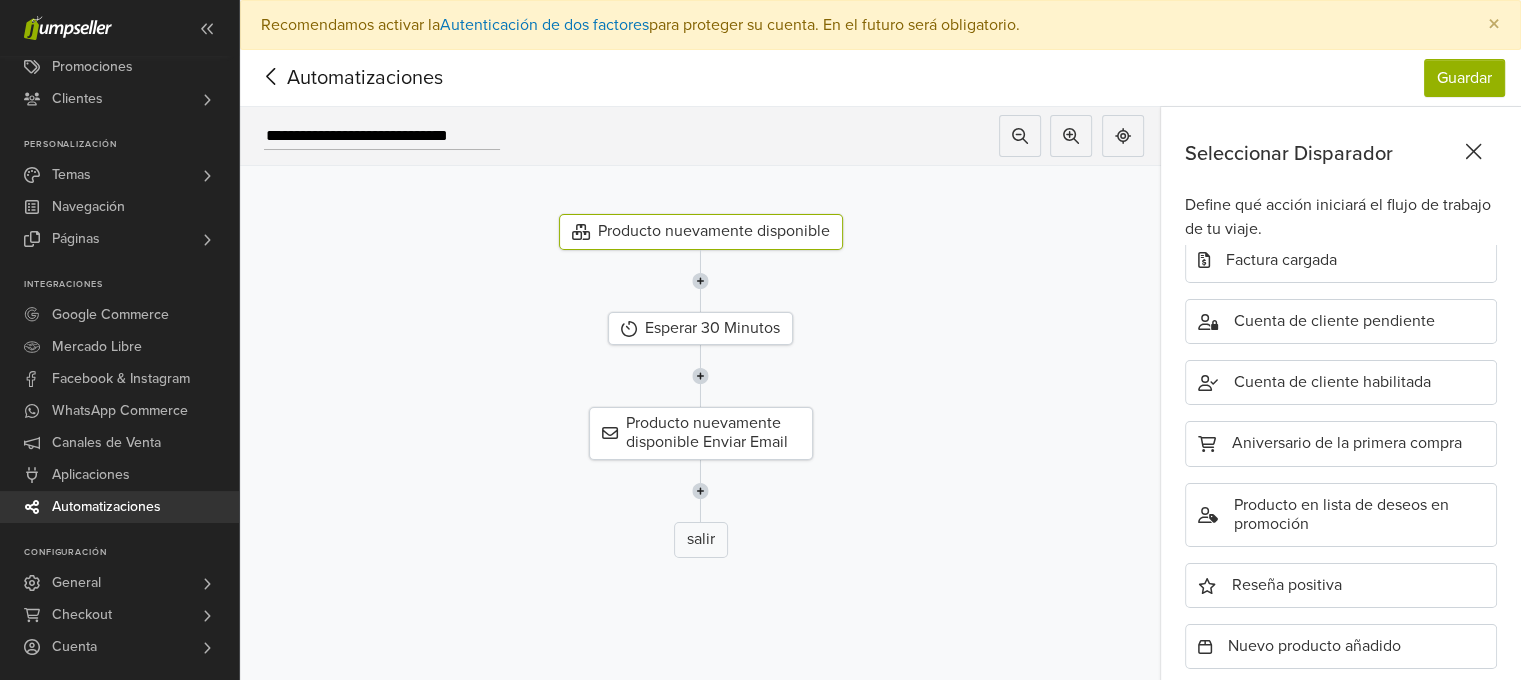 scroll, scrollTop: 677, scrollLeft: 0, axis: vertical 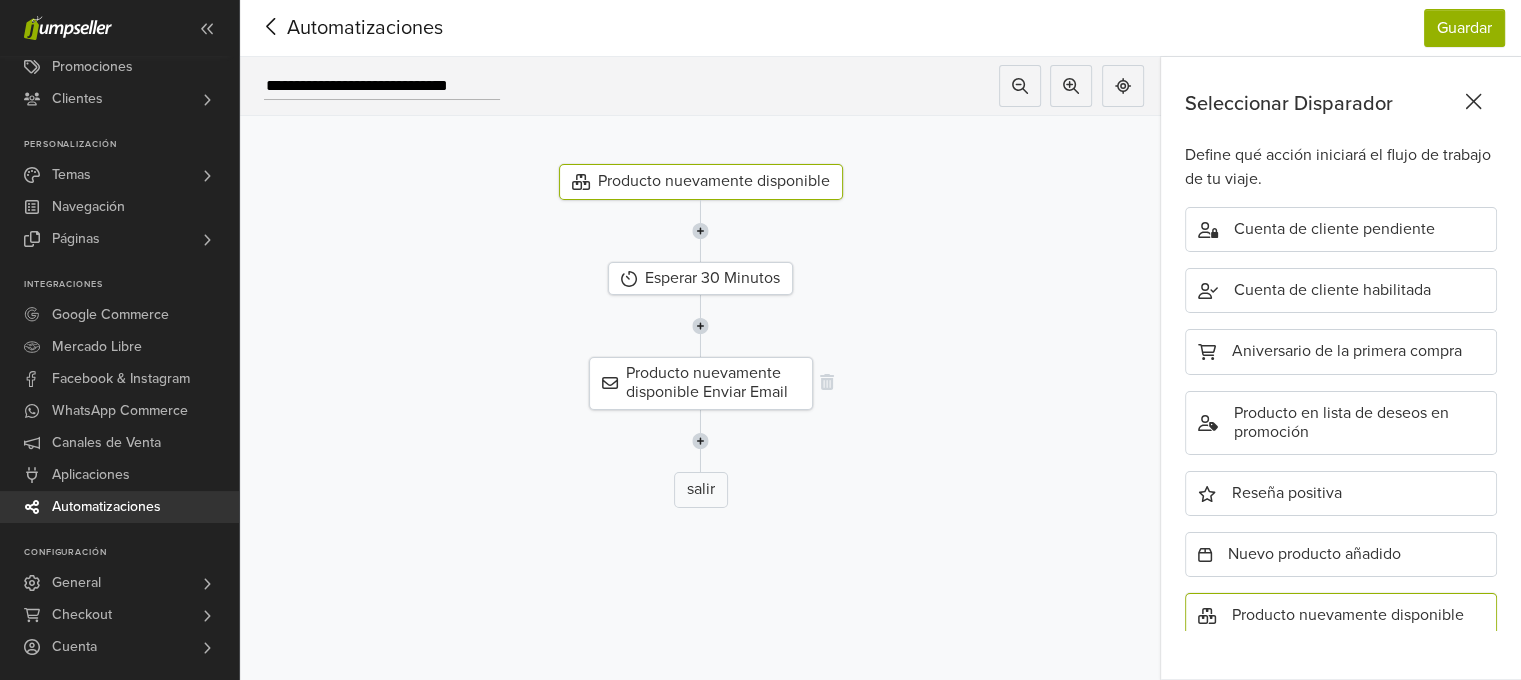 click on "Producto nuevamente disponible Enviar Email" at bounding box center [701, 383] 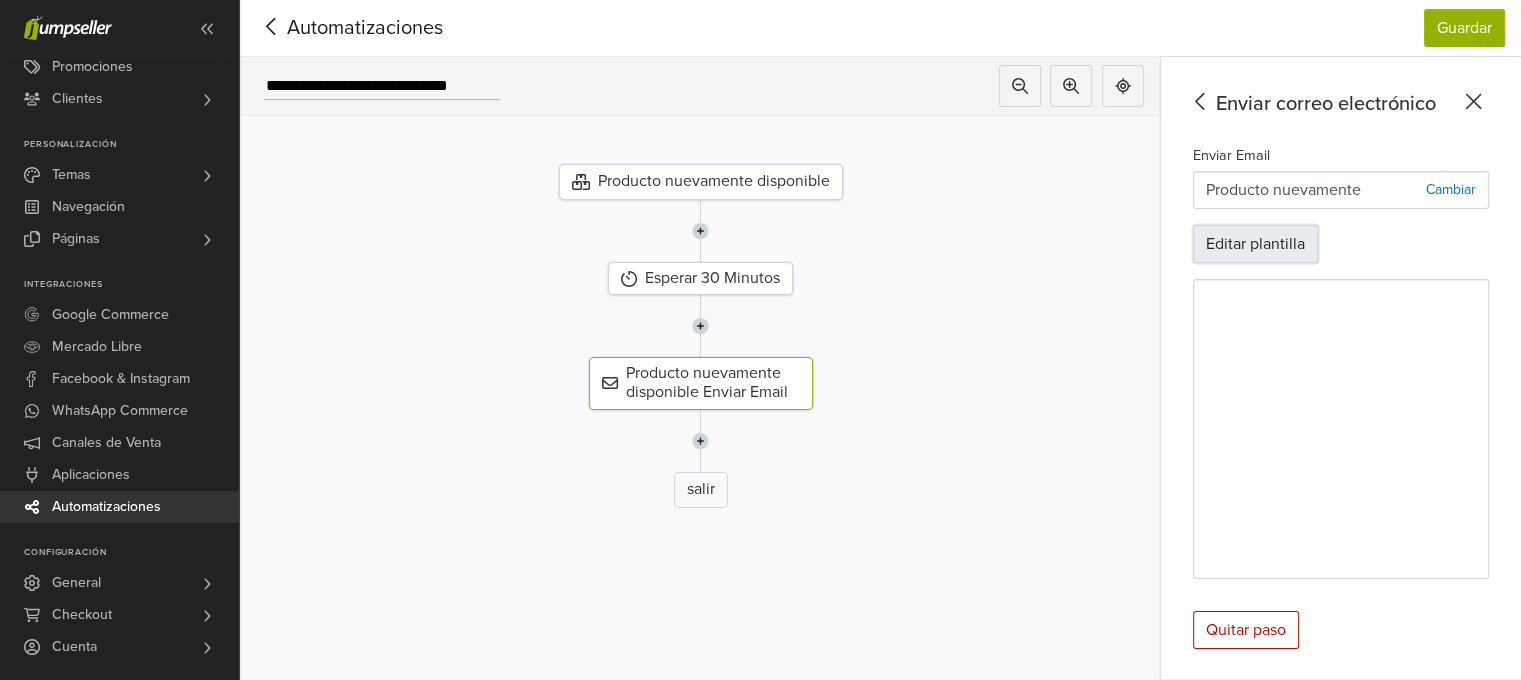 click on "Editar plantilla" at bounding box center [1255, 244] 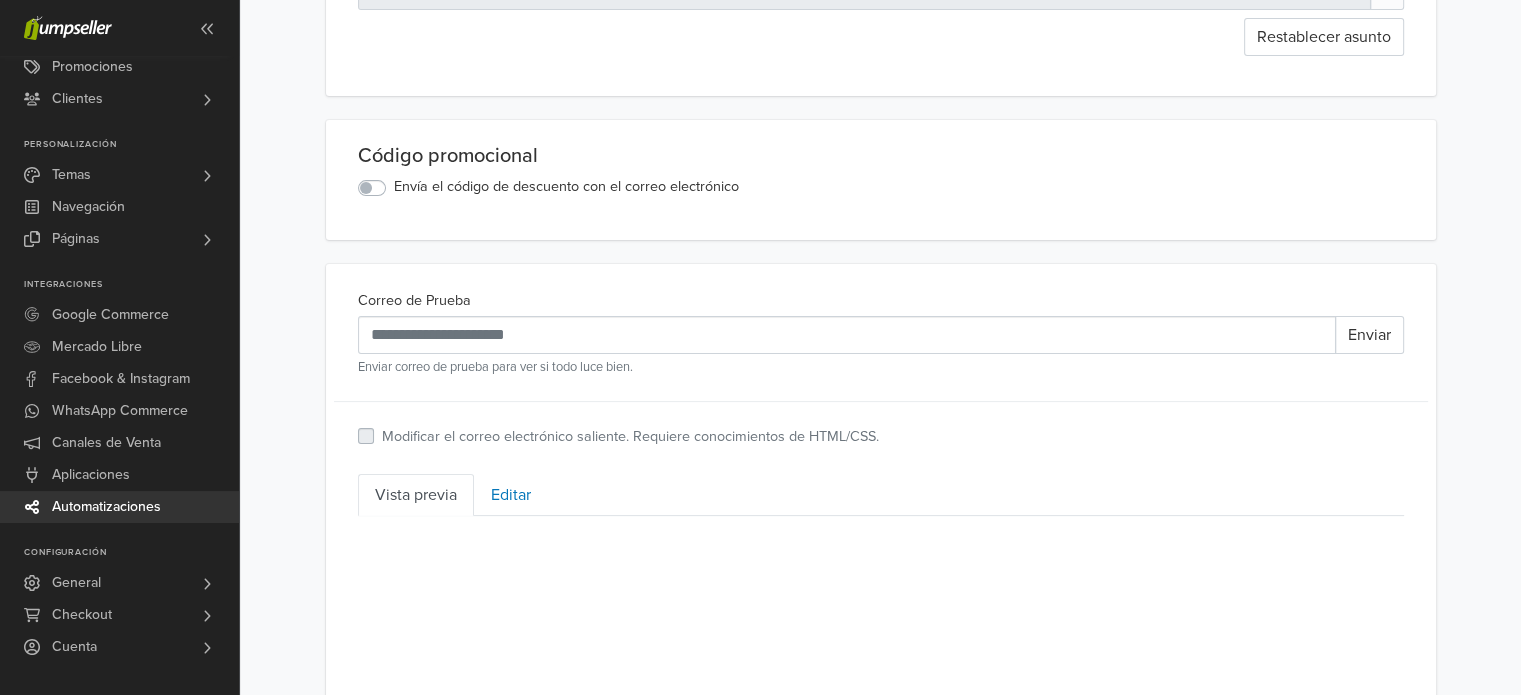 scroll, scrollTop: 700, scrollLeft: 0, axis: vertical 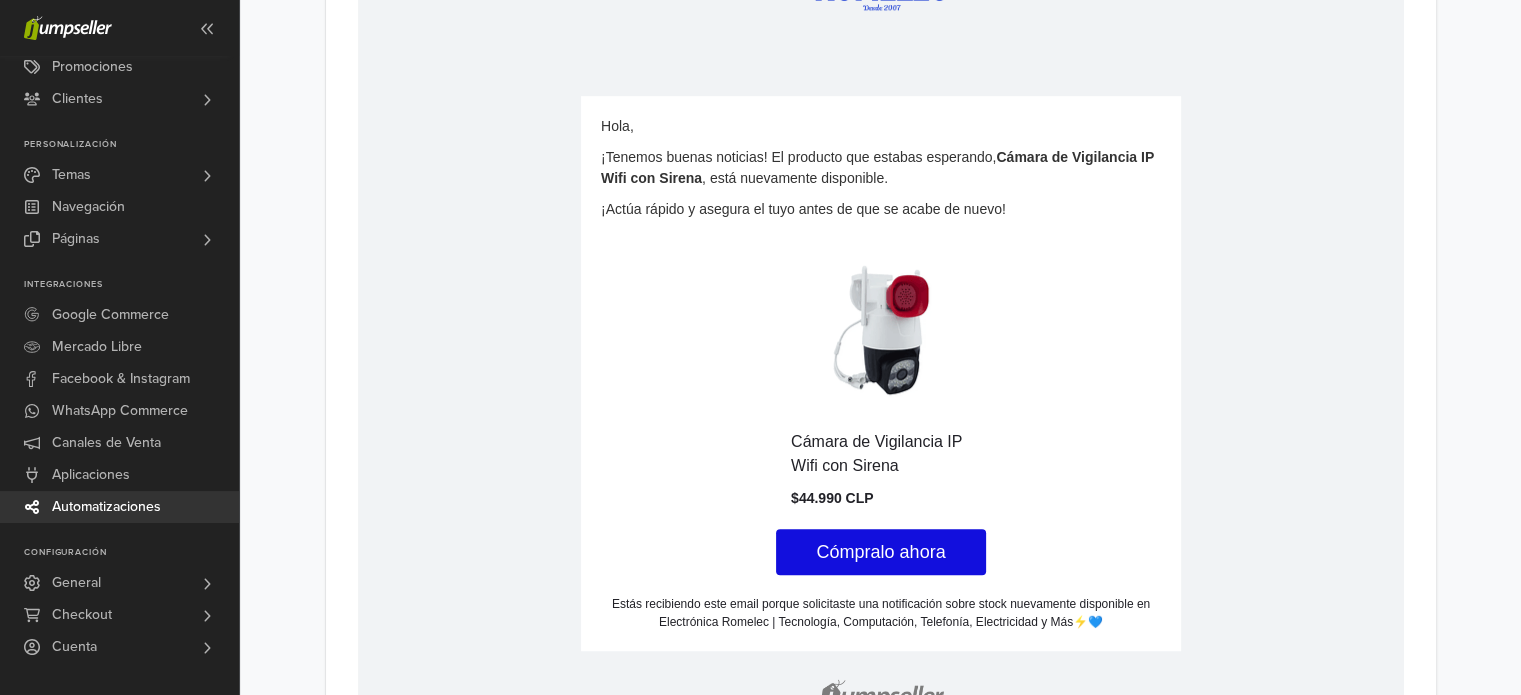 click on "¡Actúa rápido y asegura el tuyo antes de que se acabe de nuevo!" at bounding box center (880, 209) 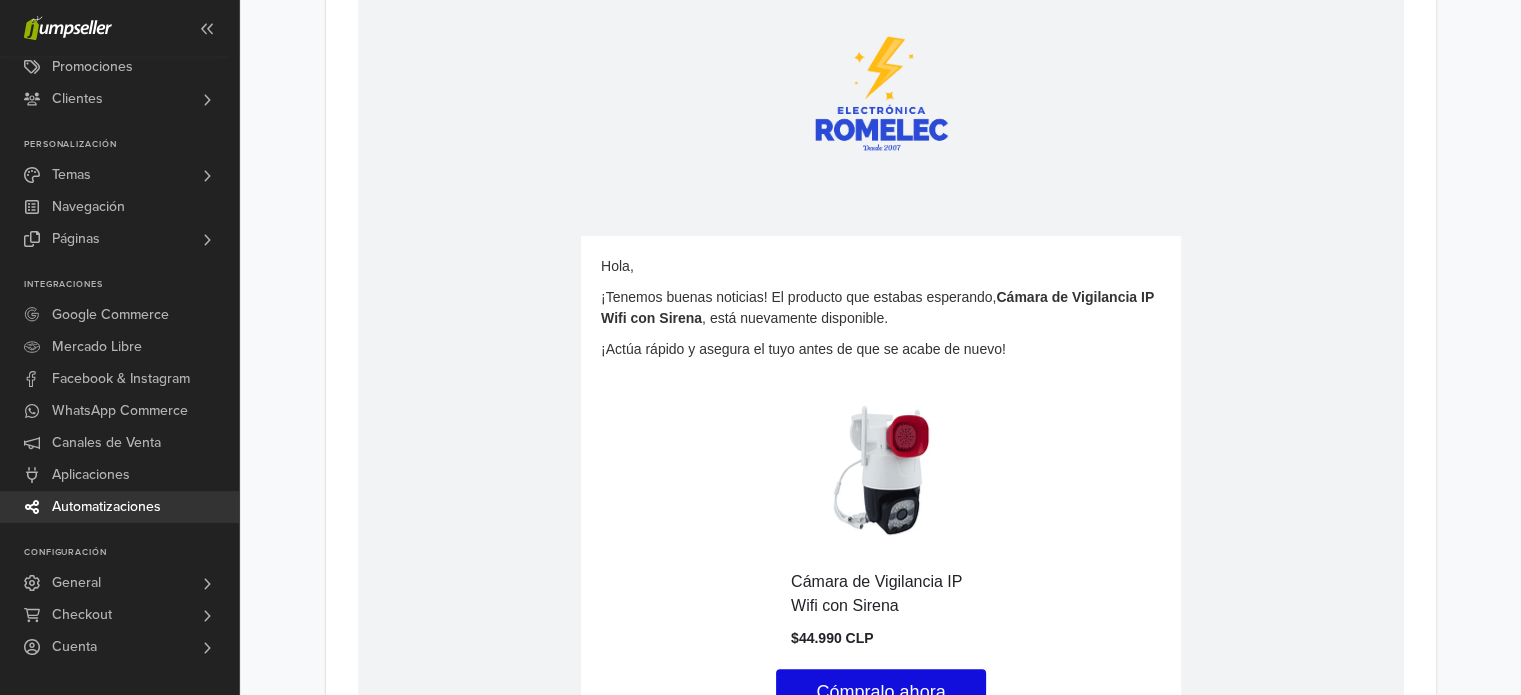 scroll, scrollTop: 800, scrollLeft: 0, axis: vertical 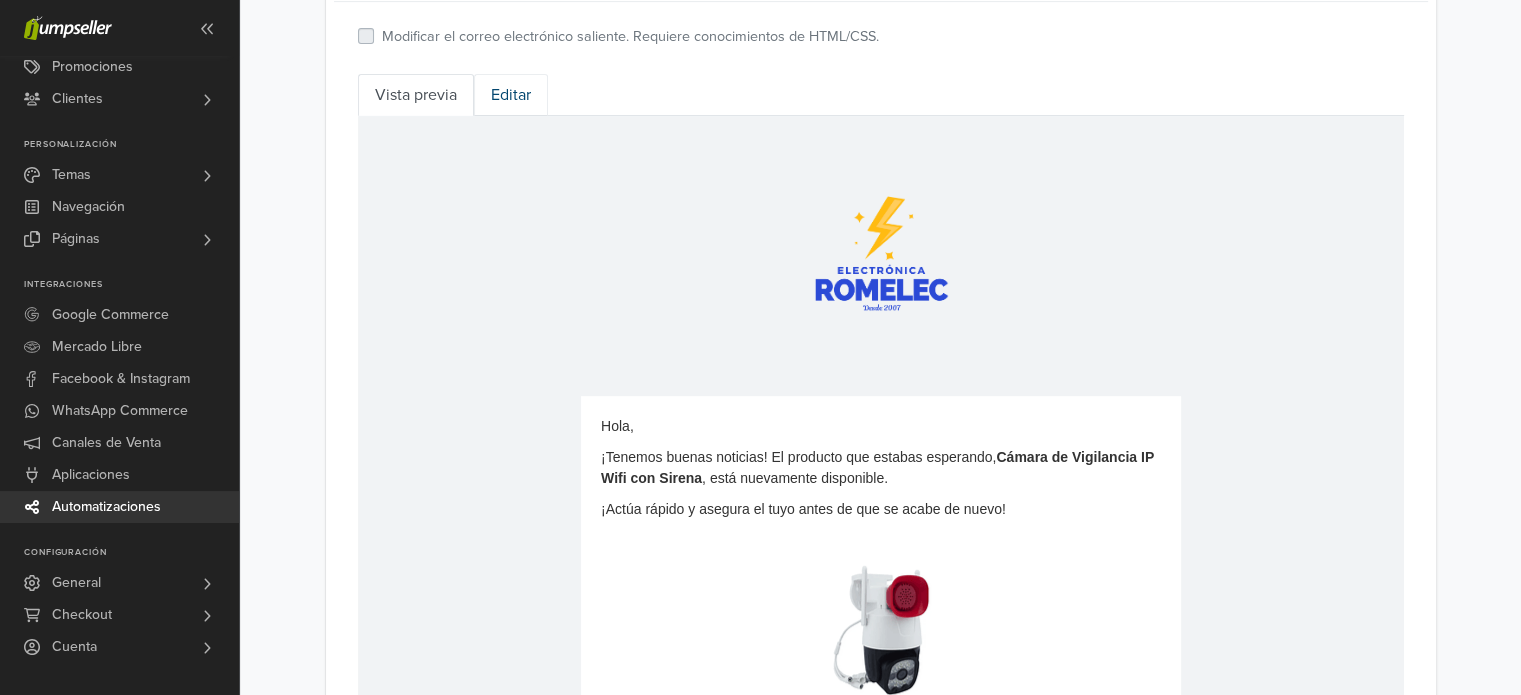 click on "Editar" at bounding box center (511, 95) 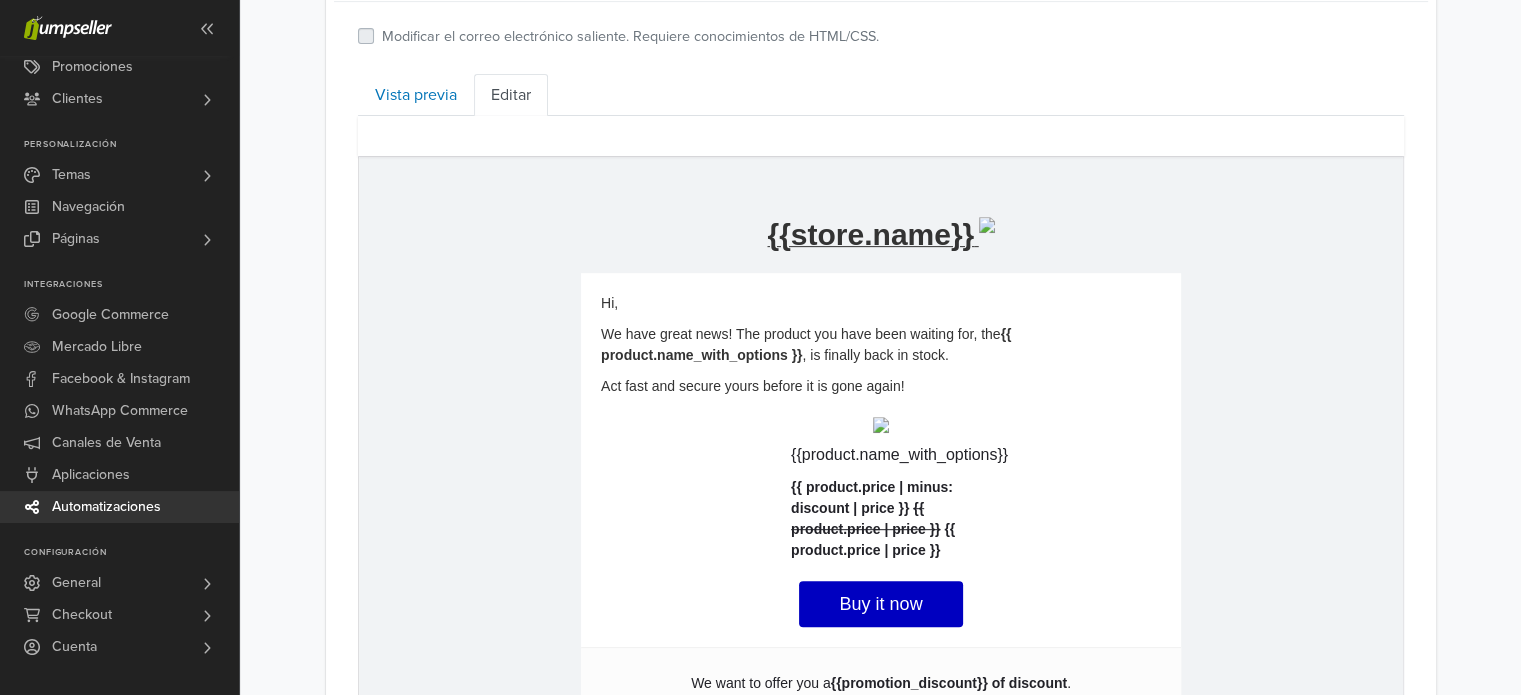 scroll, scrollTop: 1000, scrollLeft: 0, axis: vertical 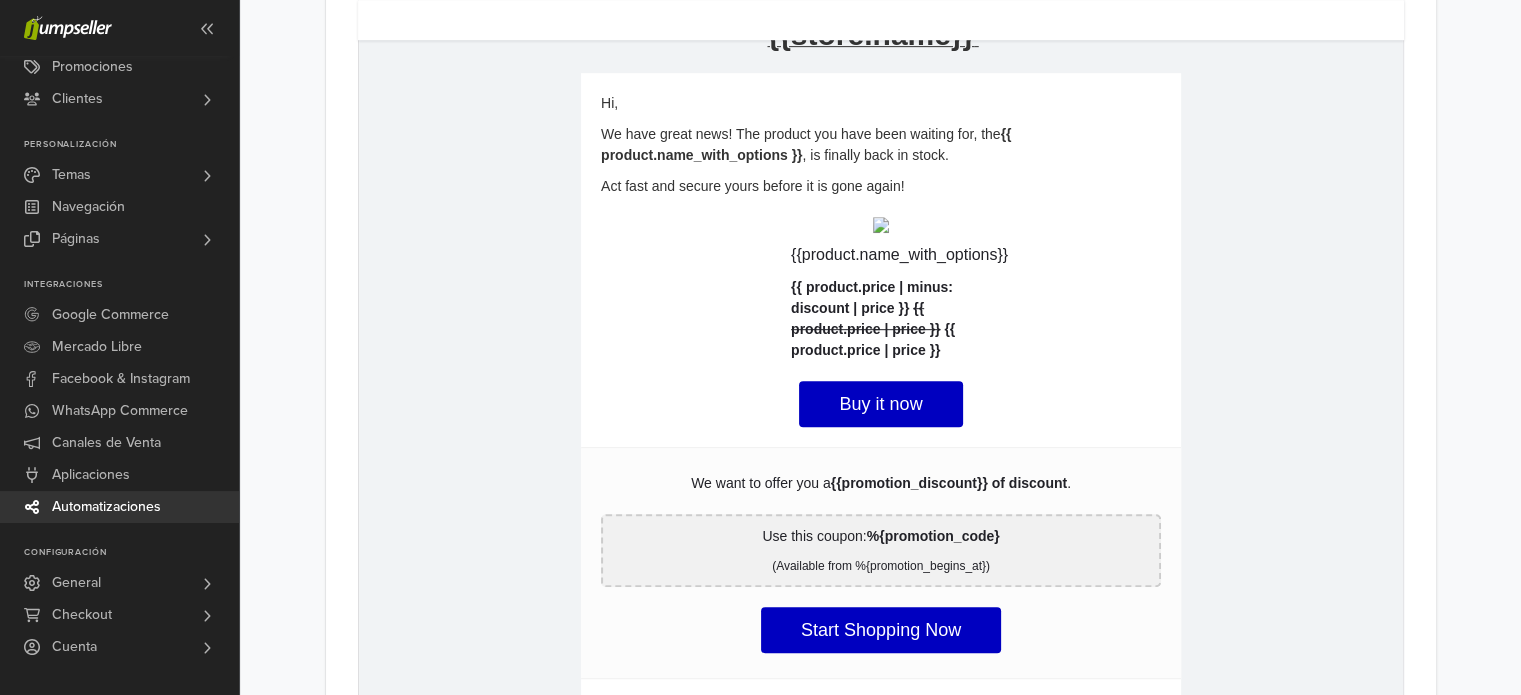 click on "Act fast and secure yours before it is gone again!" at bounding box center [880, 186] 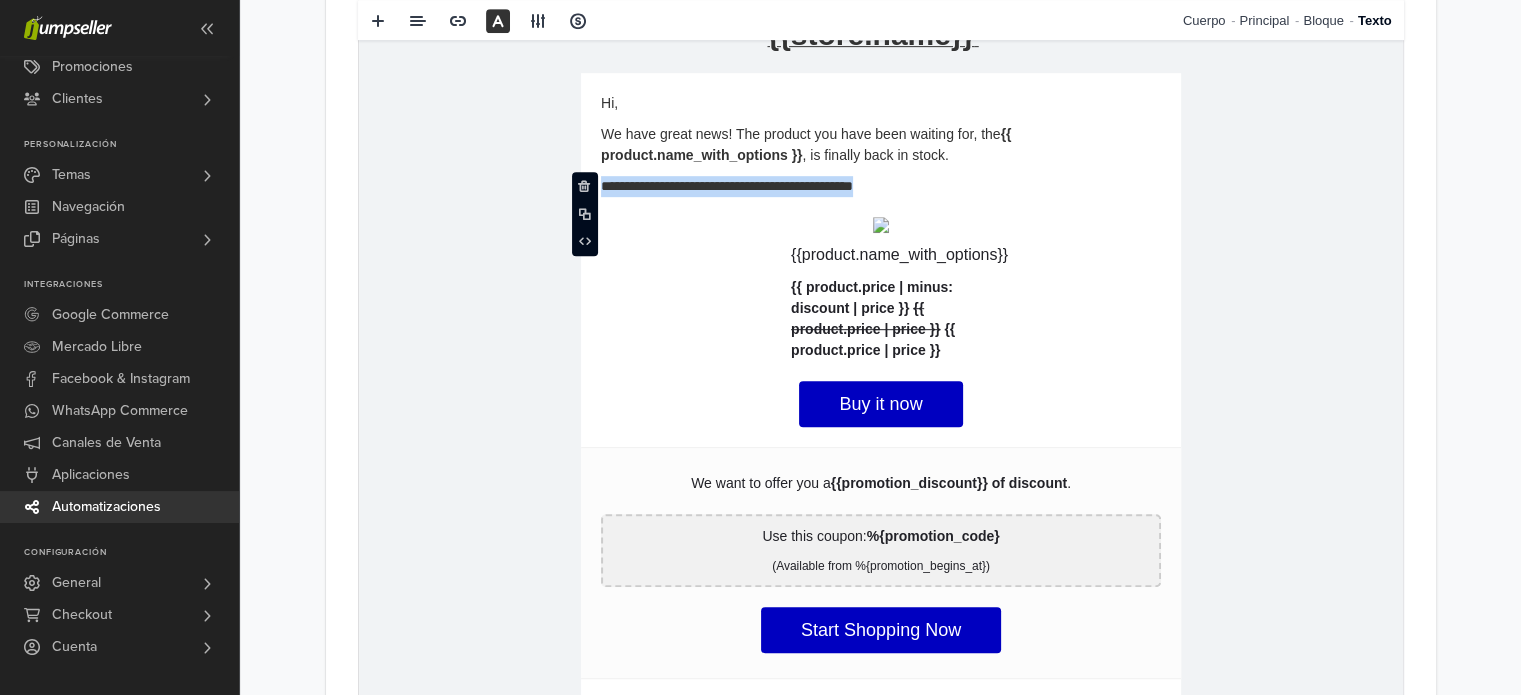drag, startPoint x: 912, startPoint y: 185, endPoint x: 949, endPoint y: 150, distance: 50.931328 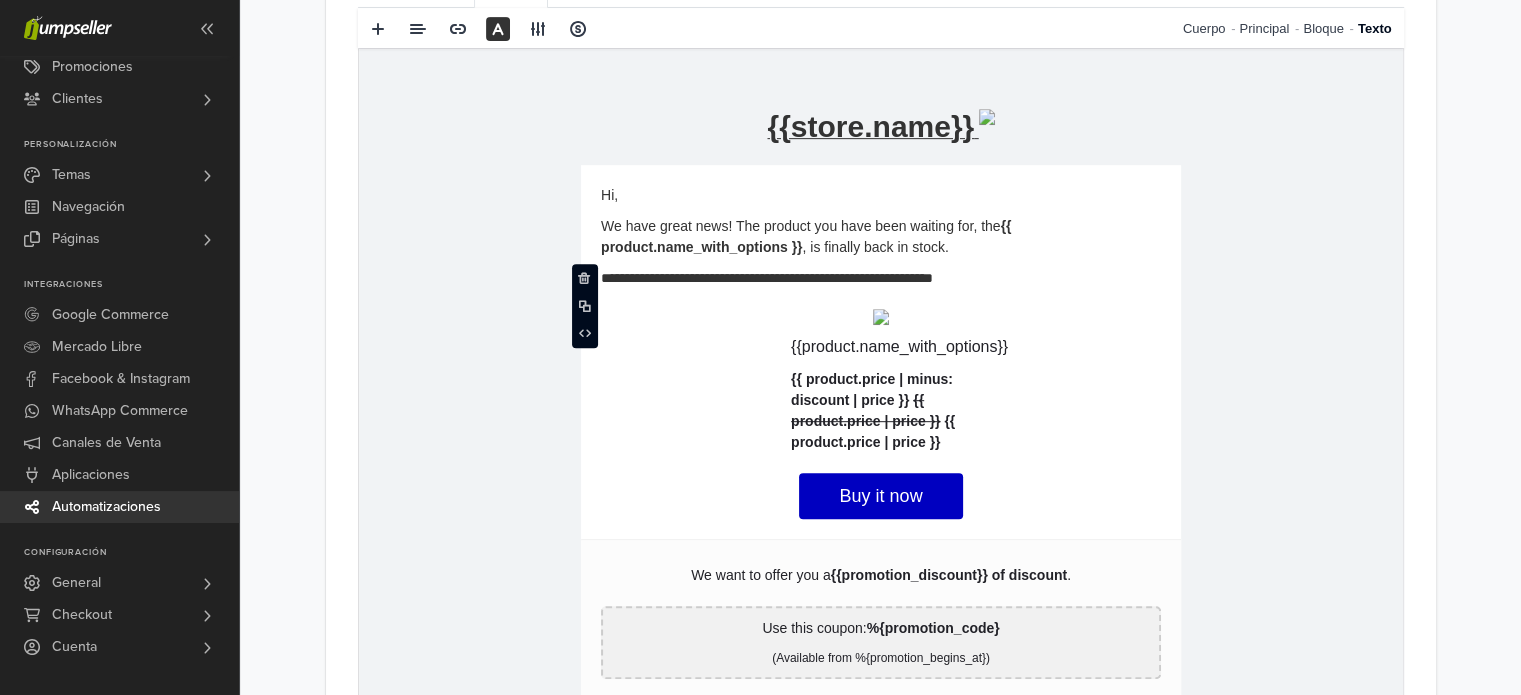 scroll, scrollTop: 700, scrollLeft: 0, axis: vertical 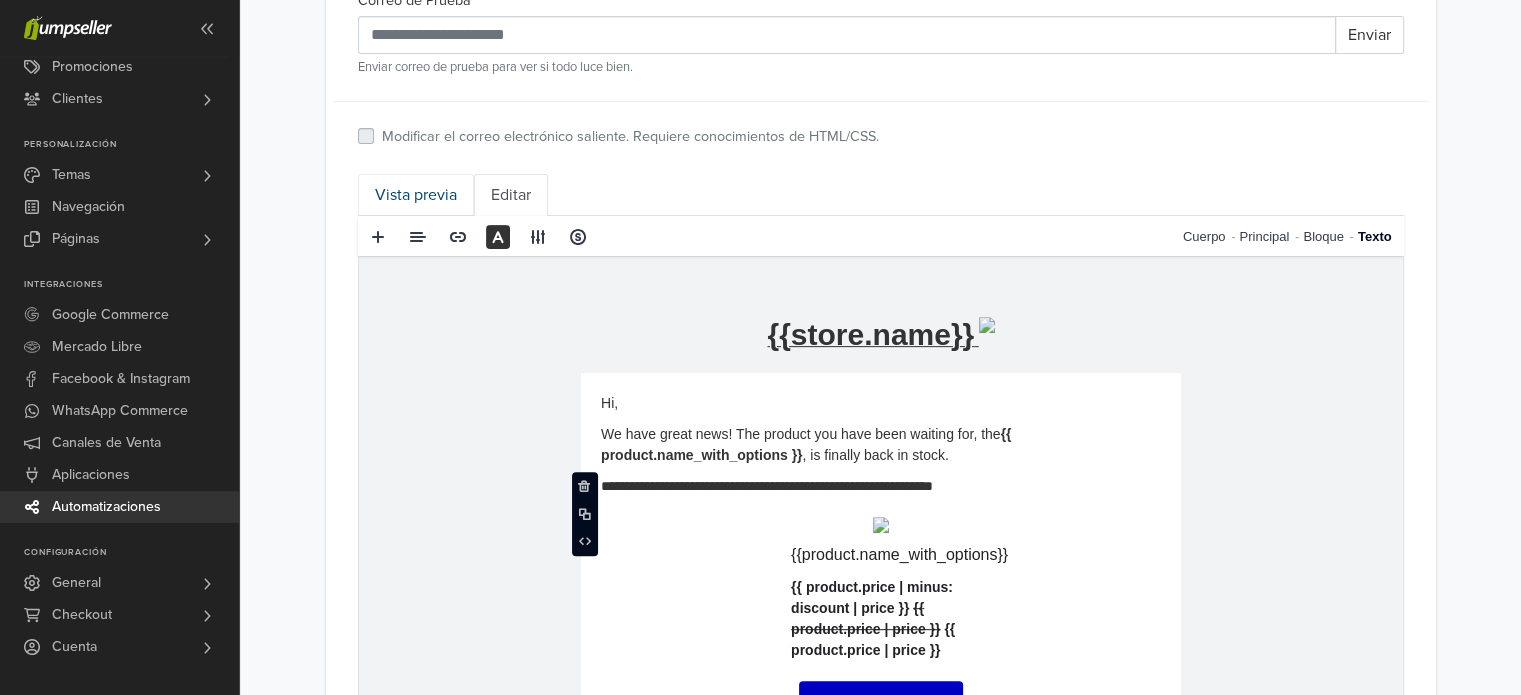 click on "Vista previa" at bounding box center [416, 195] 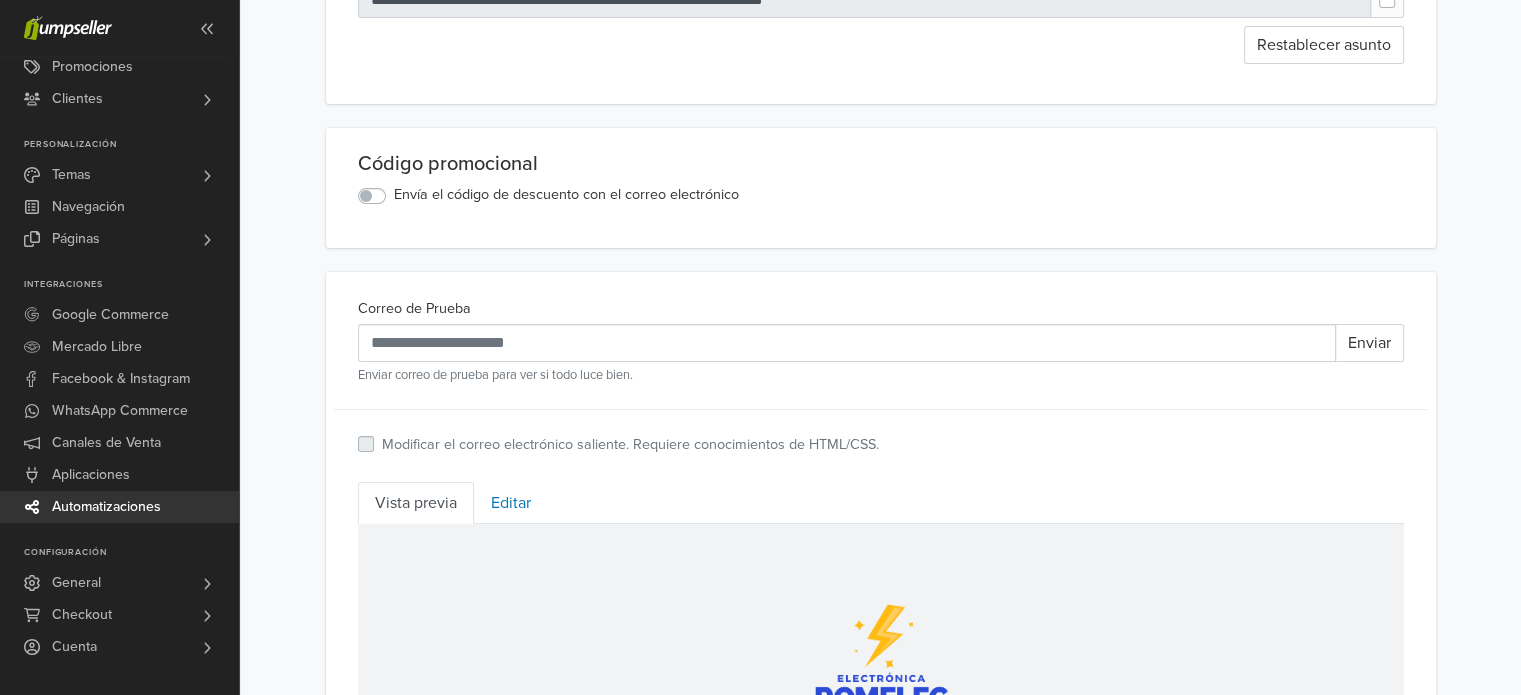 scroll, scrollTop: 300, scrollLeft: 0, axis: vertical 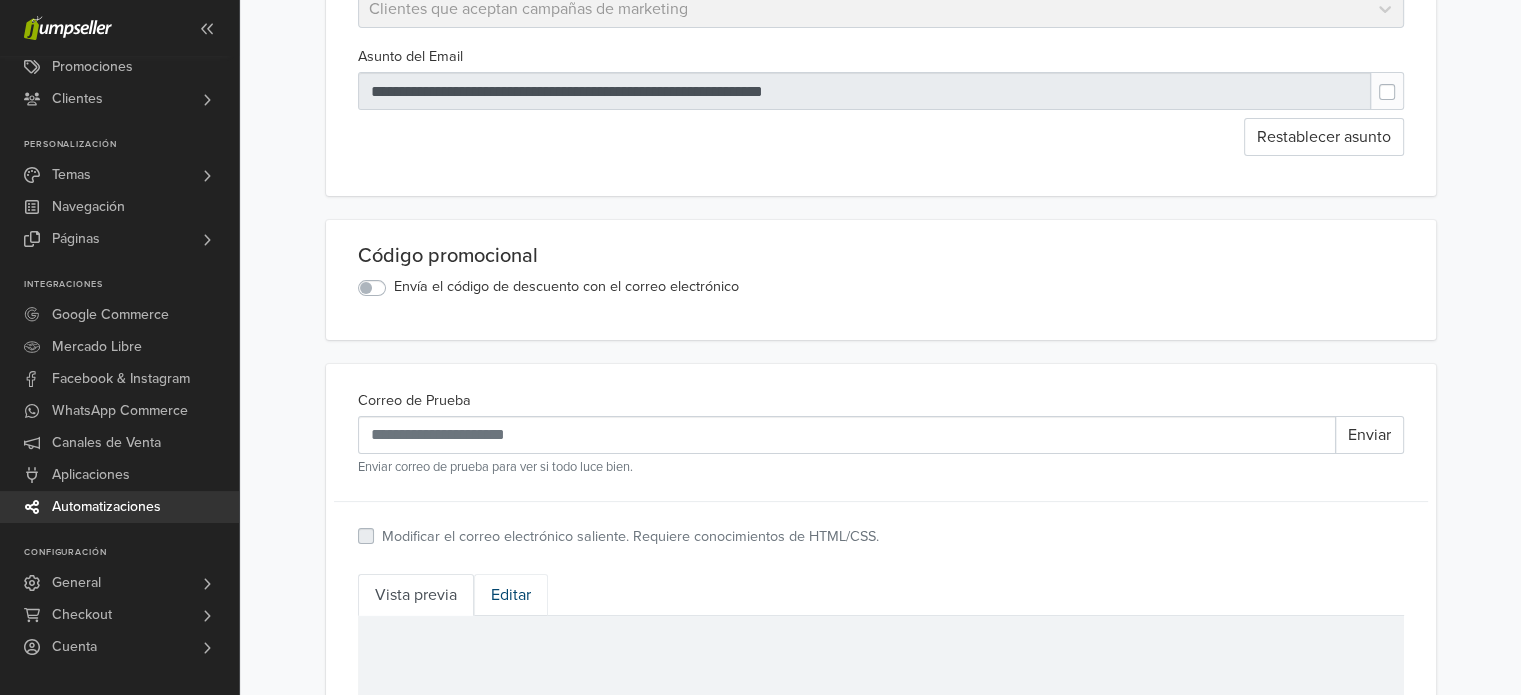 click on "Editar" at bounding box center (511, 595) 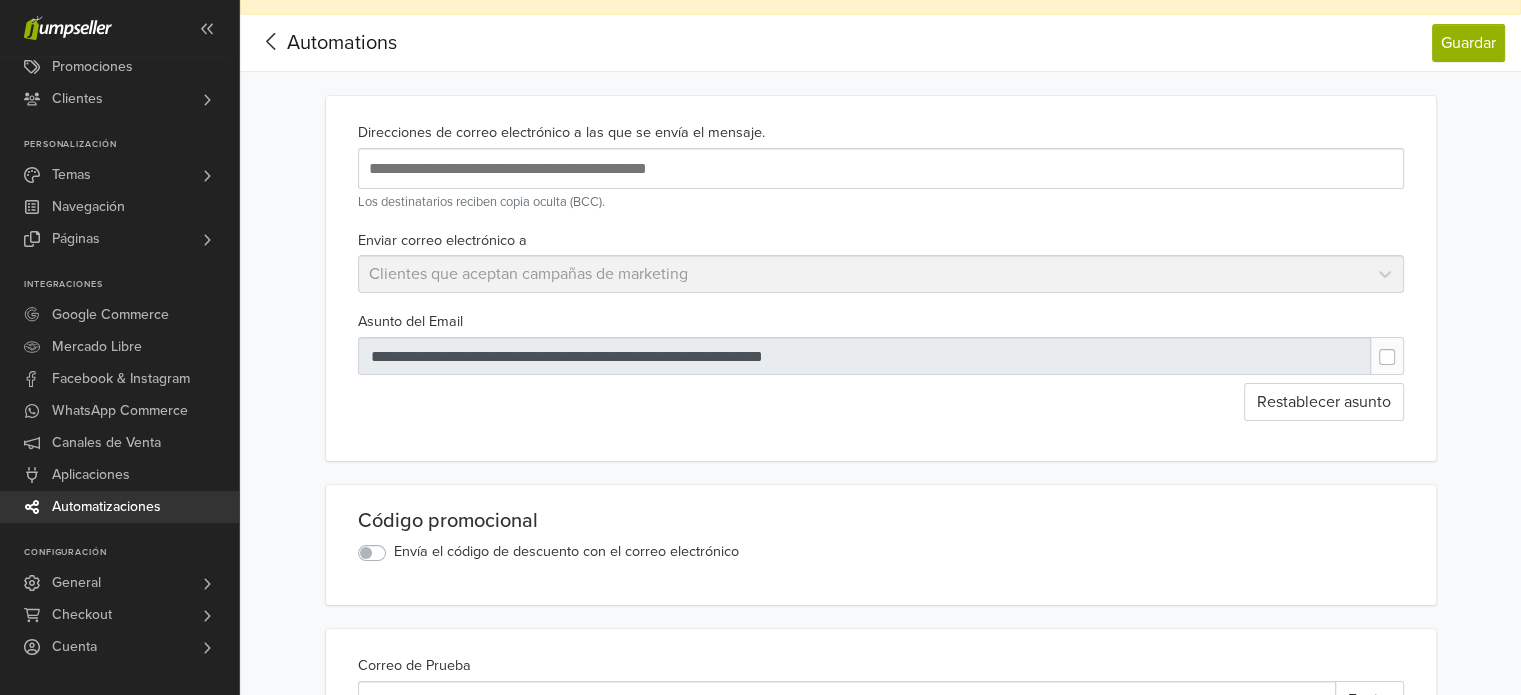 scroll, scrollTop: 0, scrollLeft: 0, axis: both 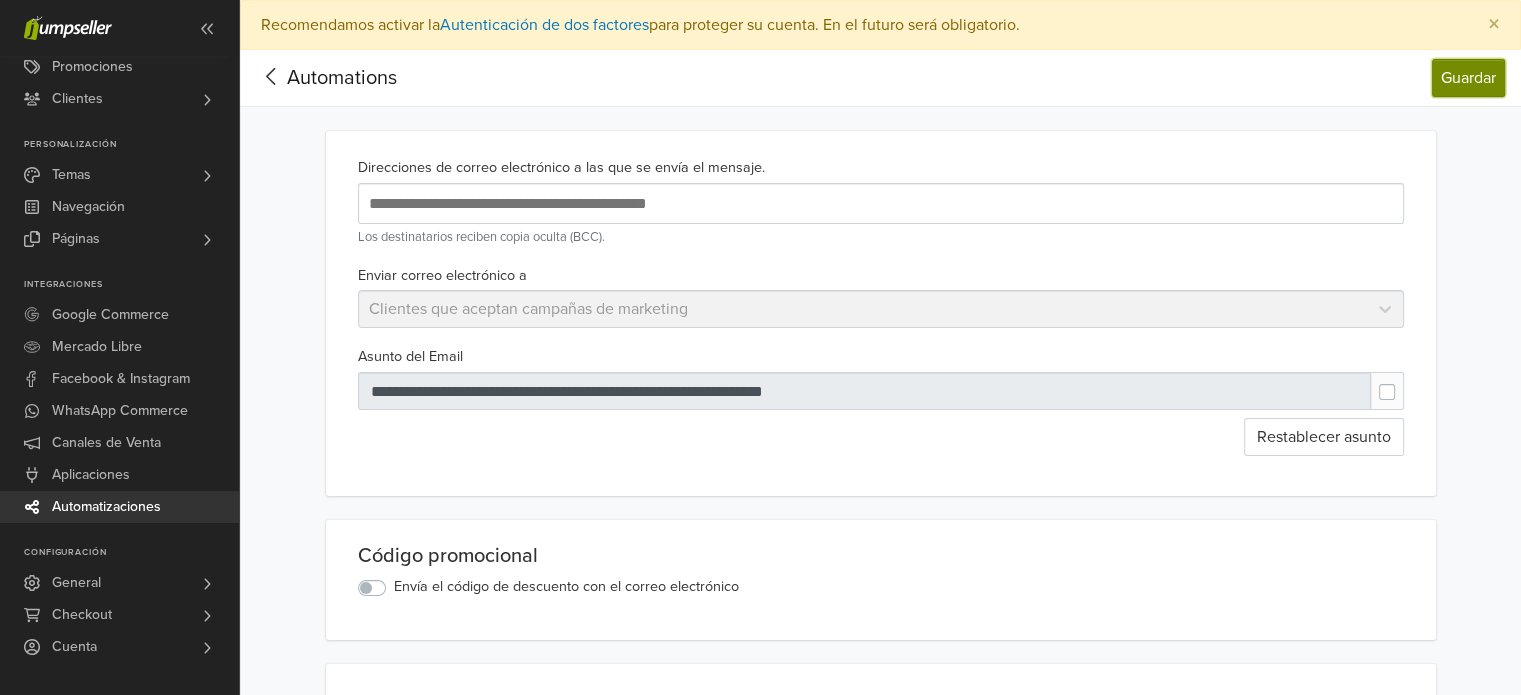 click on "Guardar" at bounding box center [1468, 78] 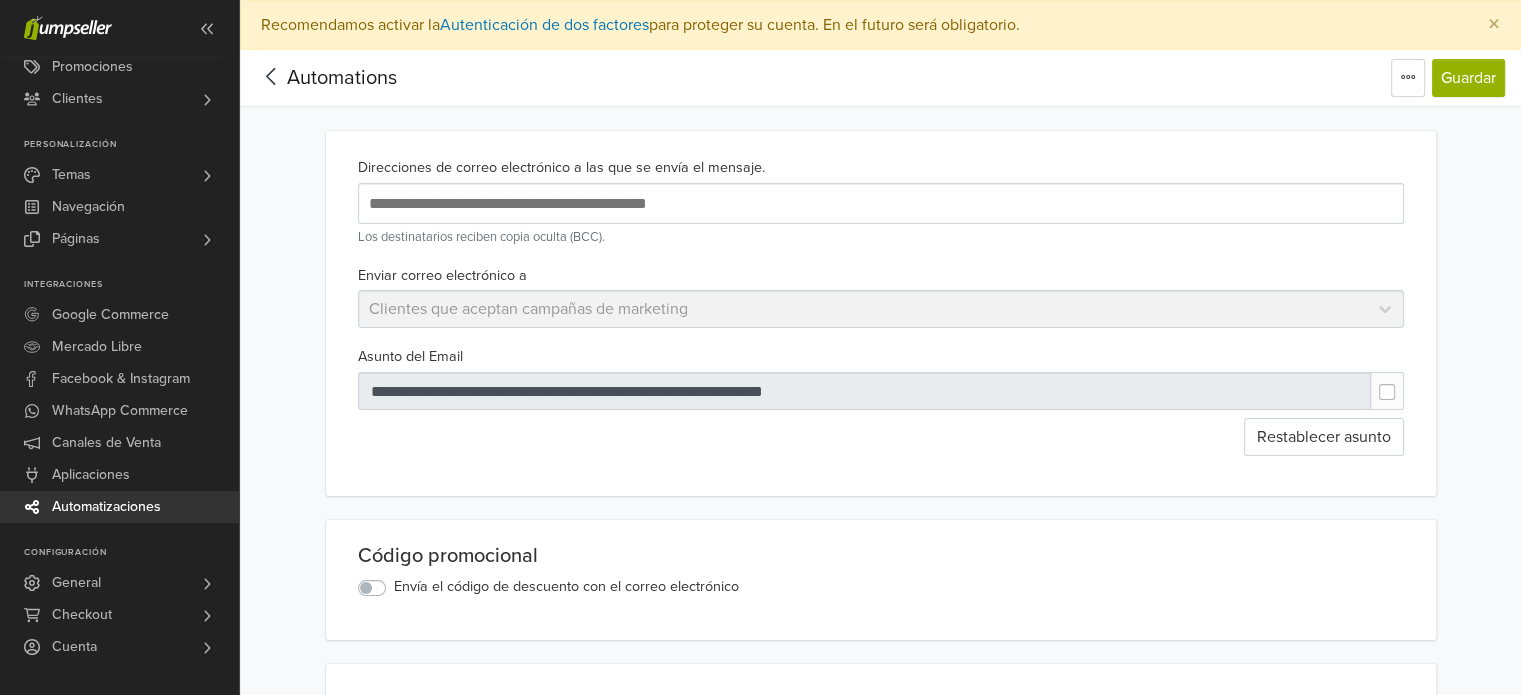 scroll, scrollTop: 0, scrollLeft: 0, axis: both 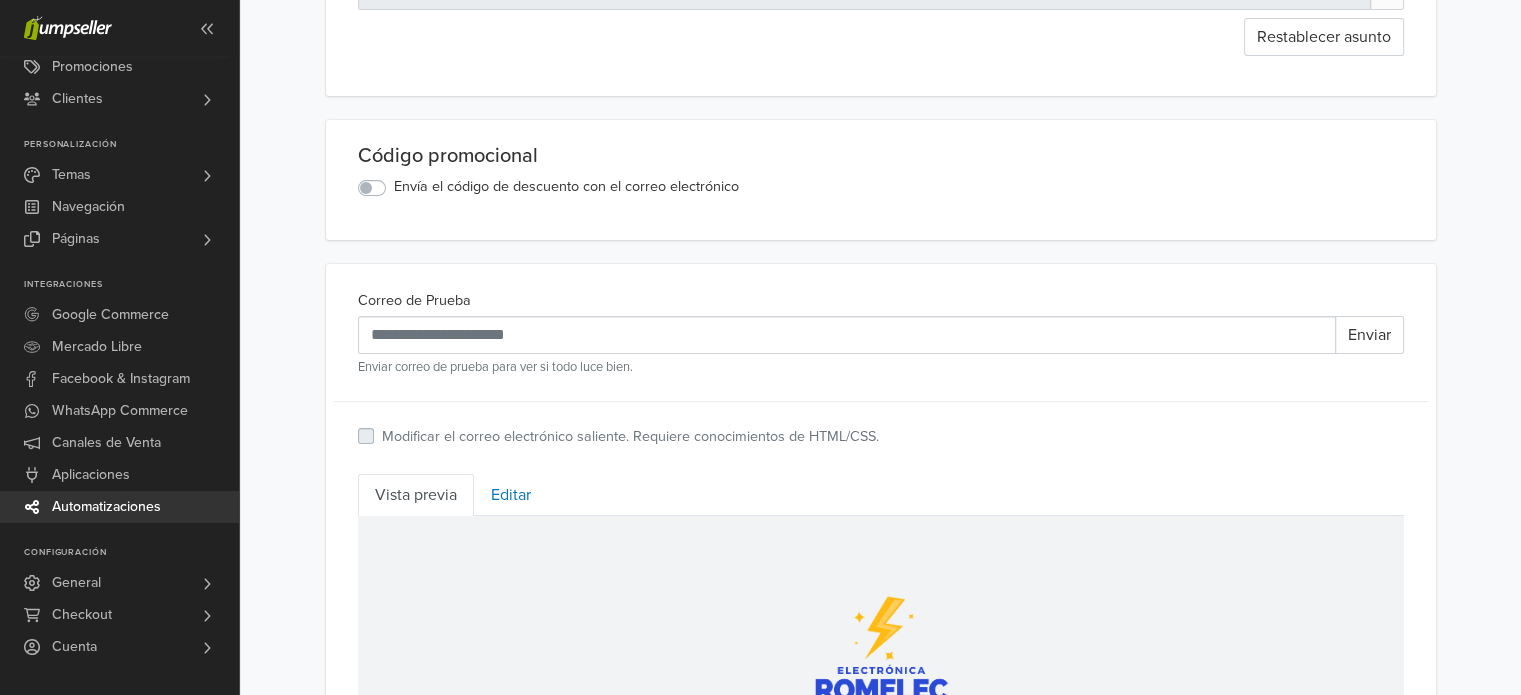 click on "Automatizaciones" at bounding box center (106, 507) 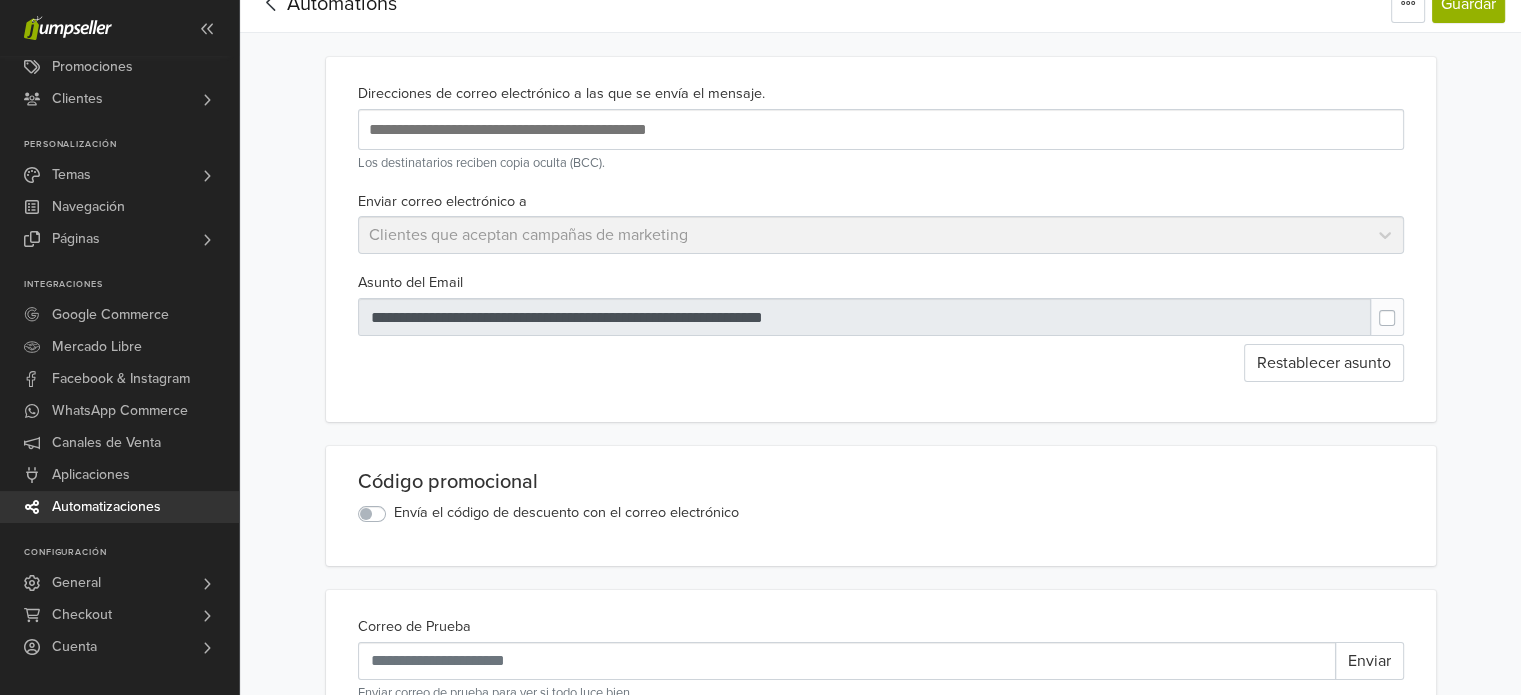 scroll, scrollTop: 0, scrollLeft: 0, axis: both 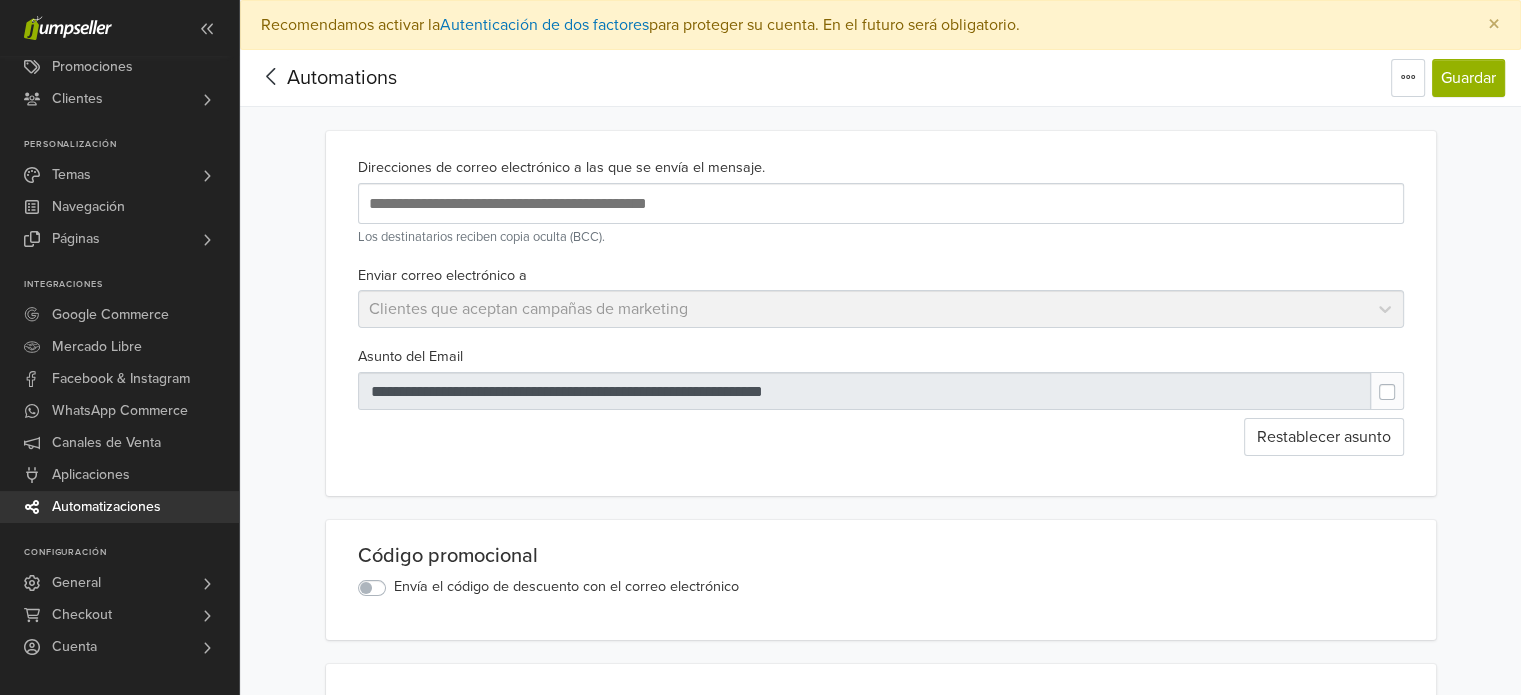 click 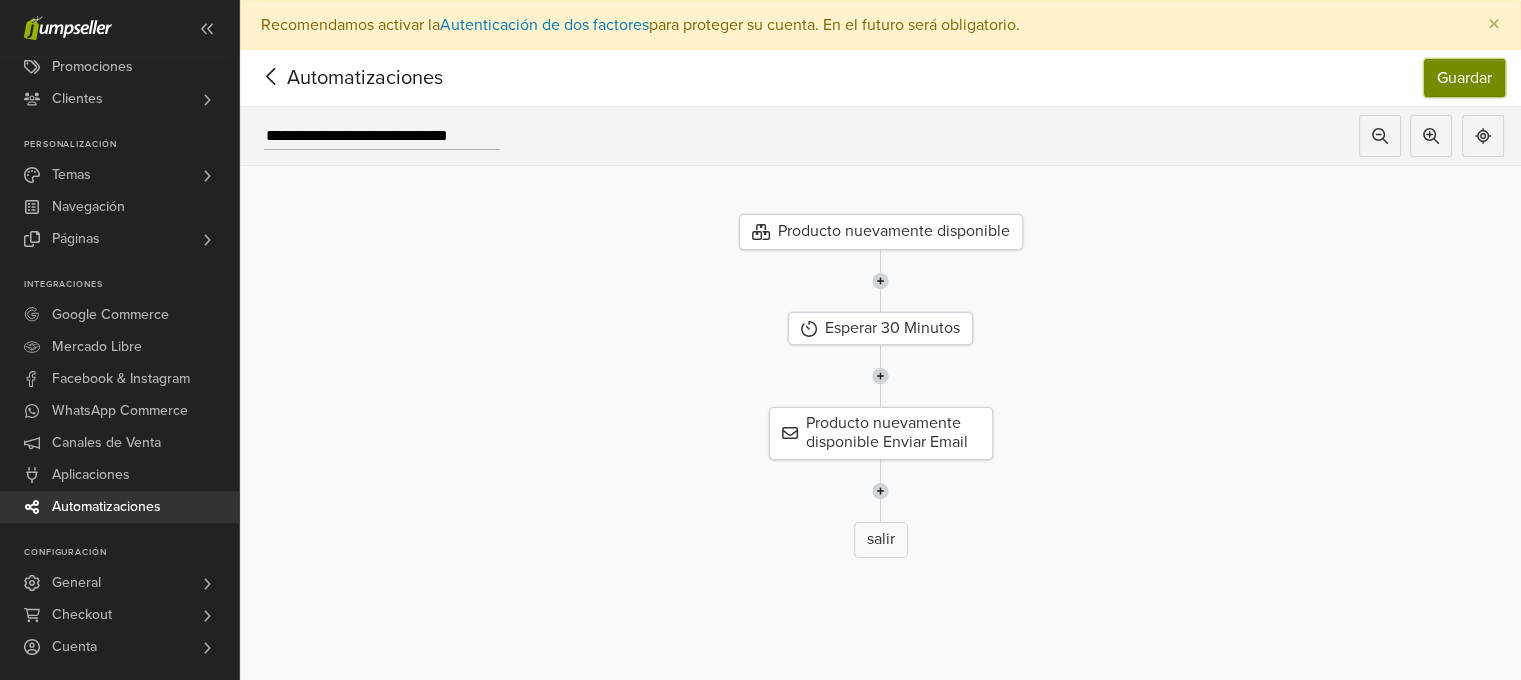 click on "Guardar" at bounding box center [1464, 78] 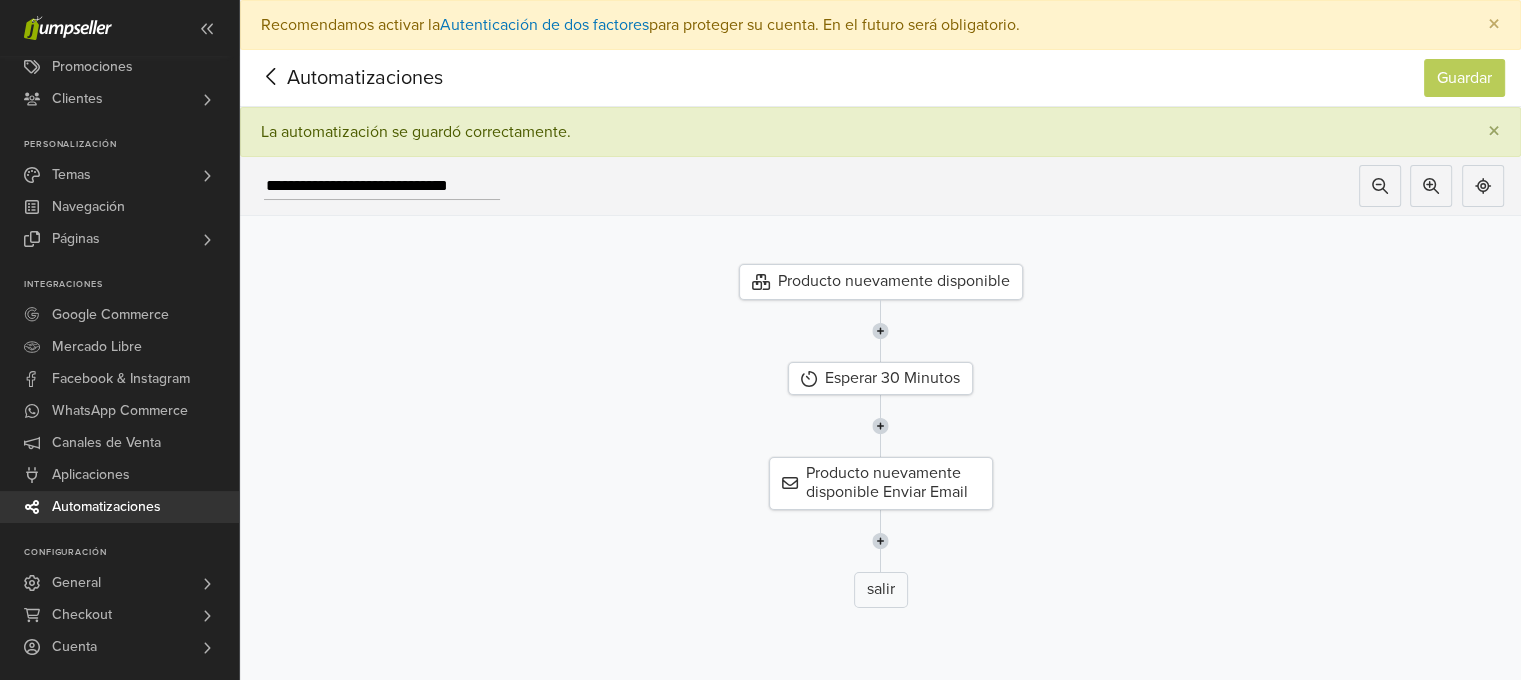 click 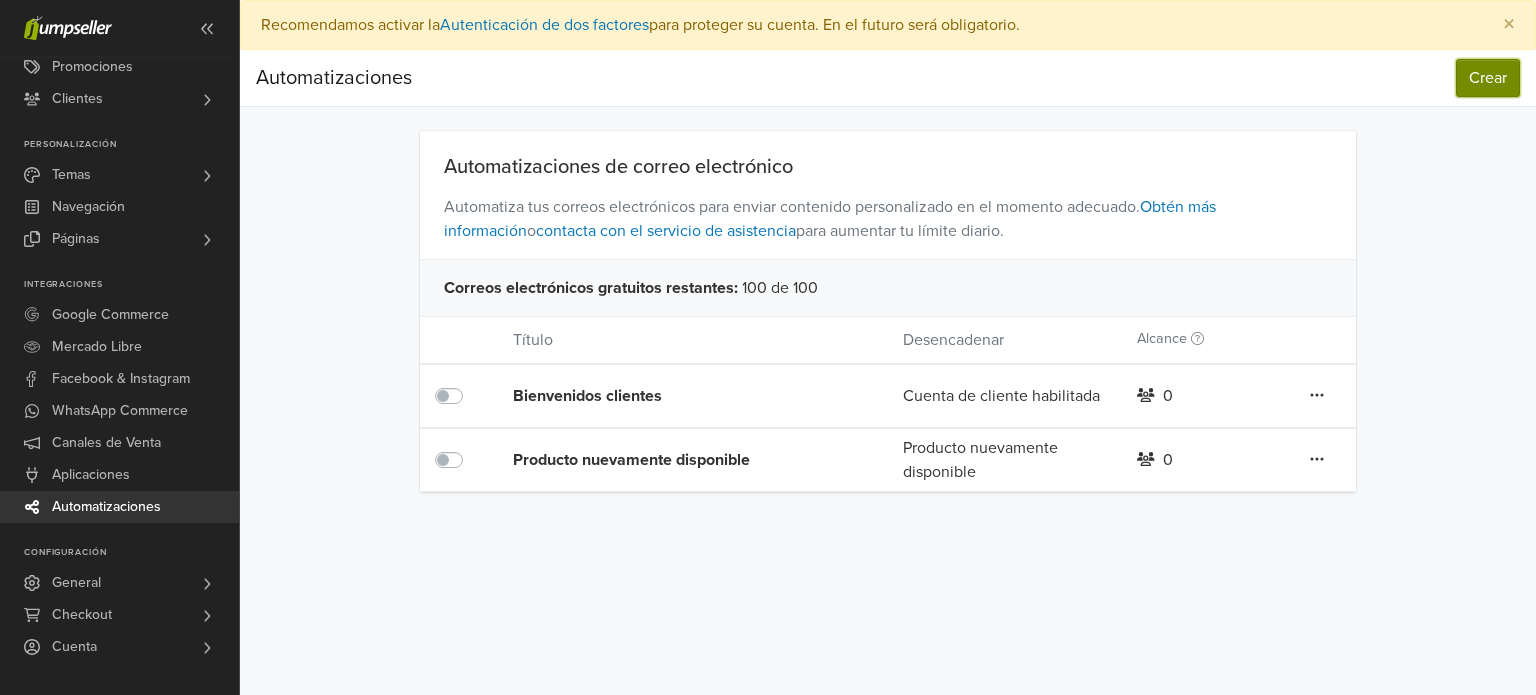 click on "Crear" at bounding box center (1488, 78) 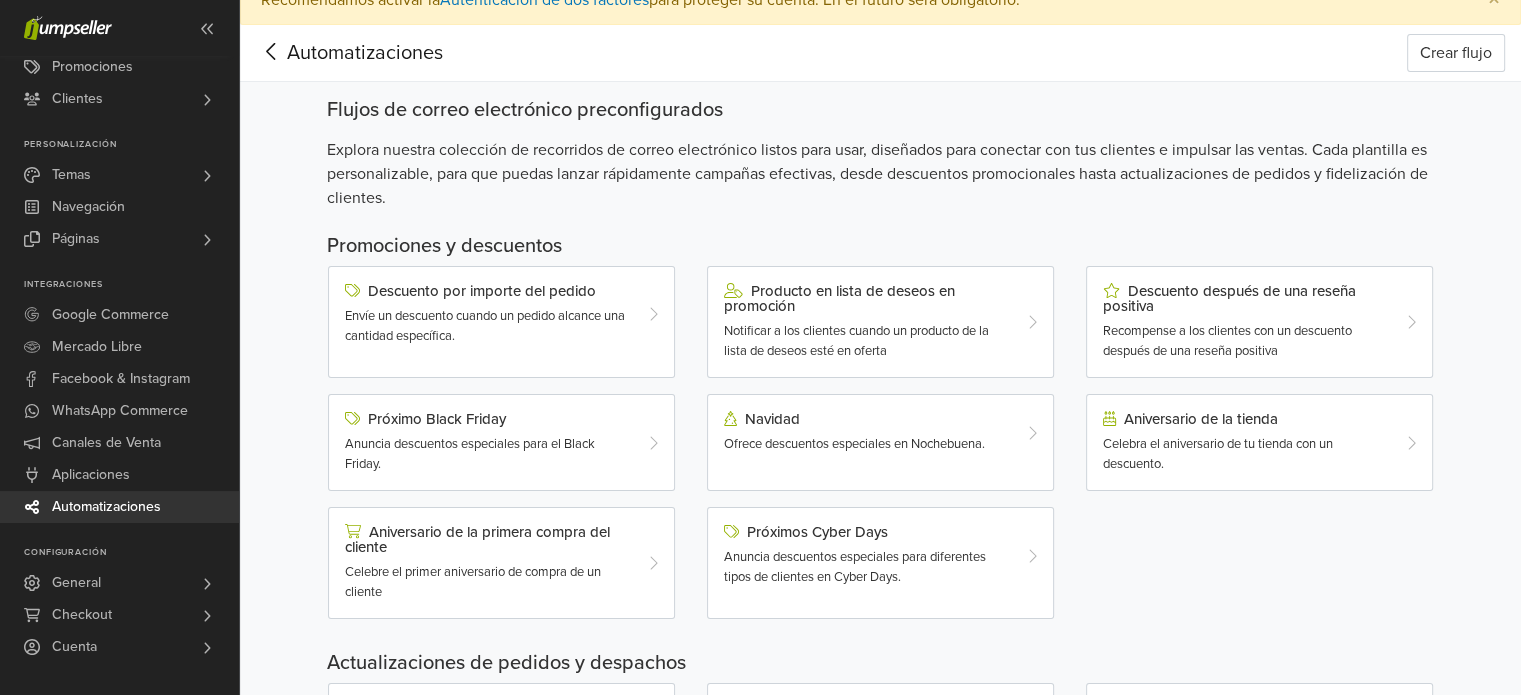 scroll, scrollTop: 100, scrollLeft: 0, axis: vertical 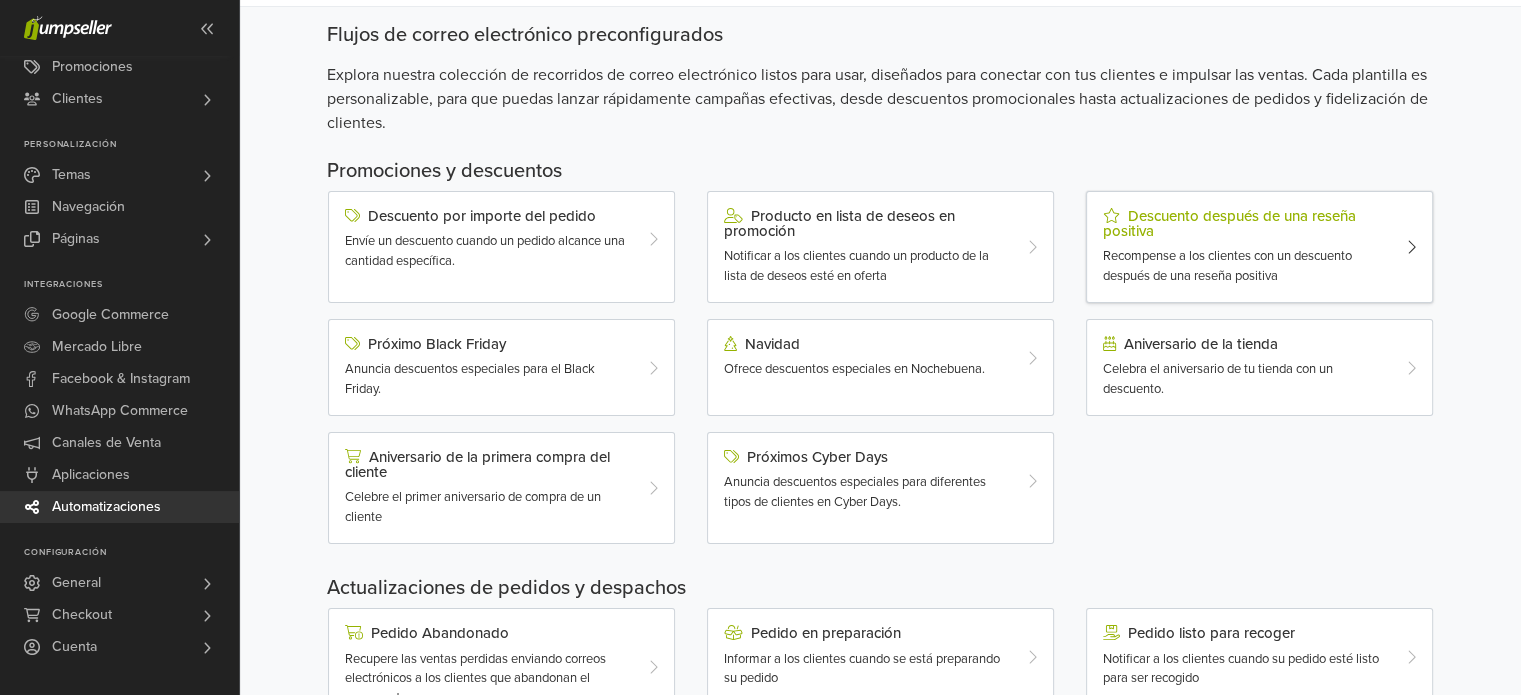 click on "Recompense a los clientes con un descuento después de una reseña positiva" at bounding box center [1227, 266] 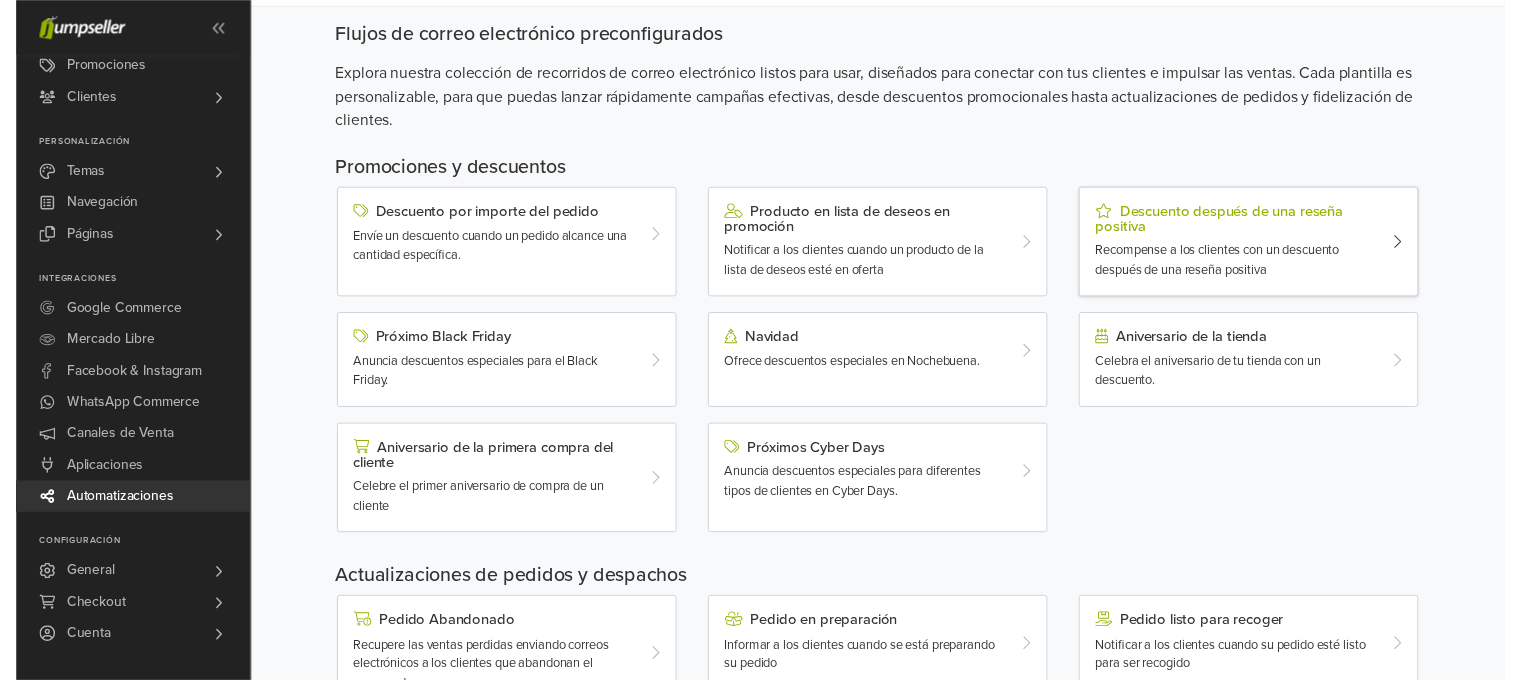 scroll, scrollTop: 0, scrollLeft: 0, axis: both 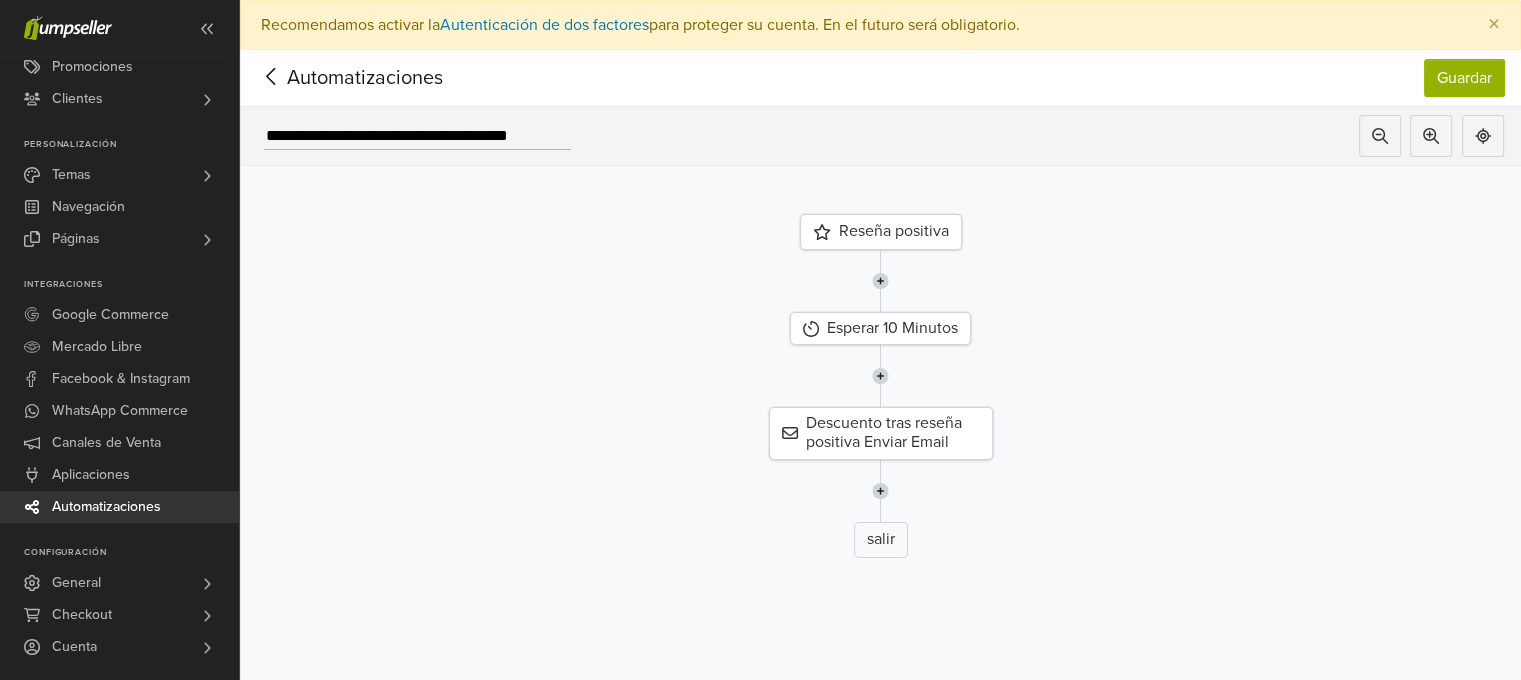 click on "Reseña positiva" at bounding box center (881, 232) 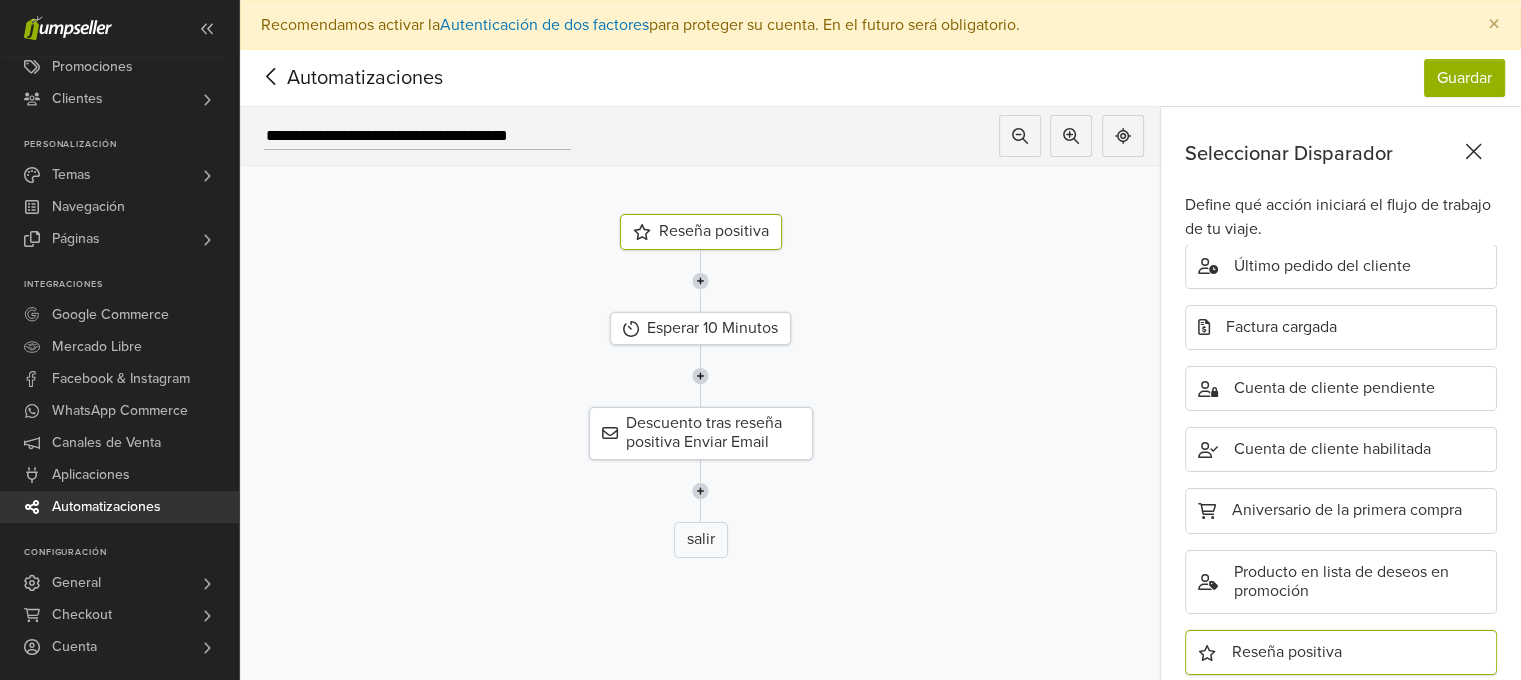 scroll, scrollTop: 677, scrollLeft: 0, axis: vertical 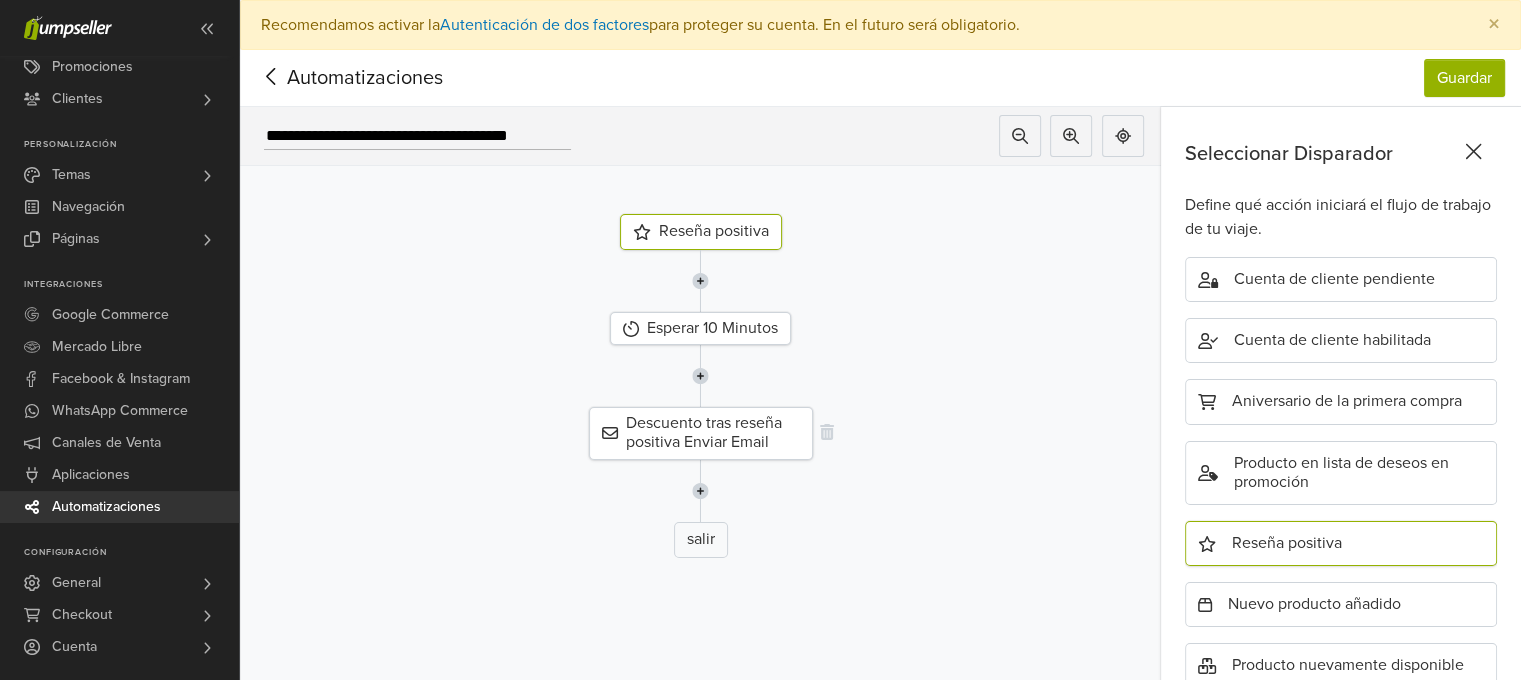 click on "Descuento tras reseña positiva Enviar Email" at bounding box center [701, 433] 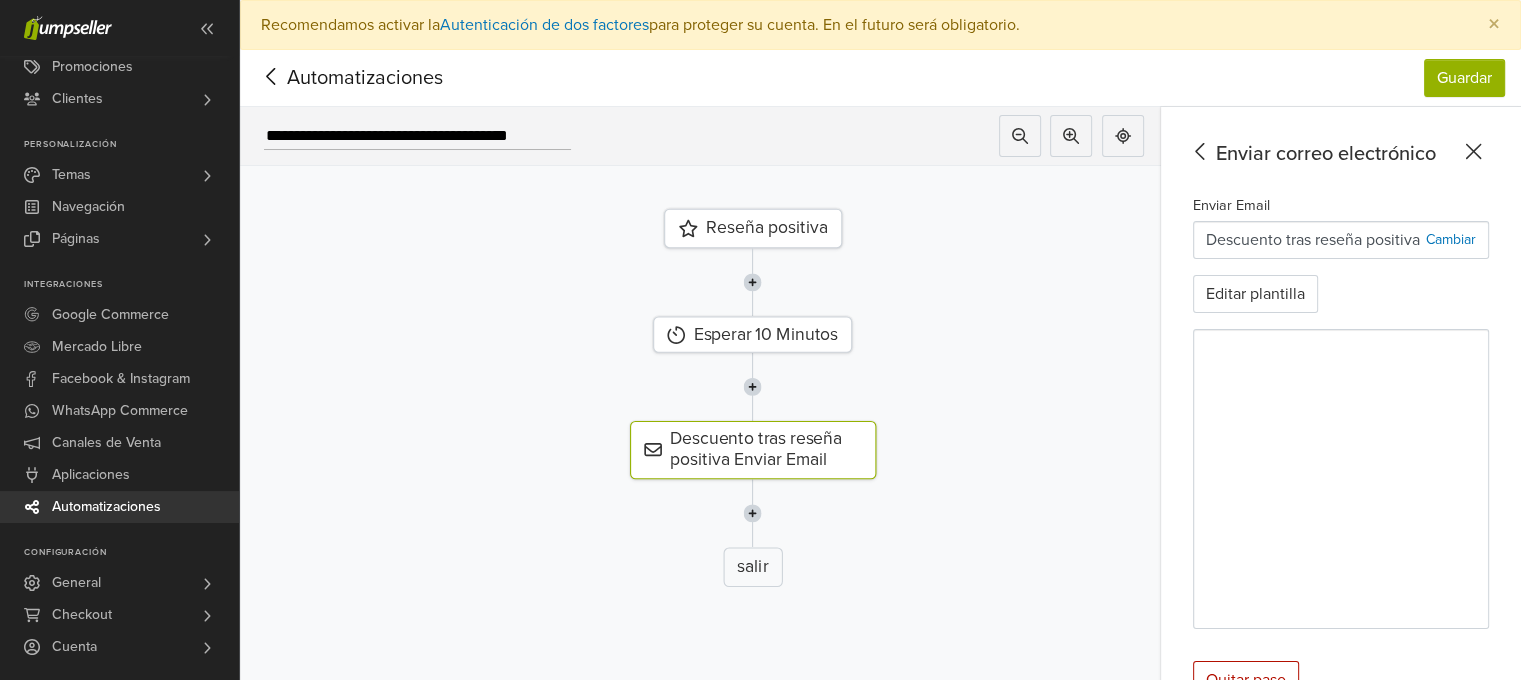 drag, startPoint x: 876, startPoint y: 435, endPoint x: 937, endPoint y: 410, distance: 65.9242 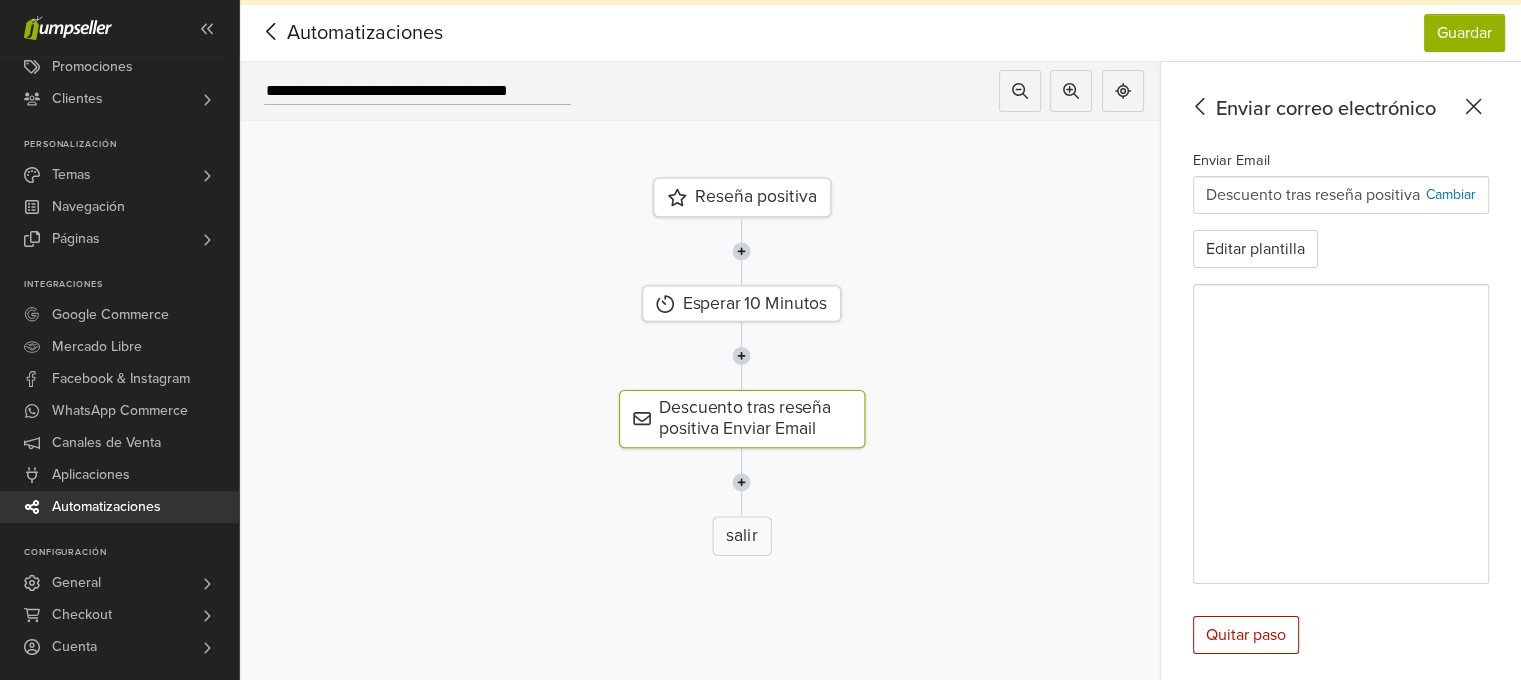 scroll, scrollTop: 64, scrollLeft: 0, axis: vertical 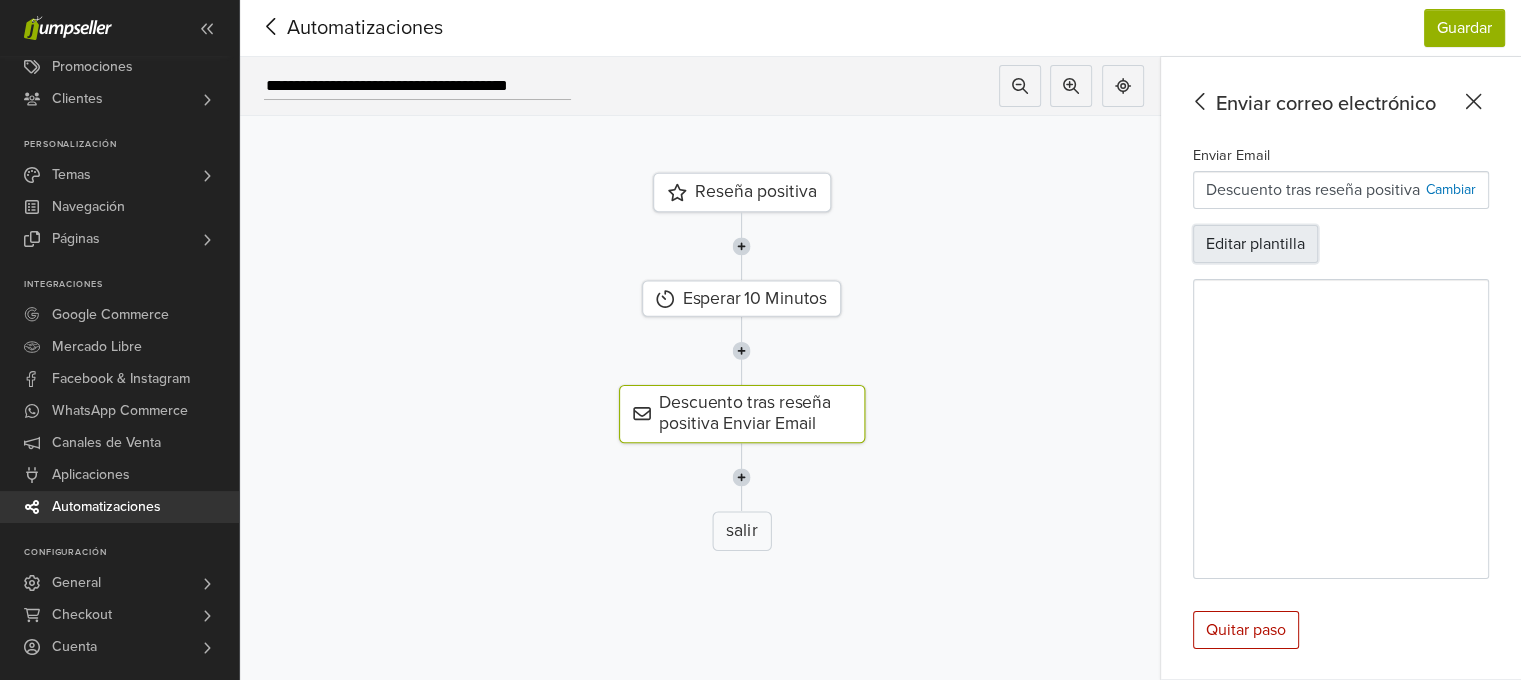click on "Editar plantilla" at bounding box center (1255, 244) 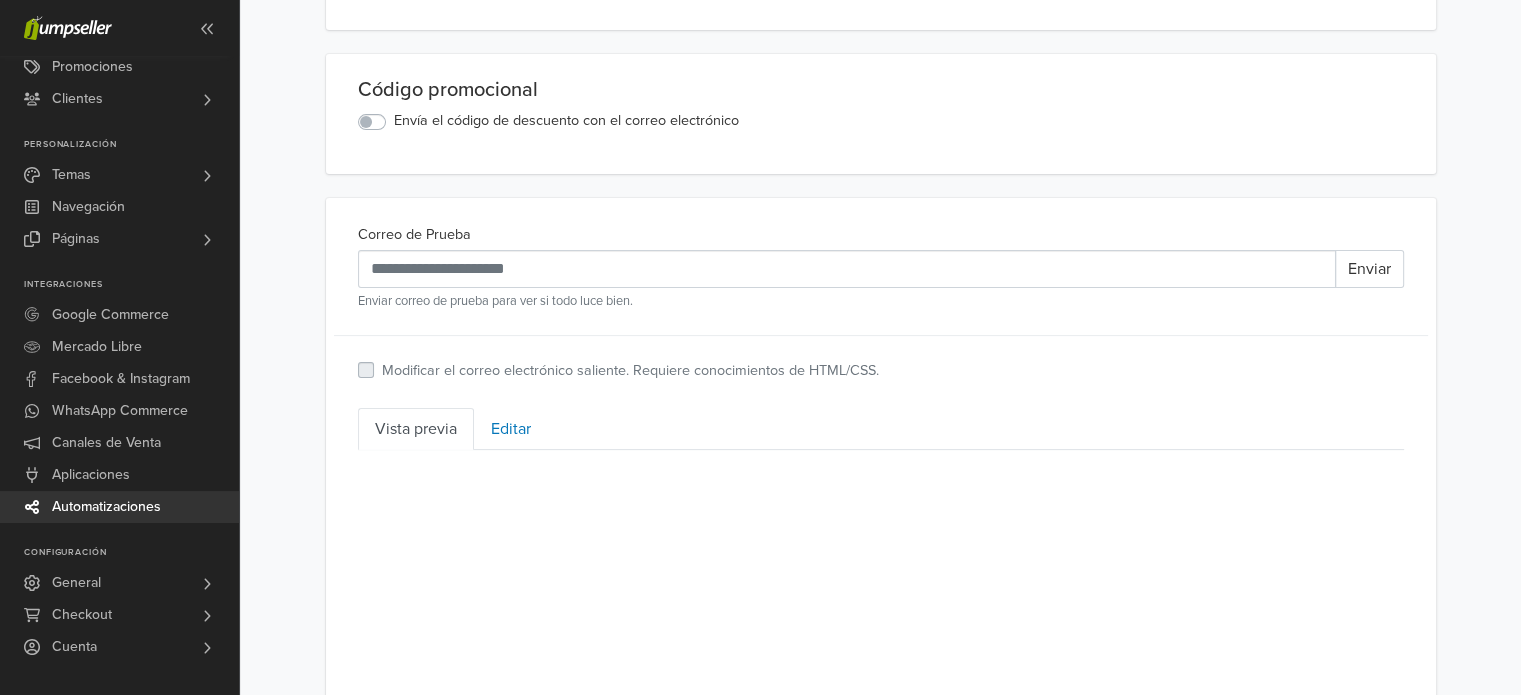 scroll, scrollTop: 600, scrollLeft: 0, axis: vertical 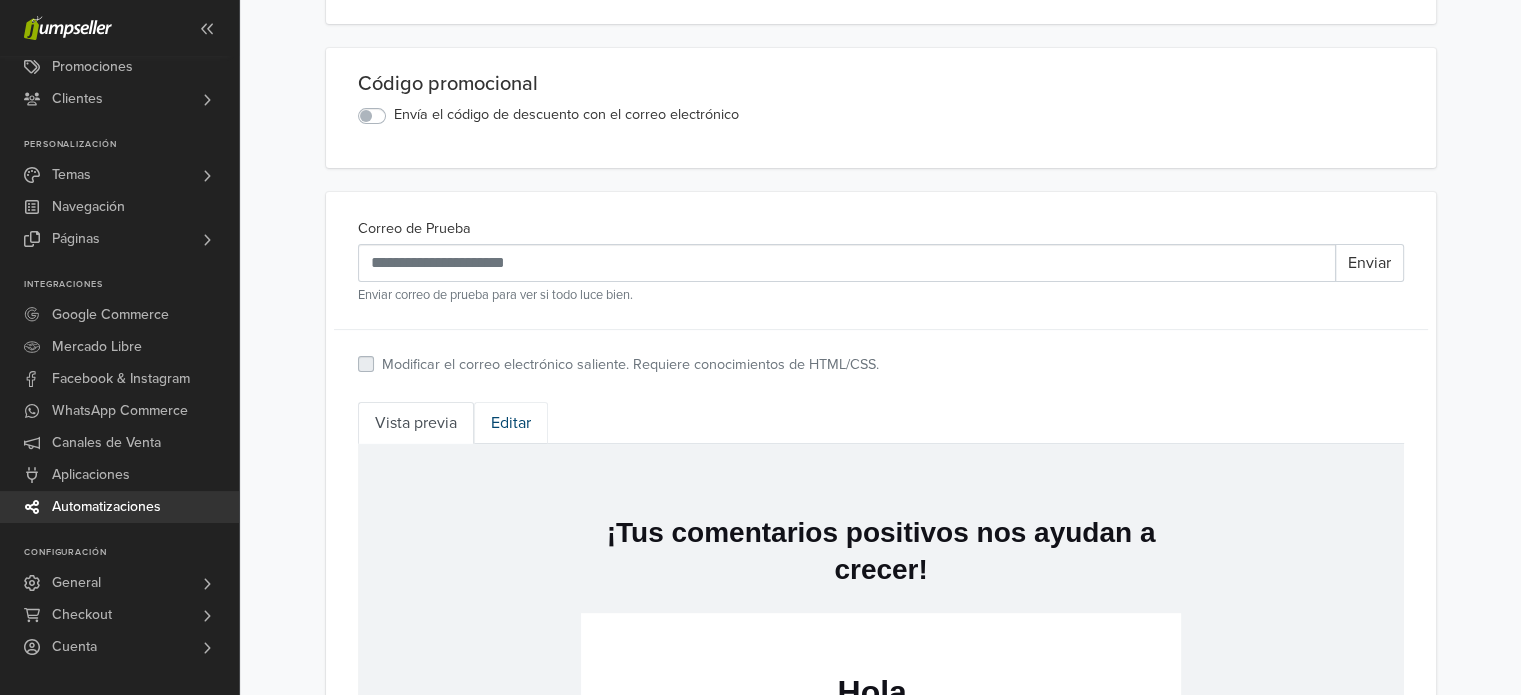 click on "Editar" at bounding box center (511, 423) 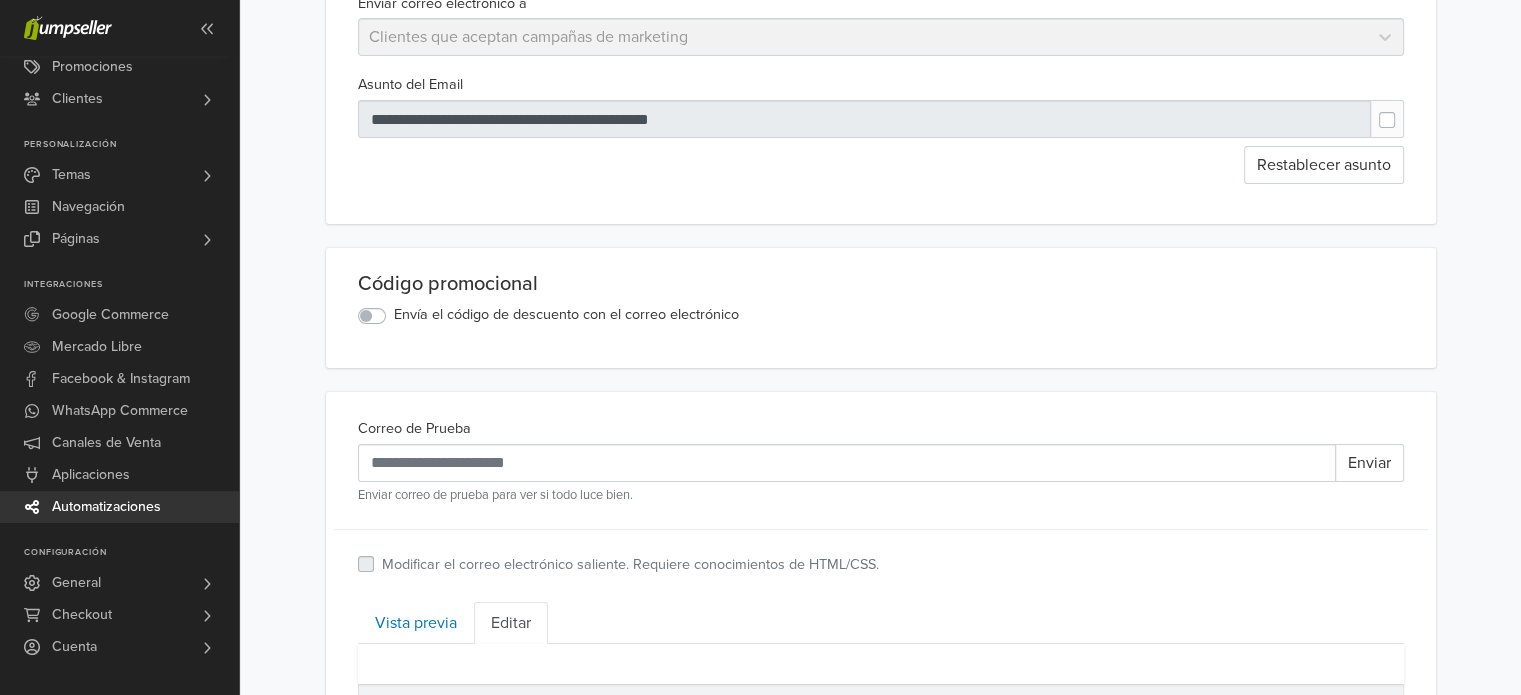 scroll, scrollTop: 0, scrollLeft: 0, axis: both 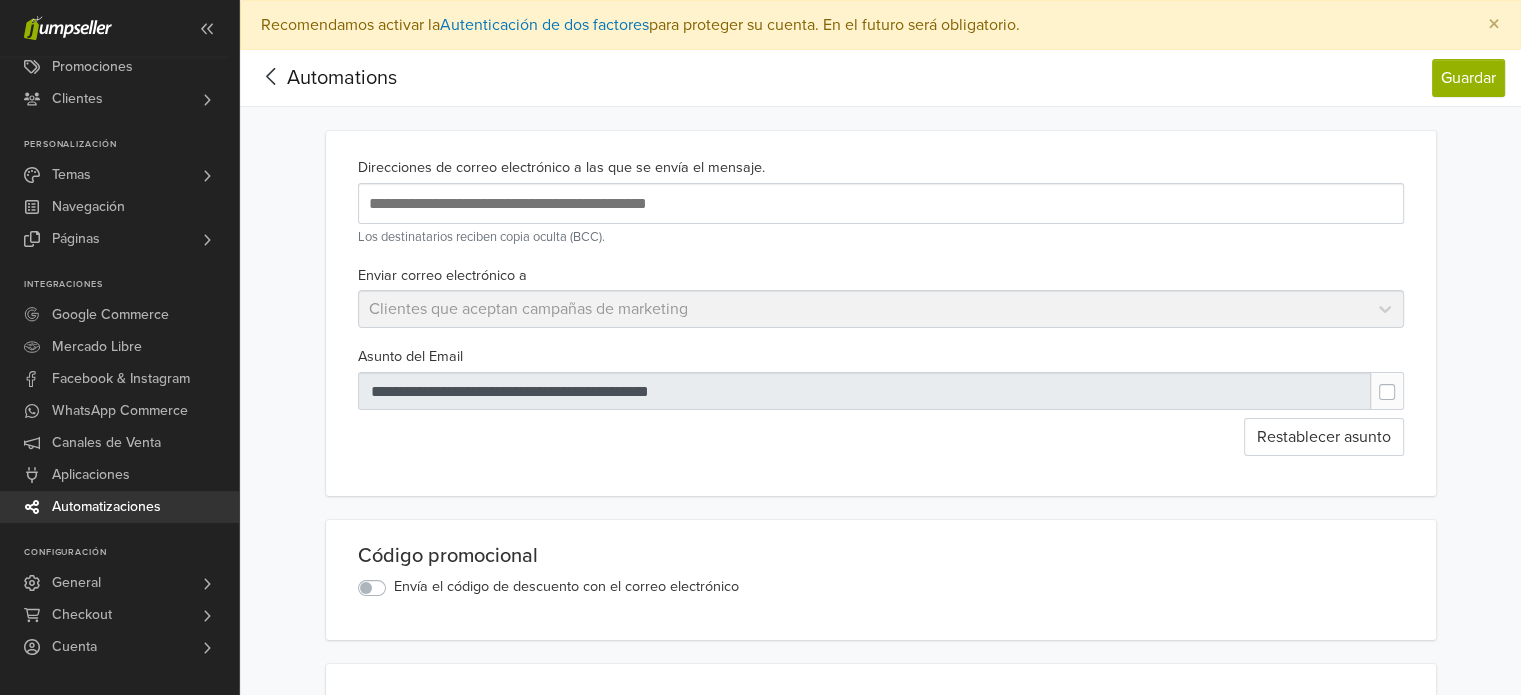 click 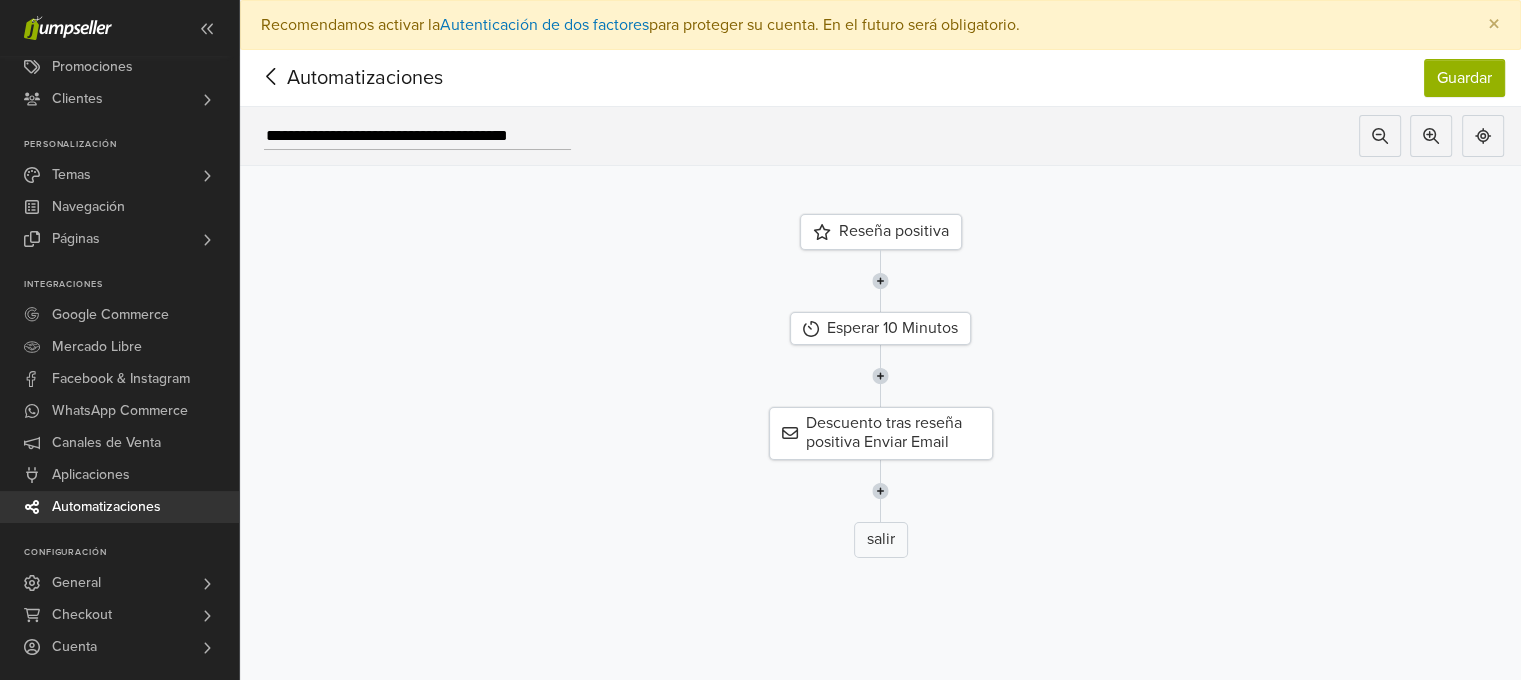 click 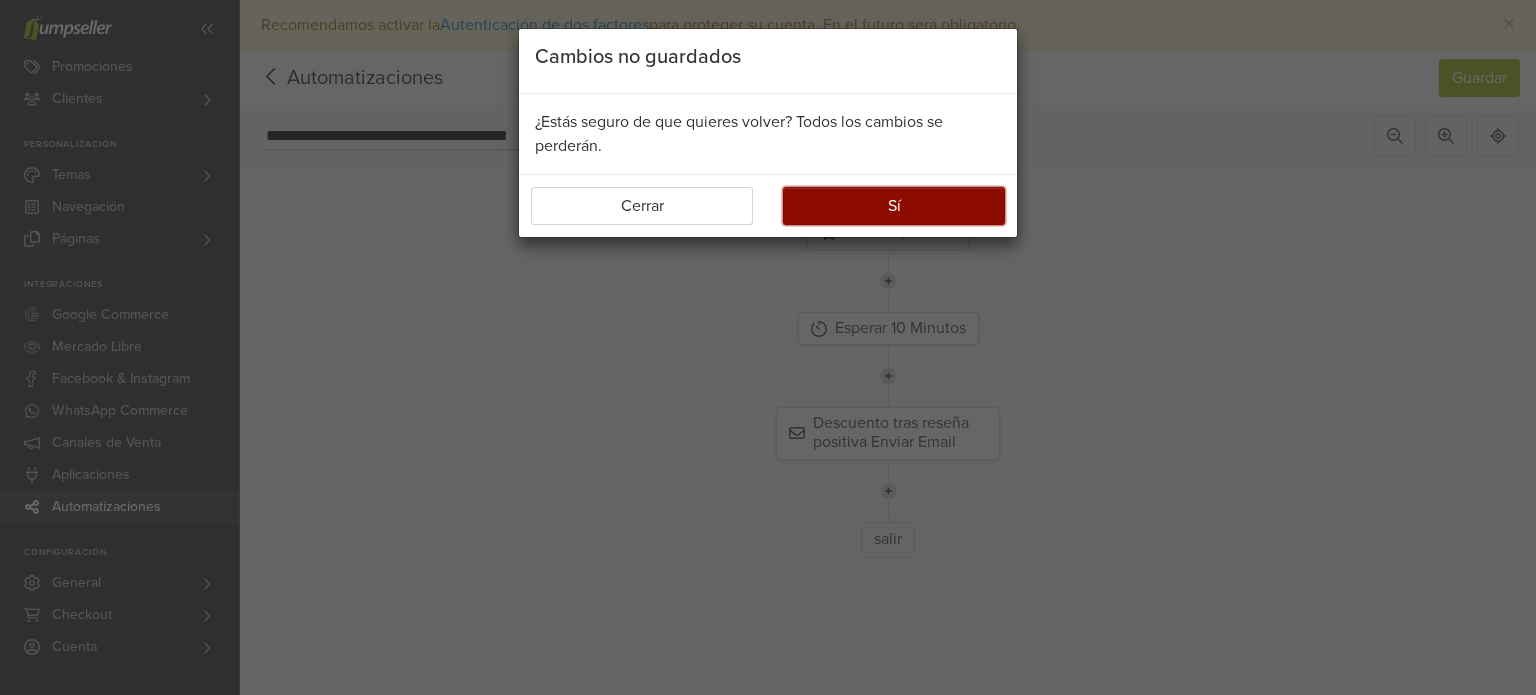 click on "Sí" at bounding box center [894, 206] 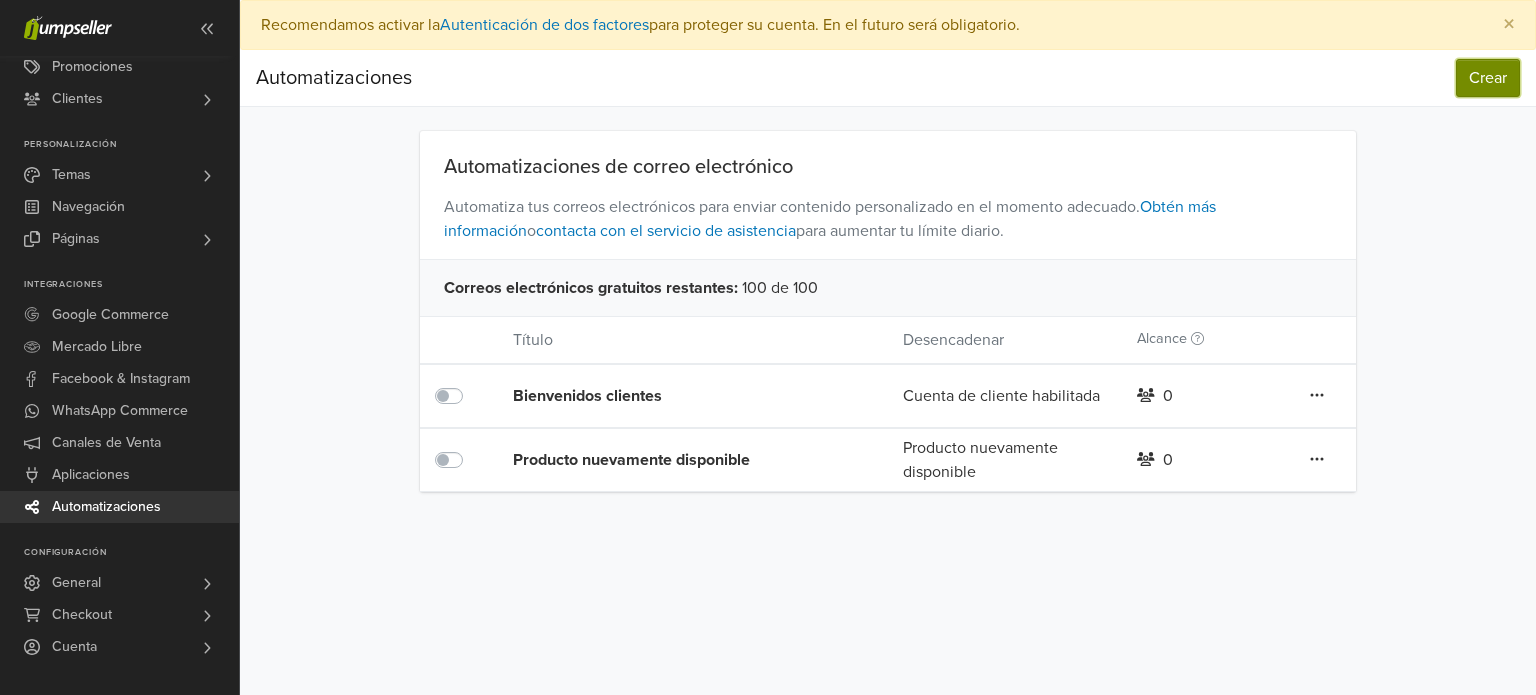 click on "Crear" at bounding box center (1488, 78) 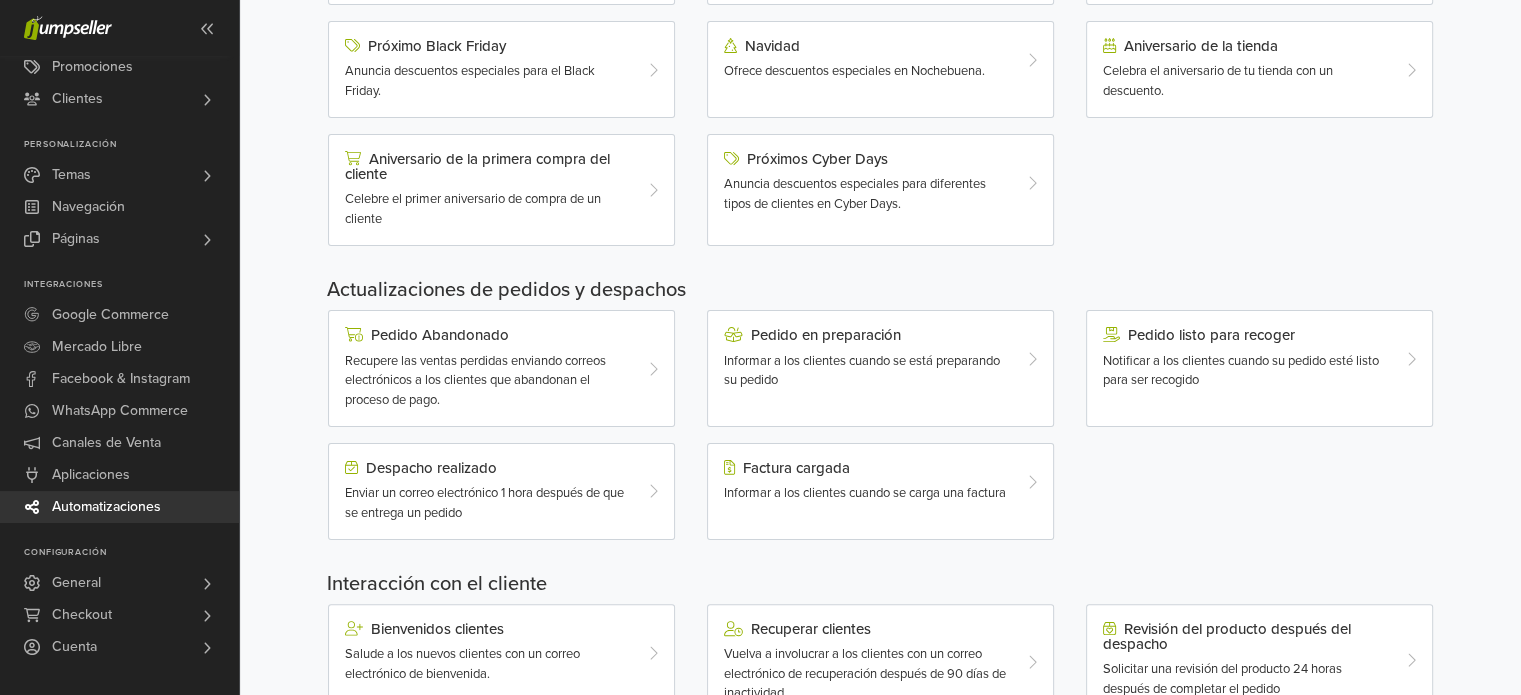 scroll, scrollTop: 400, scrollLeft: 0, axis: vertical 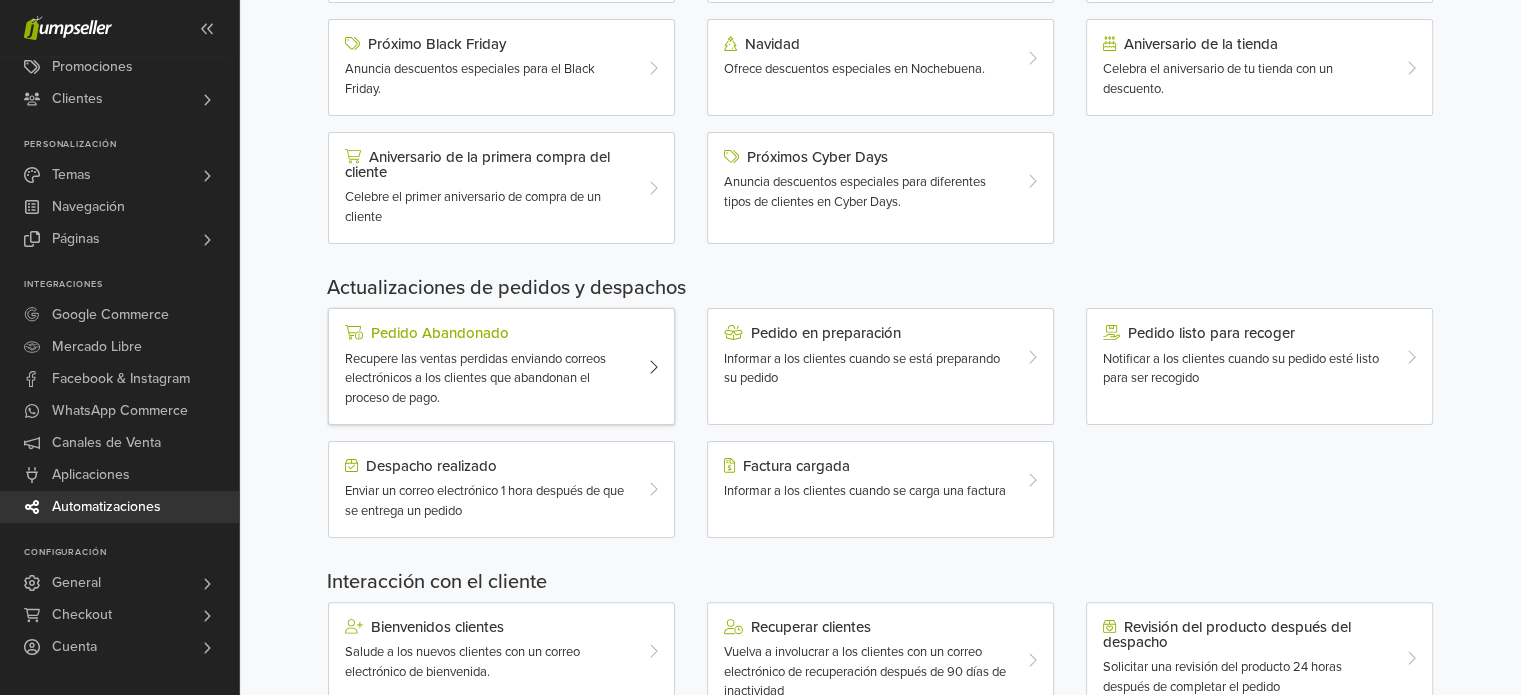 click on "Recupere las ventas perdidas enviando correos electrónicos a los clientes que abandonan el proceso de pago." at bounding box center (475, 378) 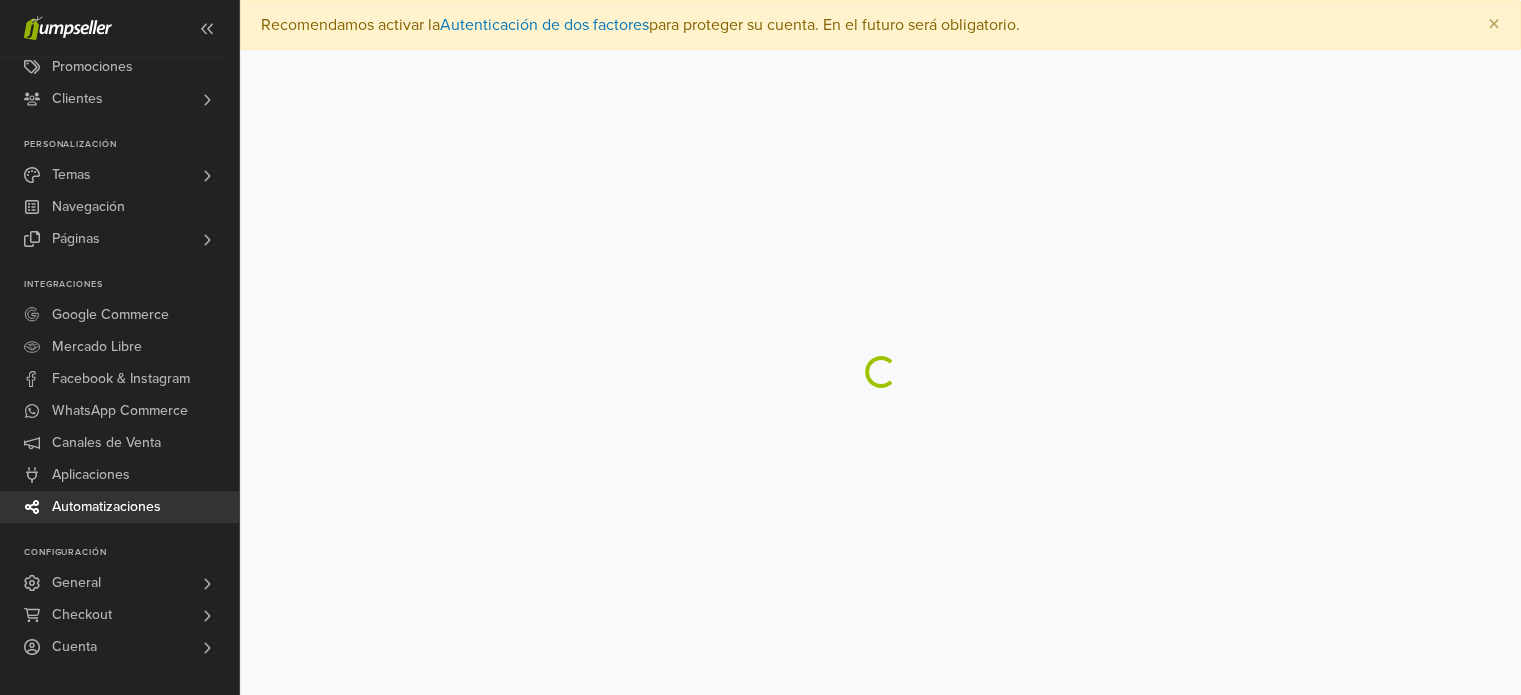 scroll, scrollTop: 0, scrollLeft: 0, axis: both 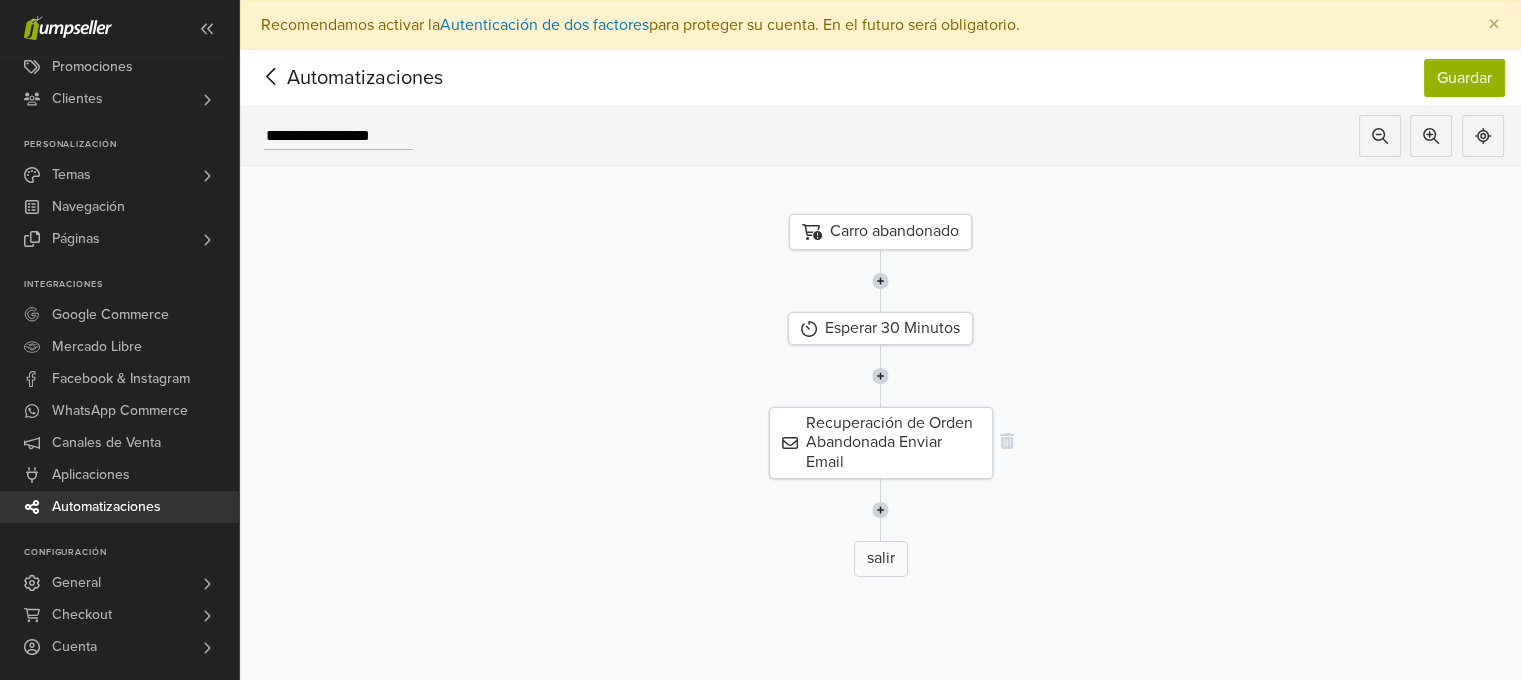 click on "Recuperación de Orden Abandonada Enviar Email" at bounding box center [881, 443] 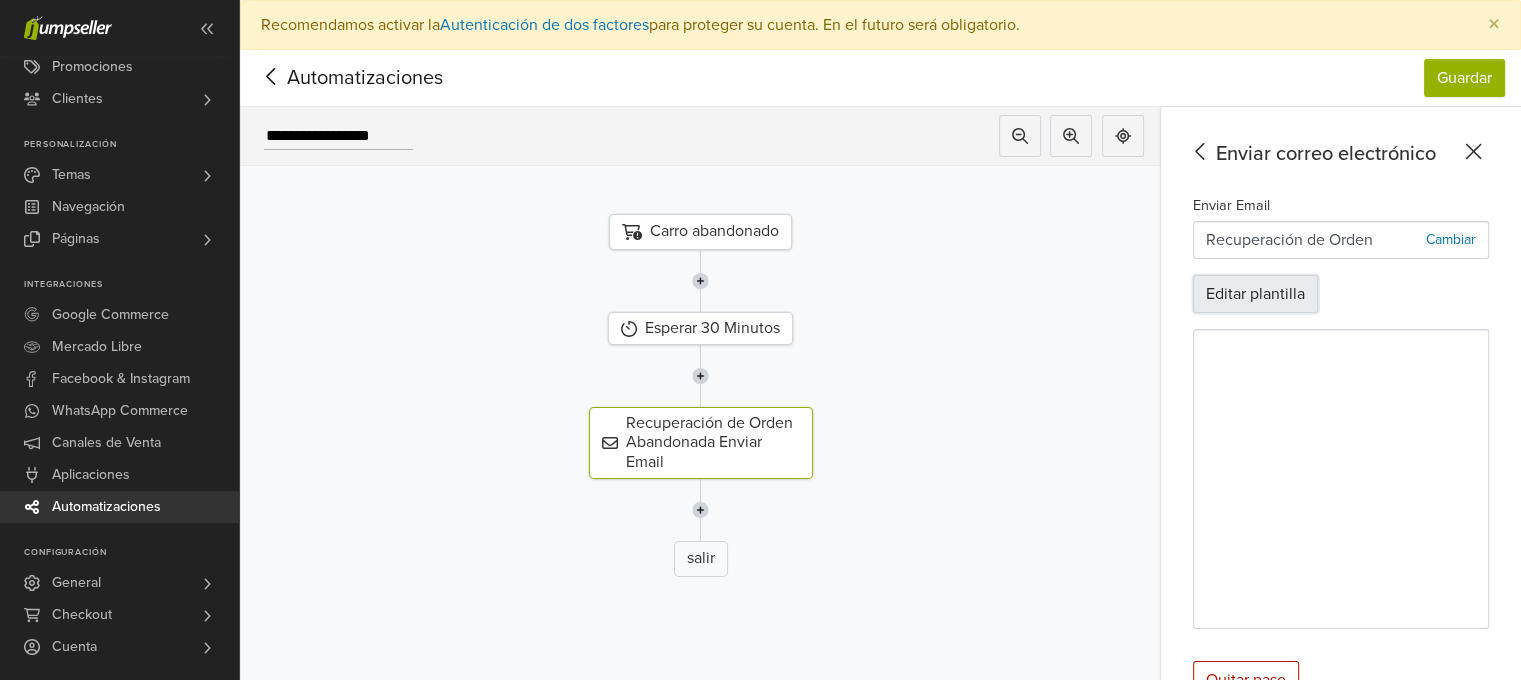 click on "Editar plantilla" at bounding box center [1255, 294] 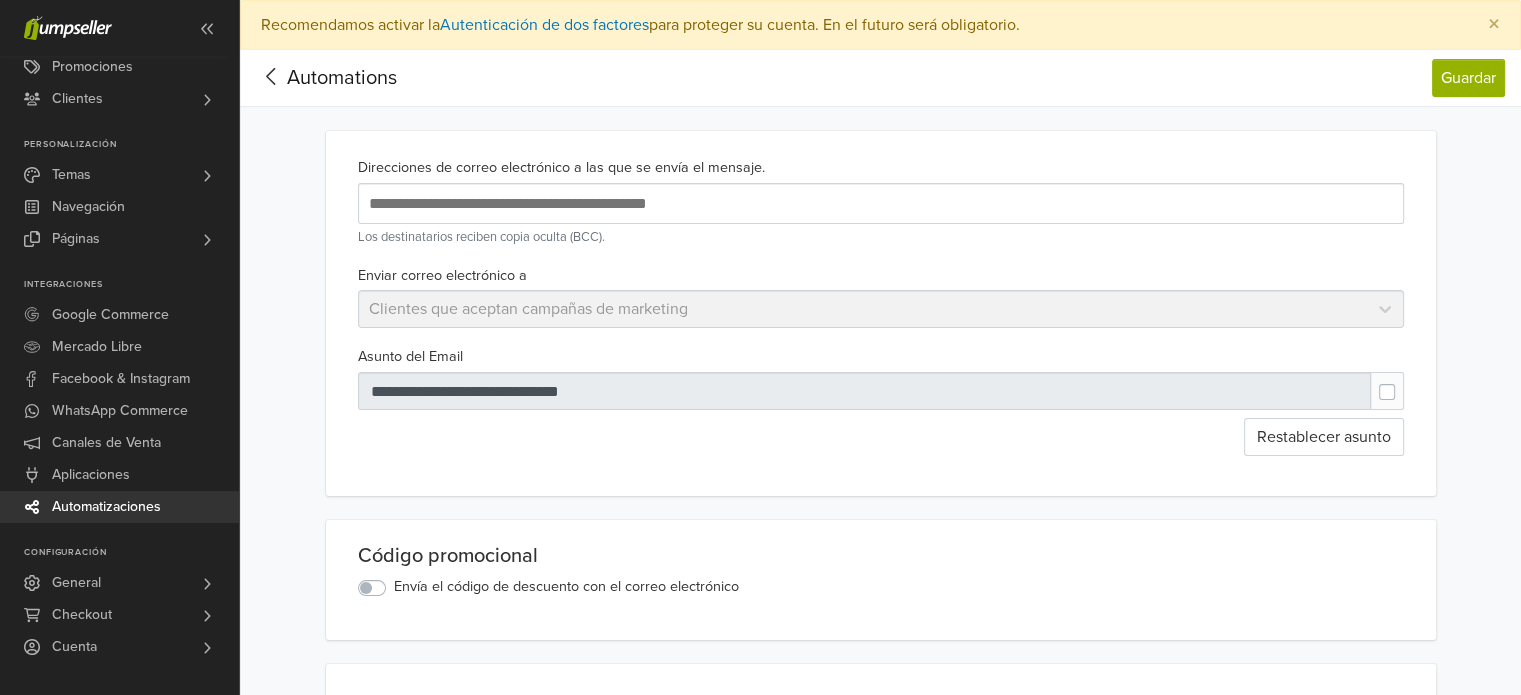 scroll, scrollTop: 0, scrollLeft: 0, axis: both 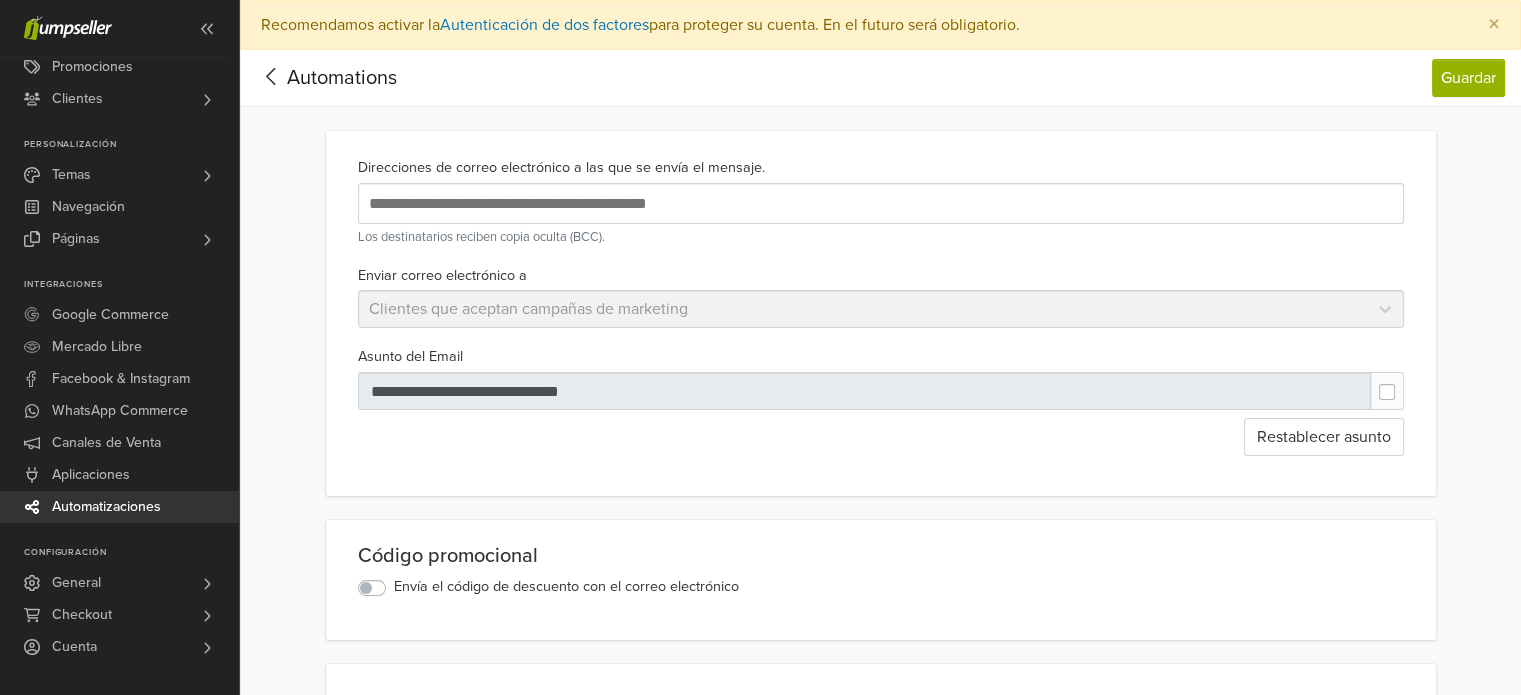 click at bounding box center (865, 391) 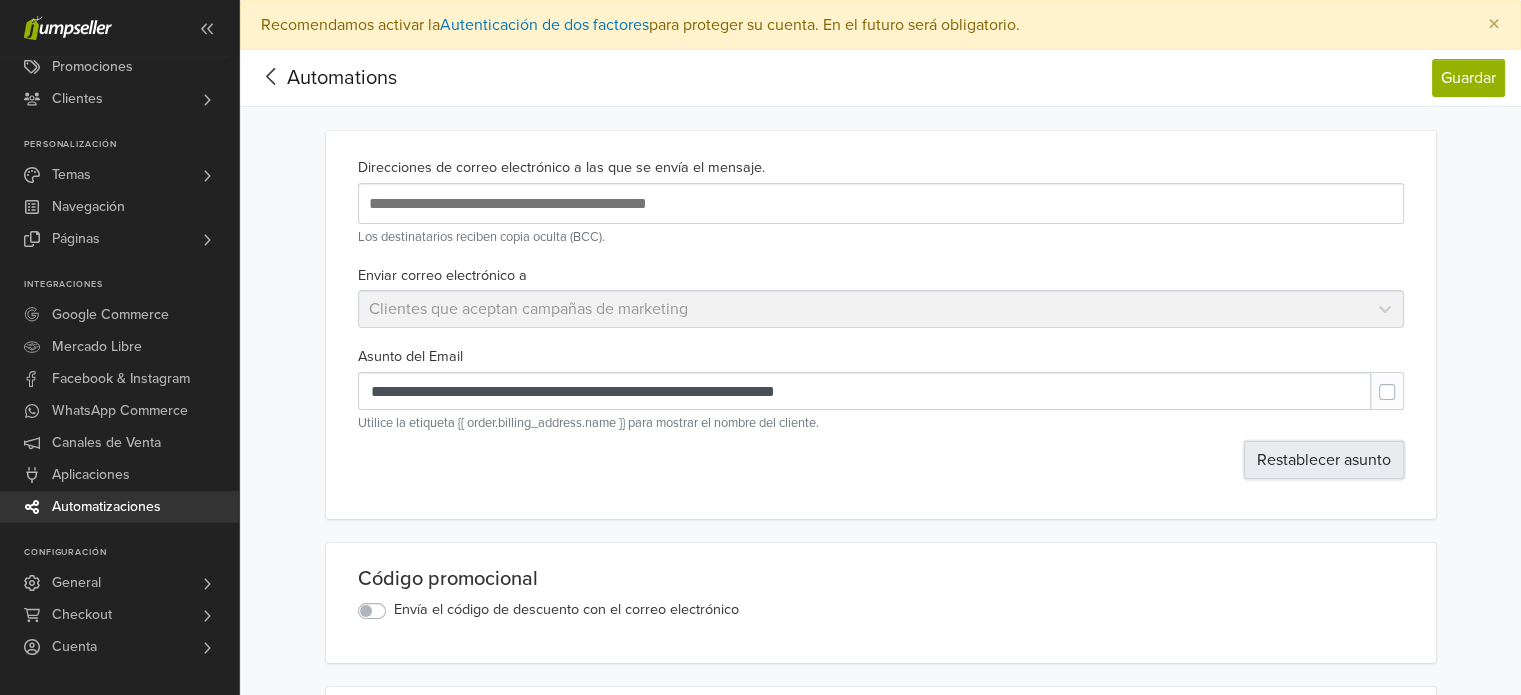 click on "Restablecer asunto" at bounding box center [1324, 460] 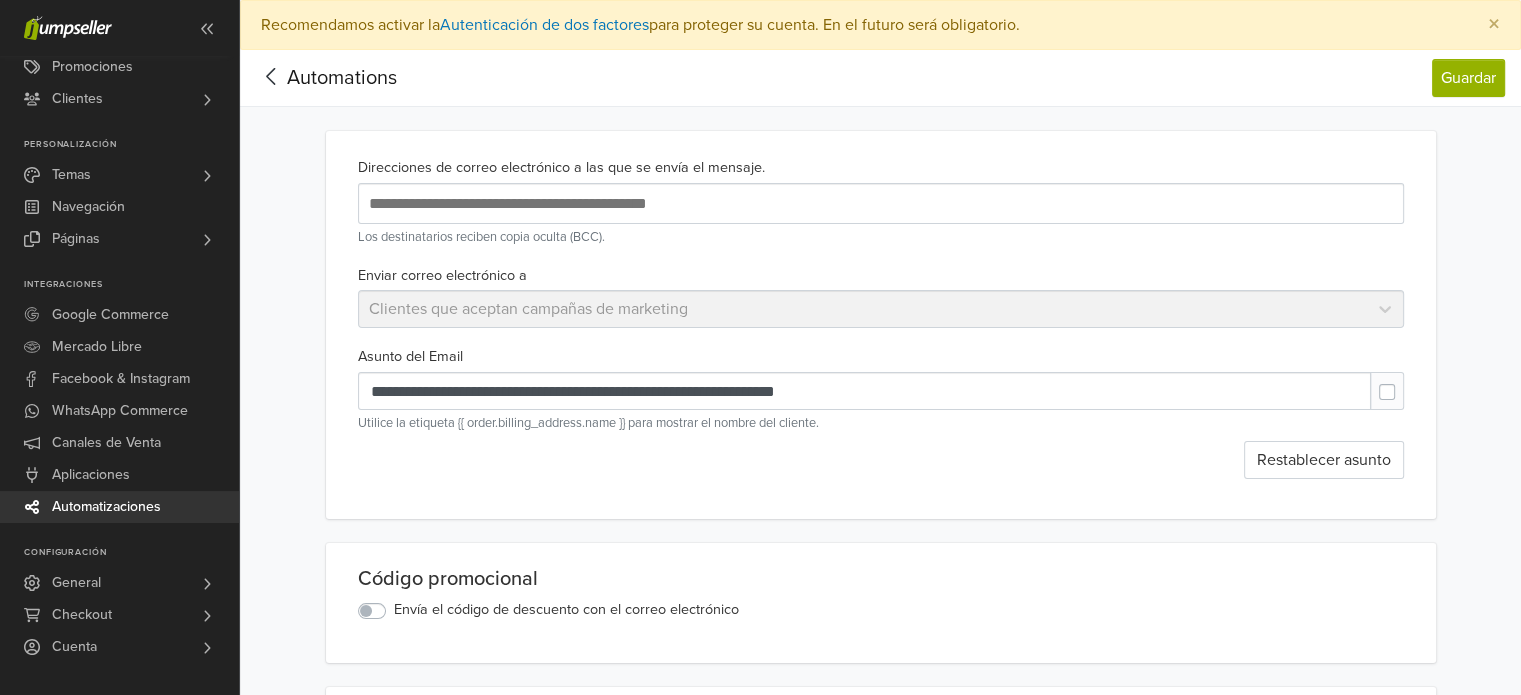 click at bounding box center (1403, 382) 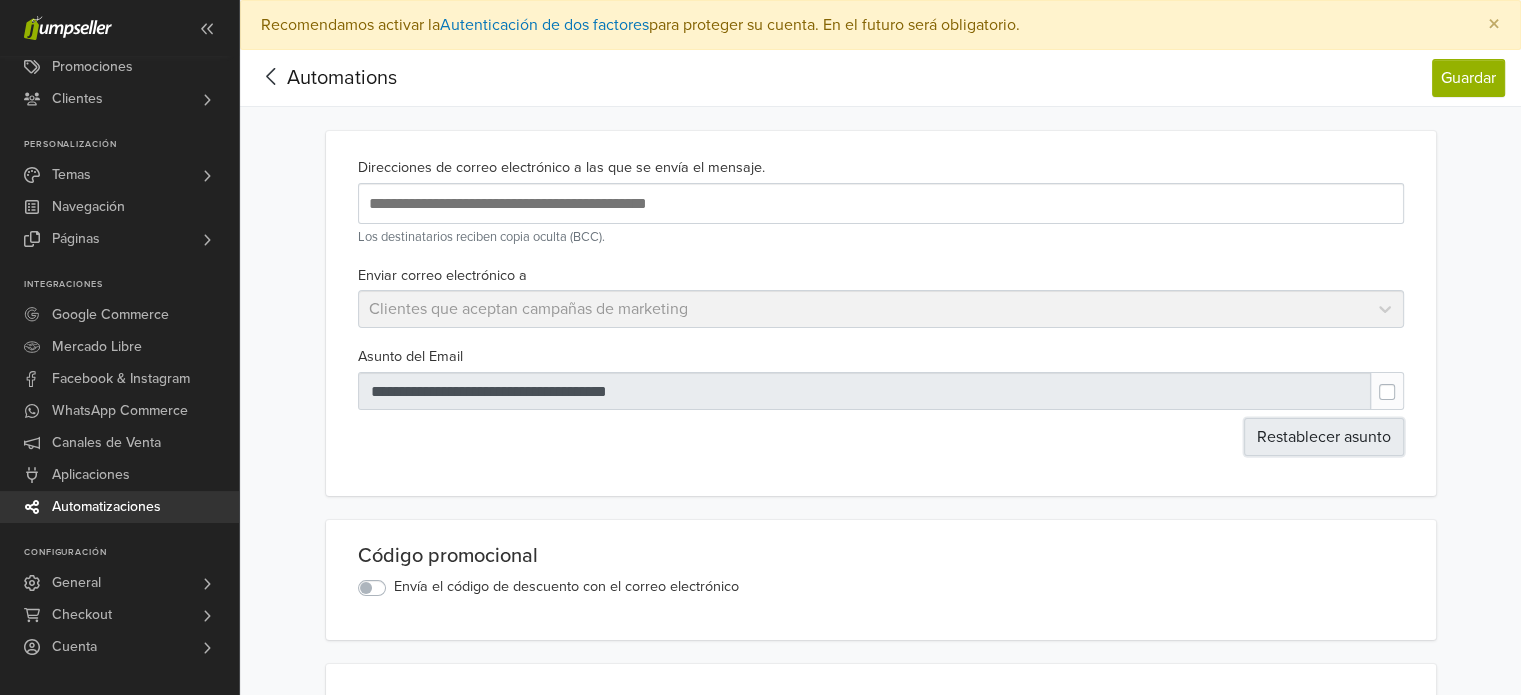 click on "Restablecer asunto" at bounding box center [1324, 437] 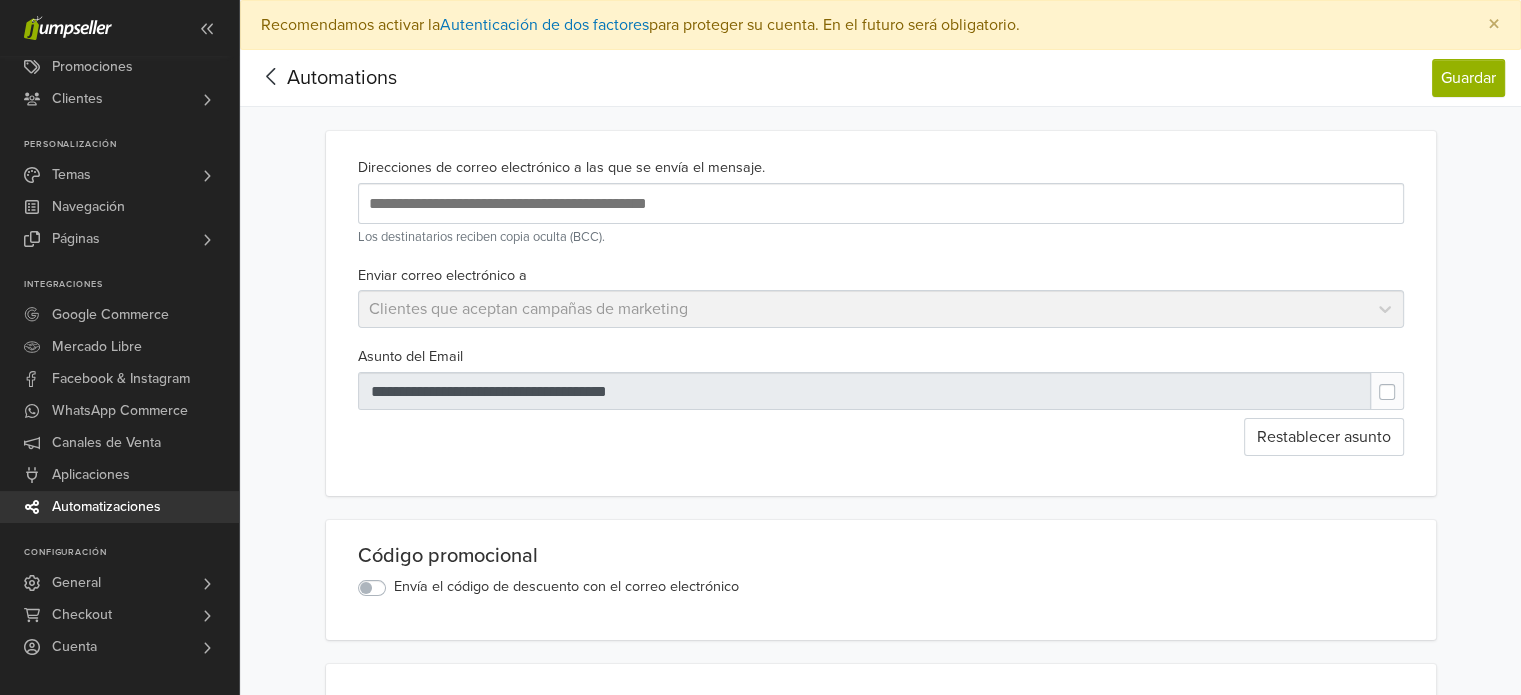 click at bounding box center [865, 391] 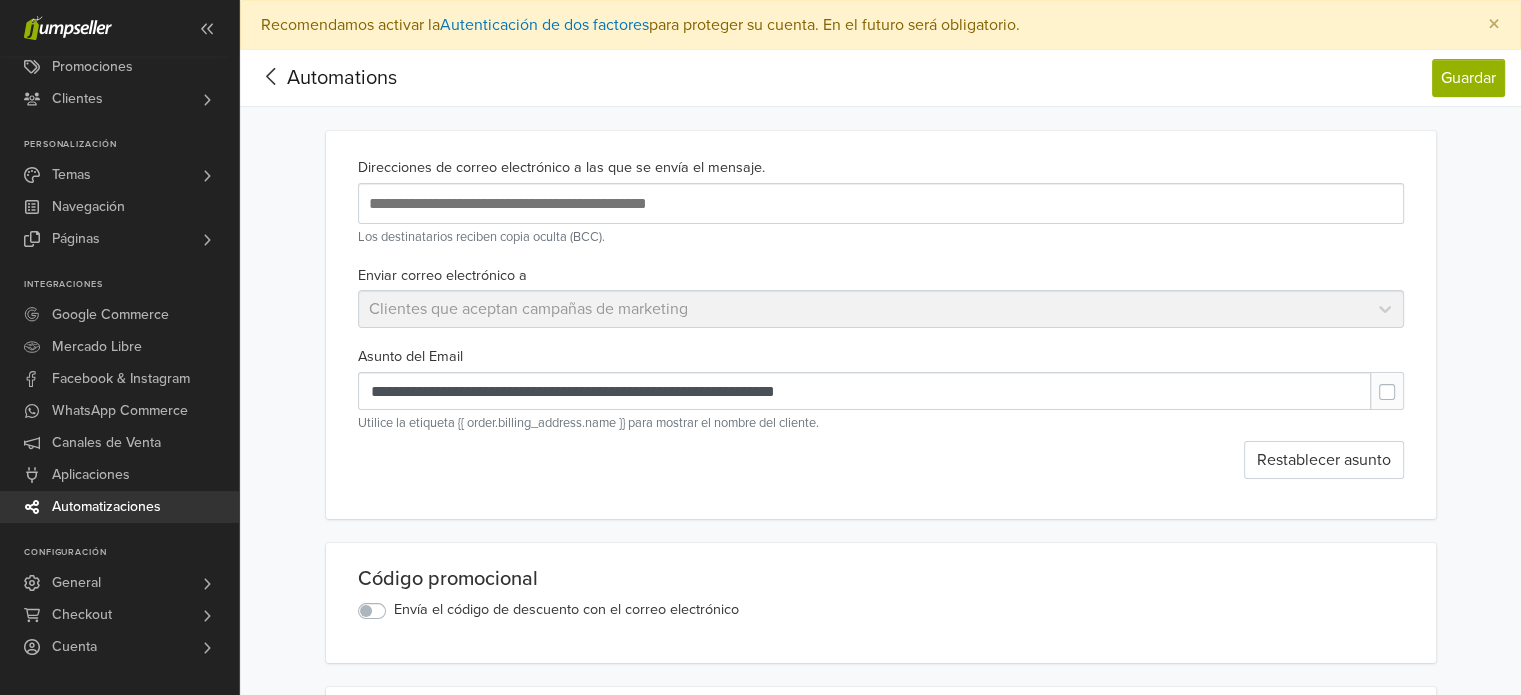 click at bounding box center [1403, 382] 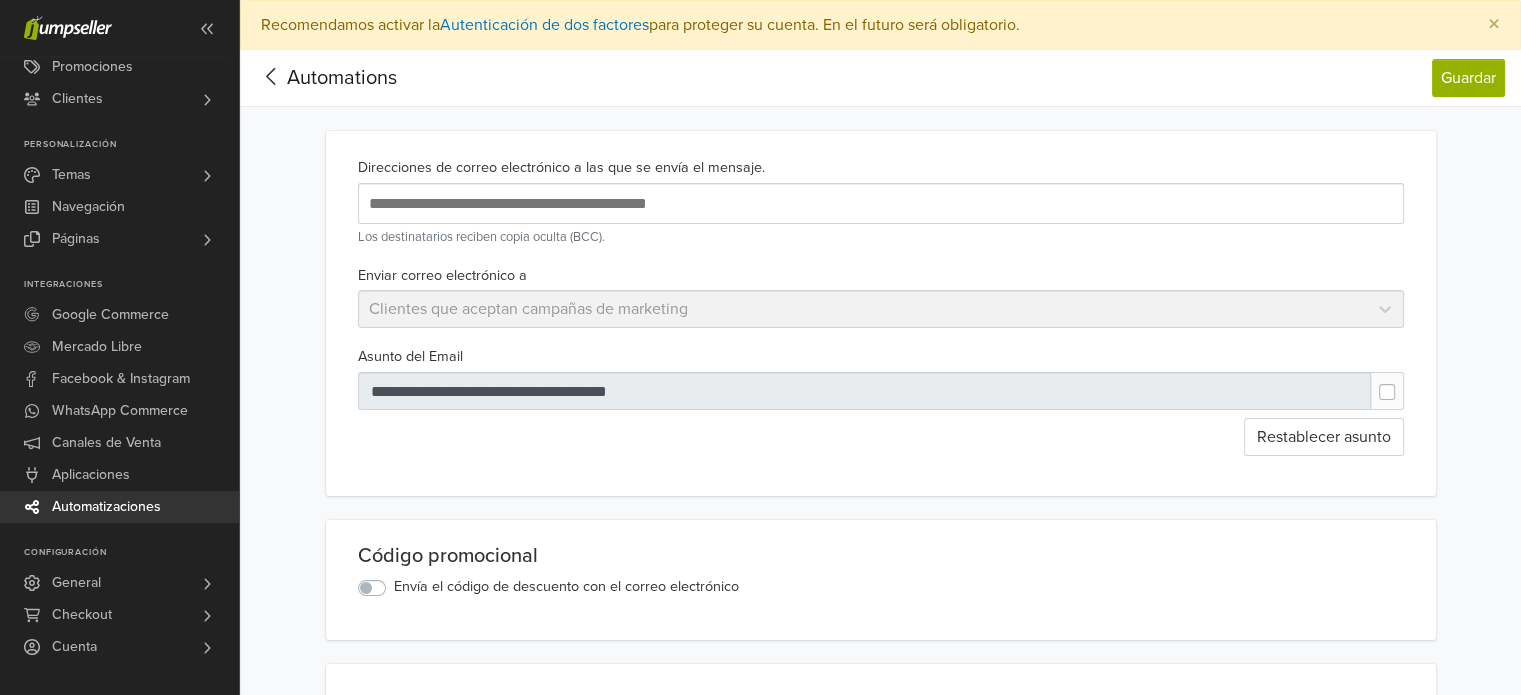 click at bounding box center (1403, 382) 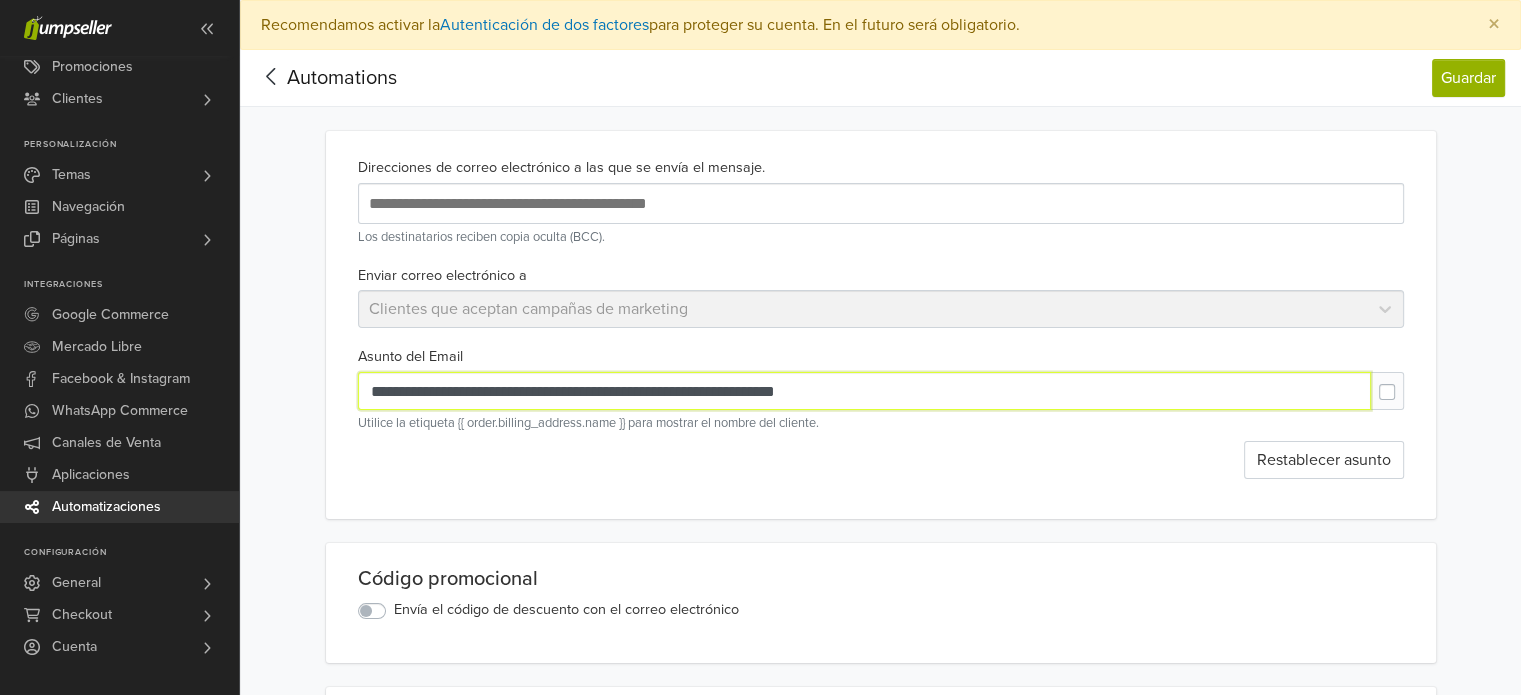 drag, startPoint x: 899, startPoint y: 392, endPoint x: 605, endPoint y: 426, distance: 295.95944 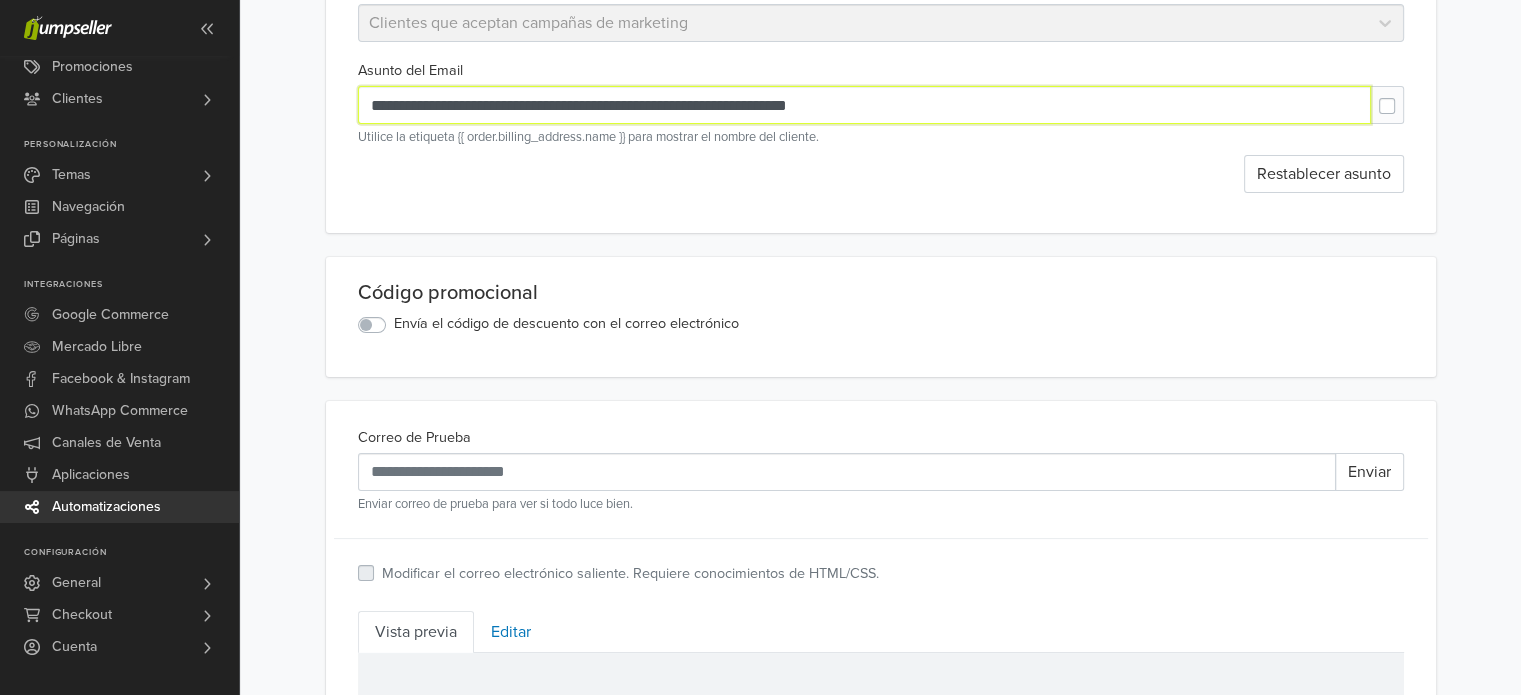 scroll, scrollTop: 300, scrollLeft: 0, axis: vertical 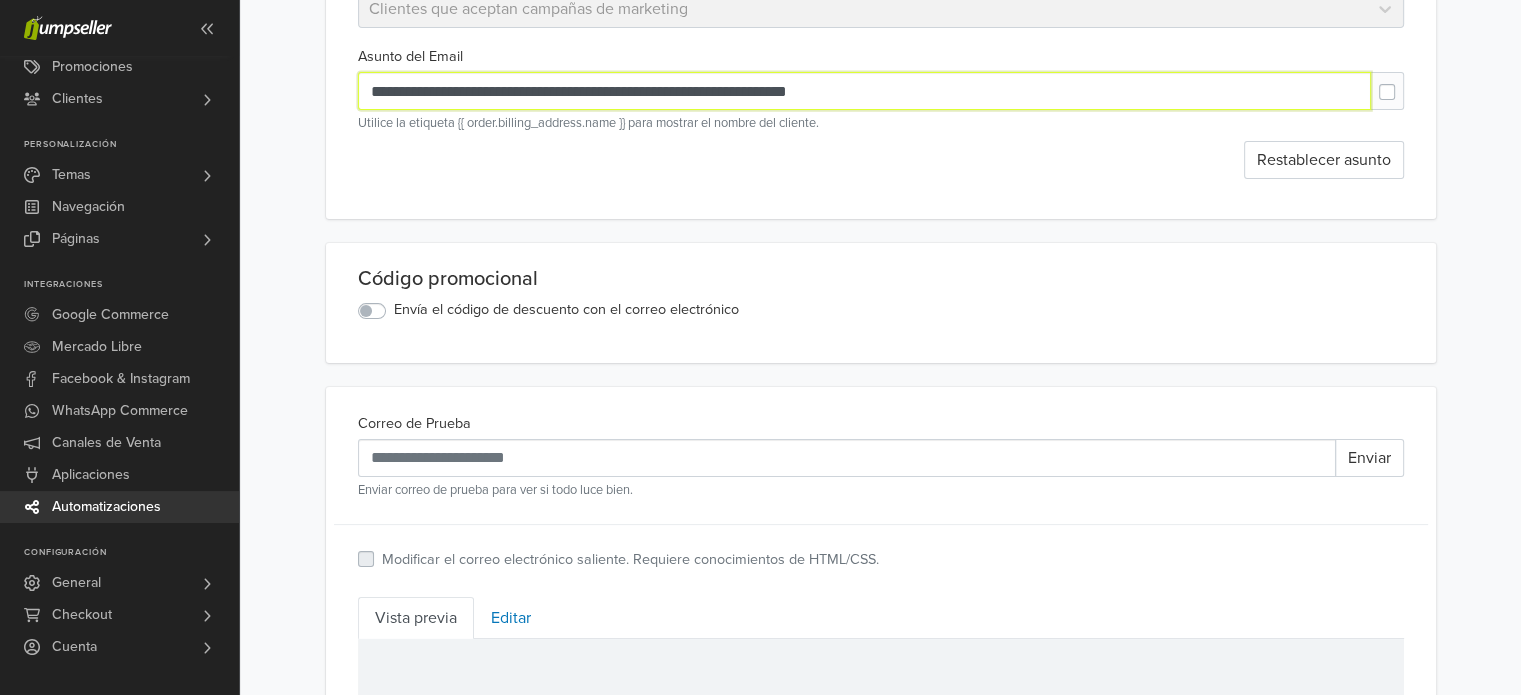 type on "**********" 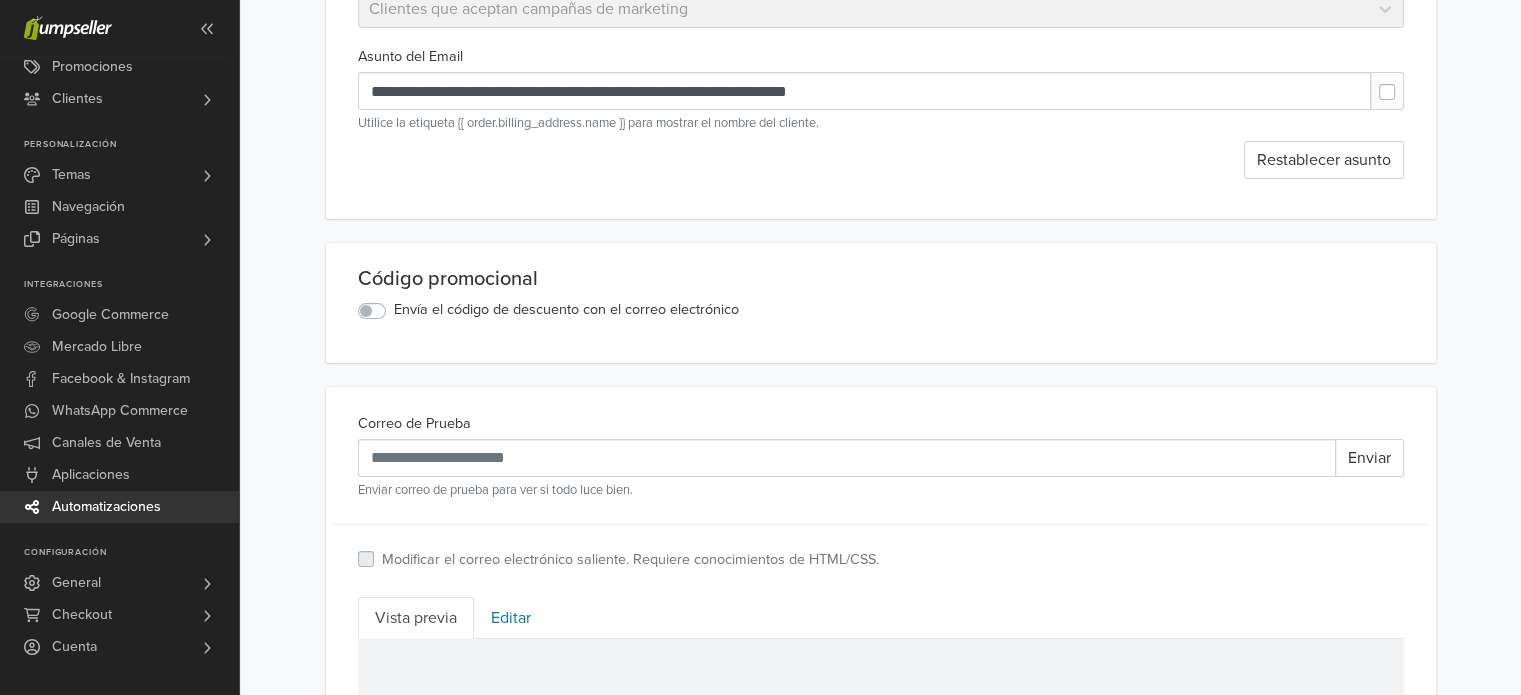 click on "Envía el código de descuento con el correo electrónico" at bounding box center (566, 310) 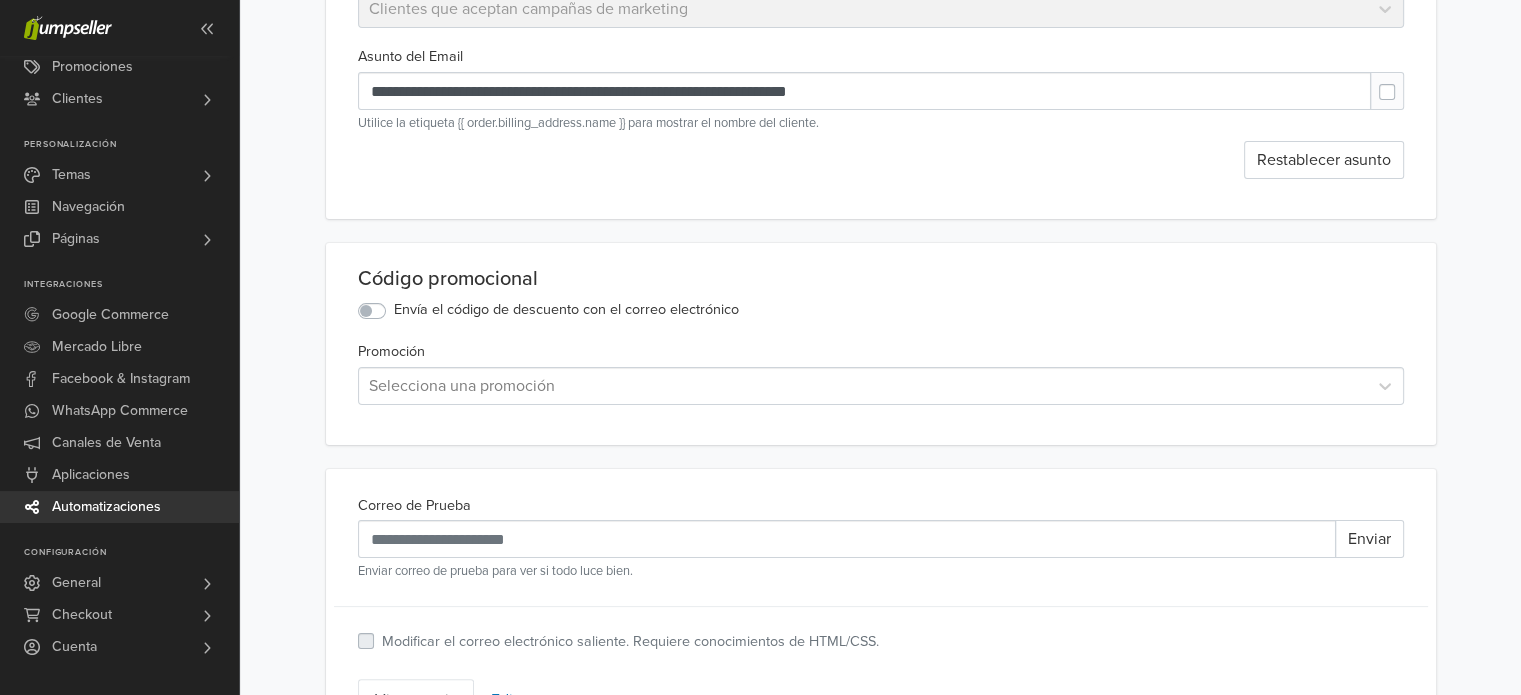 click at bounding box center [863, 386] 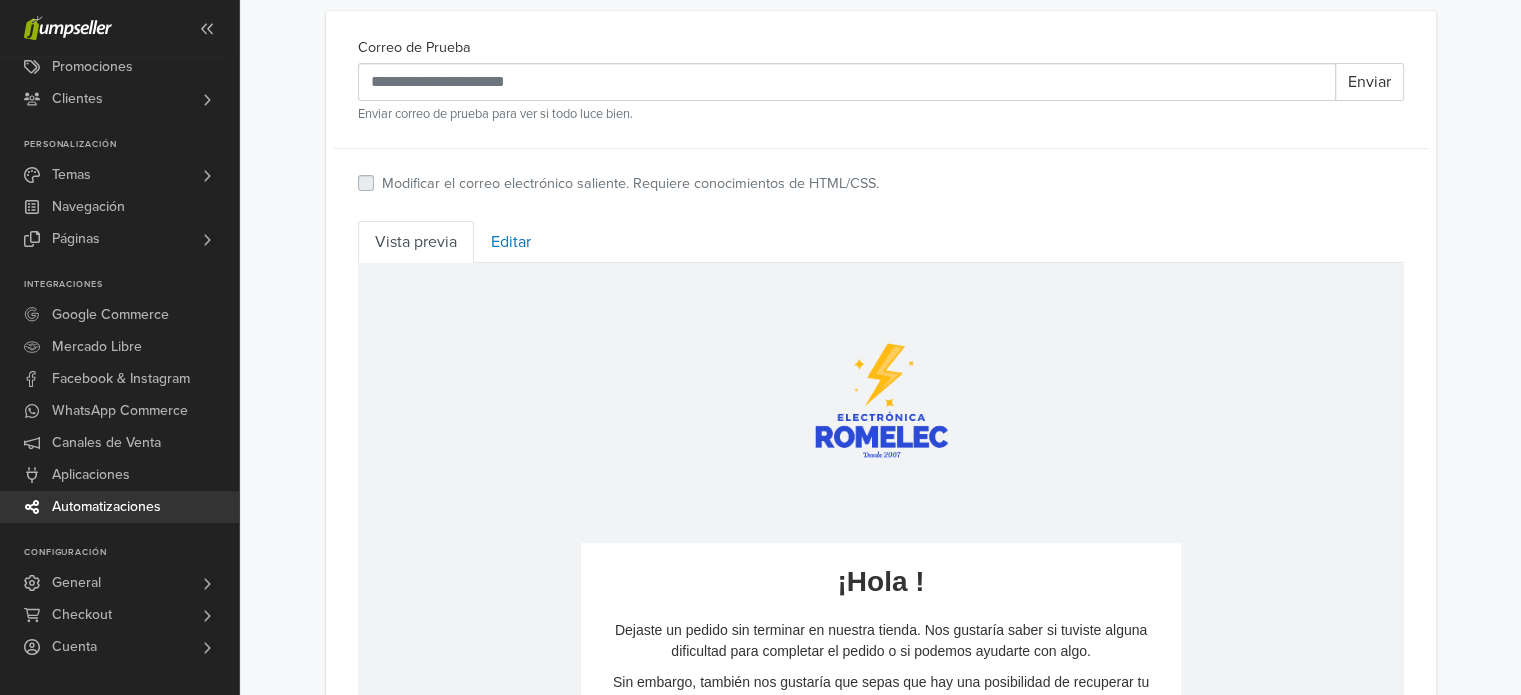 scroll, scrollTop: 800, scrollLeft: 0, axis: vertical 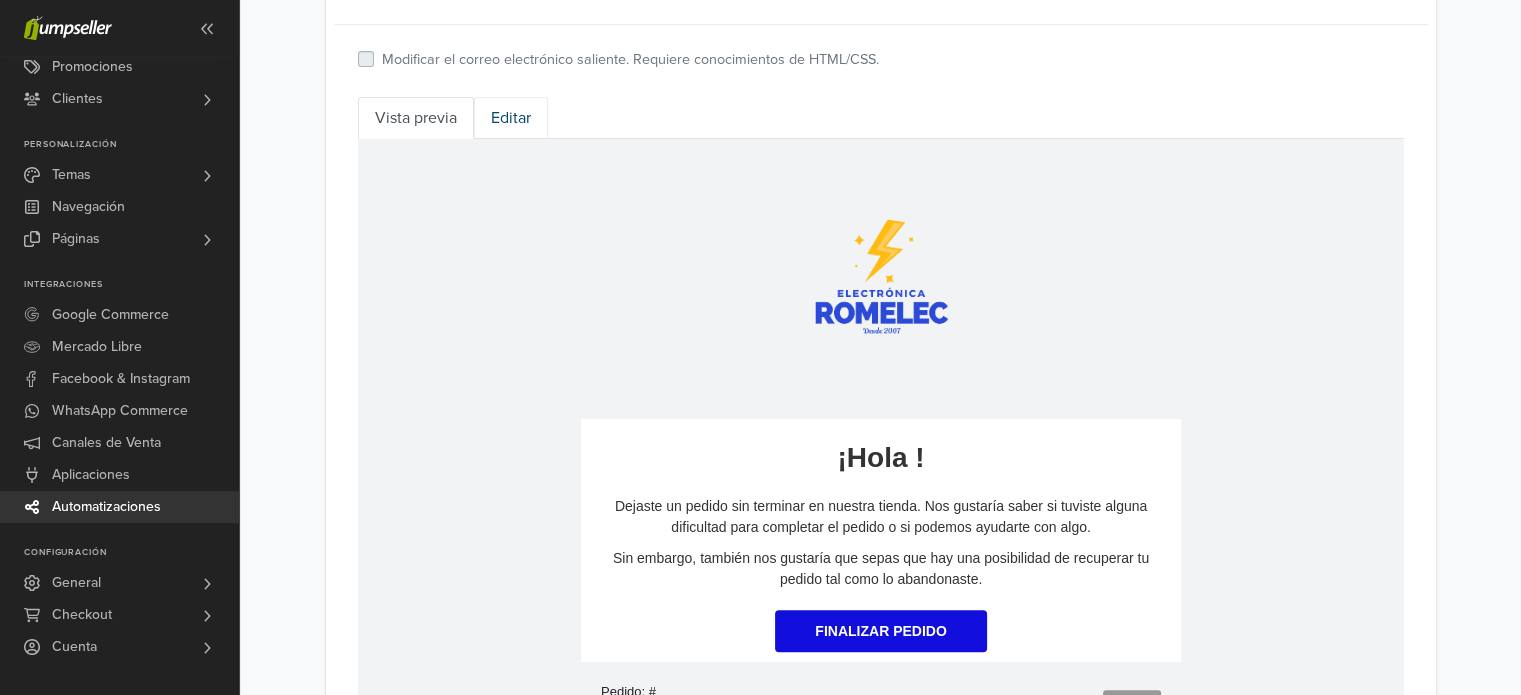 click on "Editar" at bounding box center (511, 118) 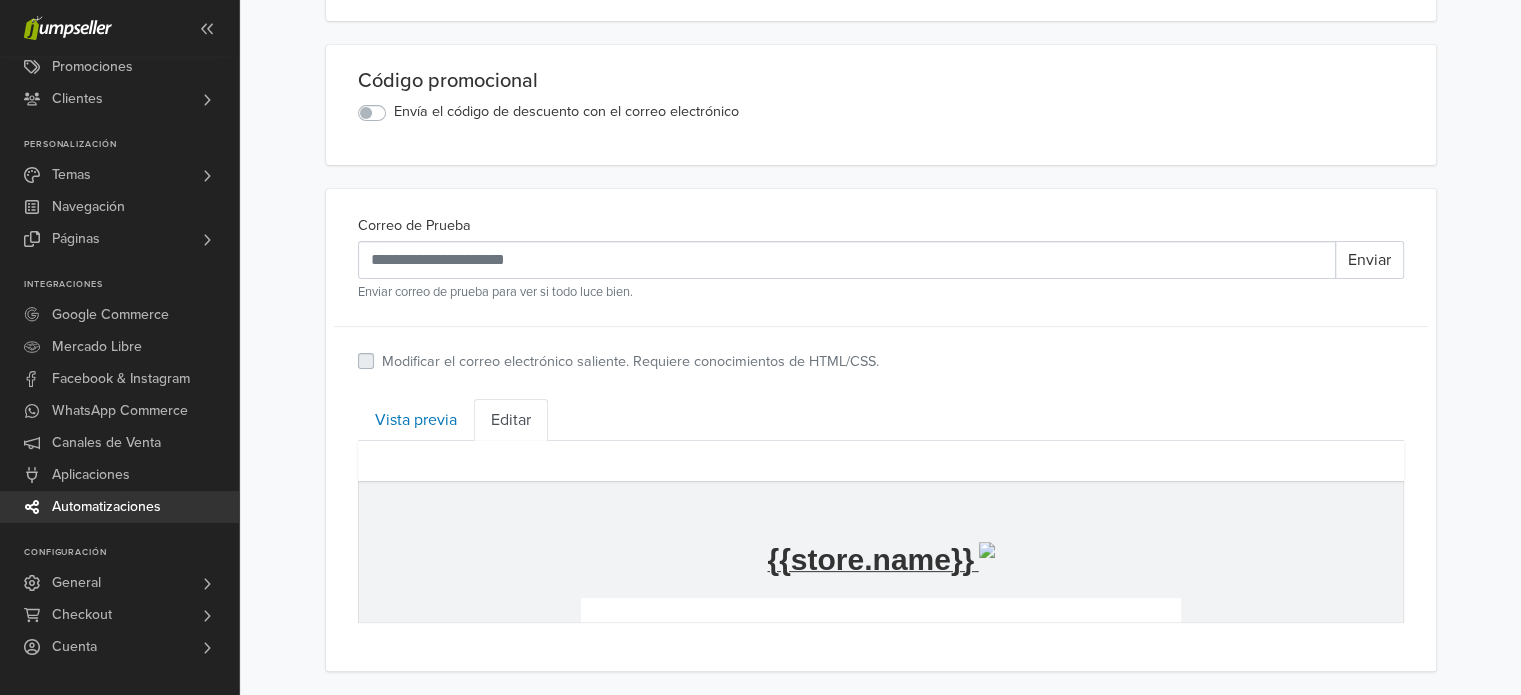 scroll, scrollTop: 800, scrollLeft: 0, axis: vertical 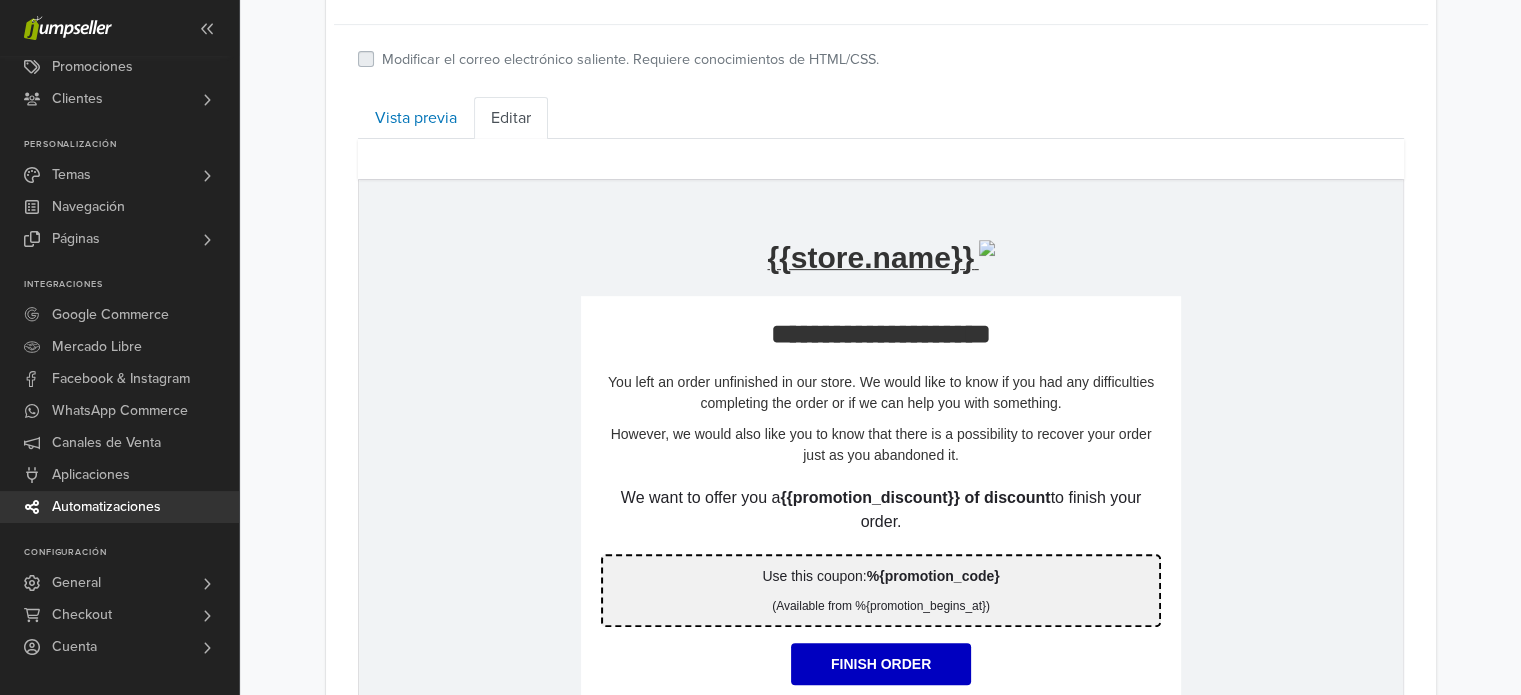 click on "**********" at bounding box center [880, 334] 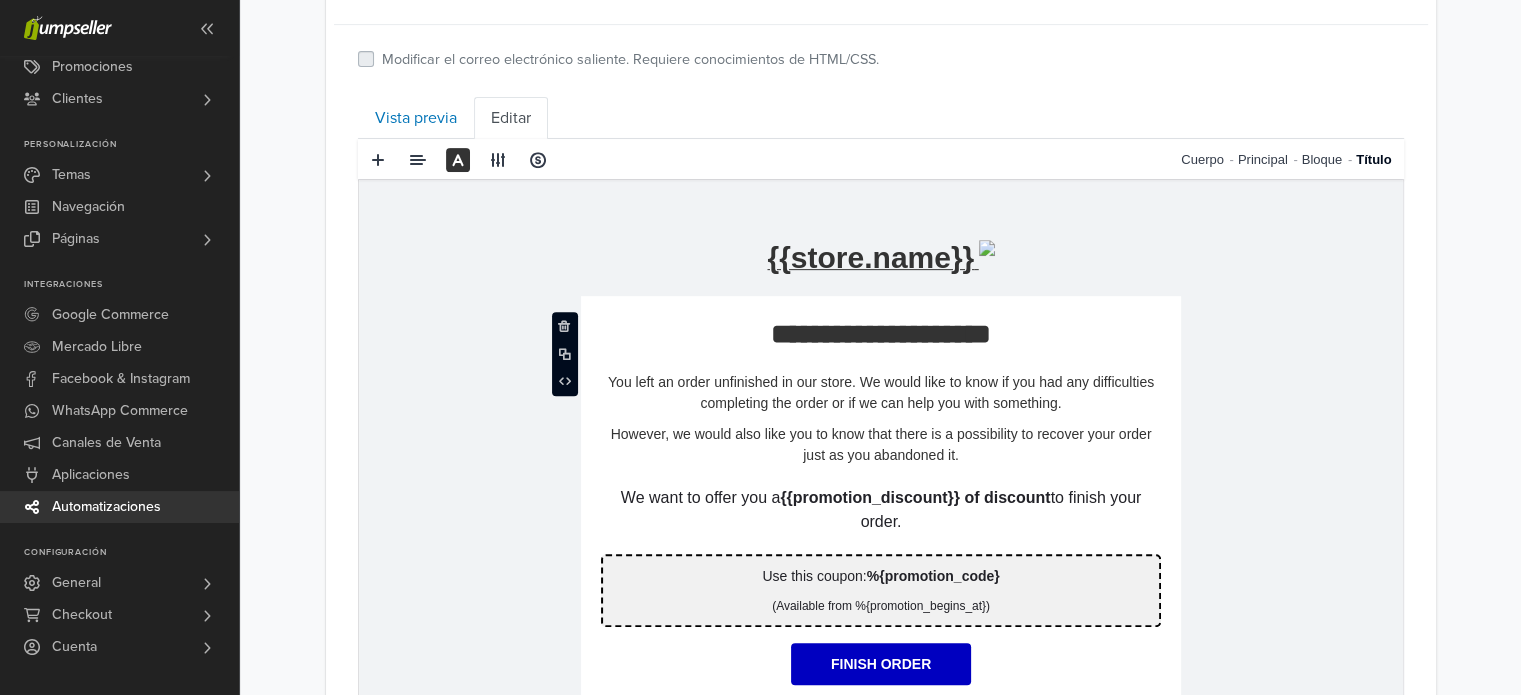 click on "**********" at bounding box center [880, 334] 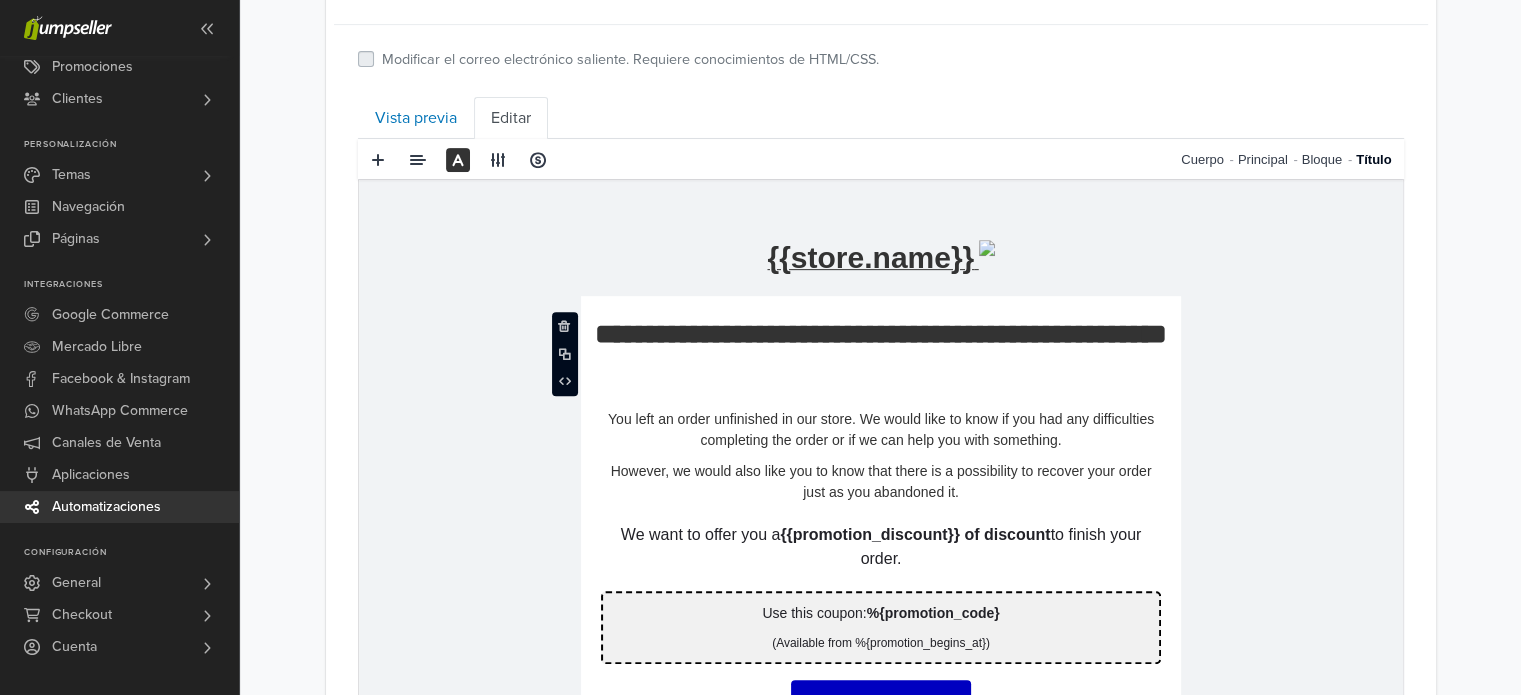click on "**********" at bounding box center [880, 352] 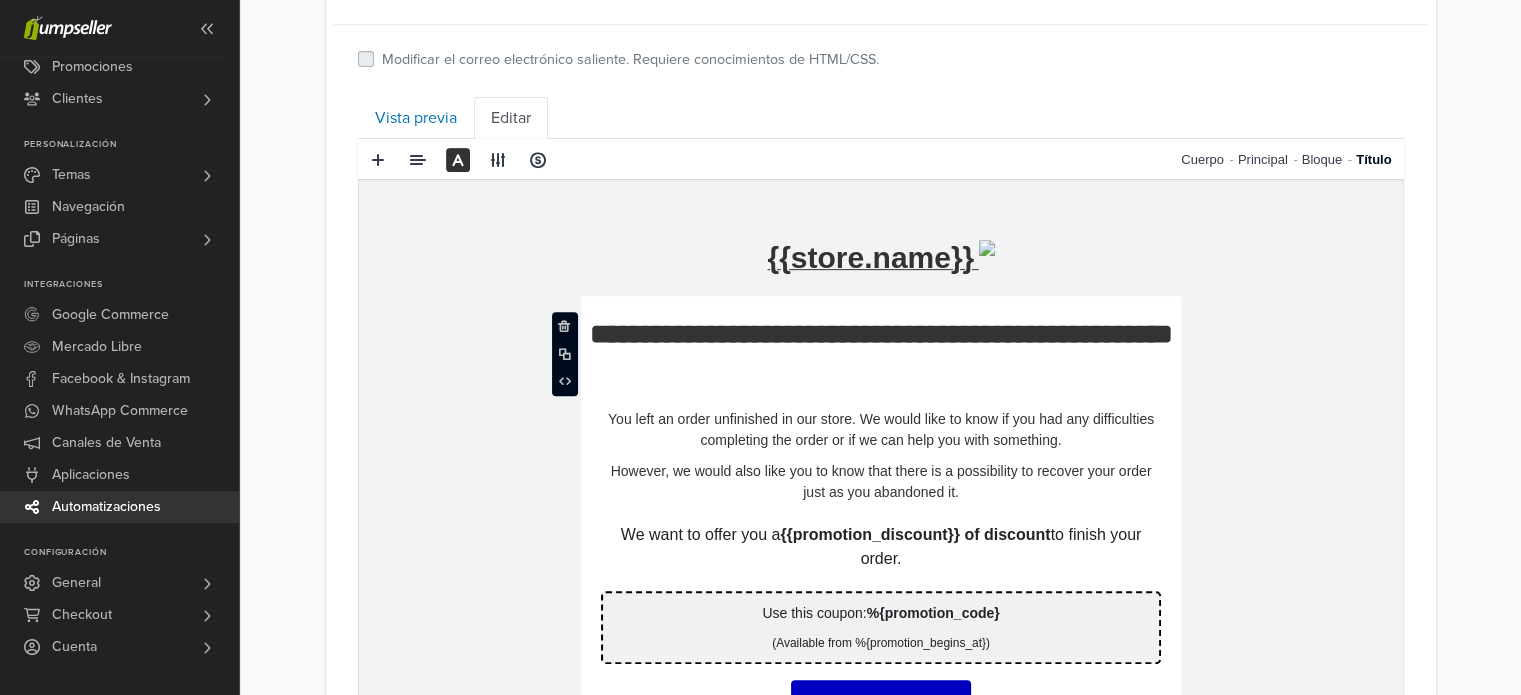 click on "**********" at bounding box center (880, 352) 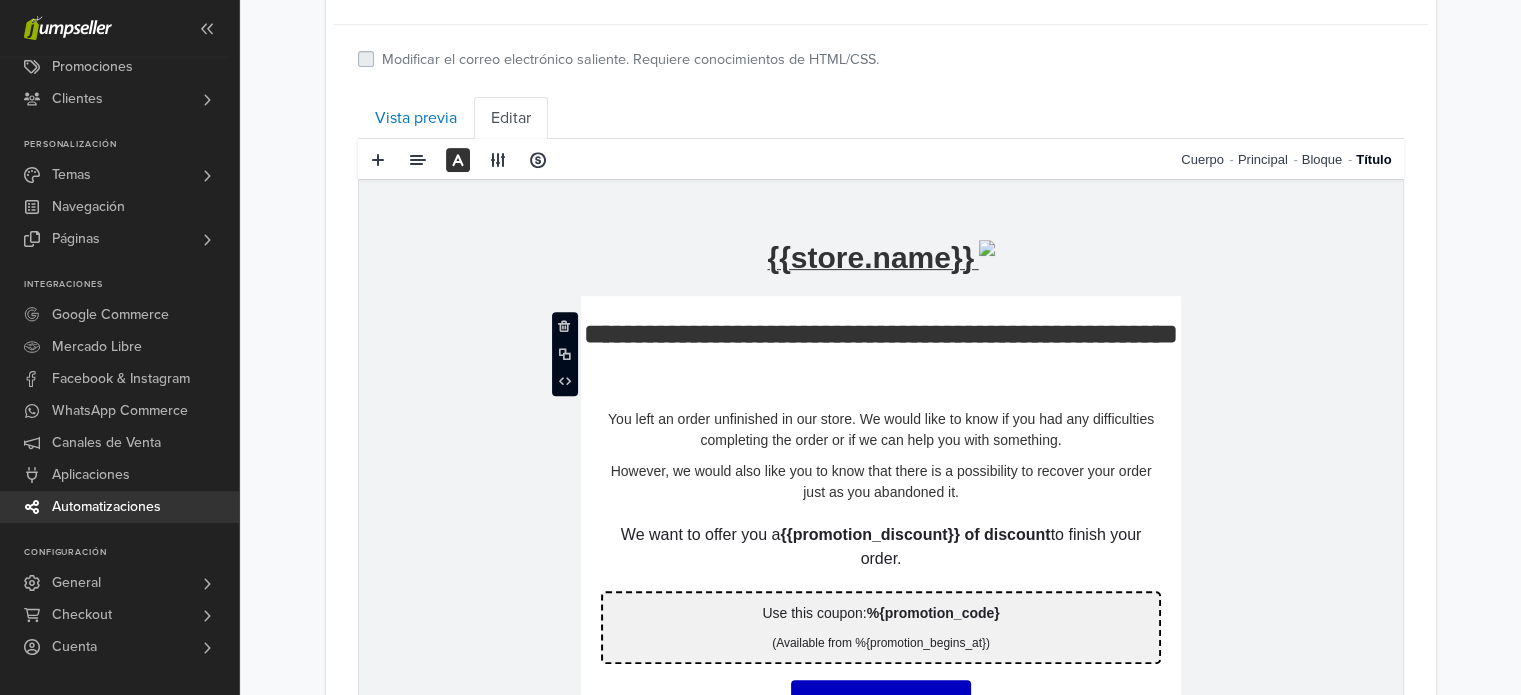 click on "You left an order unfinished in our store. We would like to know if you had any difficulties completing the
order or if we can help you with something." at bounding box center [880, 430] 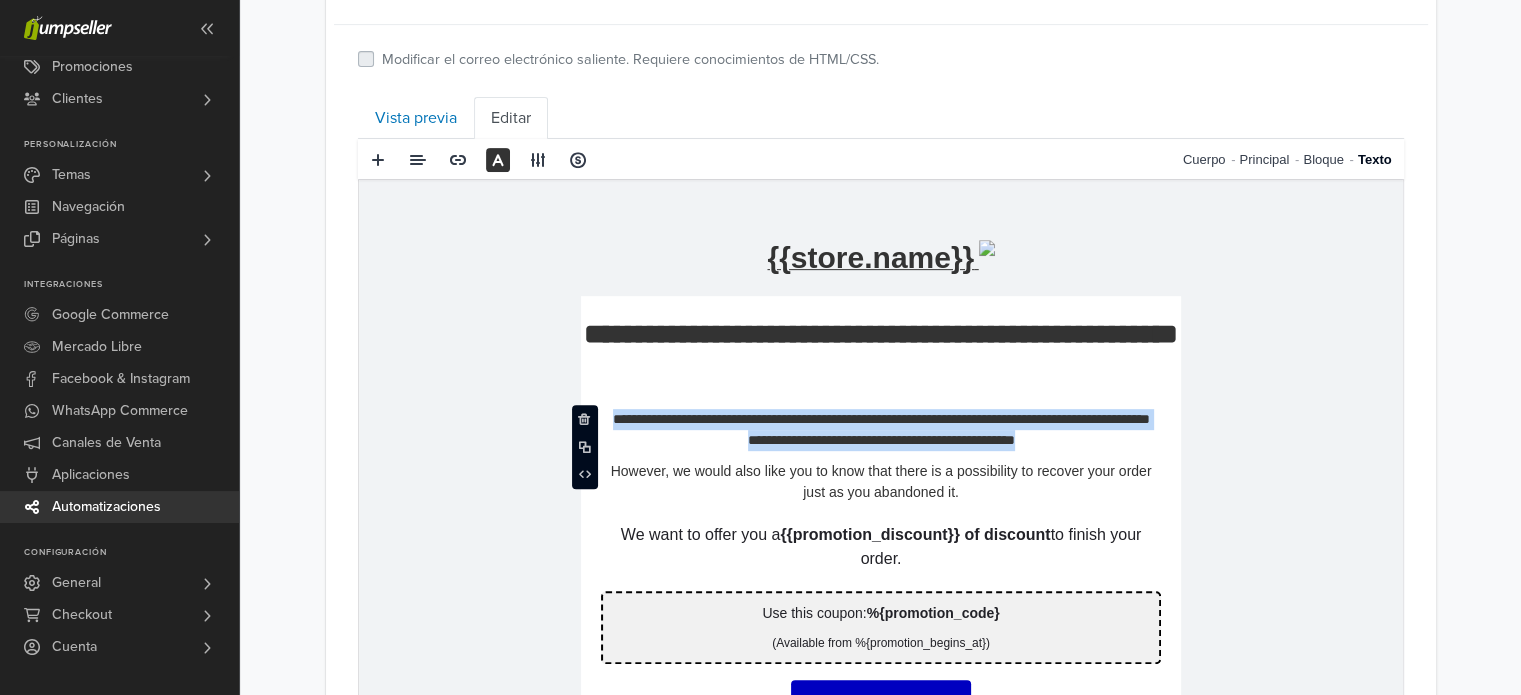 drag, startPoint x: 607, startPoint y: 420, endPoint x: 1103, endPoint y: 568, distance: 517.60986 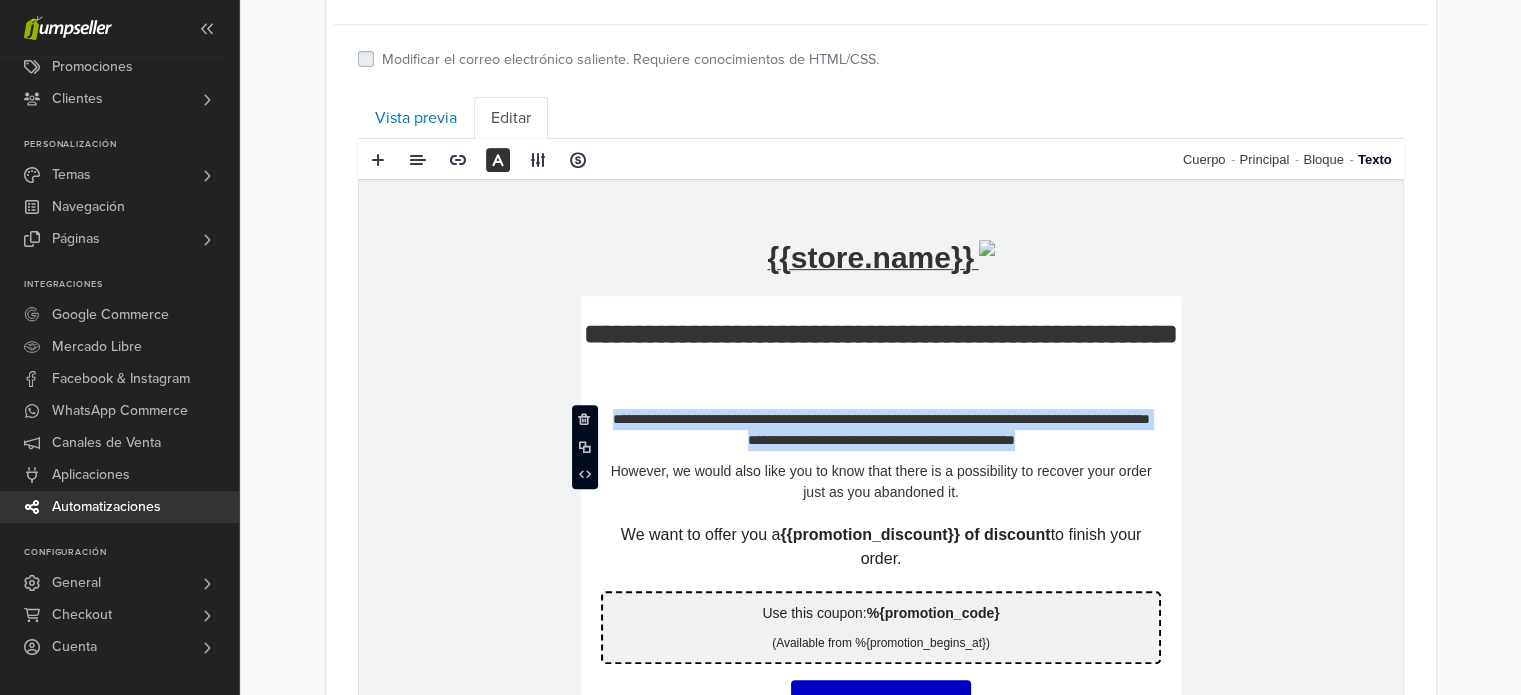click on "**********" at bounding box center (880, 766) 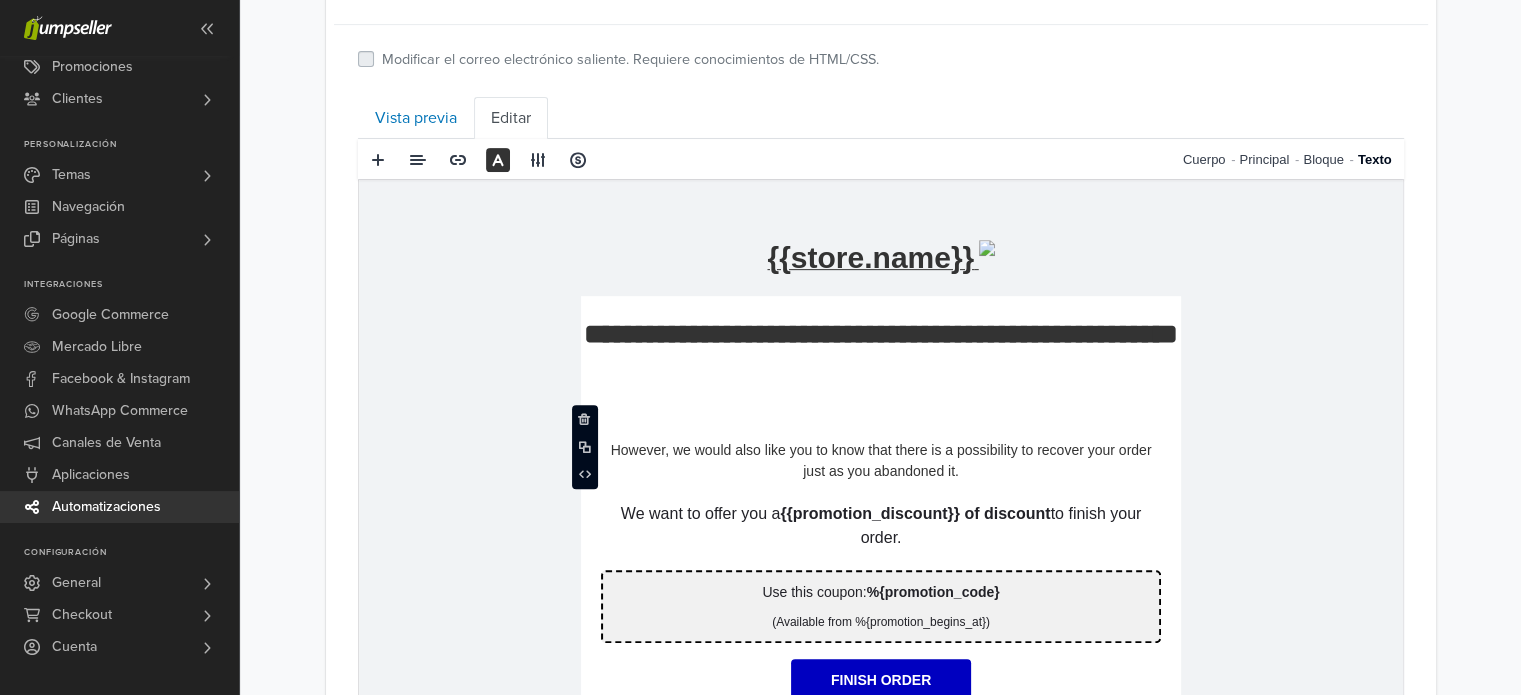 click on "However, we would also like you to know that there is a possibility to recover your order just as you
abandoned it." at bounding box center [880, 461] 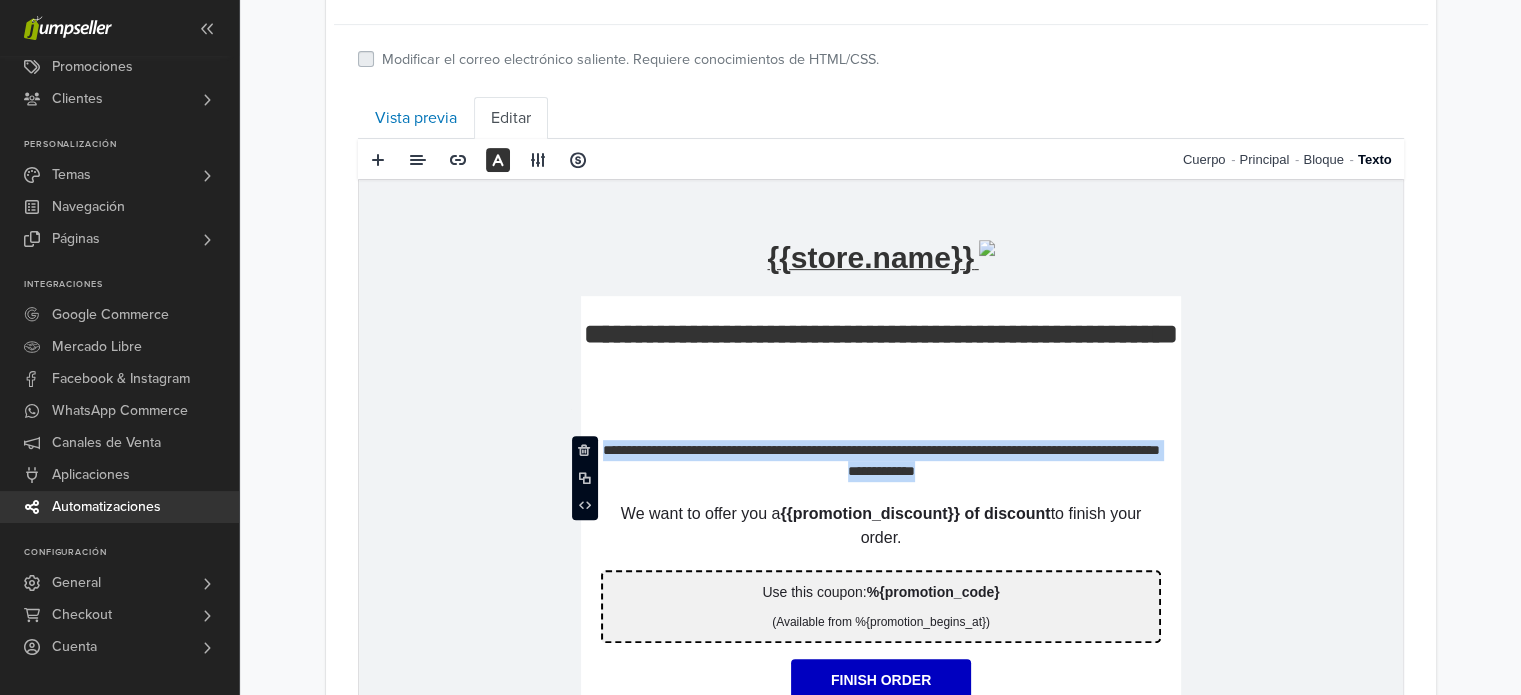 drag, startPoint x: 973, startPoint y: 462, endPoint x: 576, endPoint y: 419, distance: 399.32193 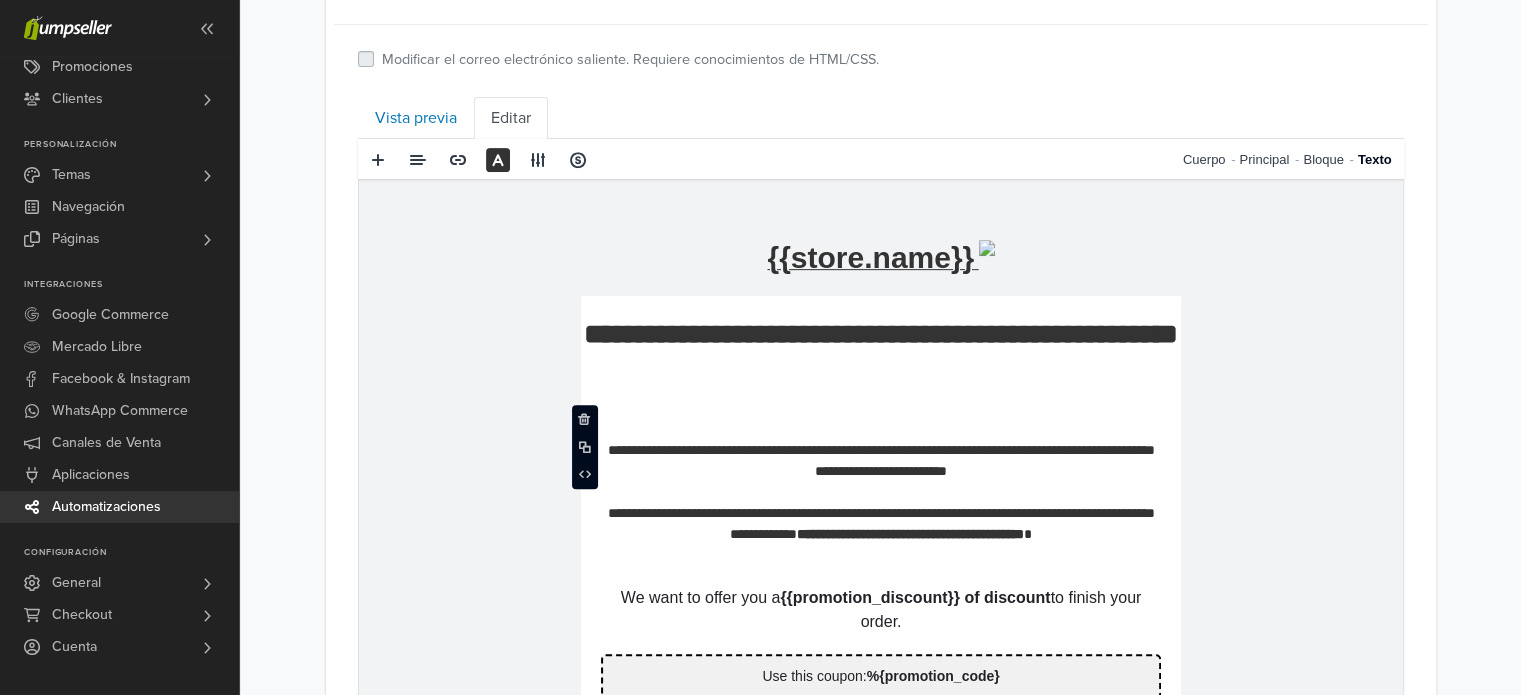 click at bounding box center [880, 419] 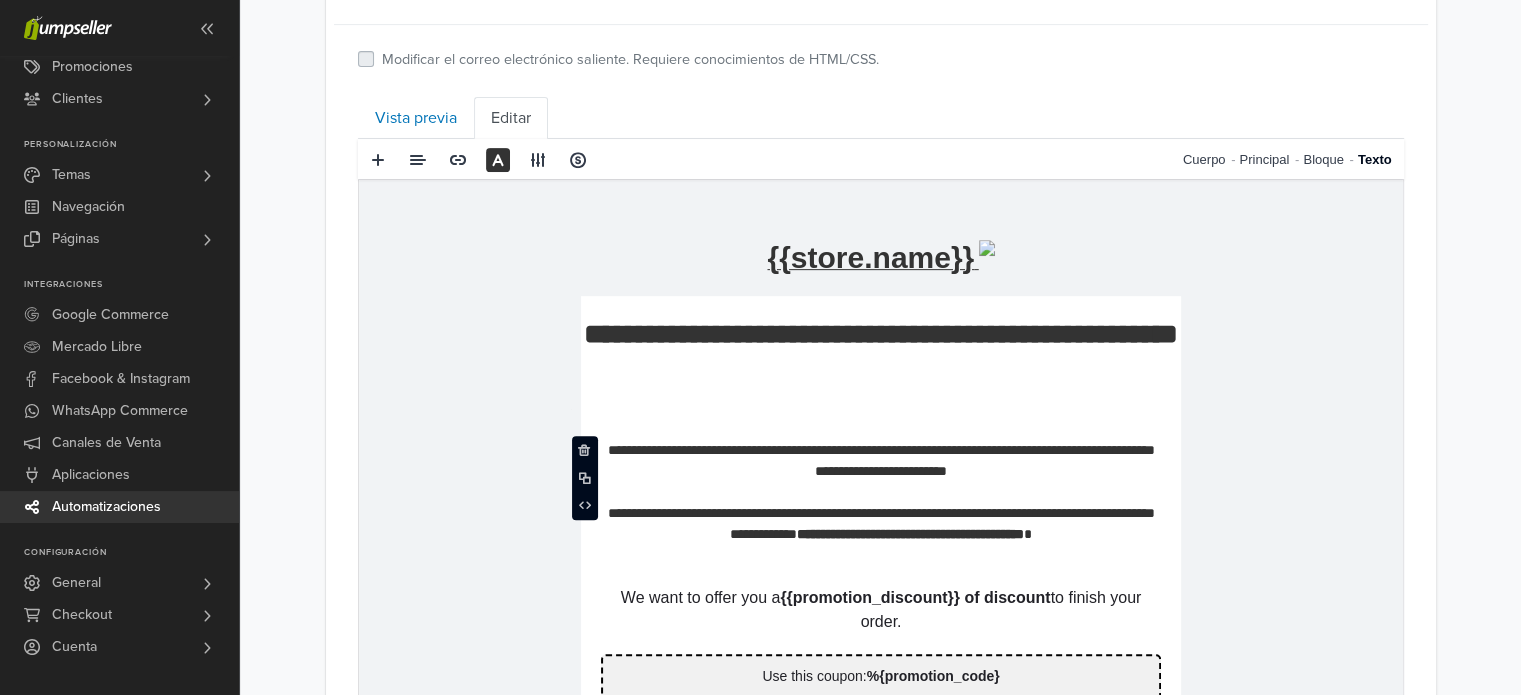 click on "**********" at bounding box center [880, 503] 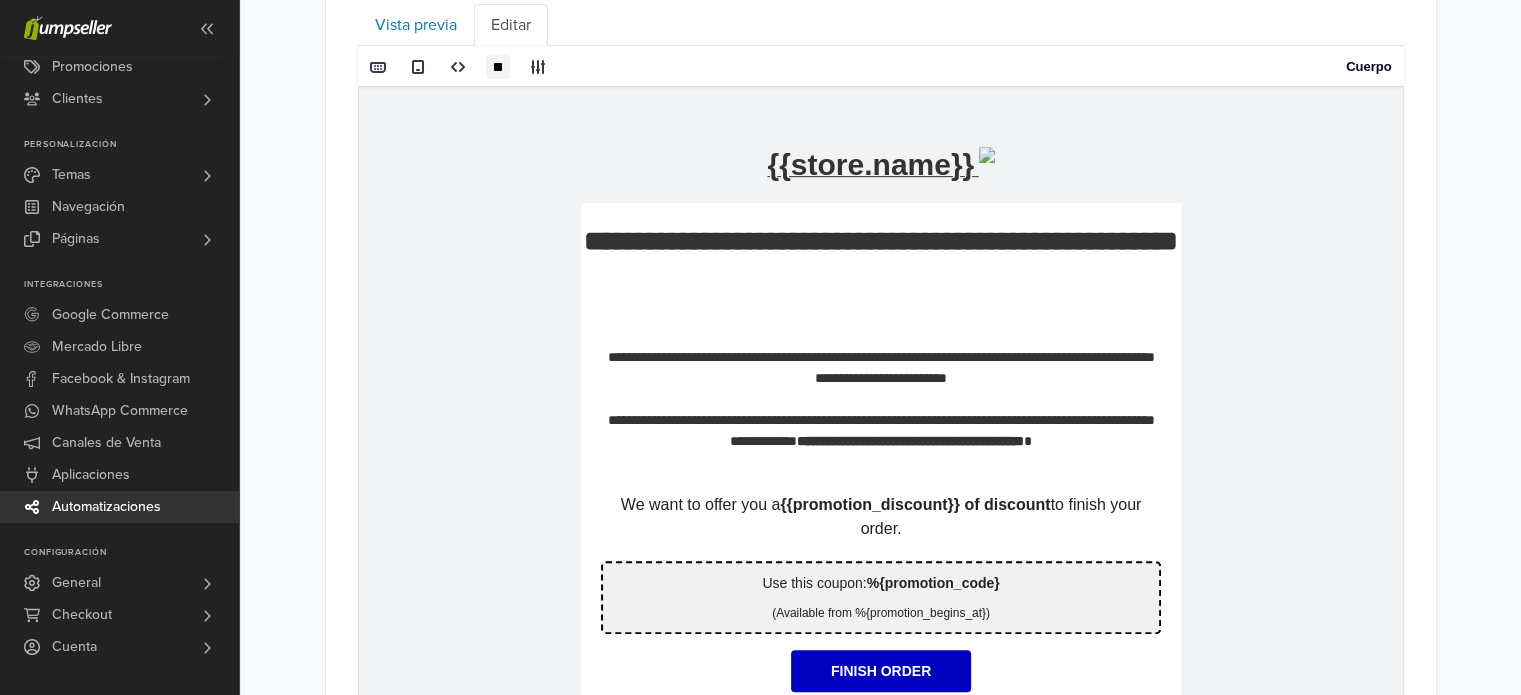 scroll, scrollTop: 1000, scrollLeft: 0, axis: vertical 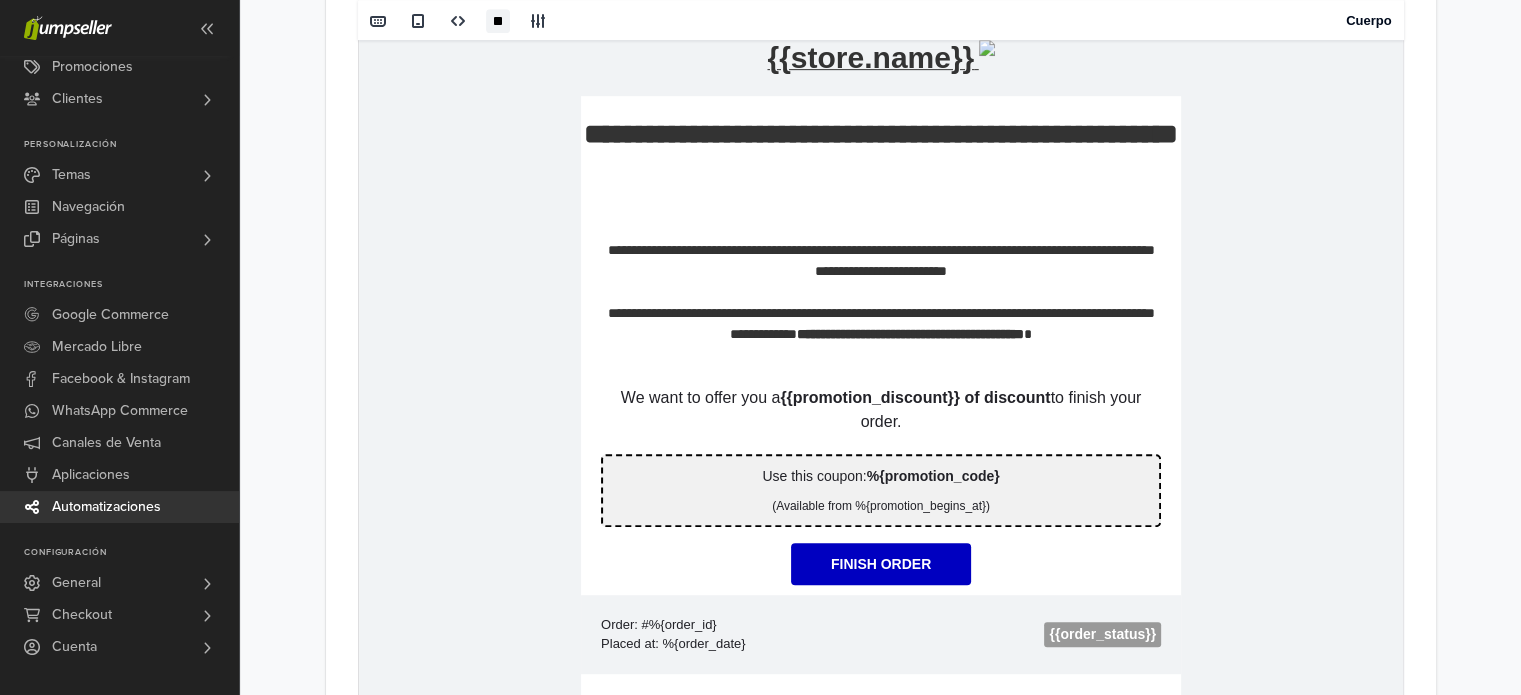 click on "**********" at bounding box center [909, 334] 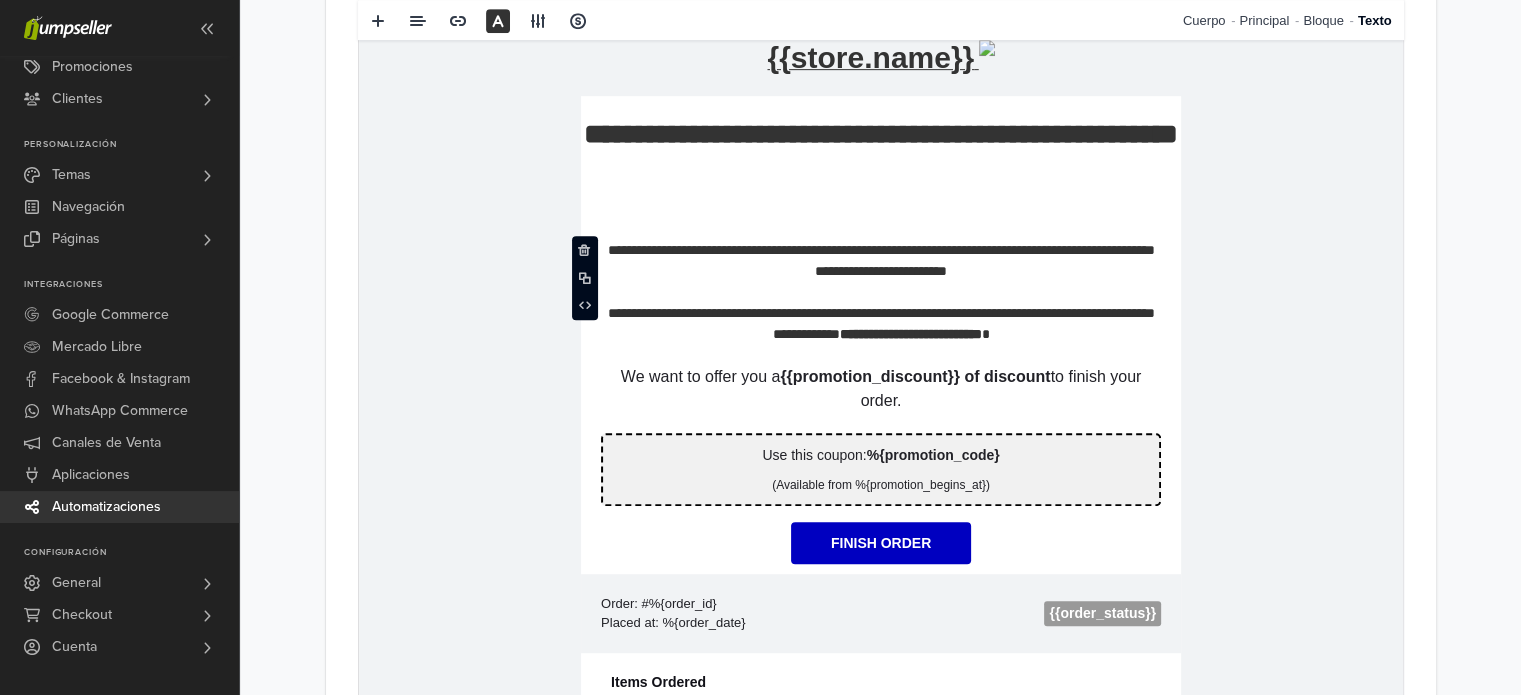 click on "**********" at bounding box center (880, 292) 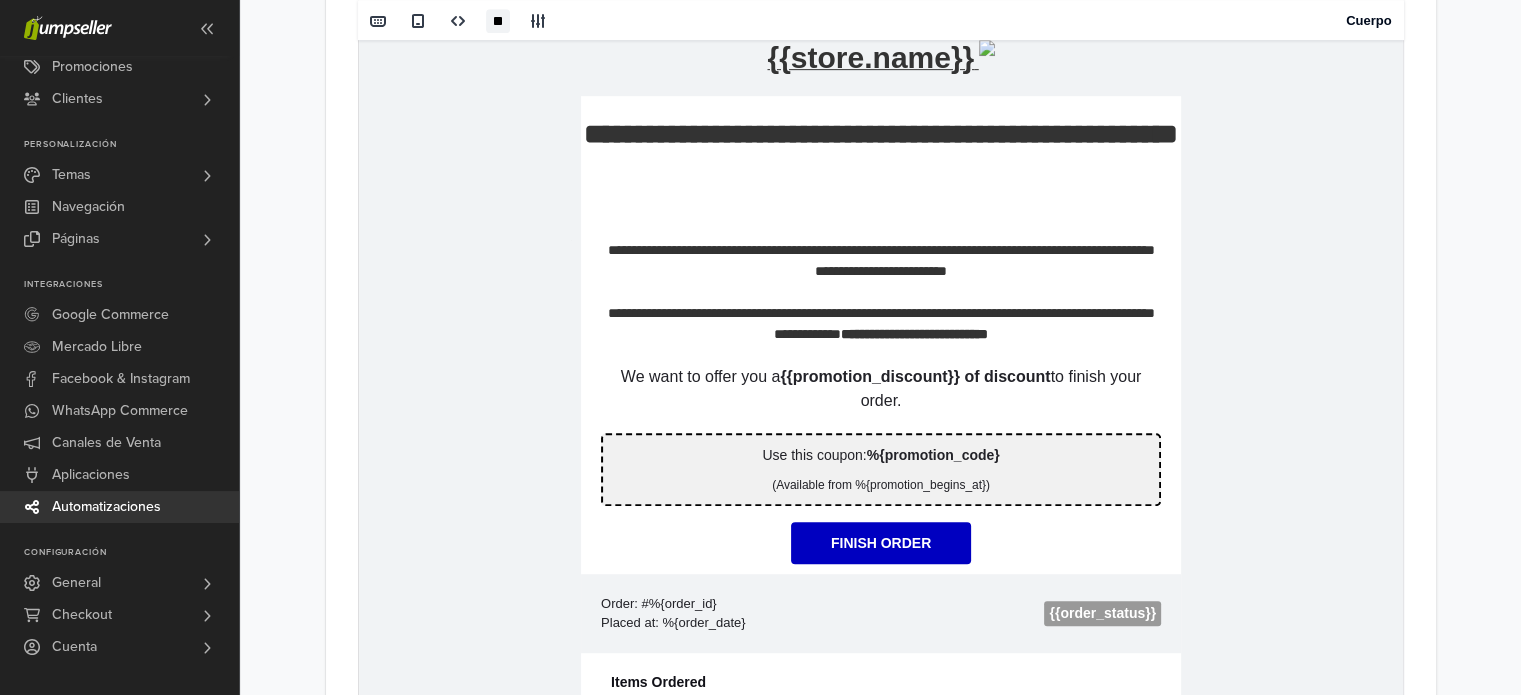click on "**********" at bounding box center (880, 622) 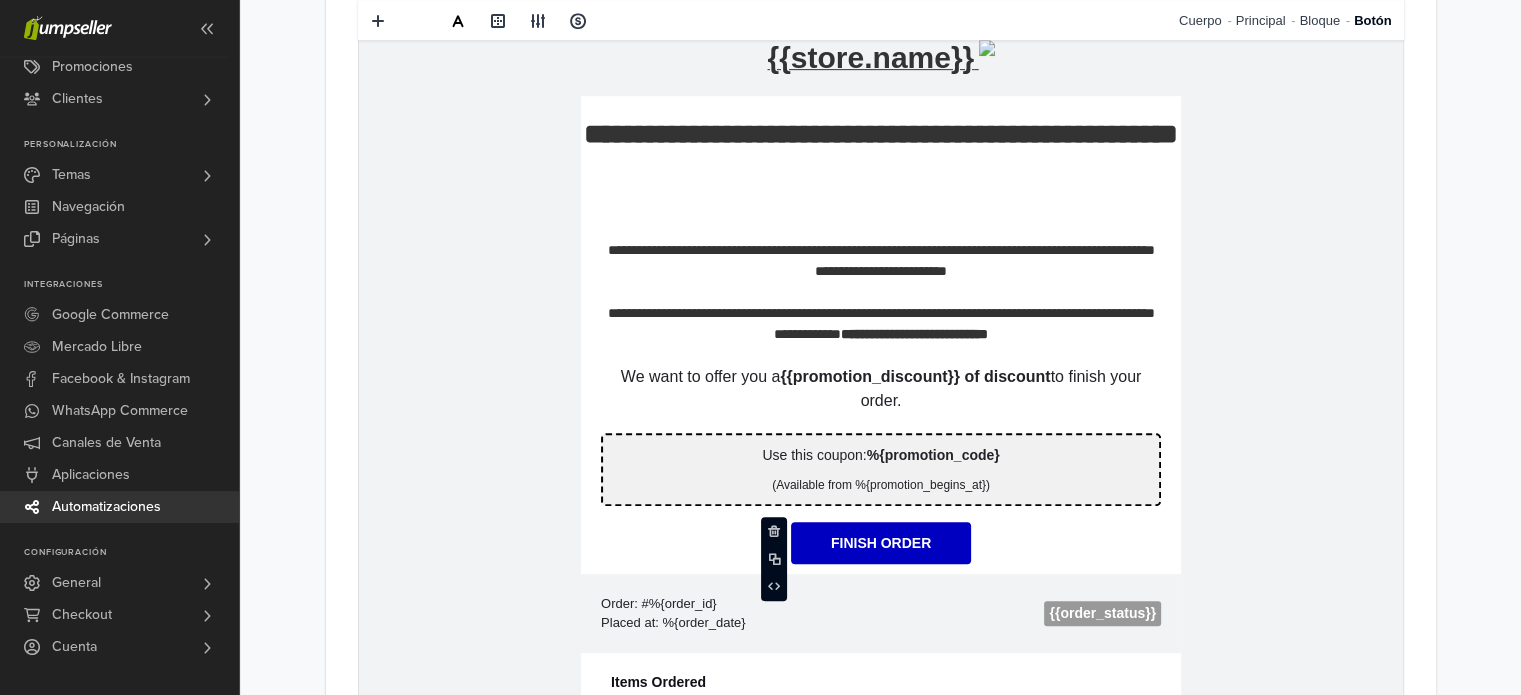 click on "Finish Order" at bounding box center (880, 543) 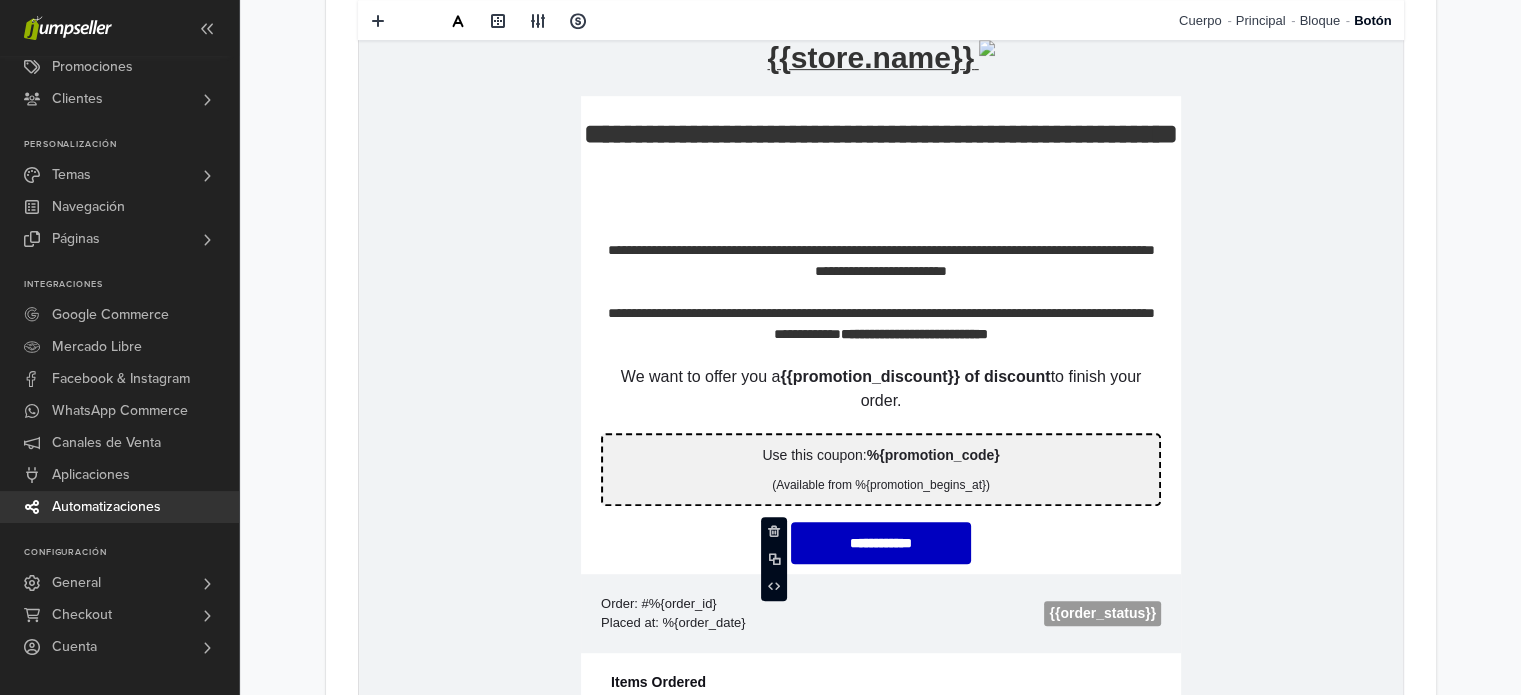 click on "**********" at bounding box center (880, 543) 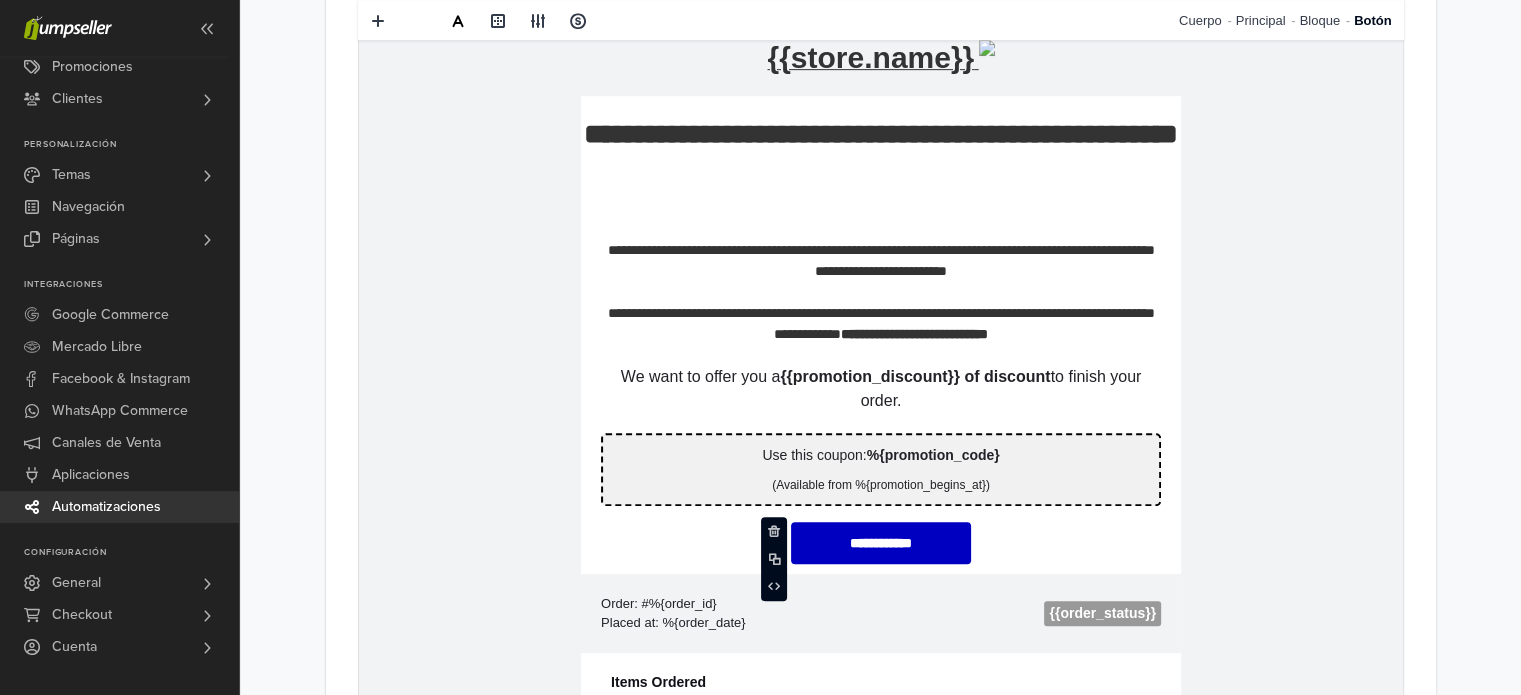 click on "**********" at bounding box center (880, 543) 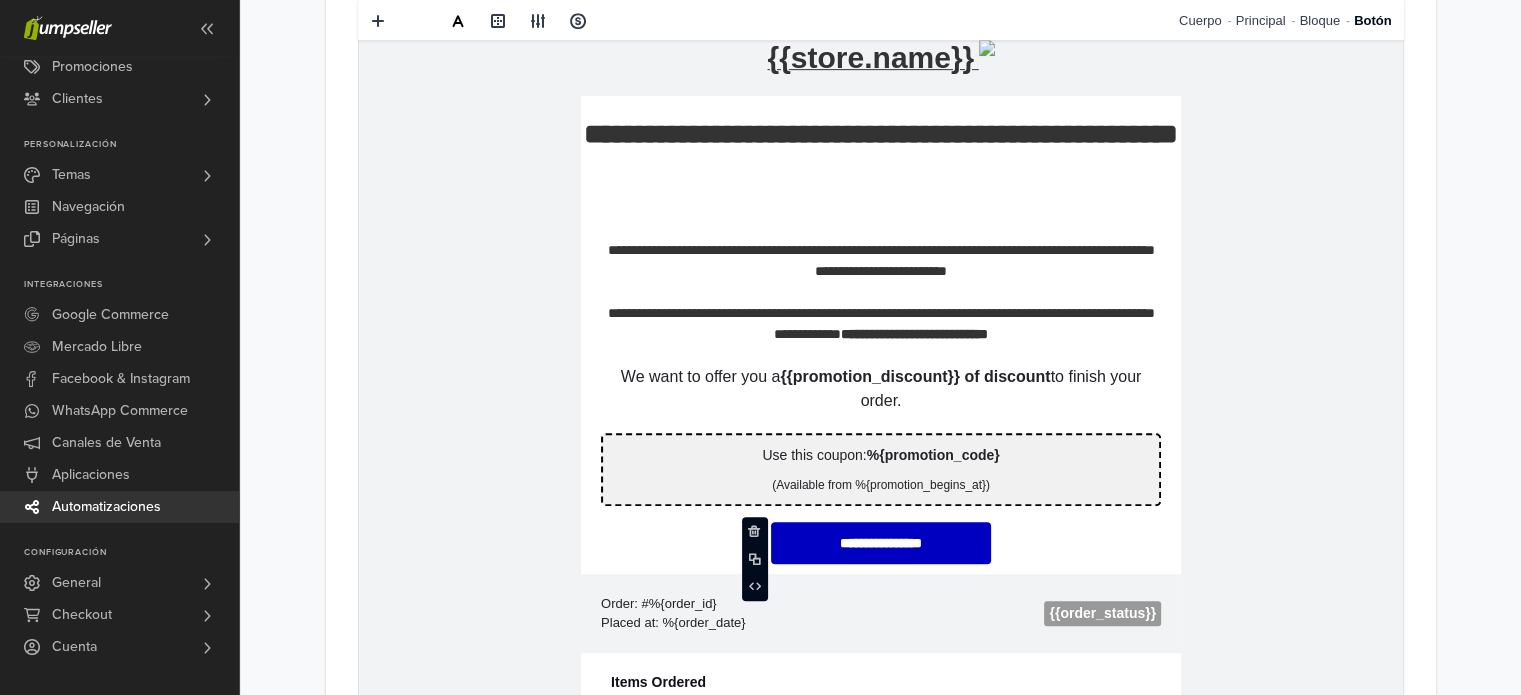 click on "Use this coupon:  %{promotion_code}" at bounding box center [880, 455] 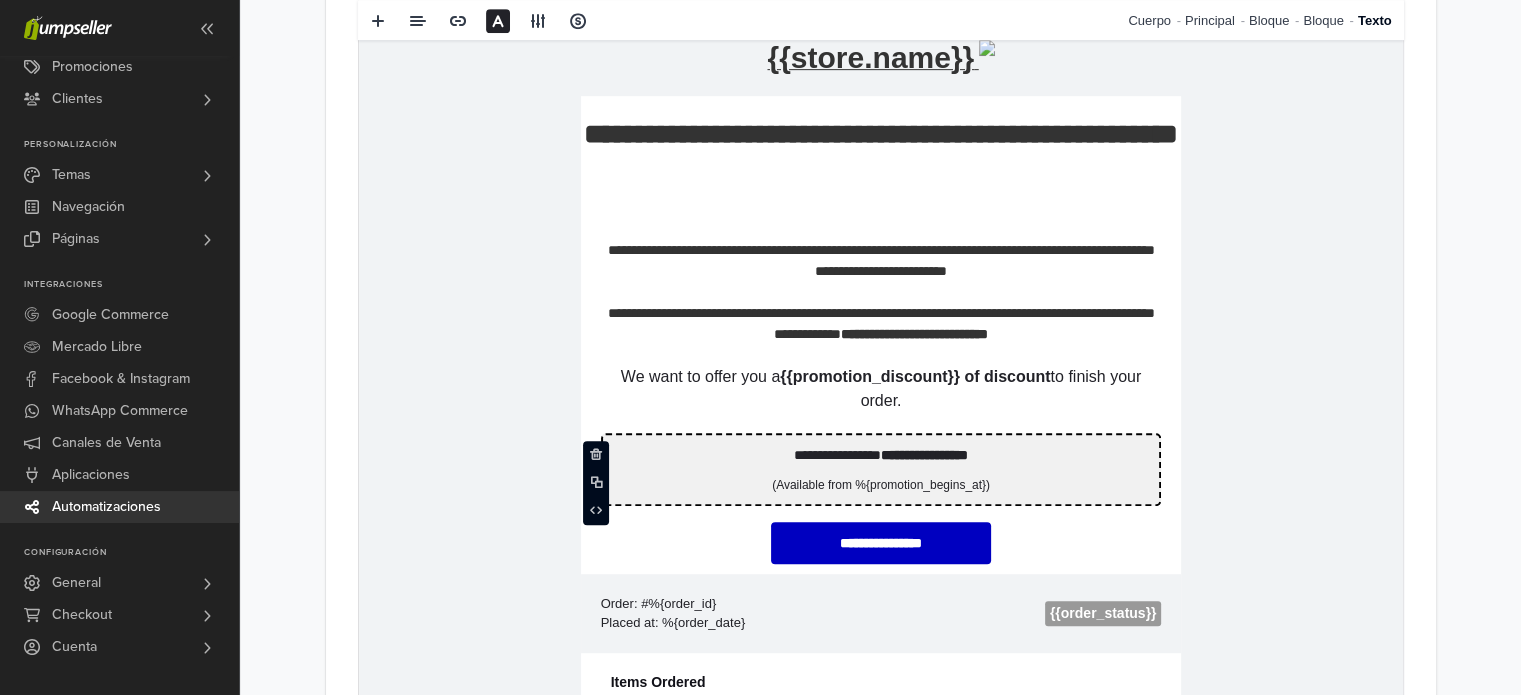 click on "**********" at bounding box center [923, 455] 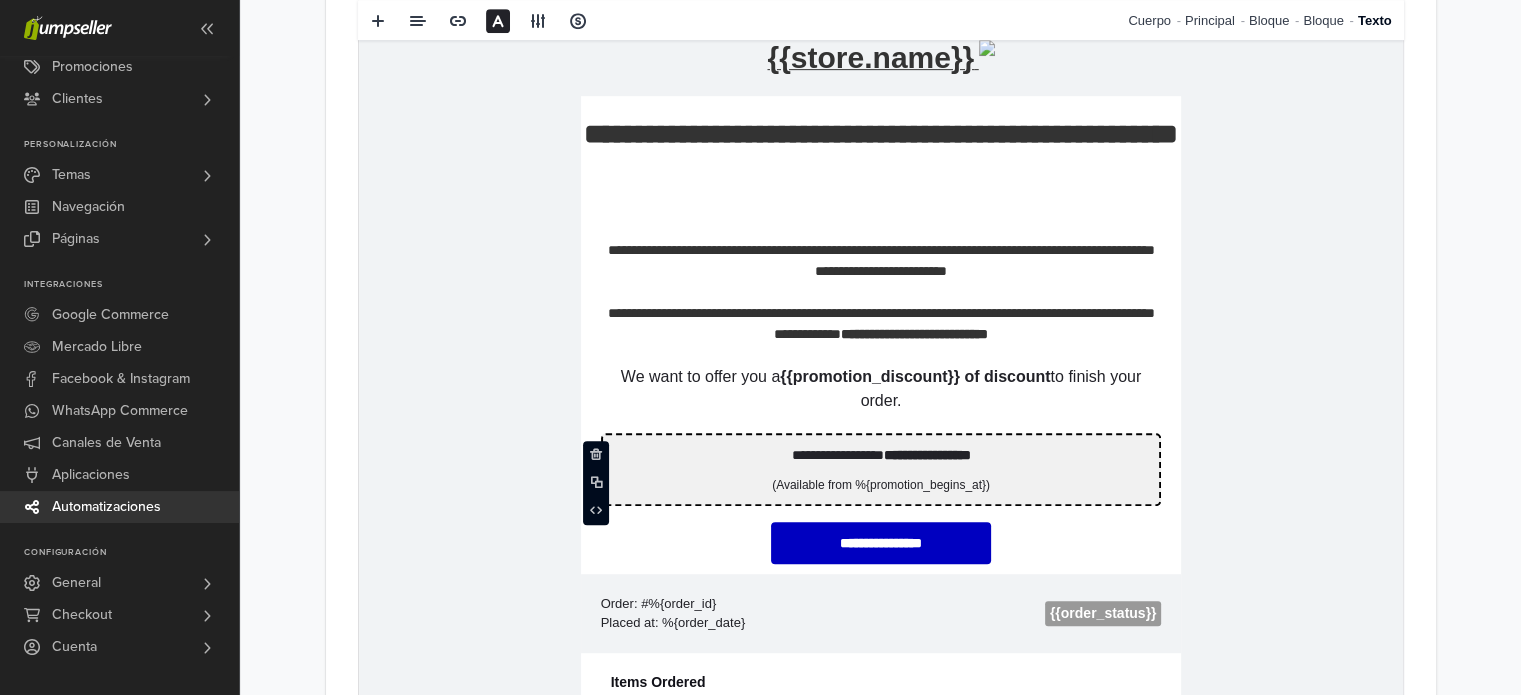 click on "**********" at bounding box center (925, 455) 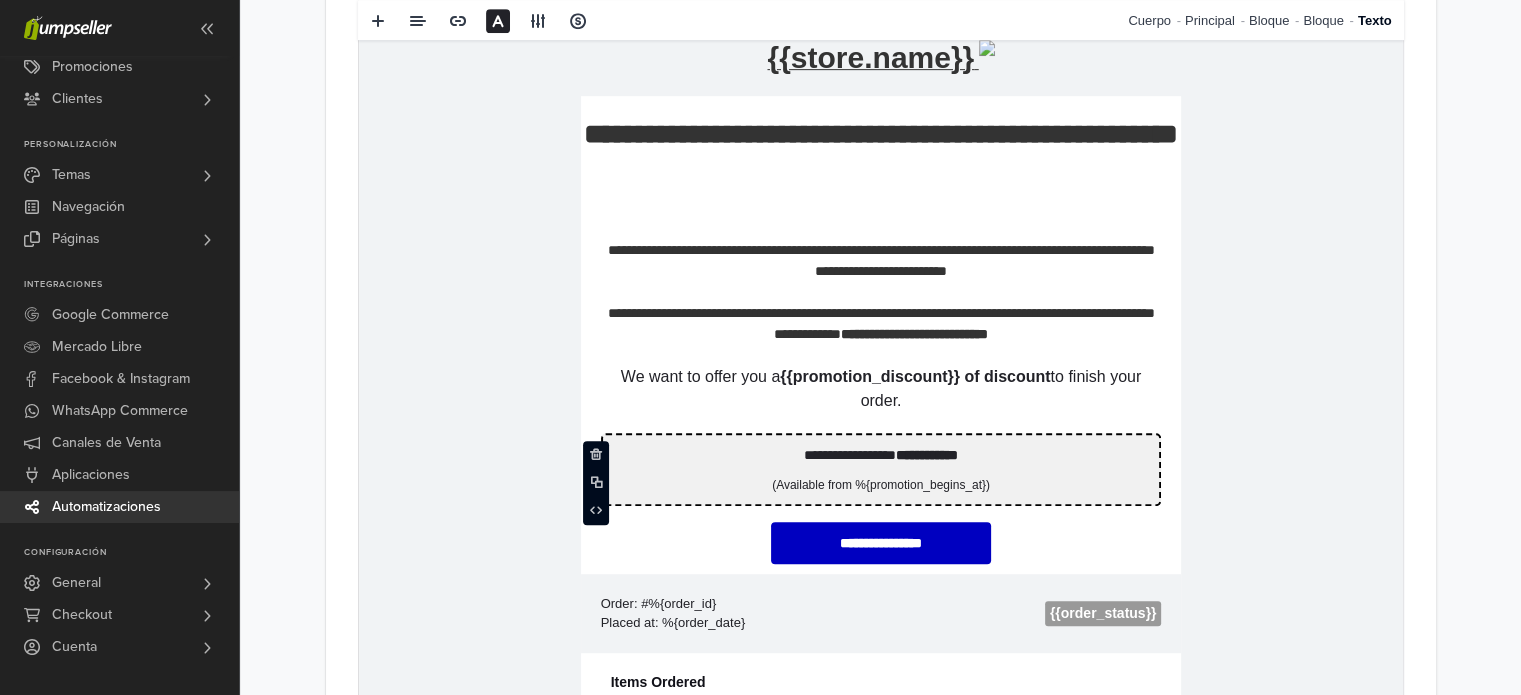 click on "(Available from %{promotion_begins_at})" at bounding box center [880, 485] 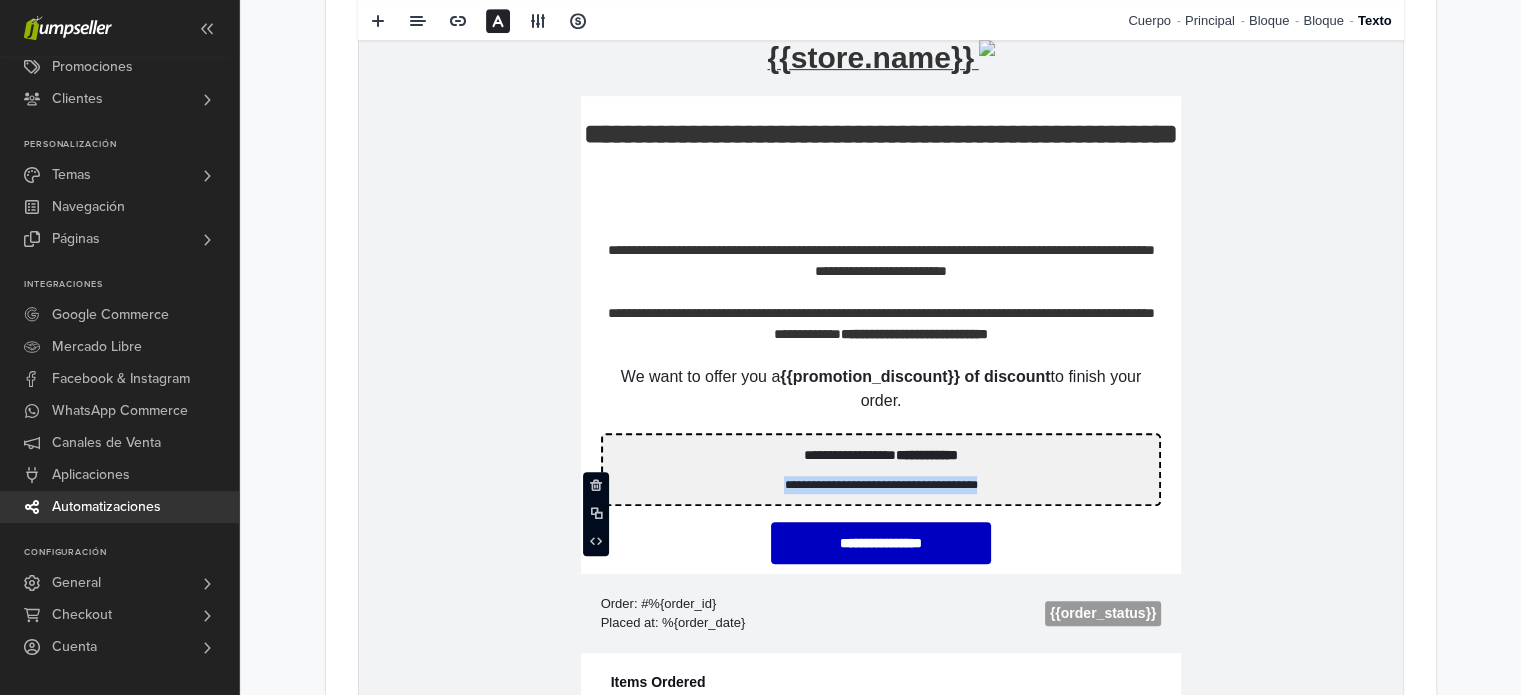 drag, startPoint x: 999, startPoint y: 479, endPoint x: 706, endPoint y: 481, distance: 293.00684 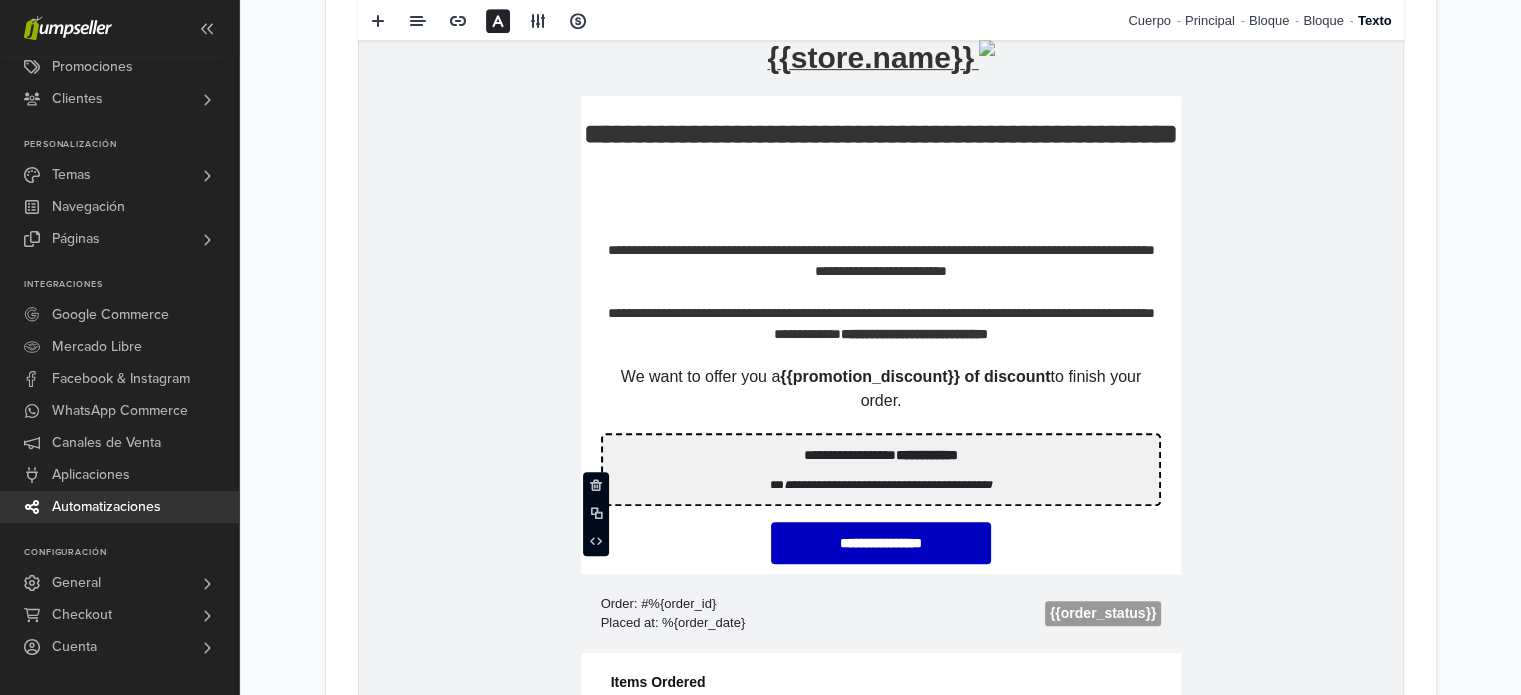 click on "**********" at bounding box center (880, 622) 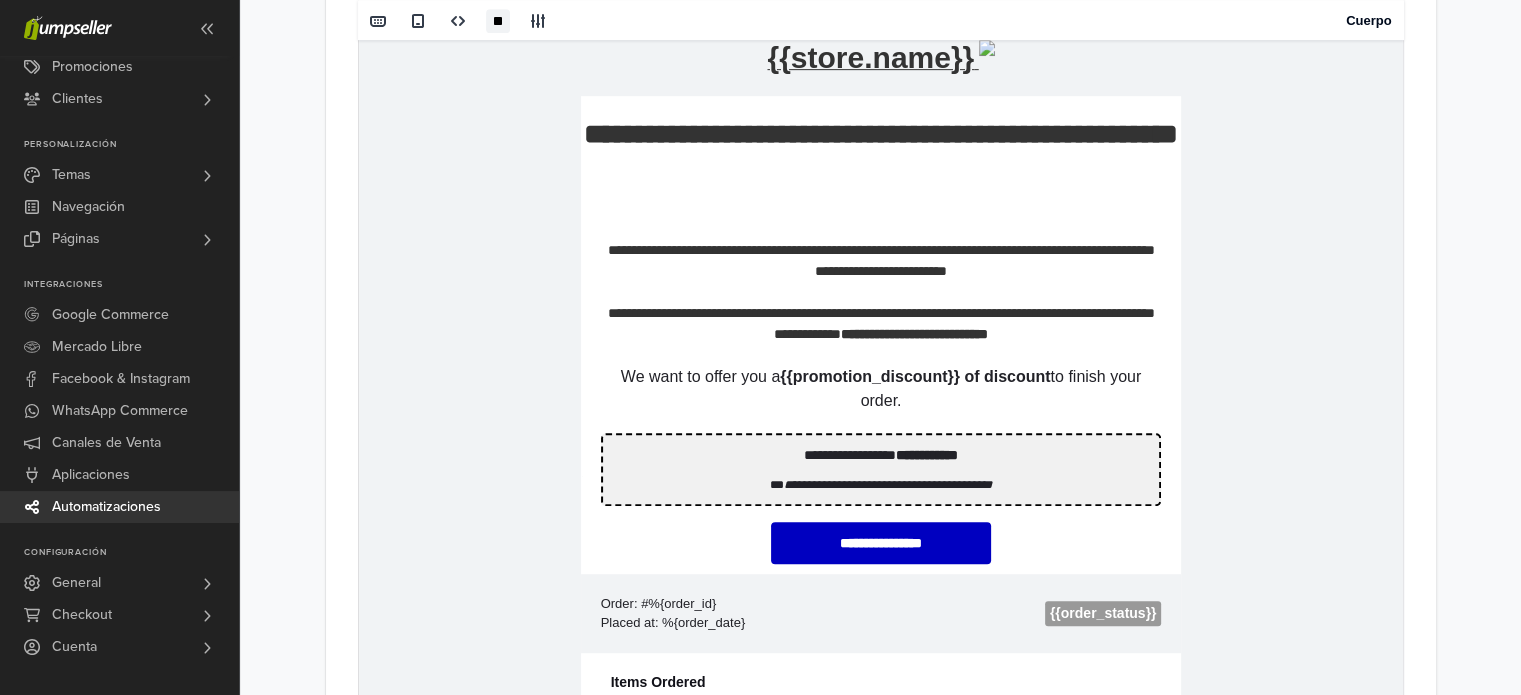 click on "**********" at bounding box center (880, 455) 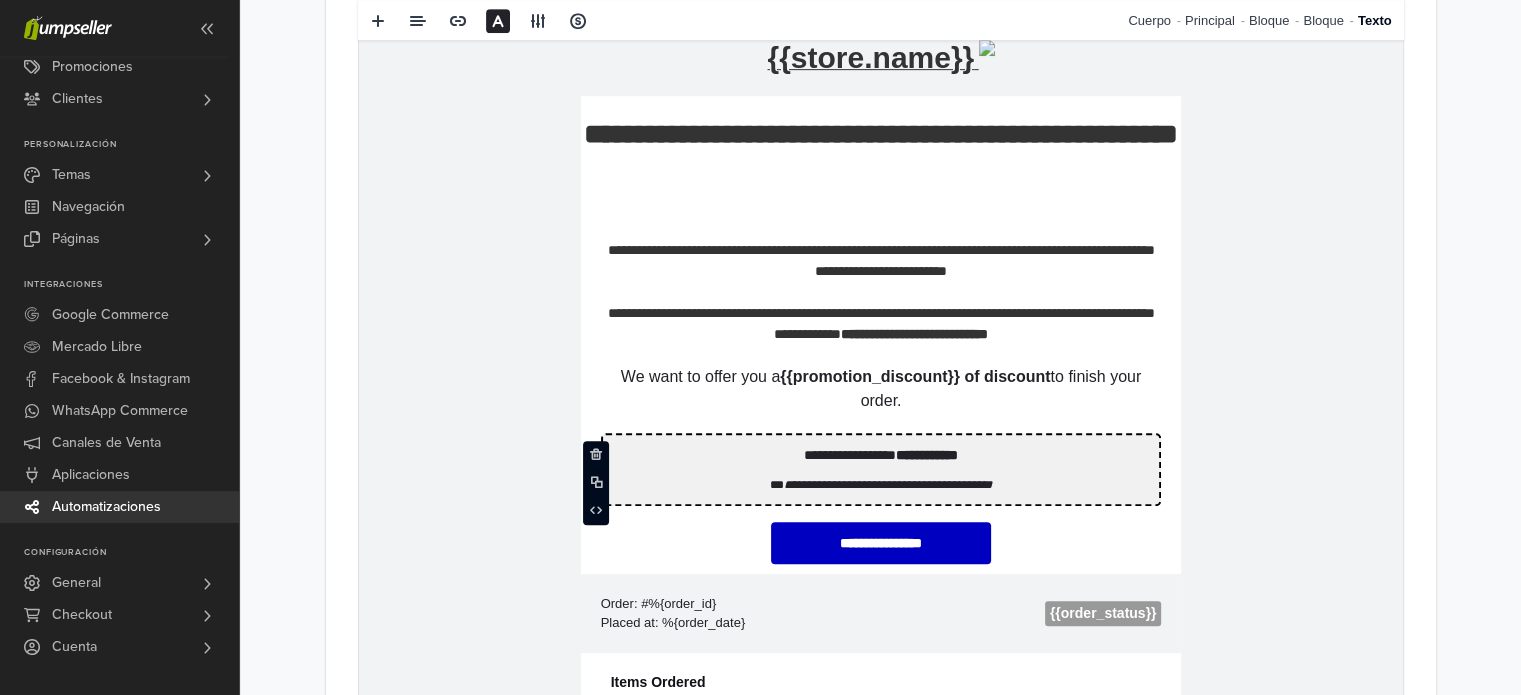 click on "**********" at bounding box center (880, 455) 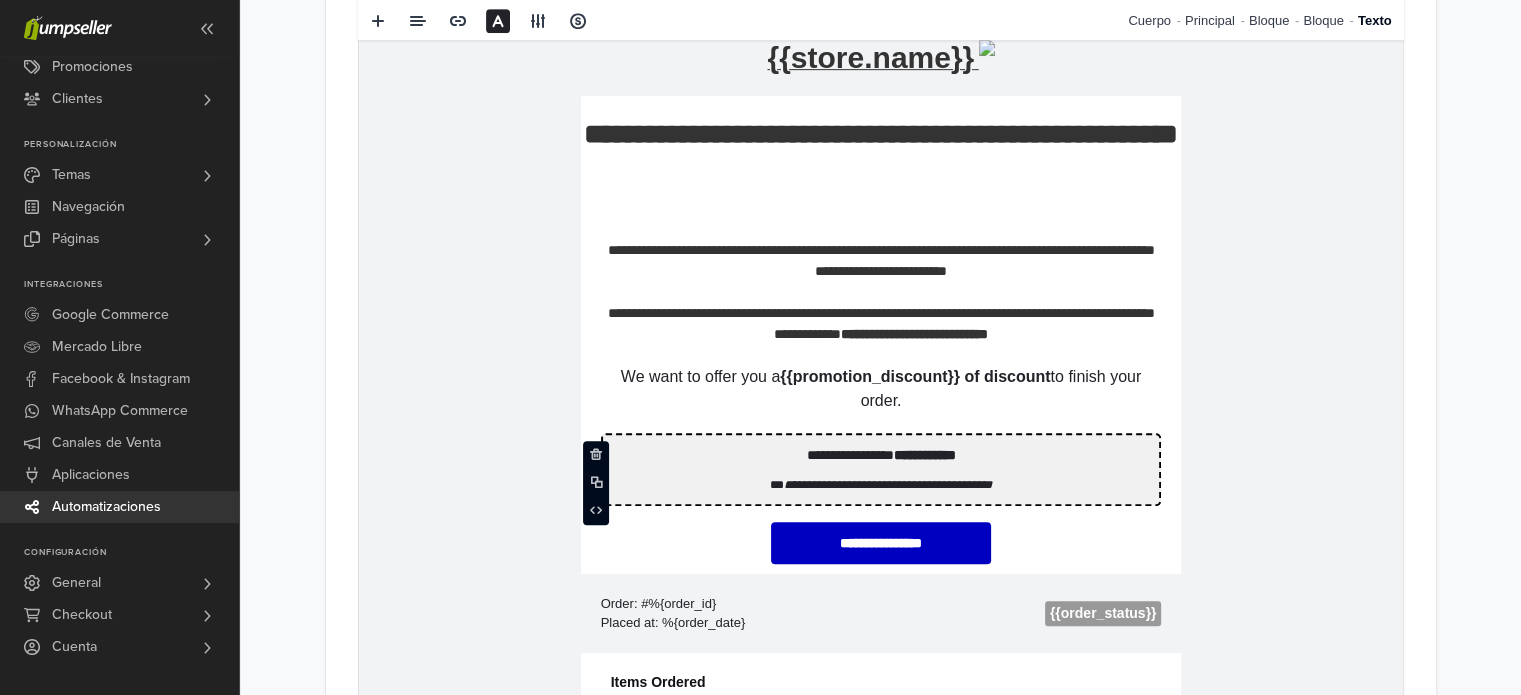 click on "**********" at bounding box center (923, 455) 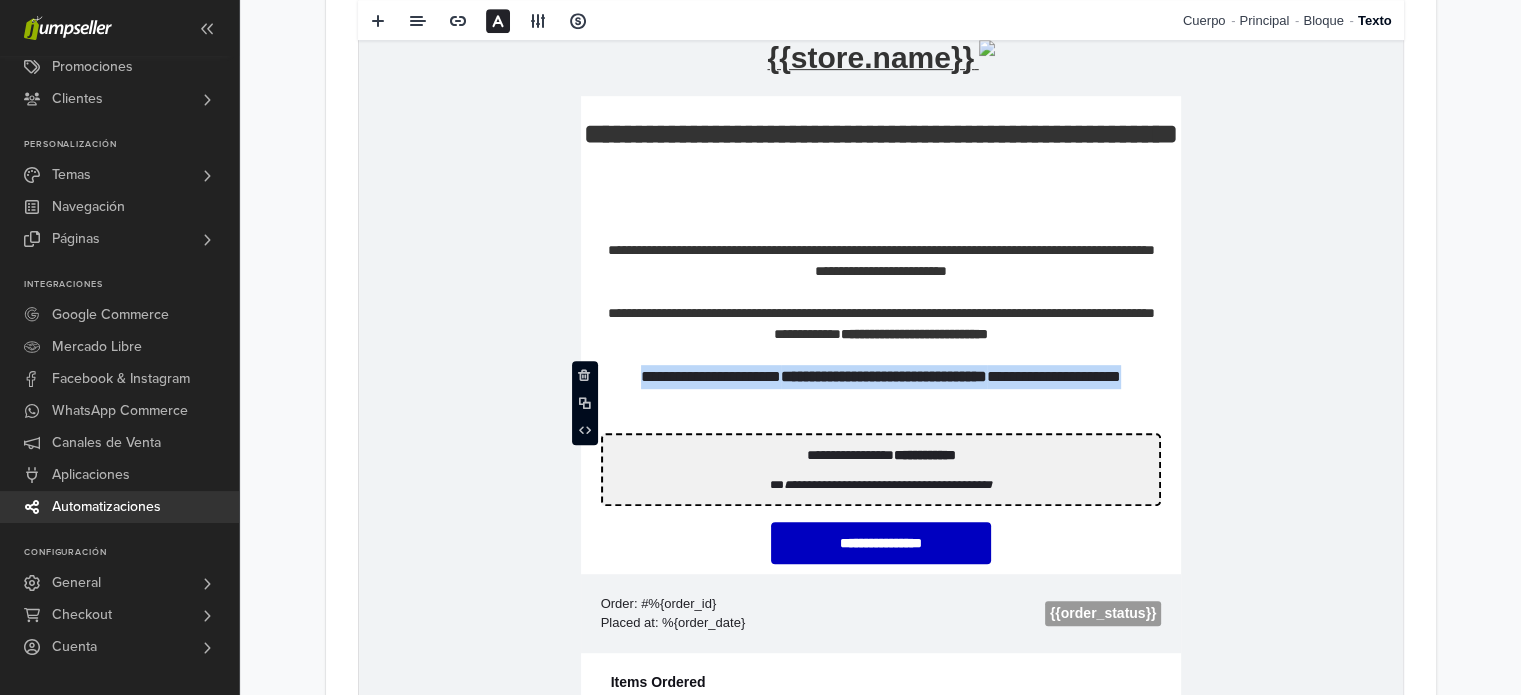 drag, startPoint x: 918, startPoint y: 394, endPoint x: 954, endPoint y: 361, distance: 48.83646 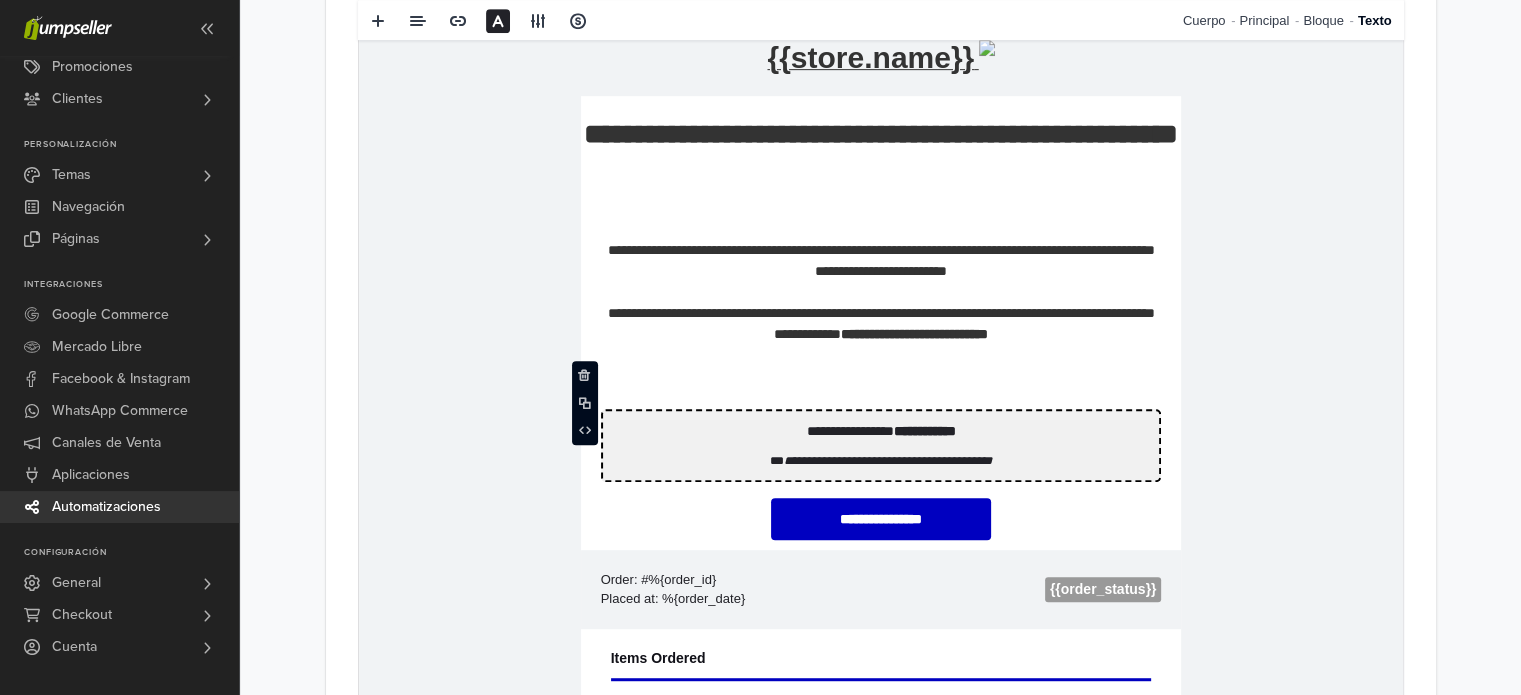 click on "**********" at bounding box center [880, 610] 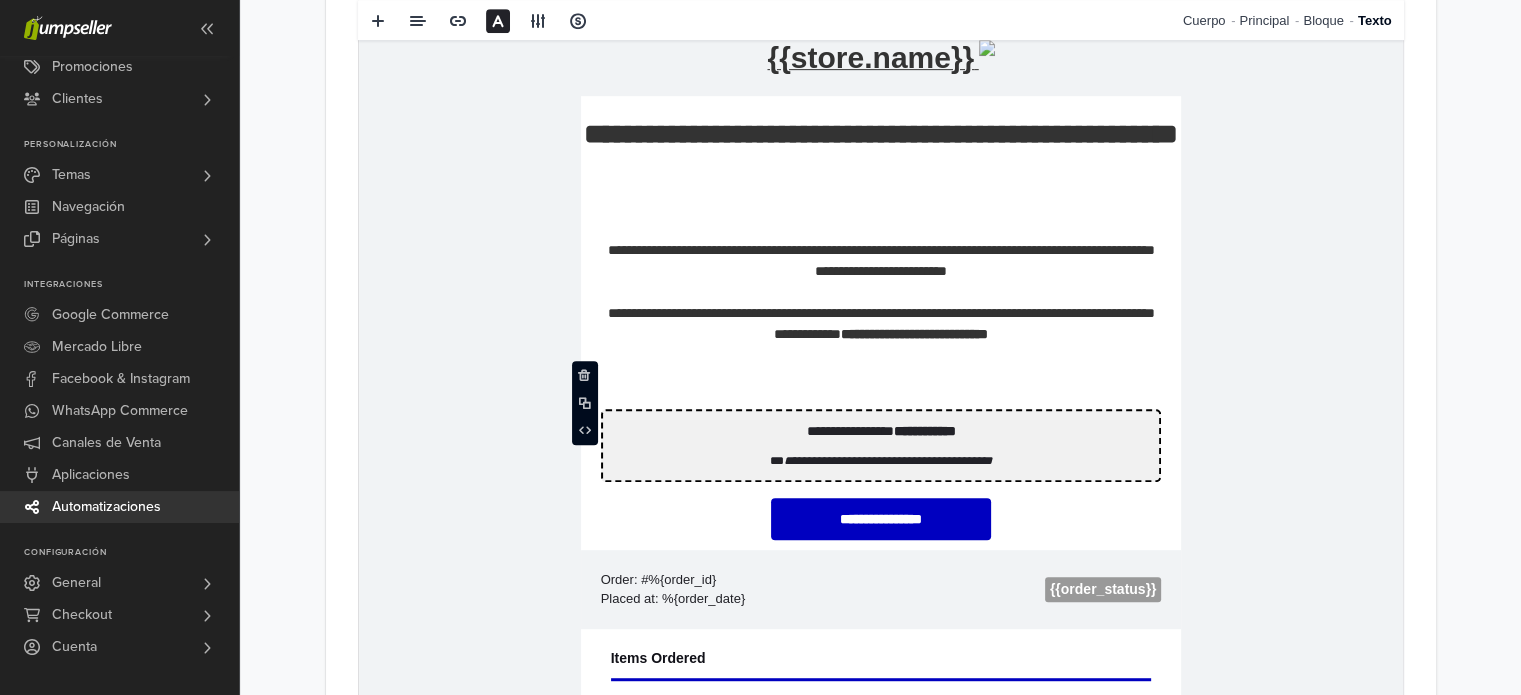 click at bounding box center (880, 377) 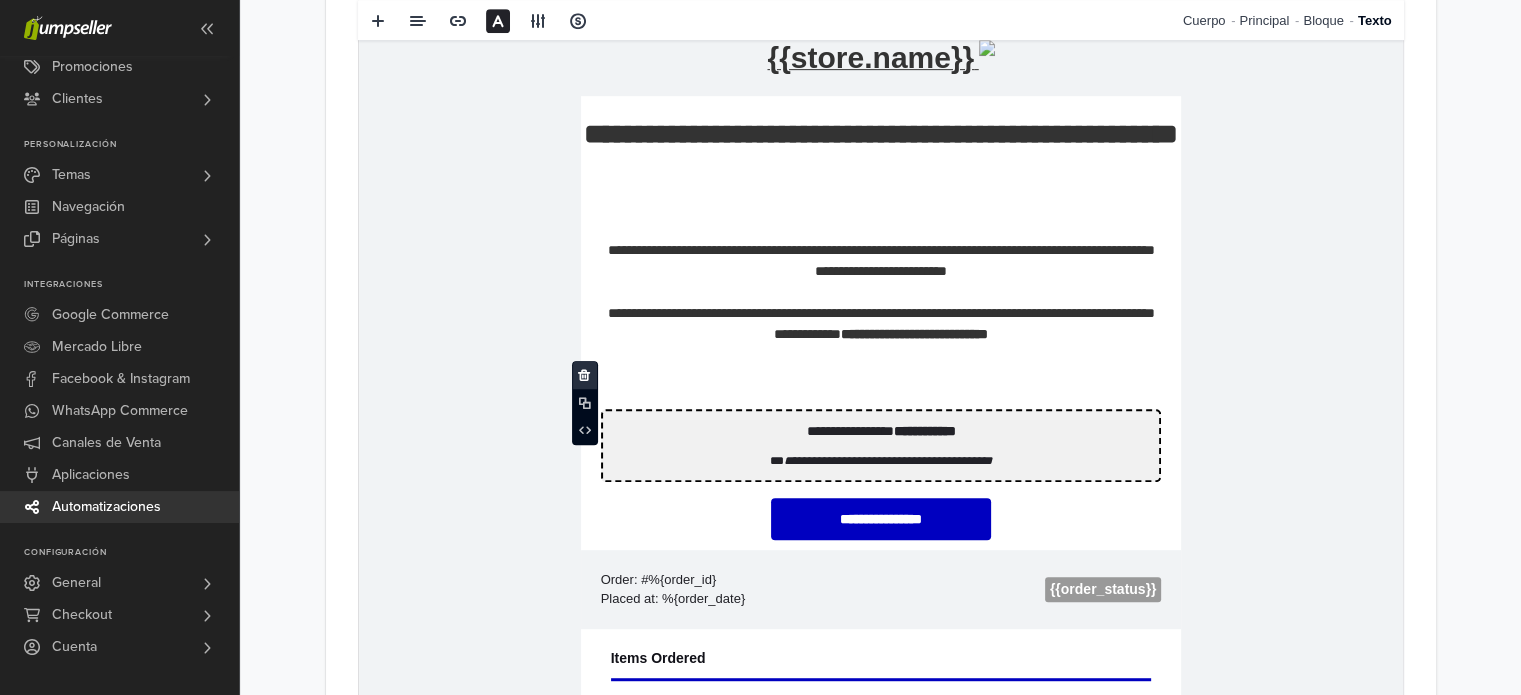 click at bounding box center (584, 375) 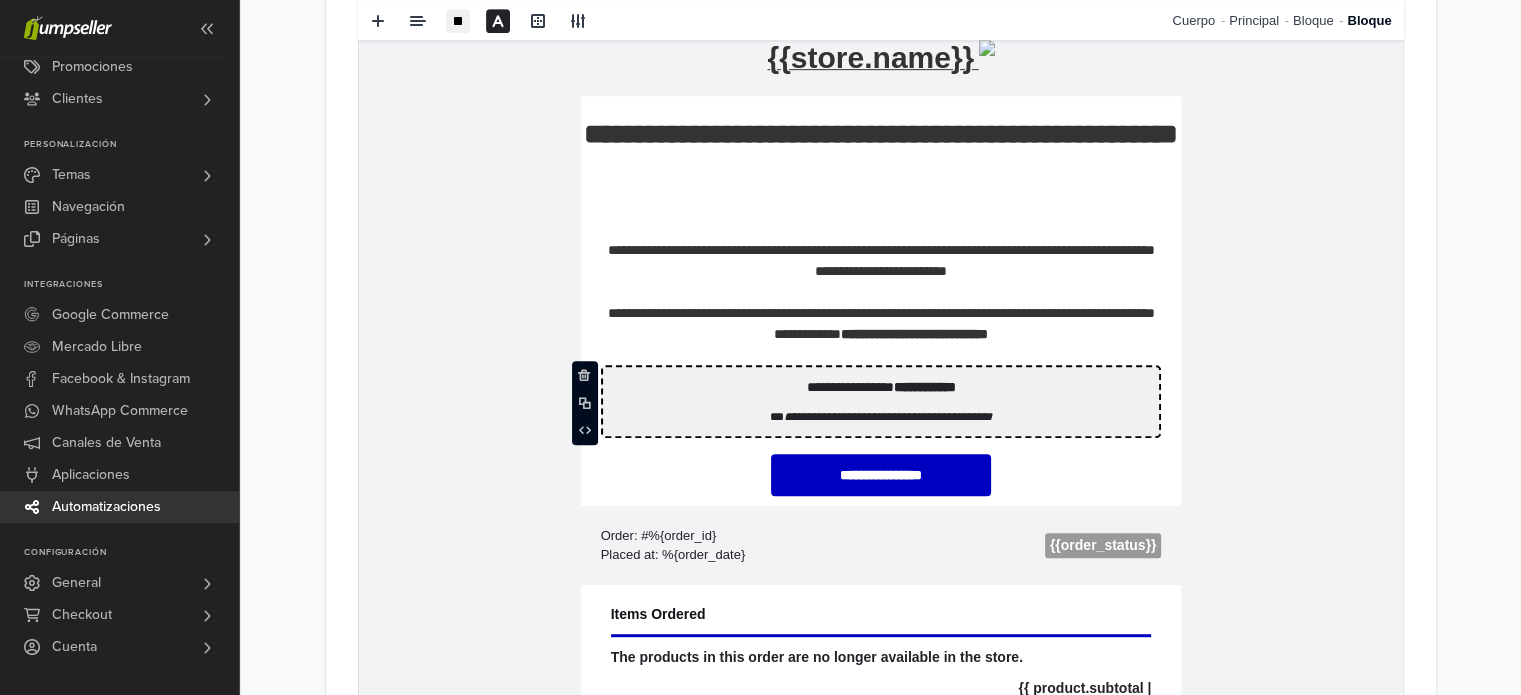click at bounding box center [880, 219] 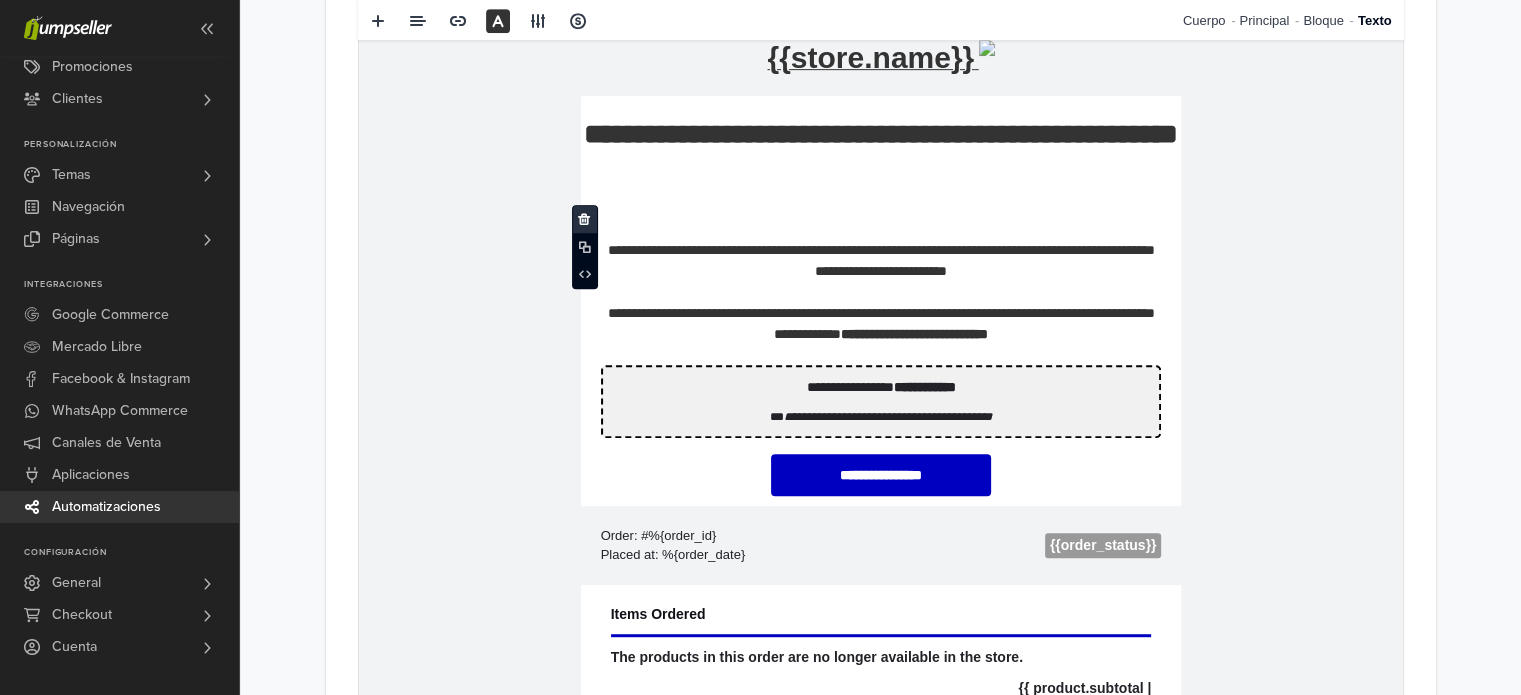 click at bounding box center (585, 219) 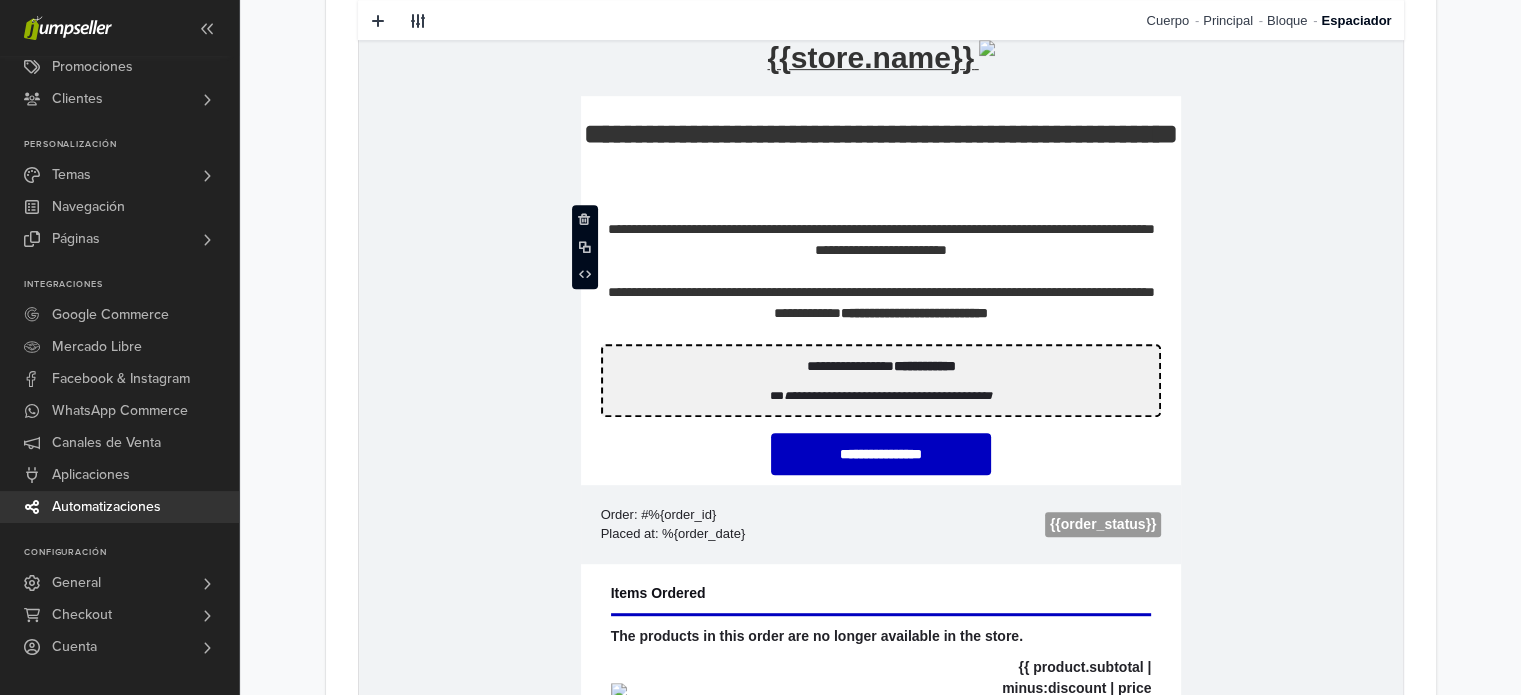 drag, startPoint x: 1339, startPoint y: 331, endPoint x: 910, endPoint y: 233, distance: 440.05115 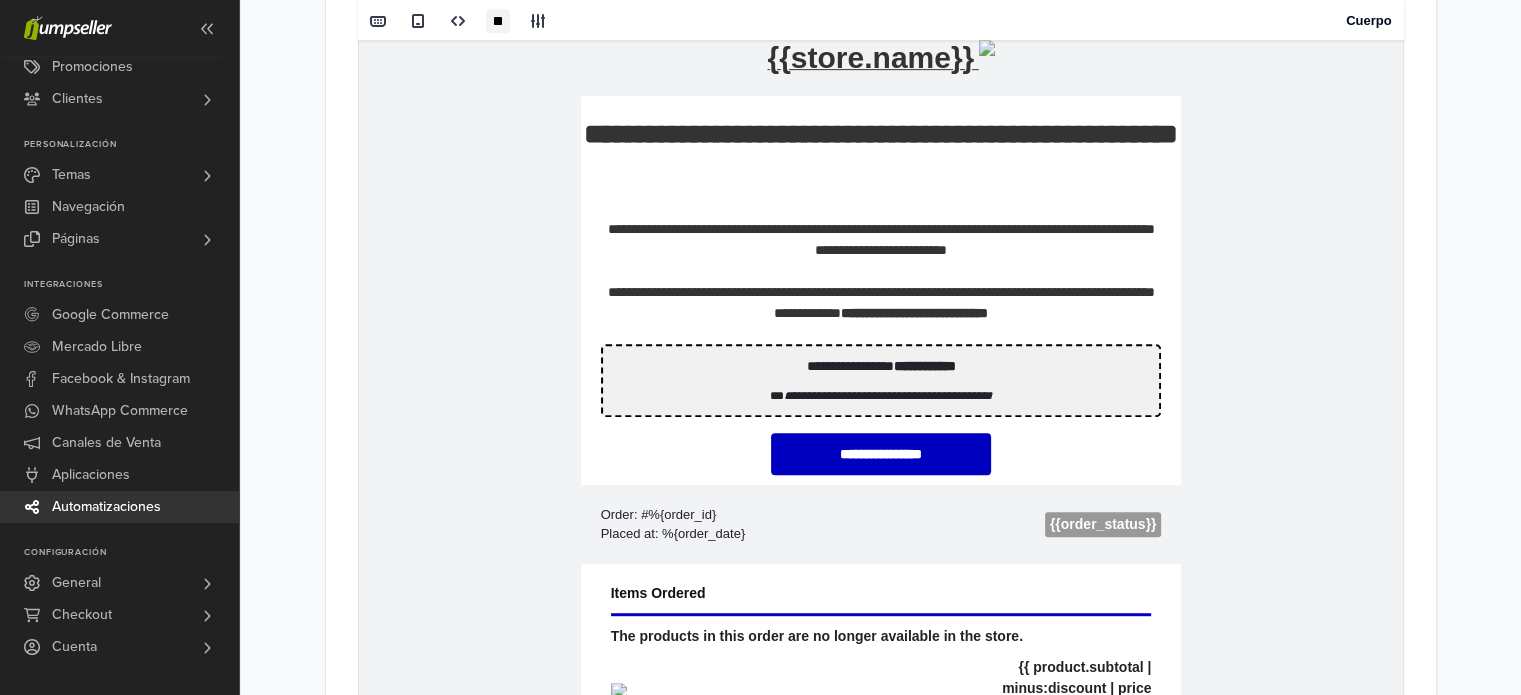 click on "**********" at bounding box center (880, 266) 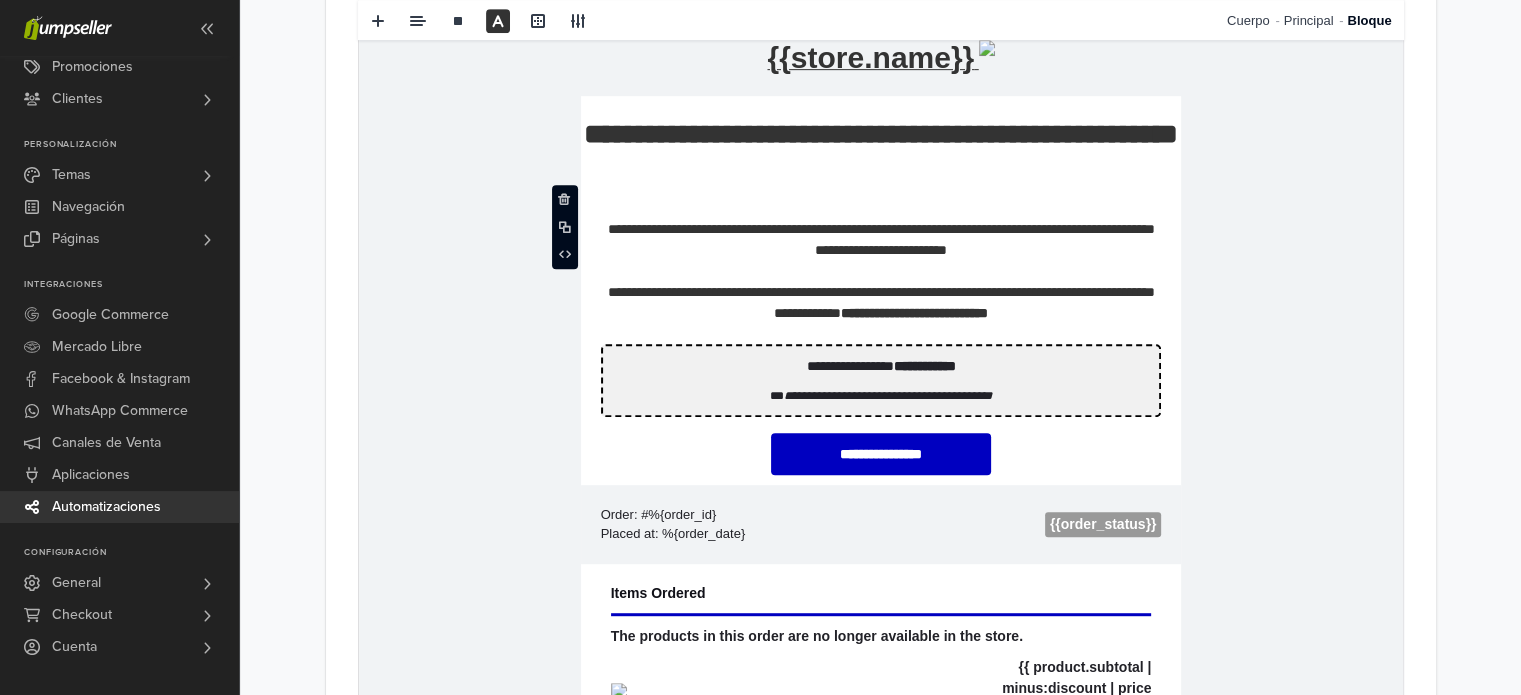 click on "**********" at bounding box center (880, 578) 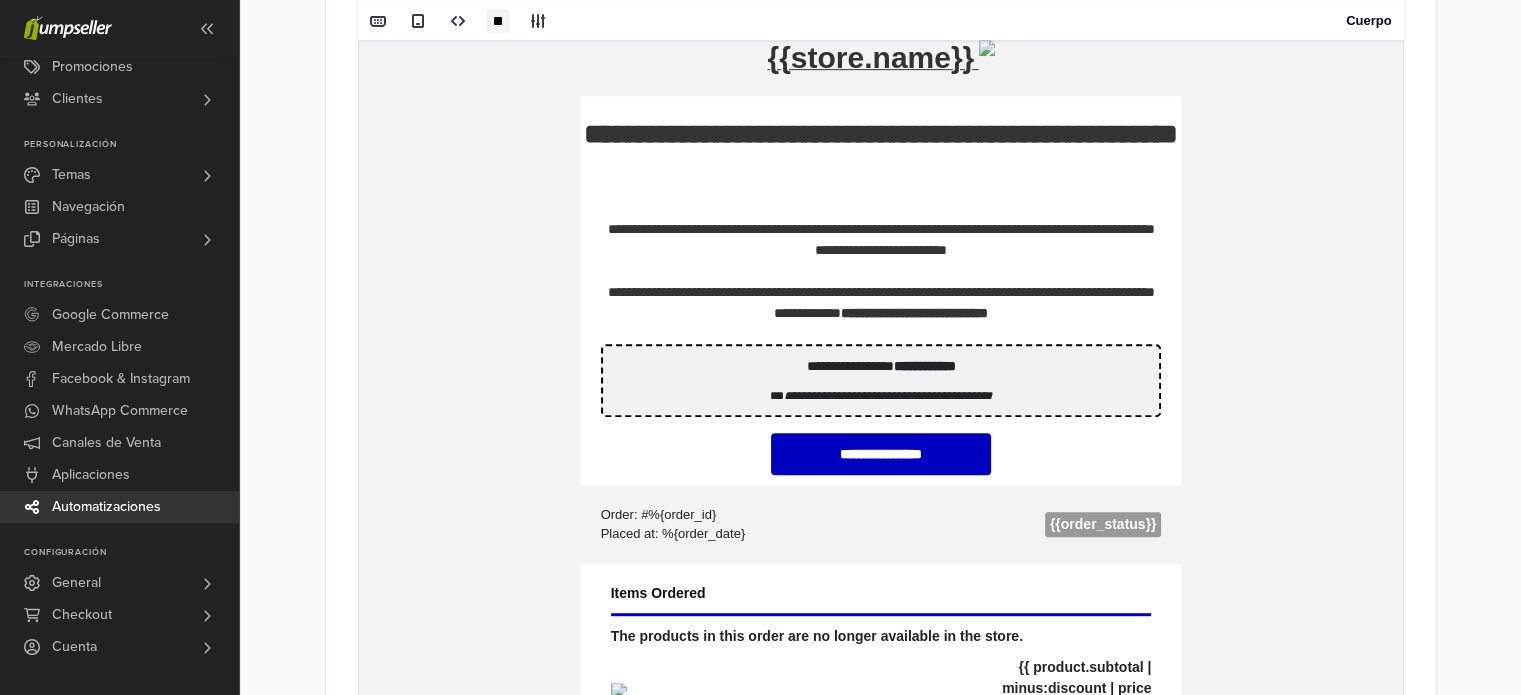 click on "**********" at bounding box center (880, 152) 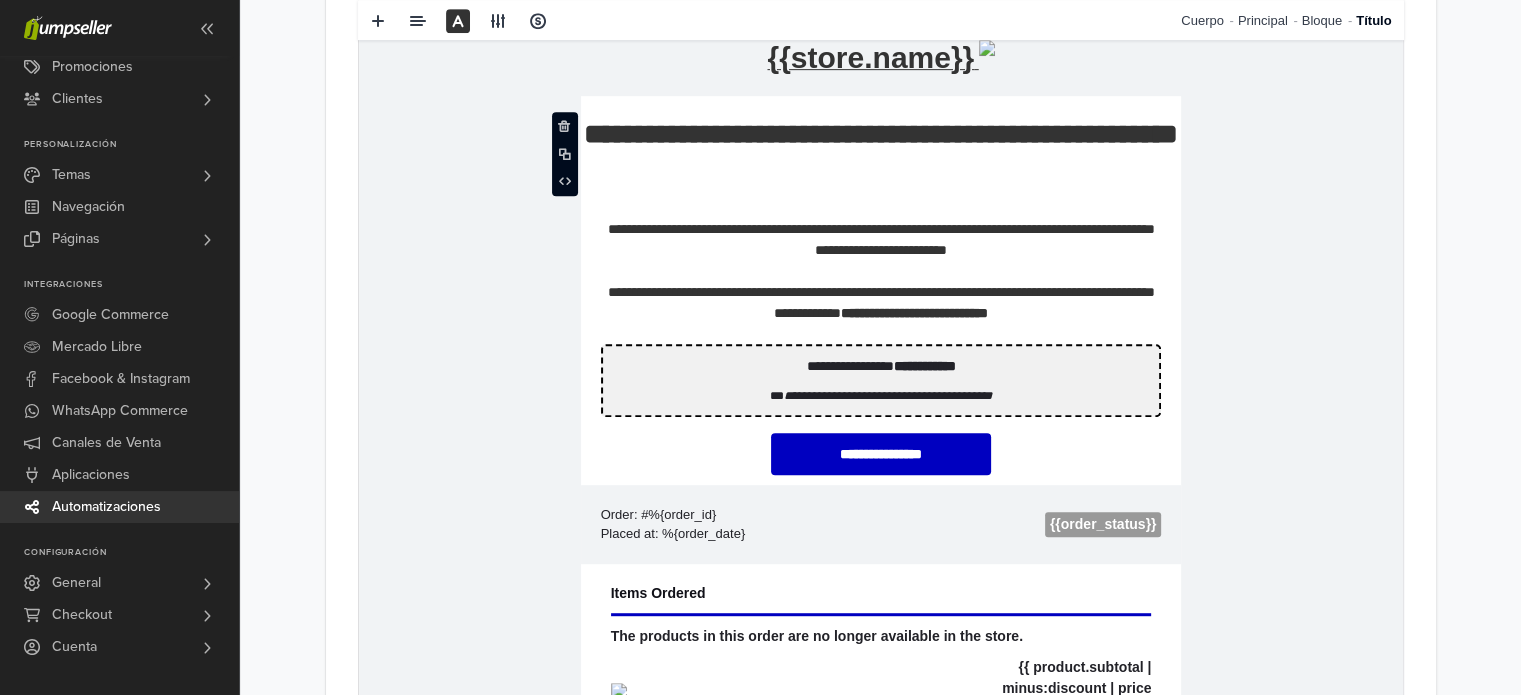 click on "**********" at bounding box center (923, 366) 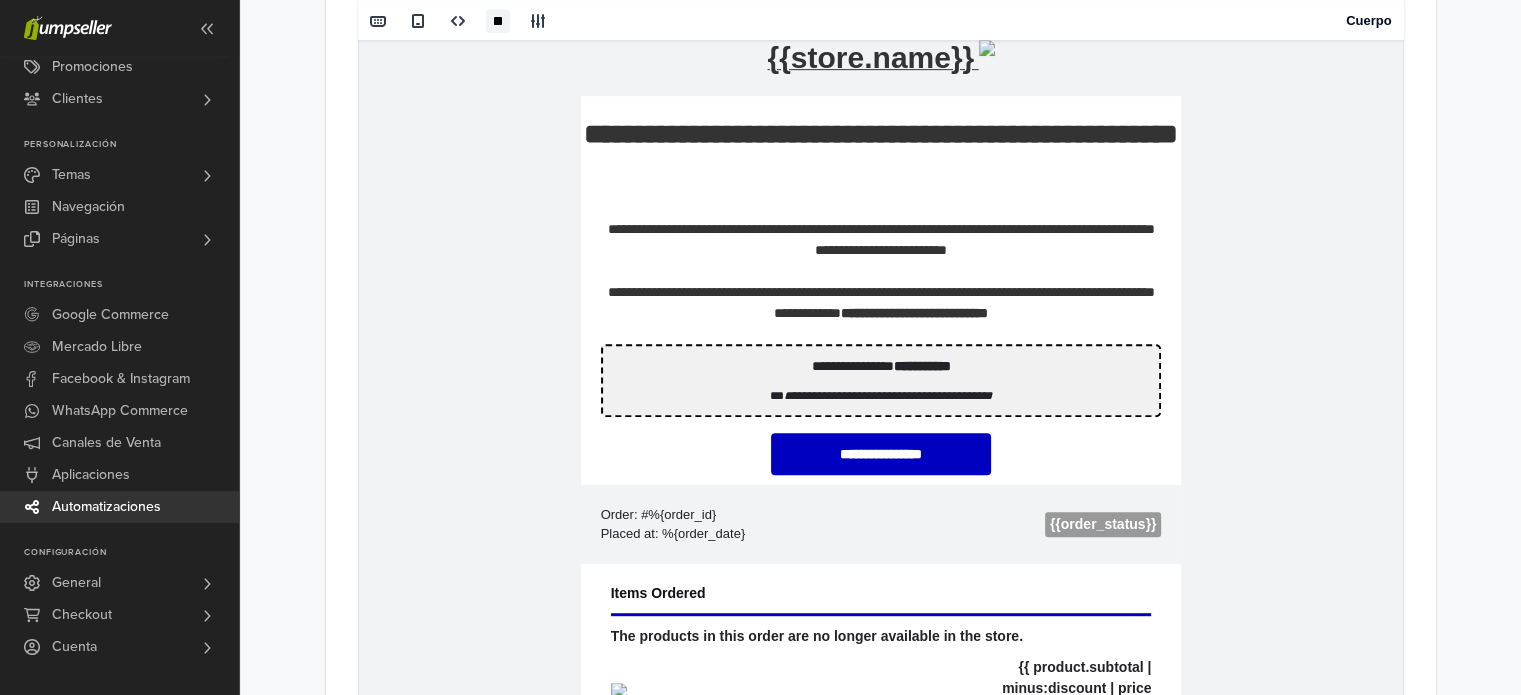 click on "**********" at bounding box center [880, 578] 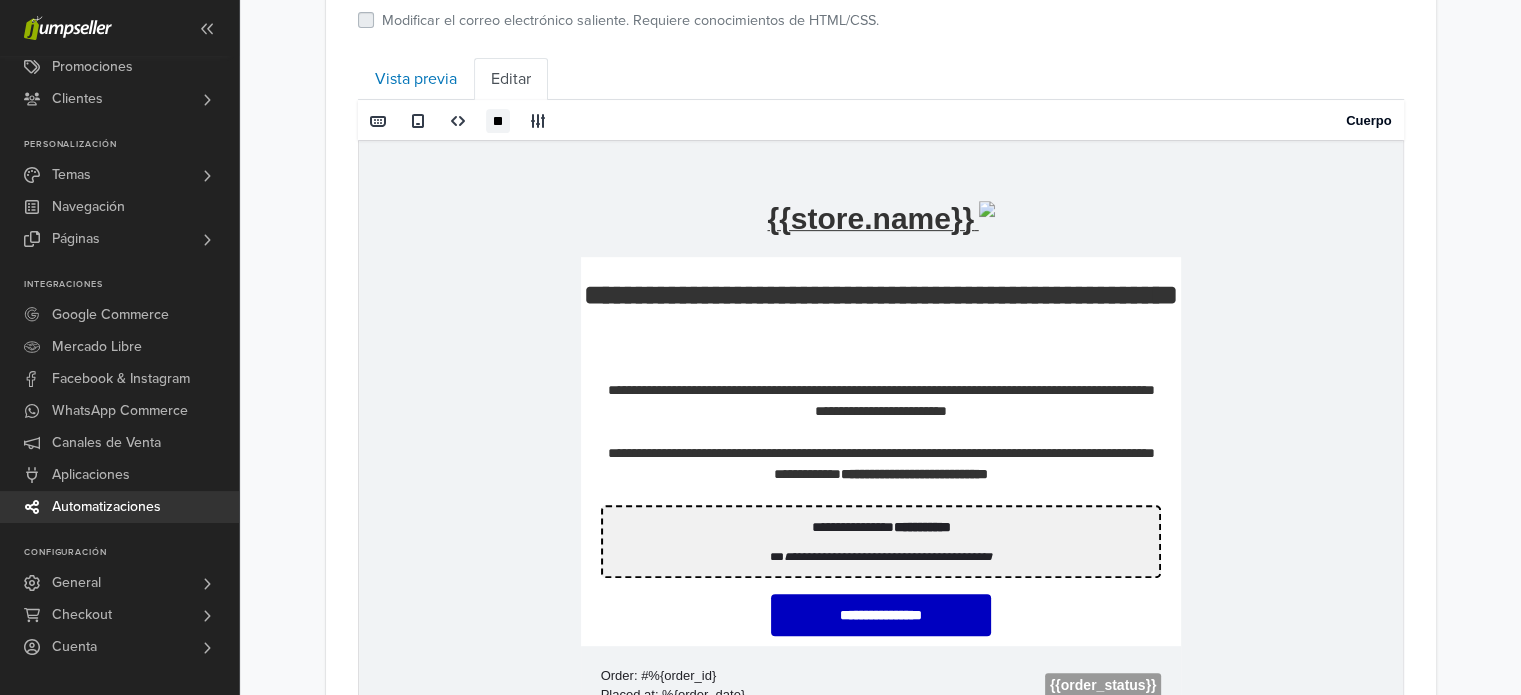 scroll, scrollTop: 954, scrollLeft: 0, axis: vertical 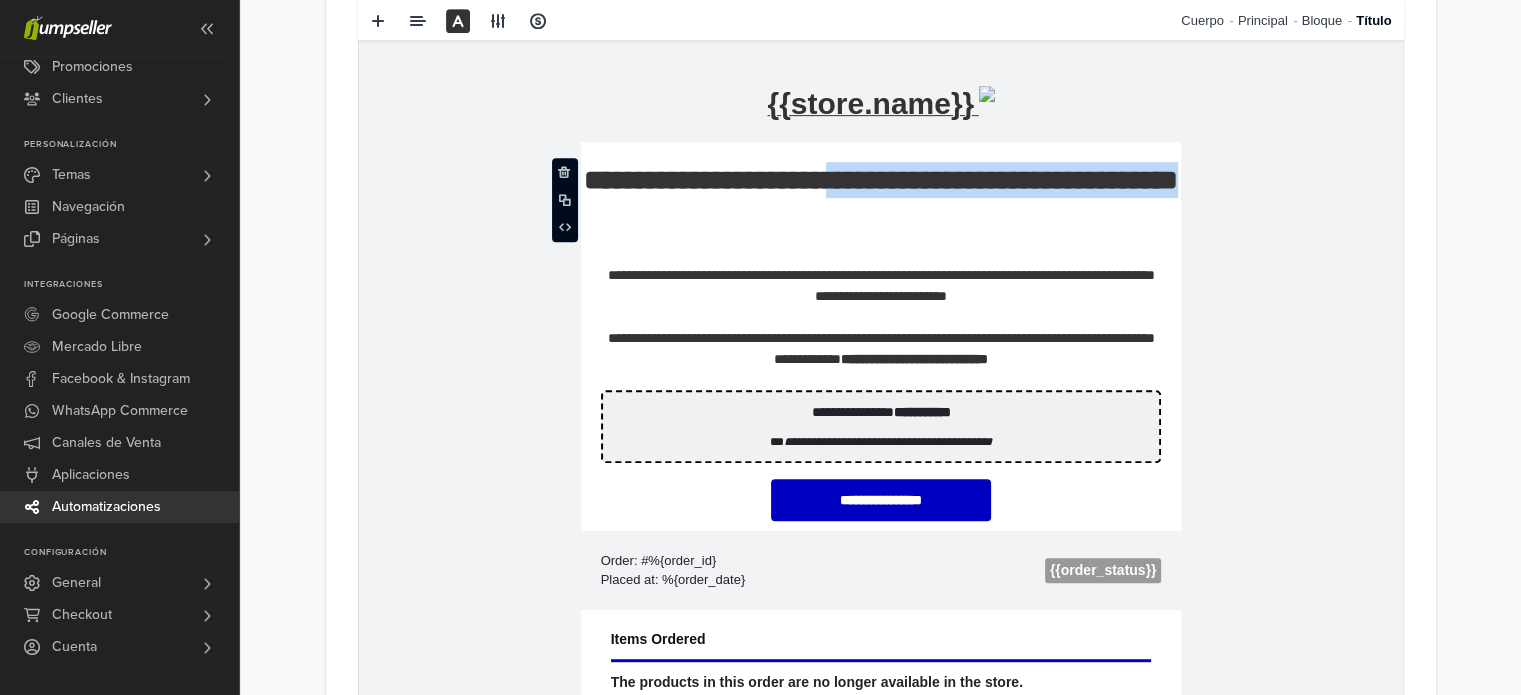 drag, startPoint x: 1003, startPoint y: 221, endPoint x: 930, endPoint y: 178, distance: 84.723076 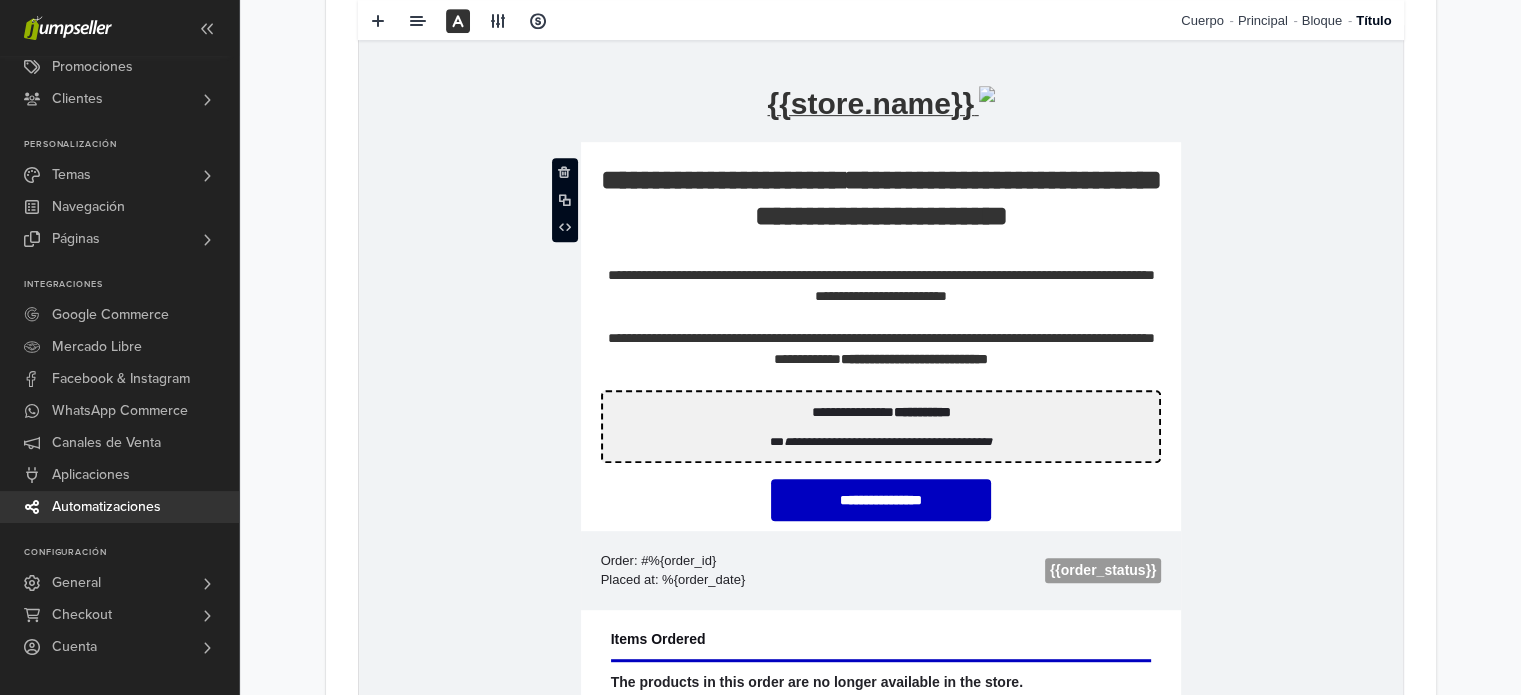 click on "**********" at bounding box center (880, 198) 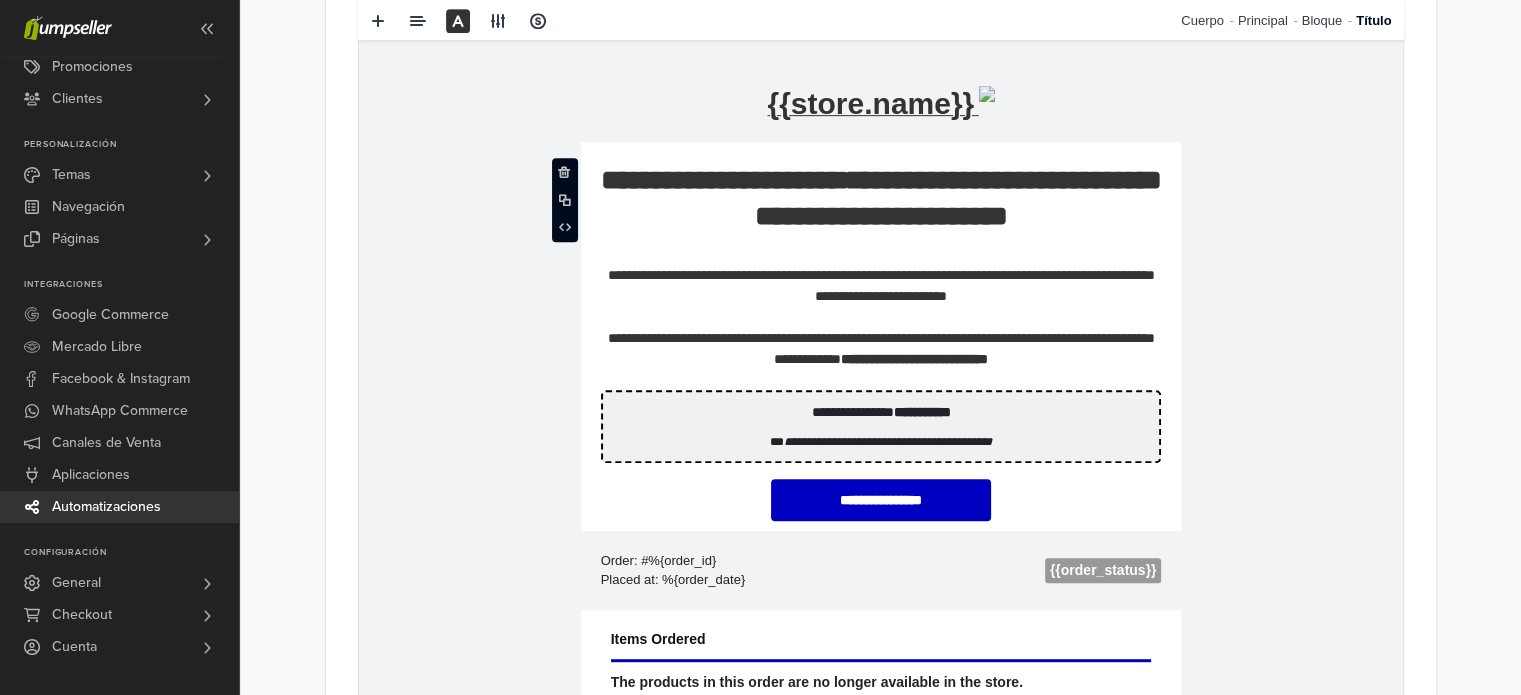 click on "**********" at bounding box center [880, 198] 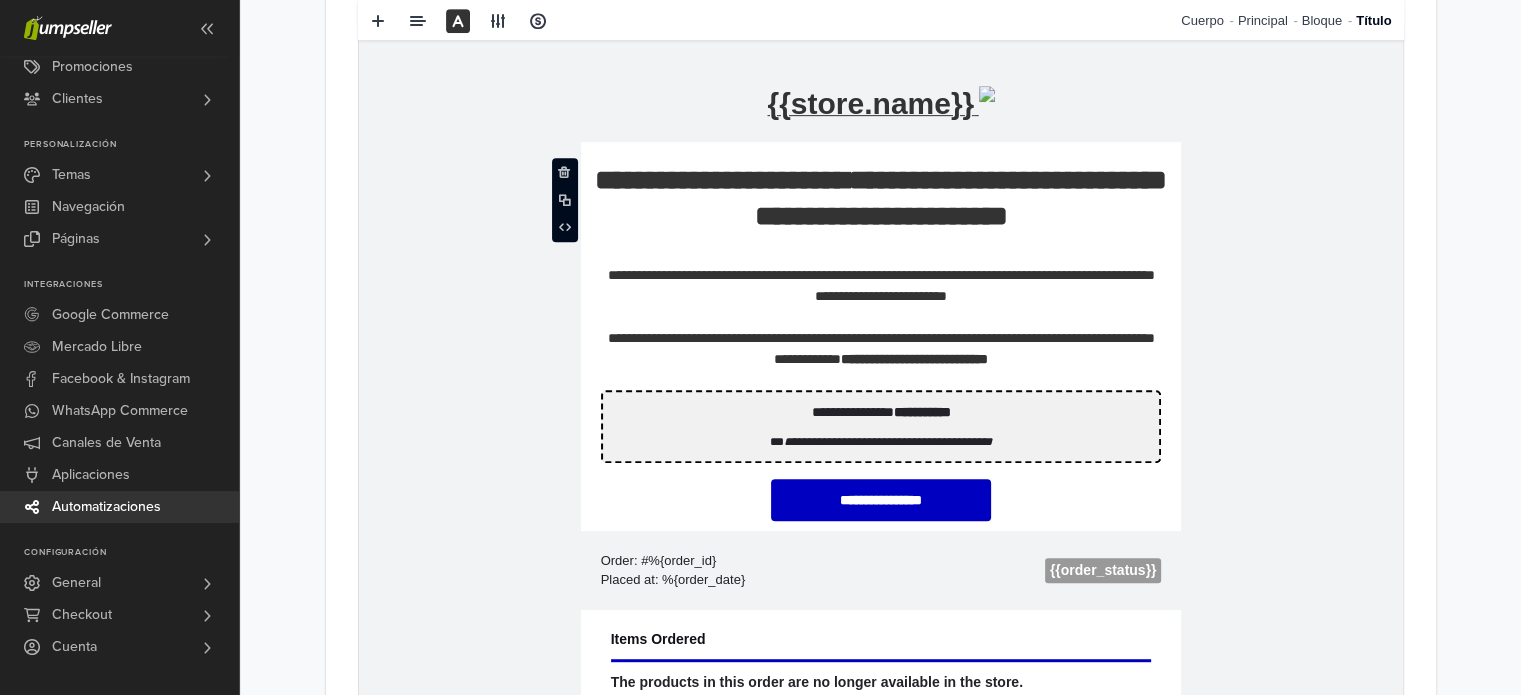 click on "**********" at bounding box center [880, 198] 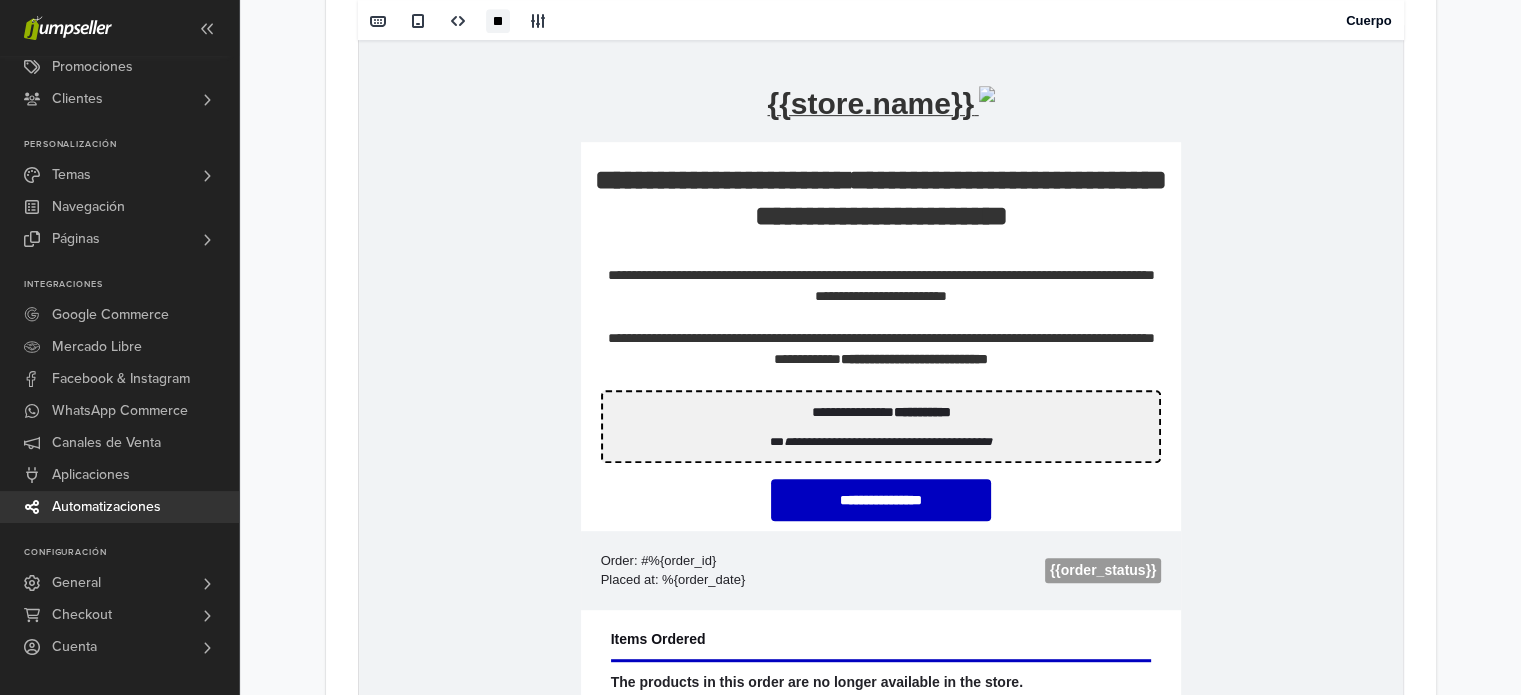 click on "**********" at bounding box center [880, 198] 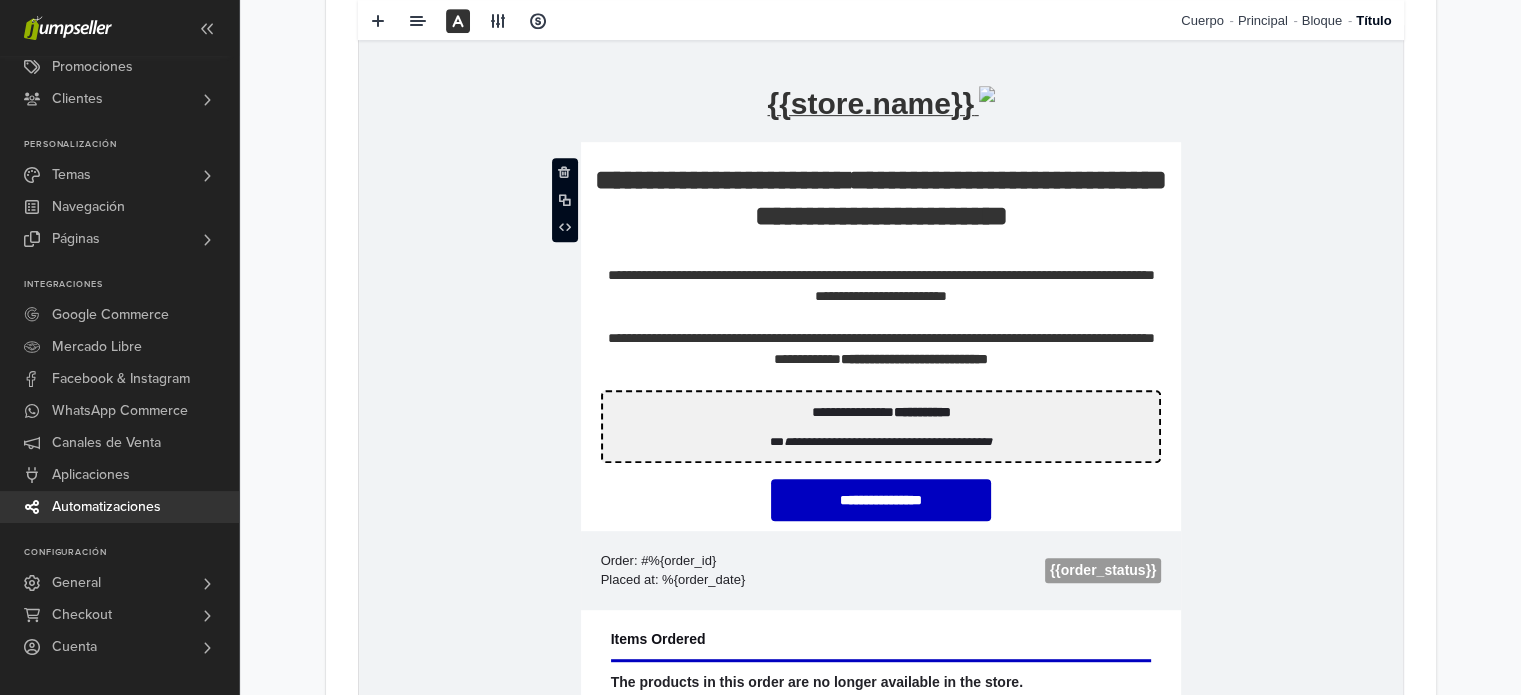 click on "**********" at bounding box center [880, 184] 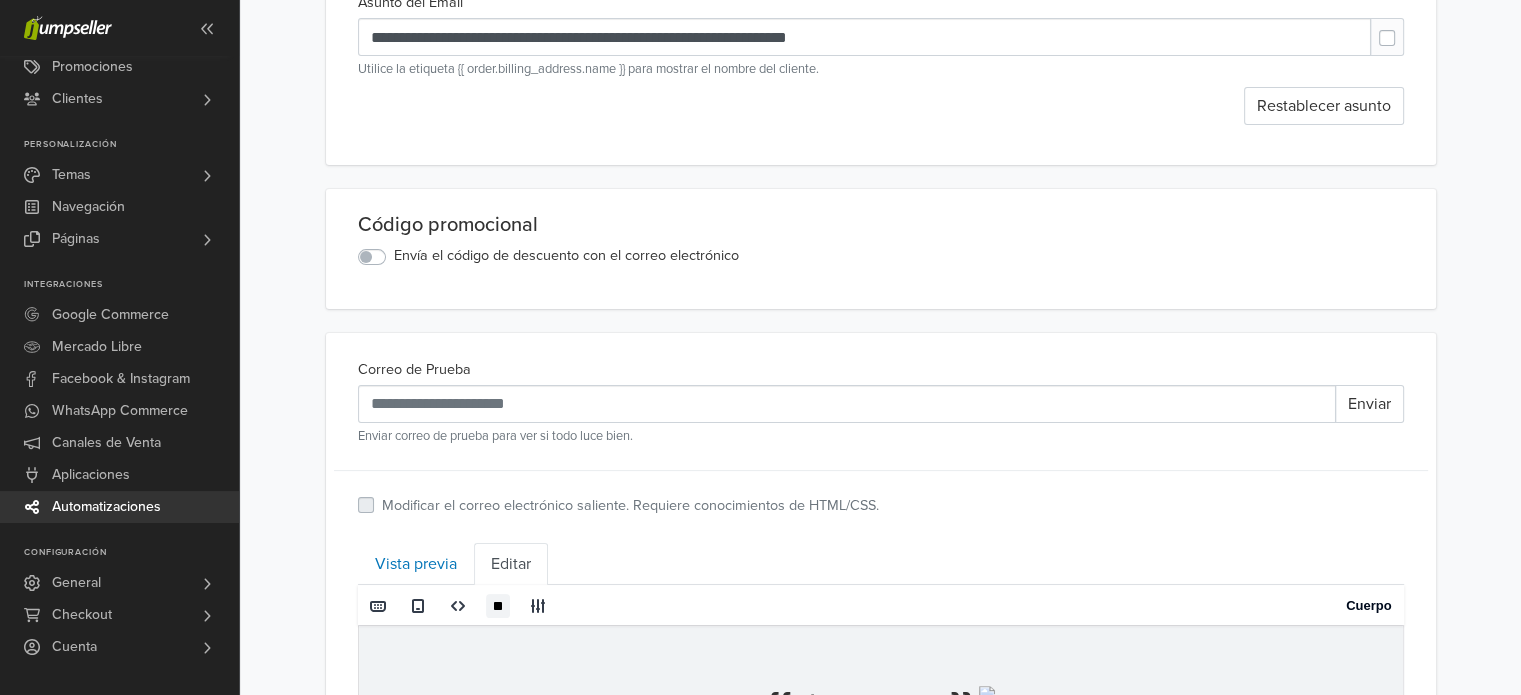 scroll, scrollTop: 0, scrollLeft: 0, axis: both 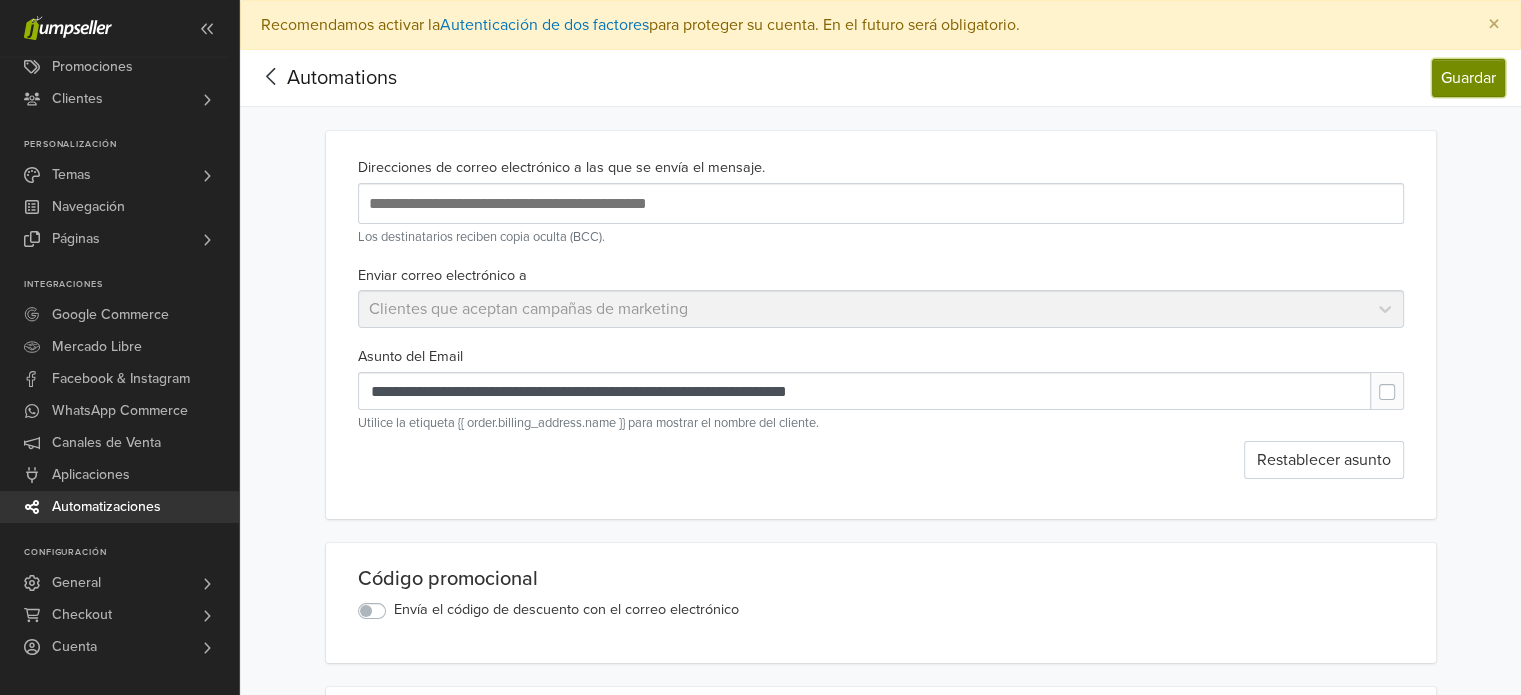 click on "Guardar" at bounding box center (1468, 78) 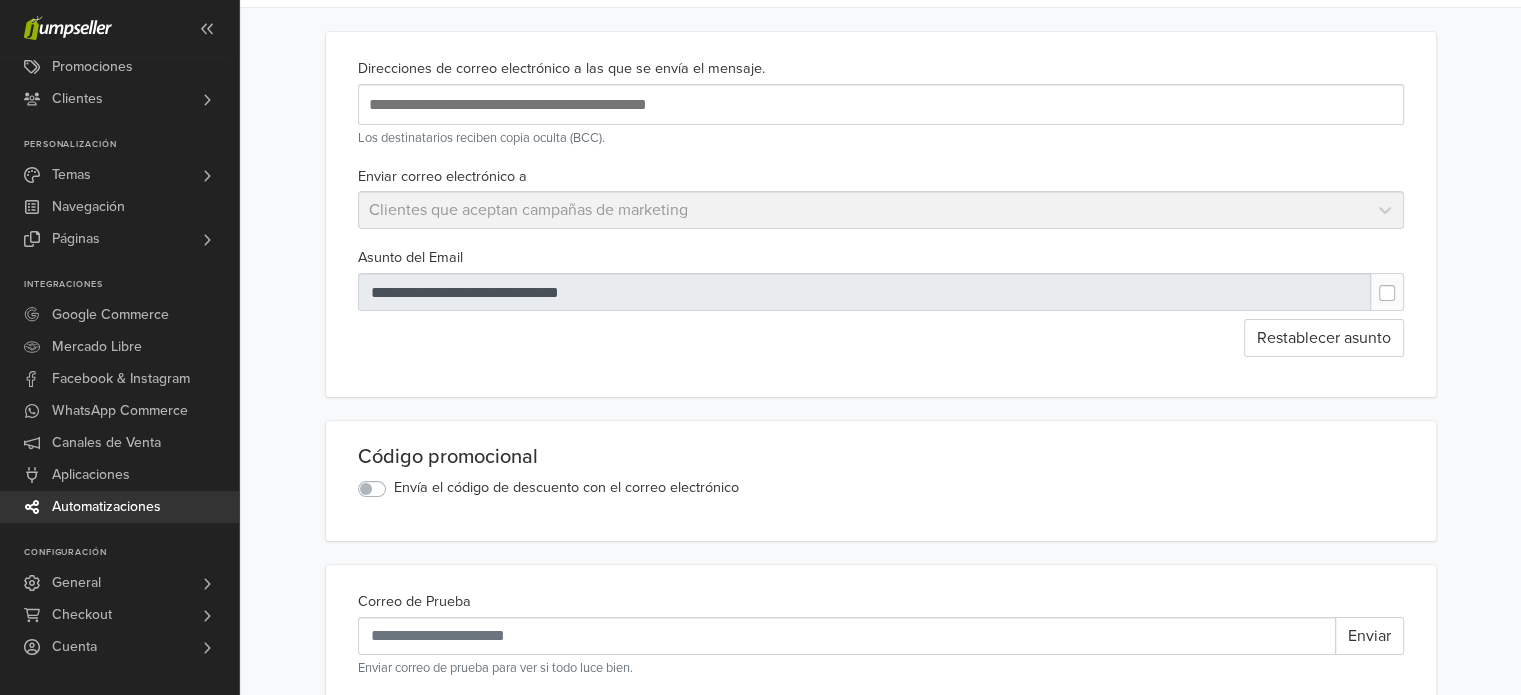 scroll, scrollTop: 200, scrollLeft: 0, axis: vertical 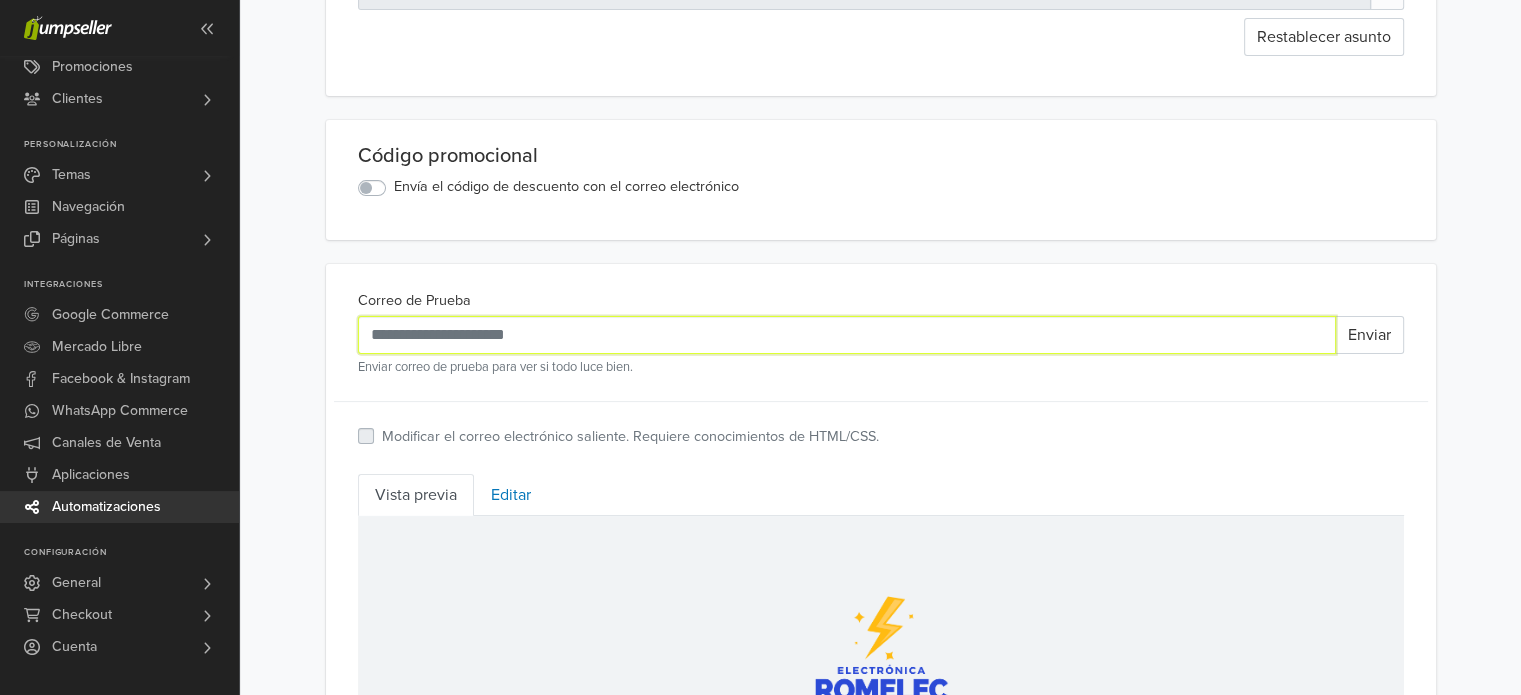 click on "Correo de Prueba" at bounding box center (847, 335) 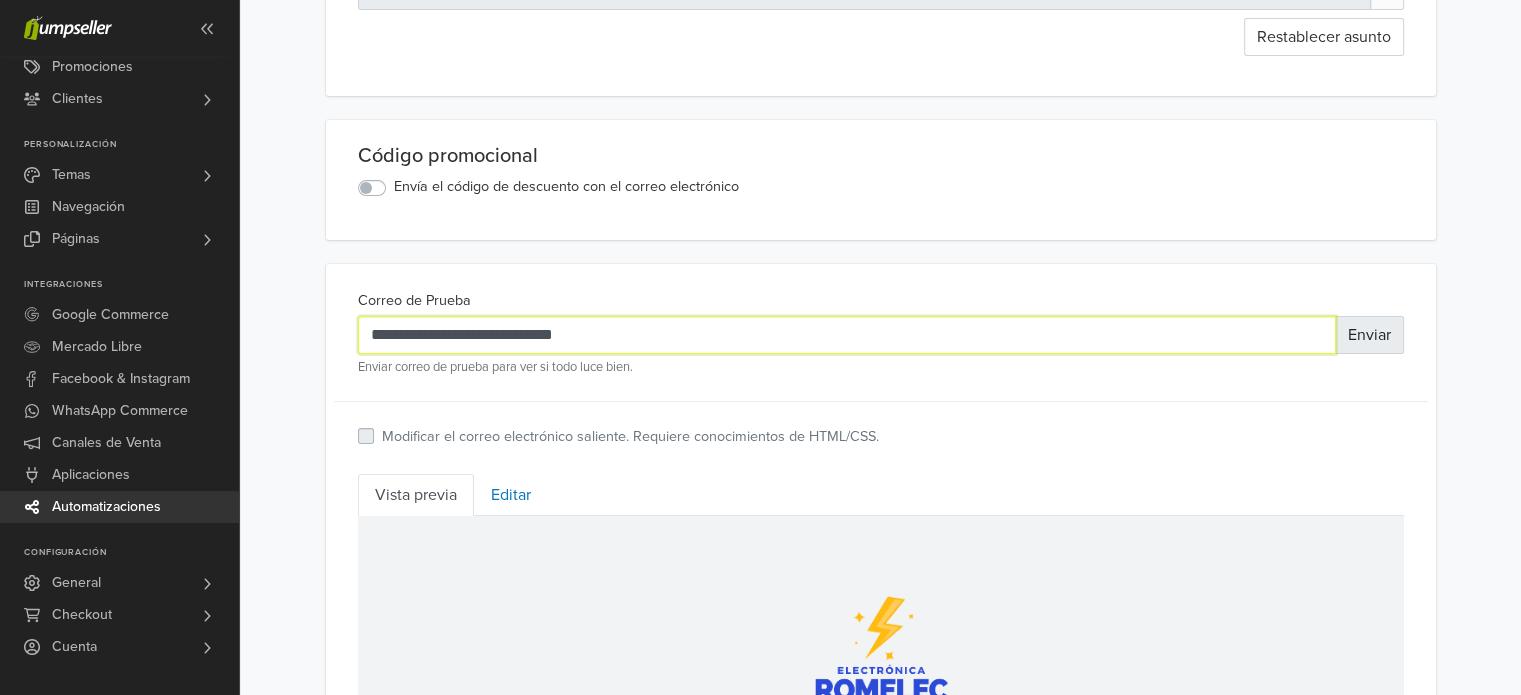 type on "**********" 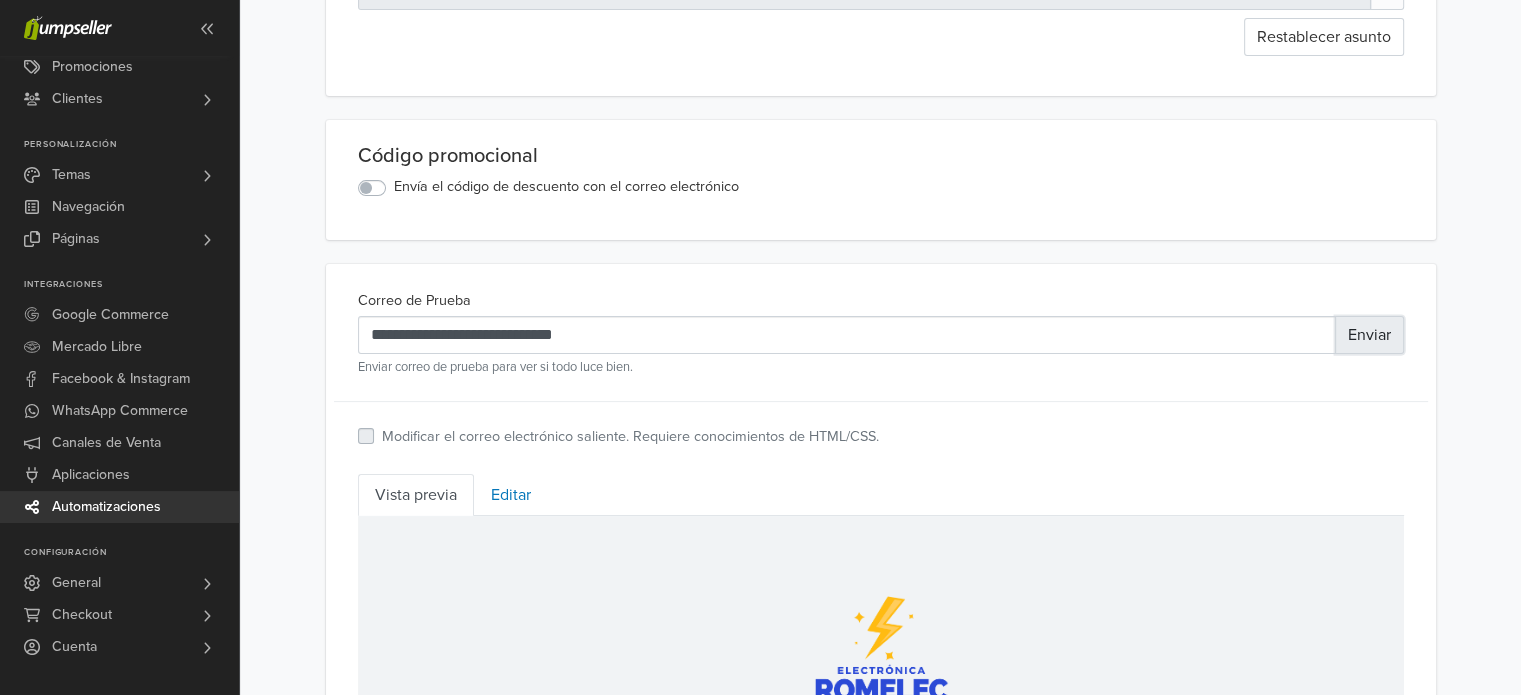 click on "Enviar" at bounding box center [1369, 335] 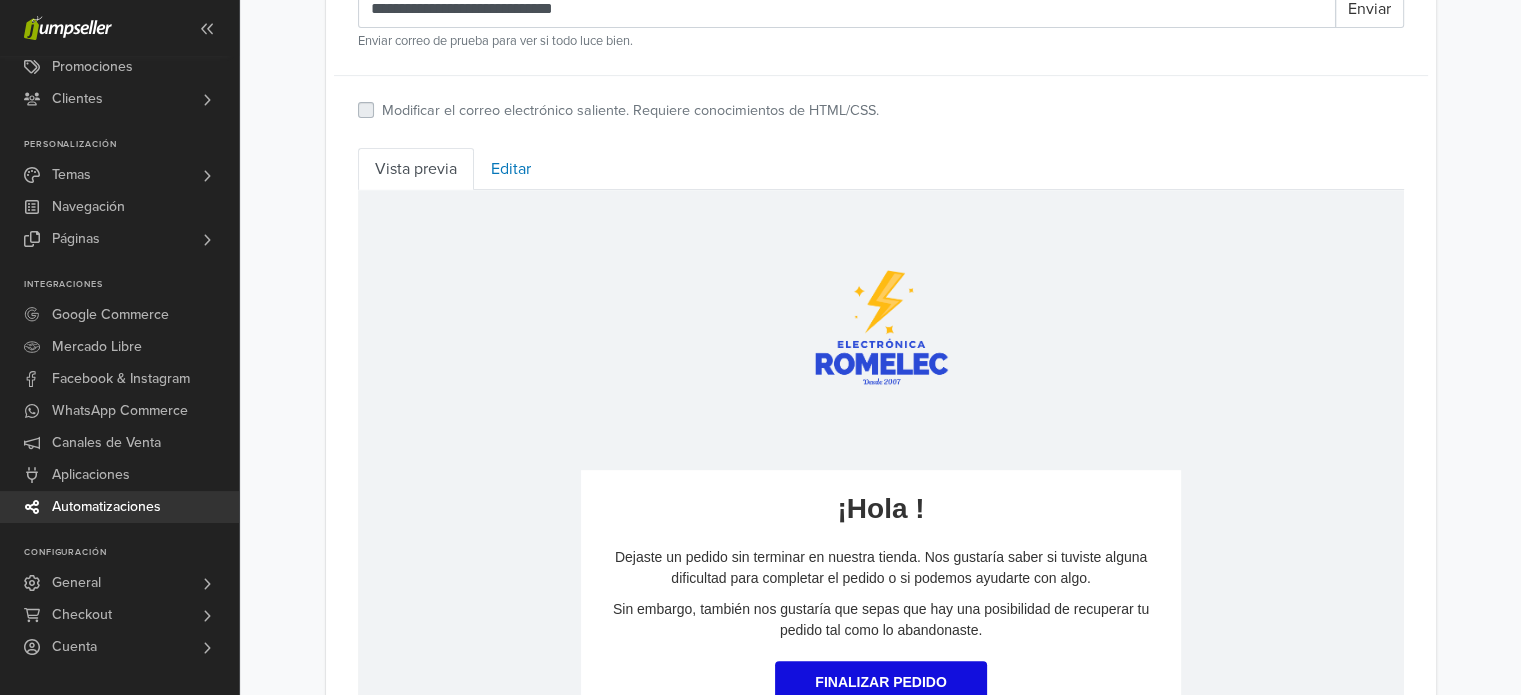 scroll, scrollTop: 1300, scrollLeft: 0, axis: vertical 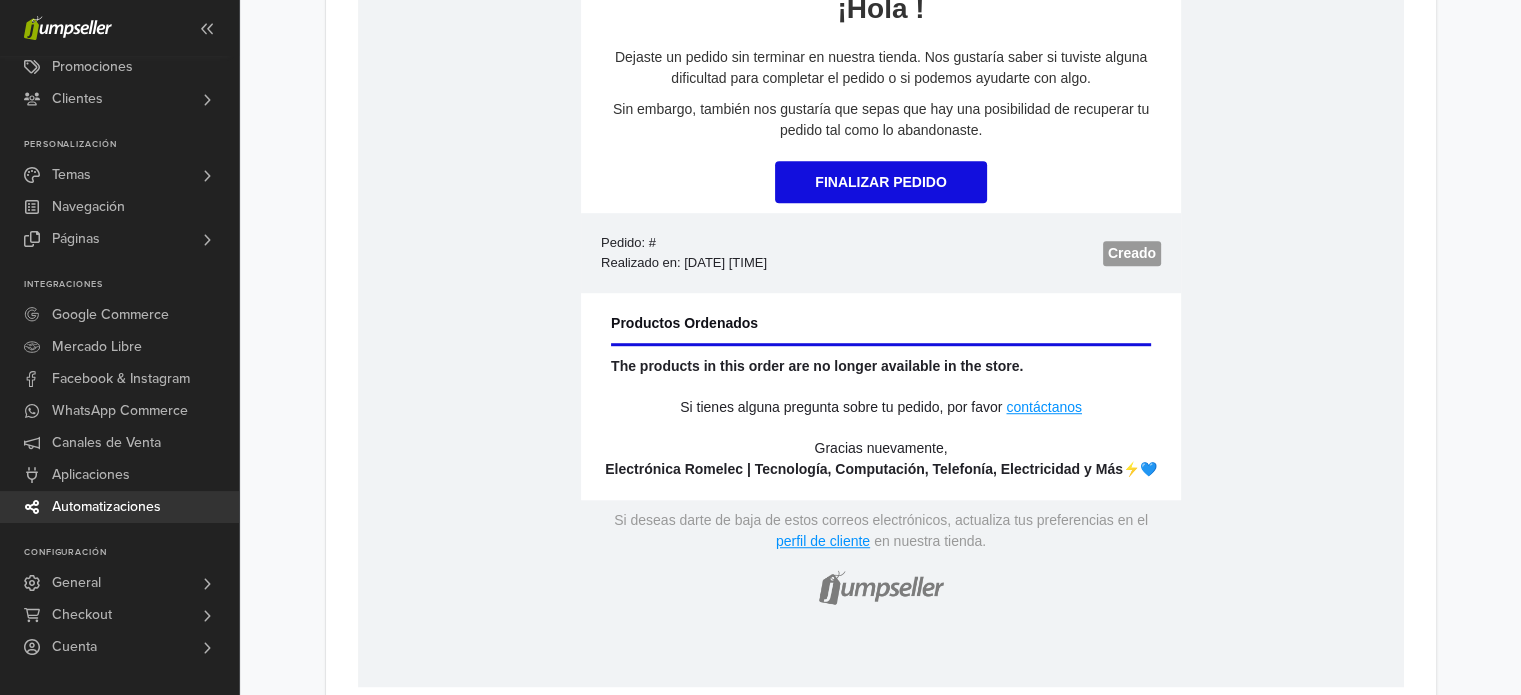 click on "Productos Ordenados
The products in this order are no longer available in the store." at bounding box center [880, 345] 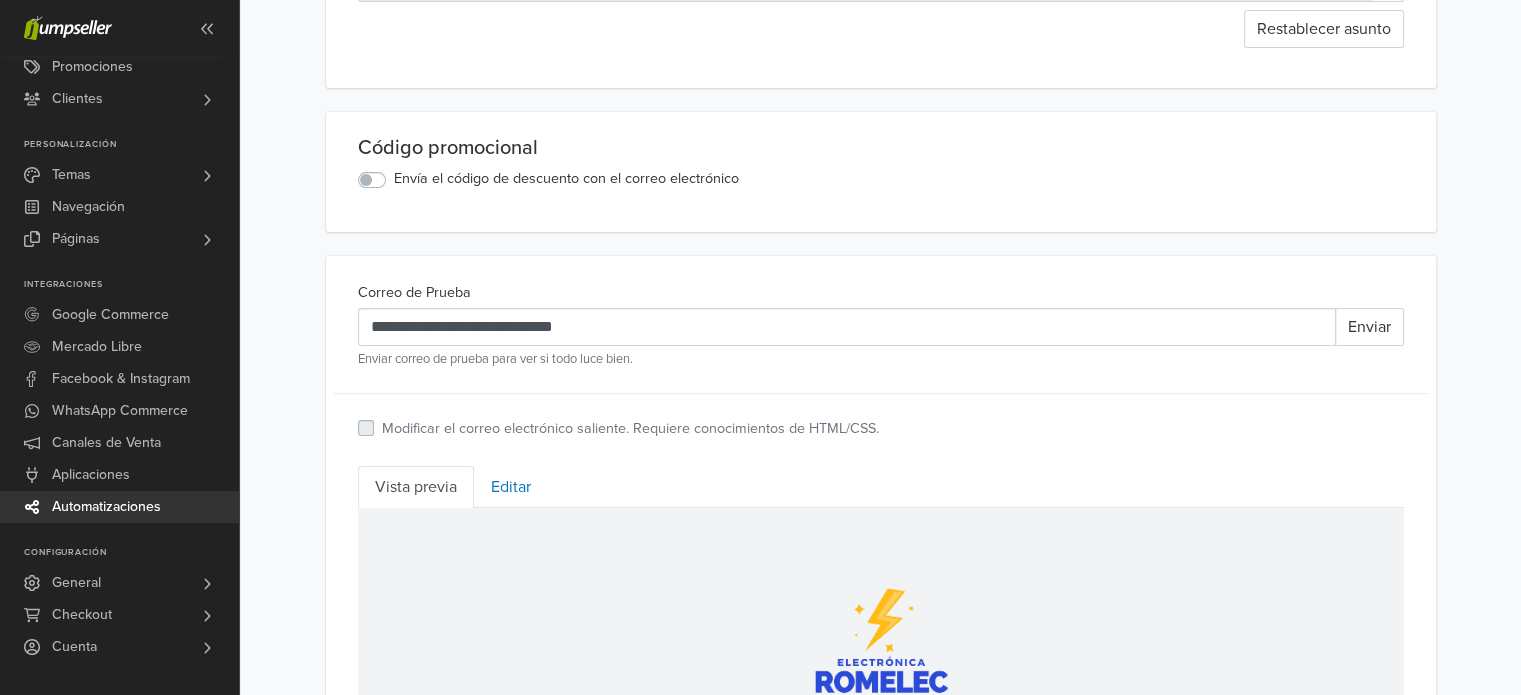 scroll, scrollTop: 100, scrollLeft: 0, axis: vertical 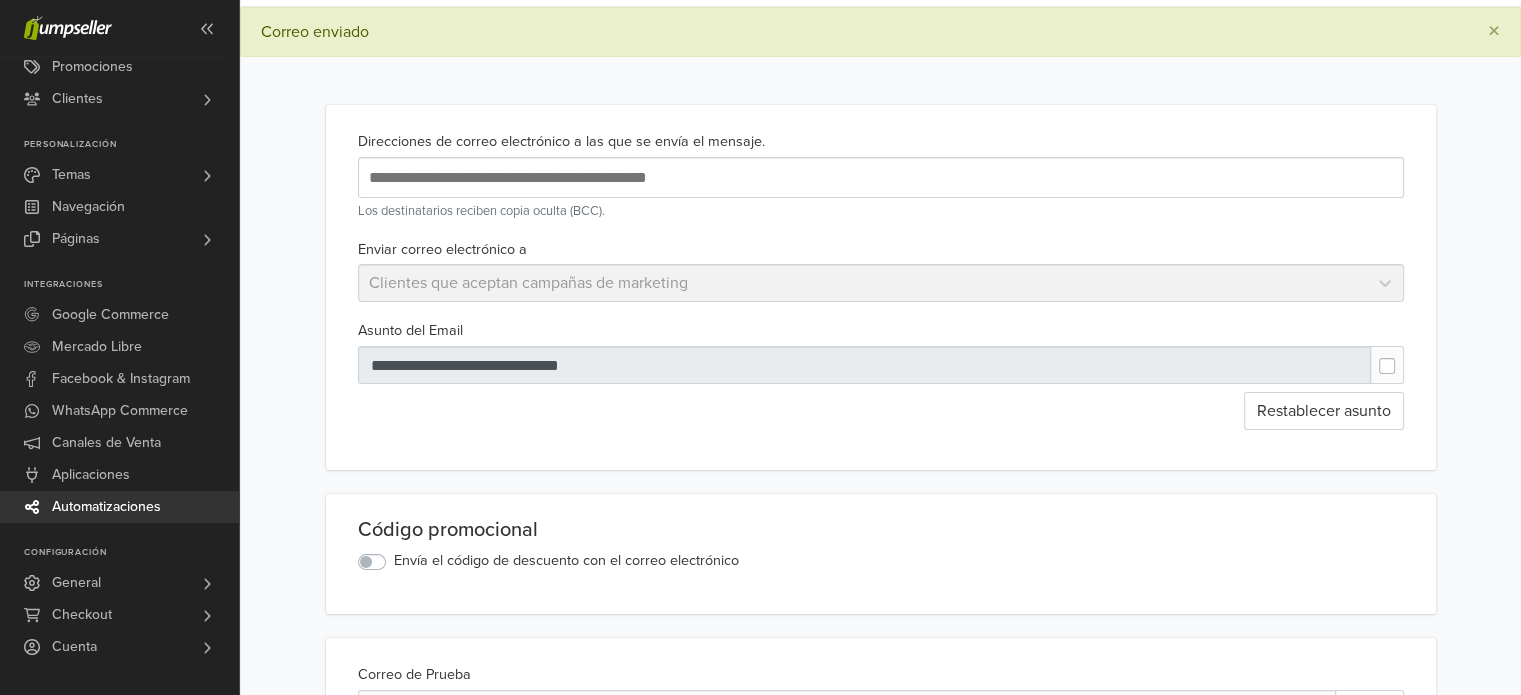click at bounding box center (865, 365) 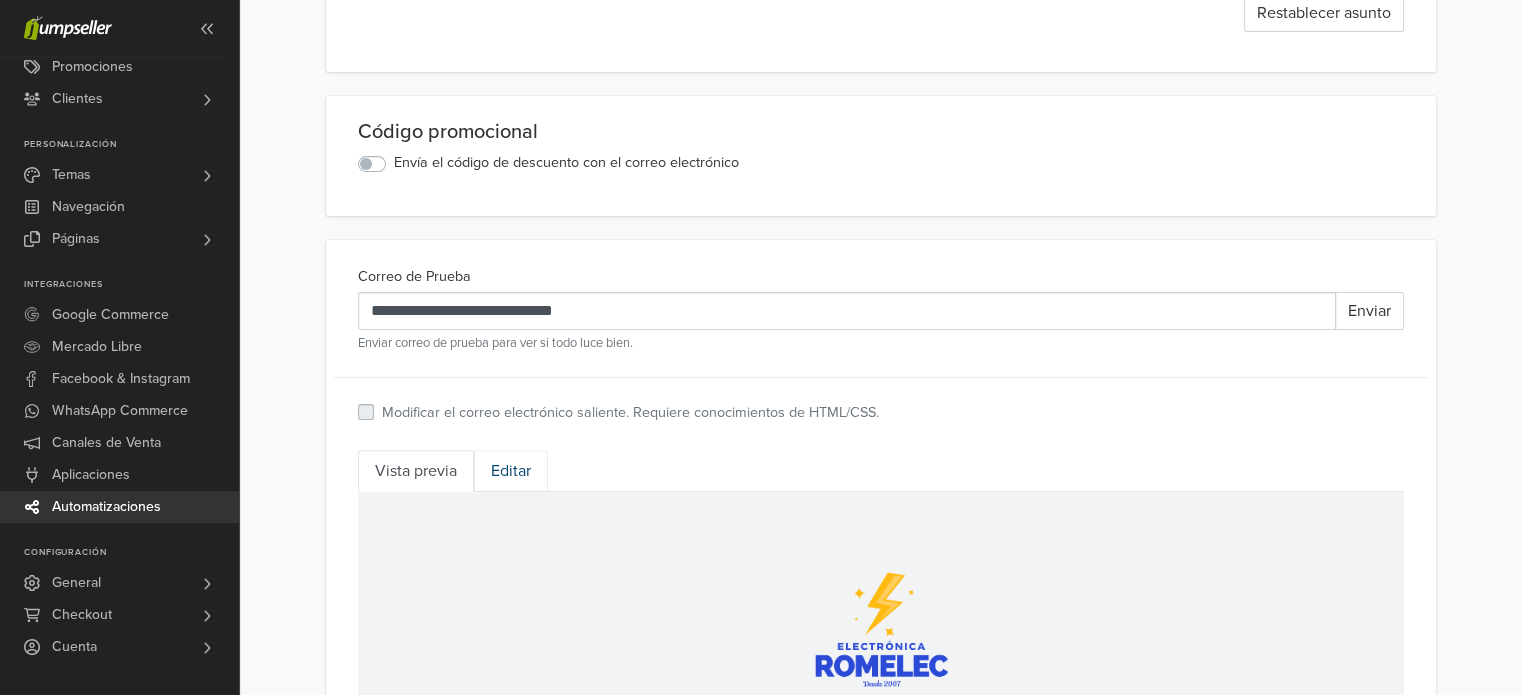 scroll, scrollTop: 600, scrollLeft: 0, axis: vertical 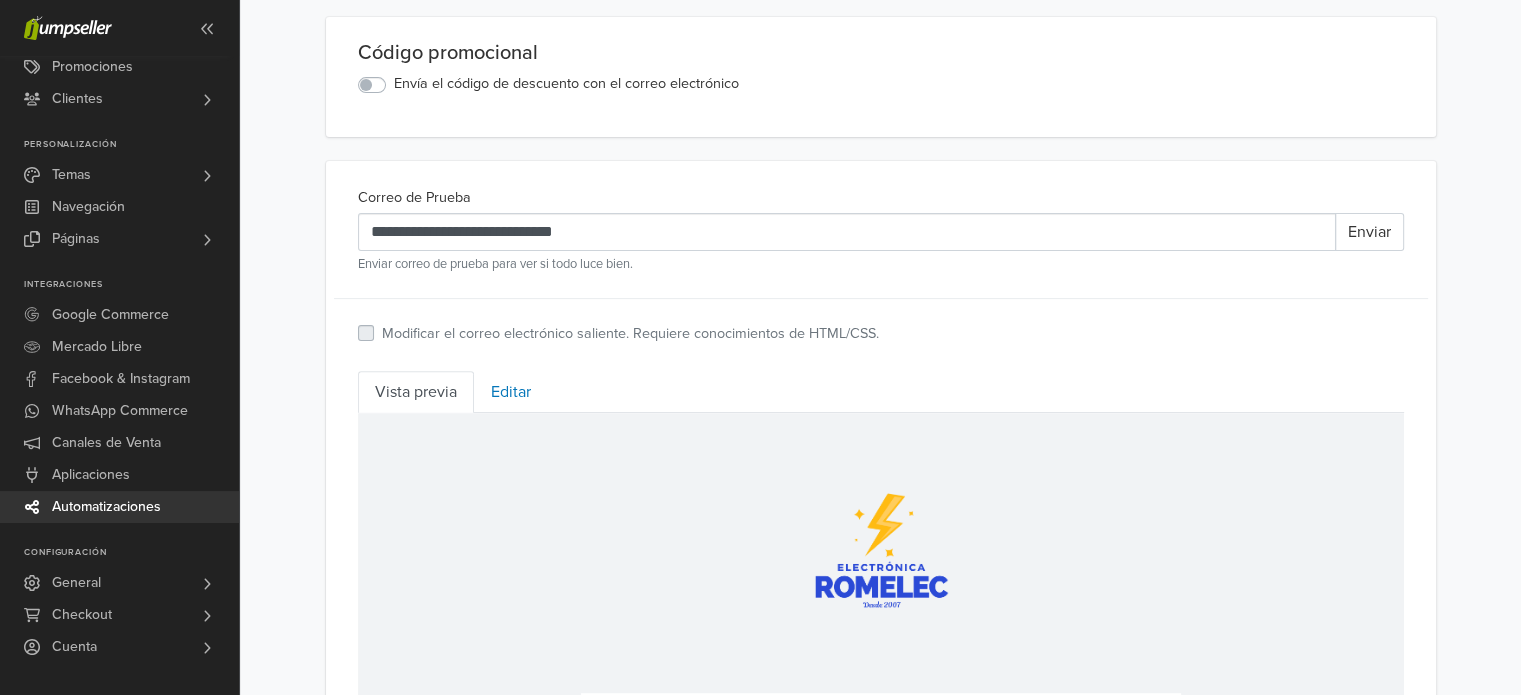 click on "Editar" at bounding box center (511, 392) 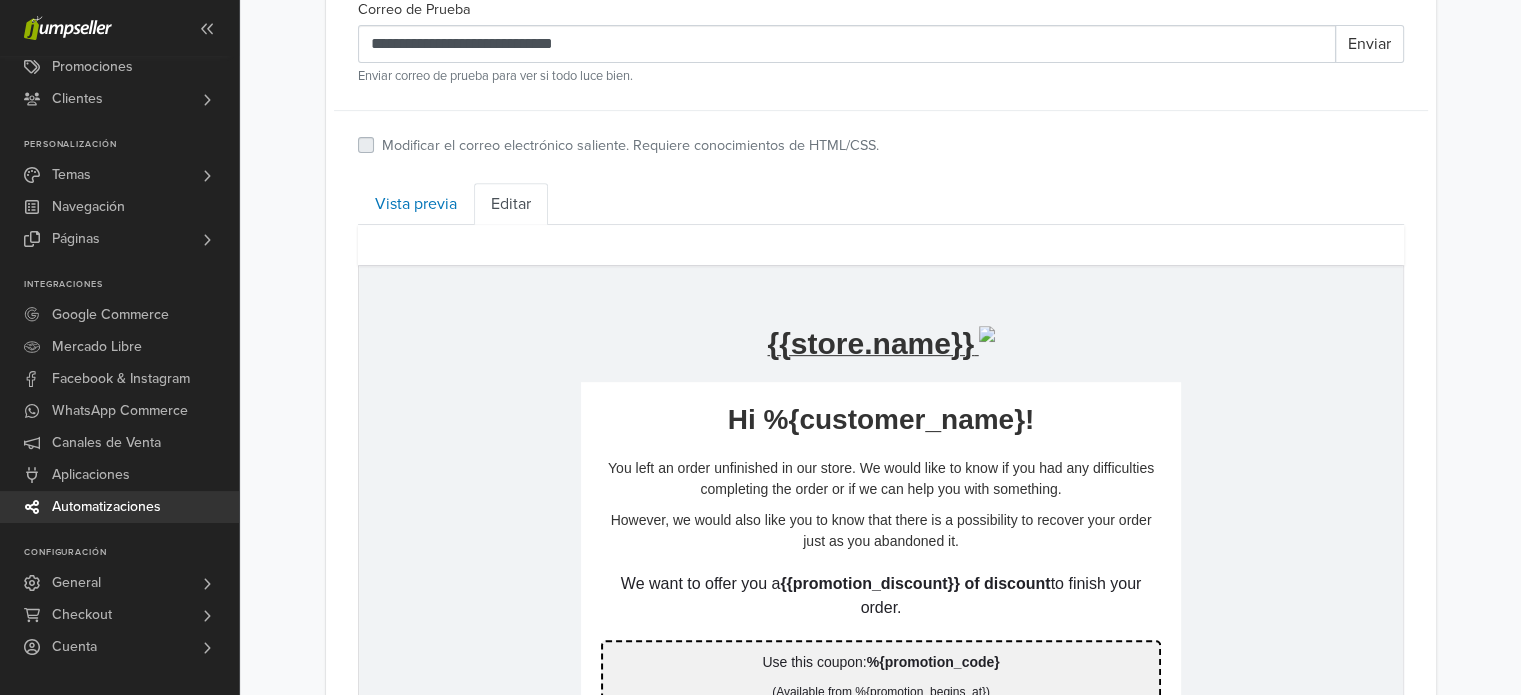 scroll, scrollTop: 638, scrollLeft: 0, axis: vertical 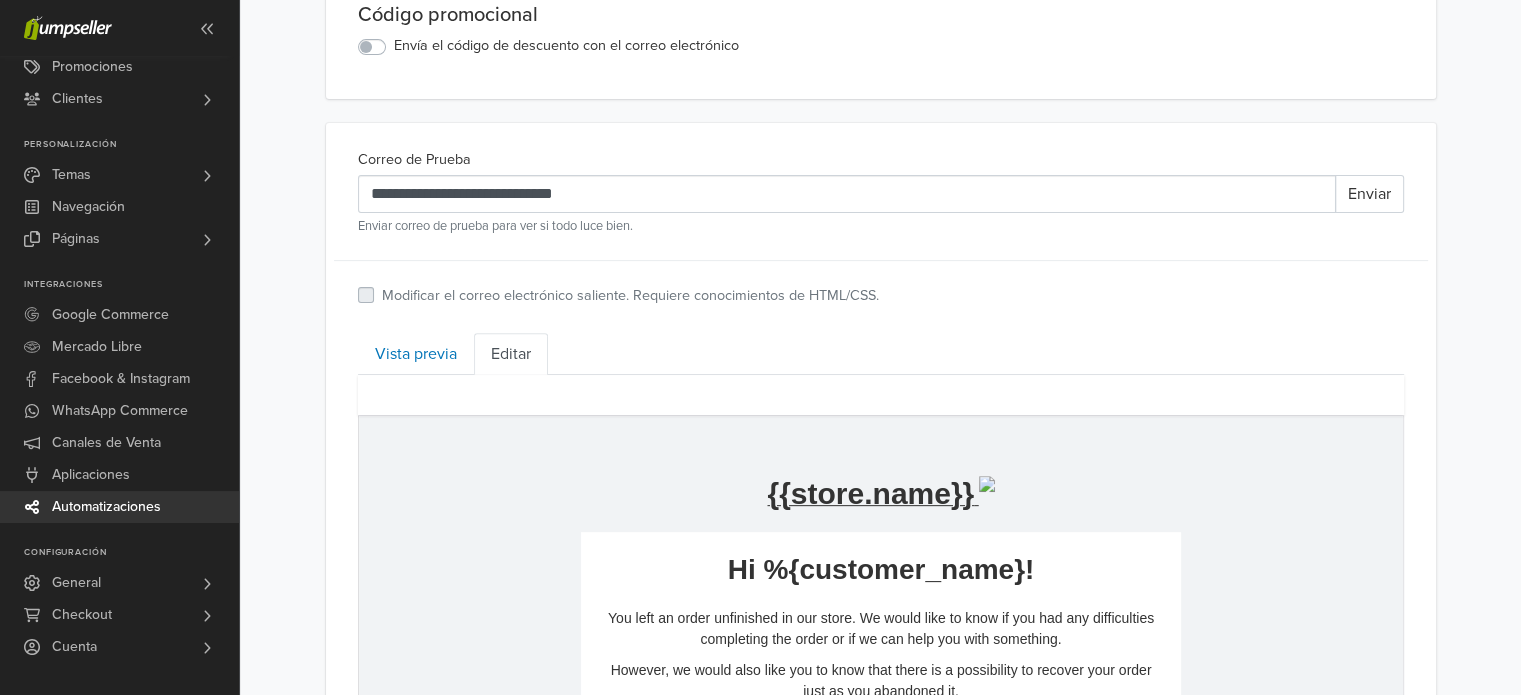 click on "Modificar el correo electrónico saliente. Requiere conocimientos de HTML/CSS." at bounding box center (630, 296) 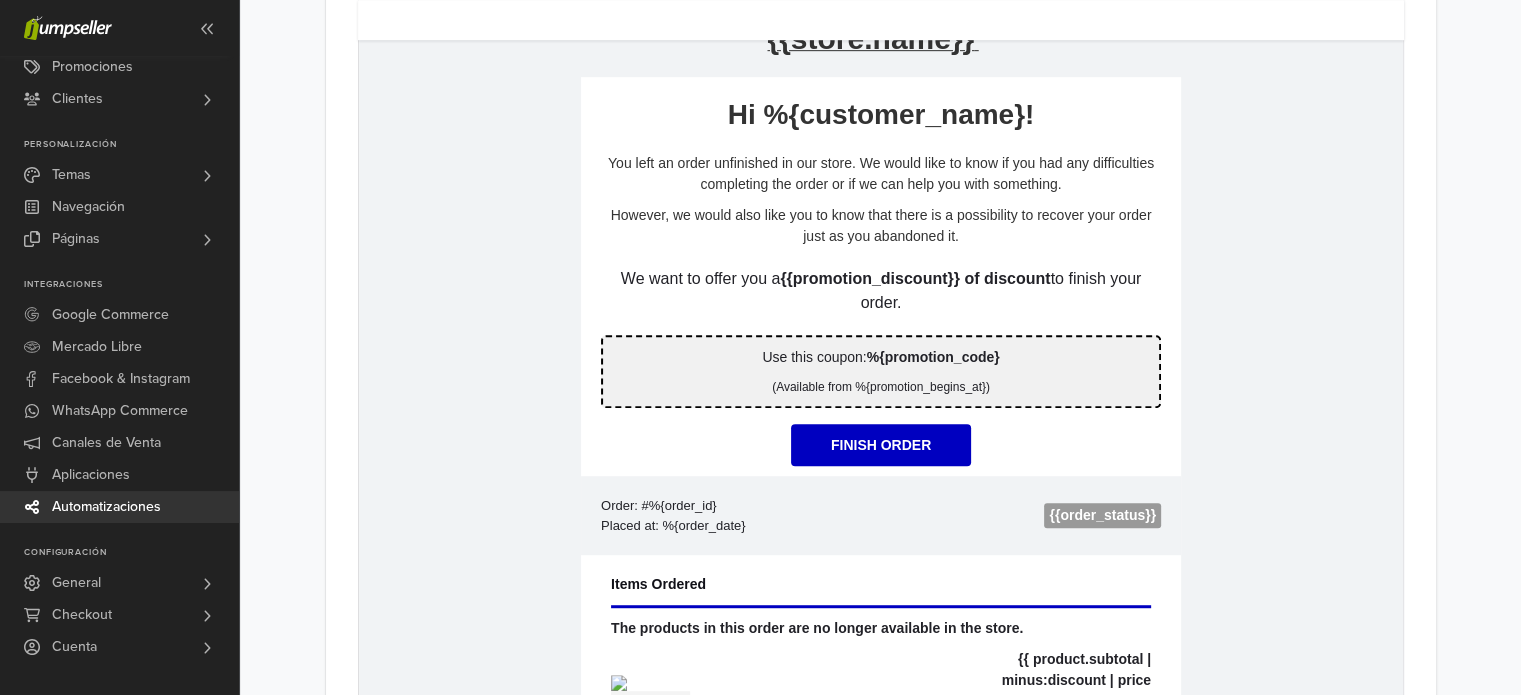 scroll, scrollTop: 1138, scrollLeft: 0, axis: vertical 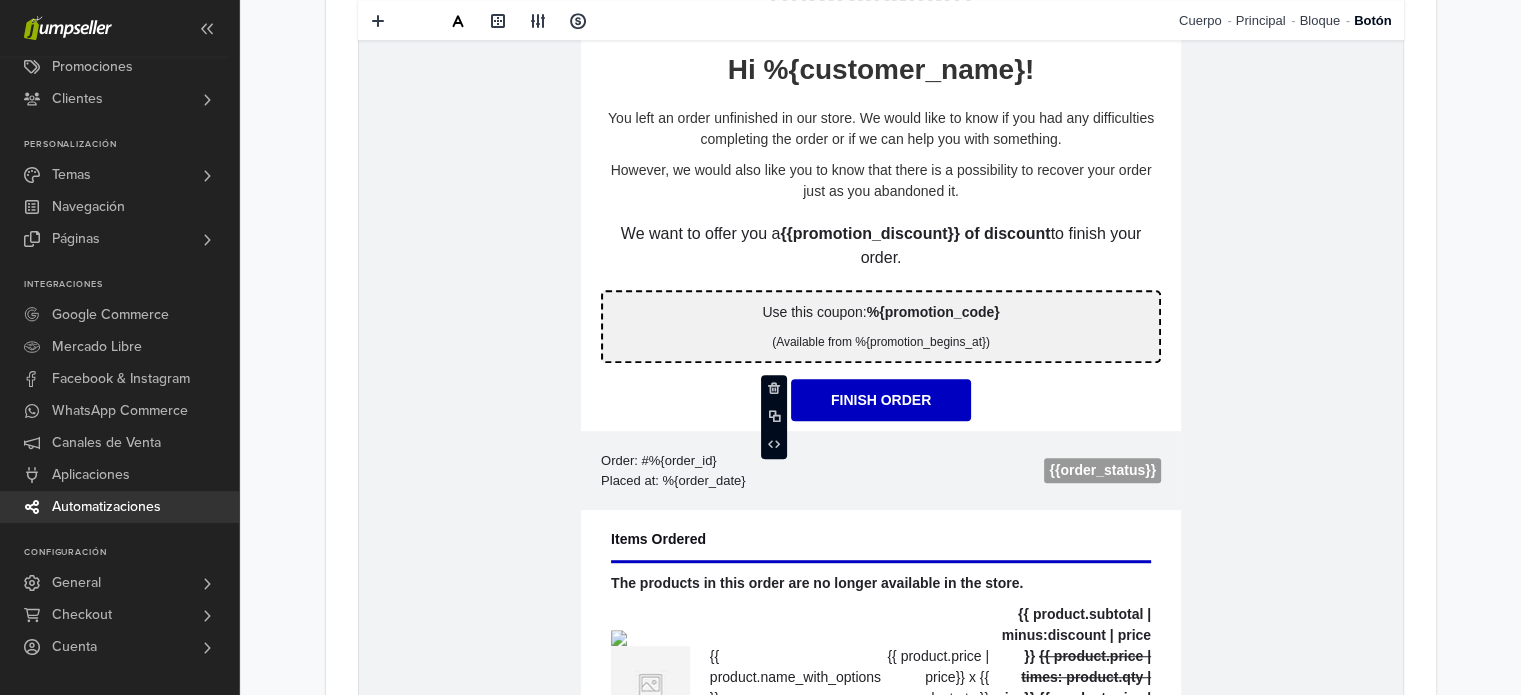 click on "Finish Order" at bounding box center (880, 400) 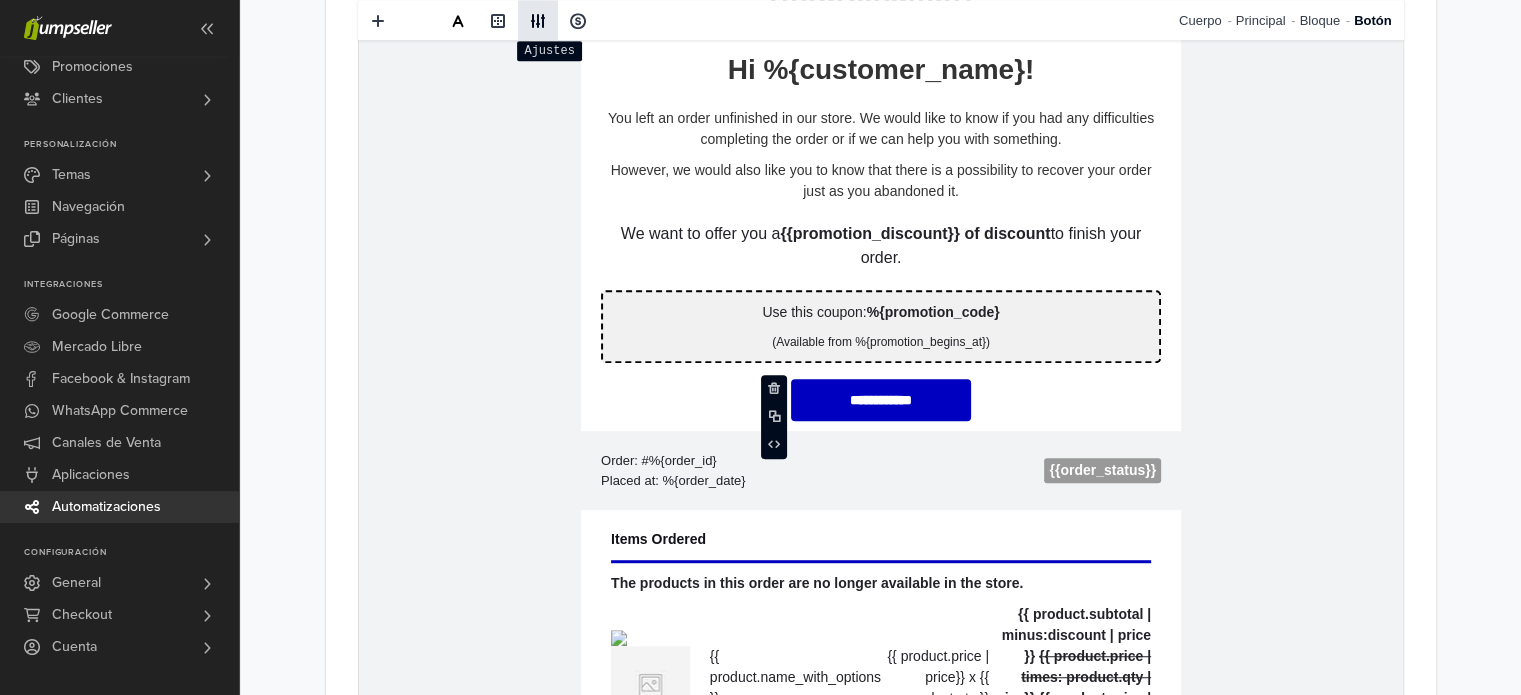 click at bounding box center (538, 21) 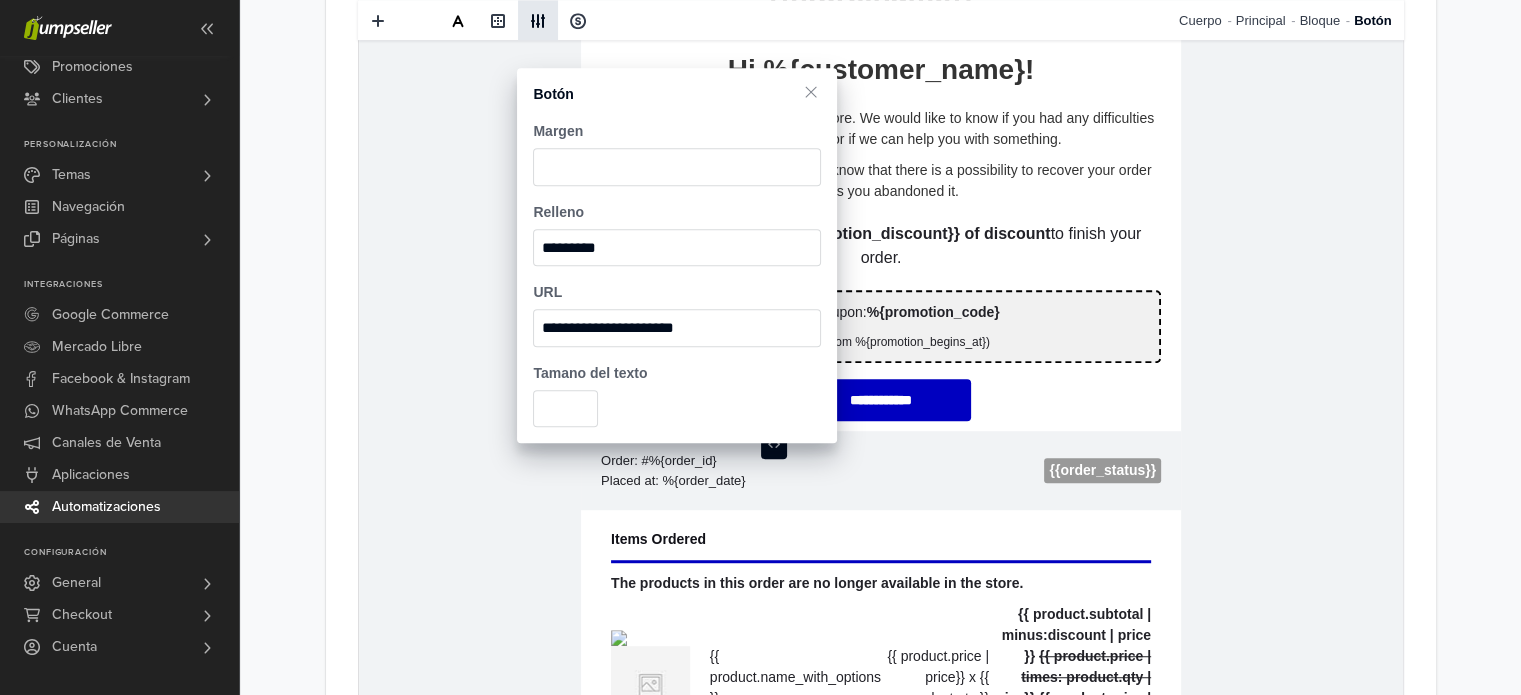 scroll, scrollTop: 1338, scrollLeft: 0, axis: vertical 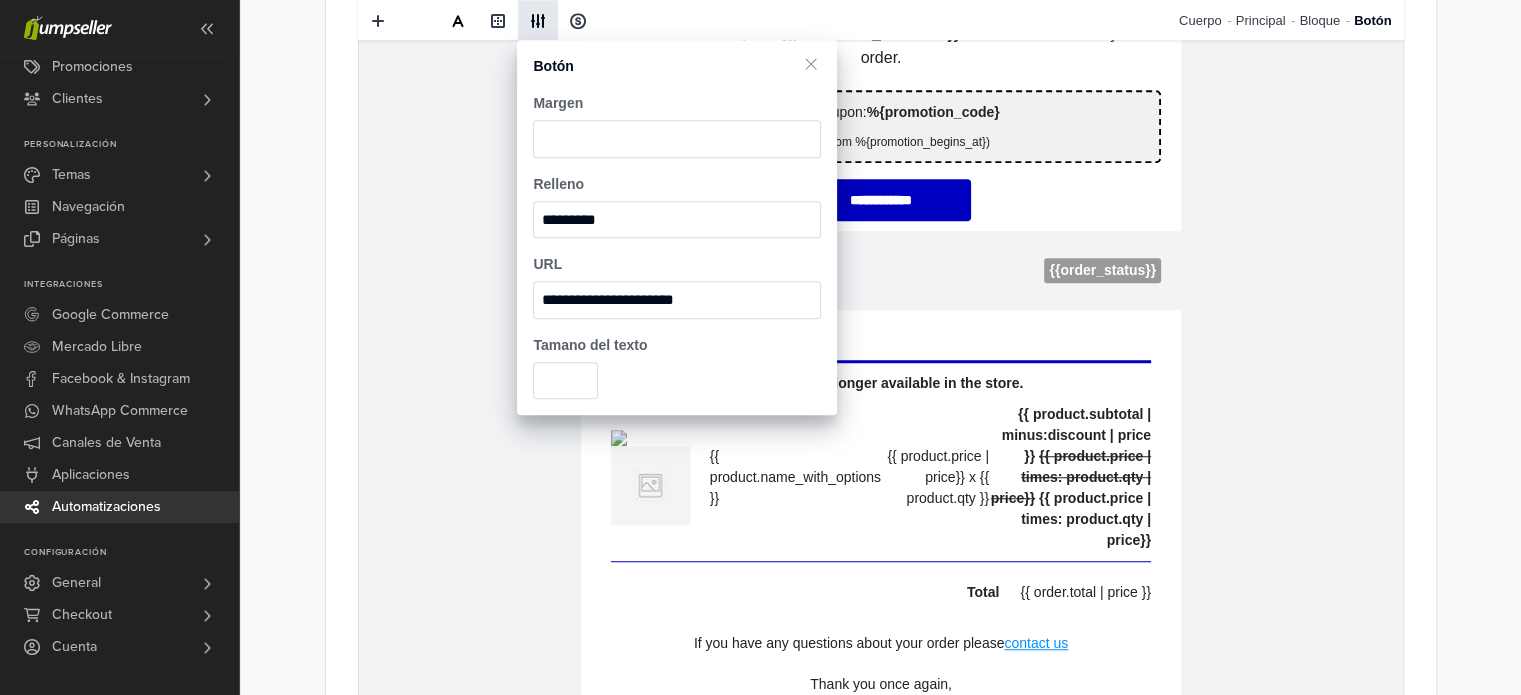 click on "{% if store.logo == empty %}
{{store.name}}
{% else %}
{% endif %}
hidden text
Hi %{customer_name}!
hidden text
You left an order unfinished in our store. We would like to know if you had any difficulties completing the
order or if we can help you with something.
However, we would also like you to know that there is a possibility to recover your order just as you
abandoned it.
hidden text
{% if promotion_code %}
We want to offer you a  {{promotion_discount}} of discount  to finish your order.
hidden text
Use this coupon:  %{promotion_code}
{% if promotion_begins_at %}
(Available from %{promotion_begins_at})
hidden text" at bounding box center (880, 319) 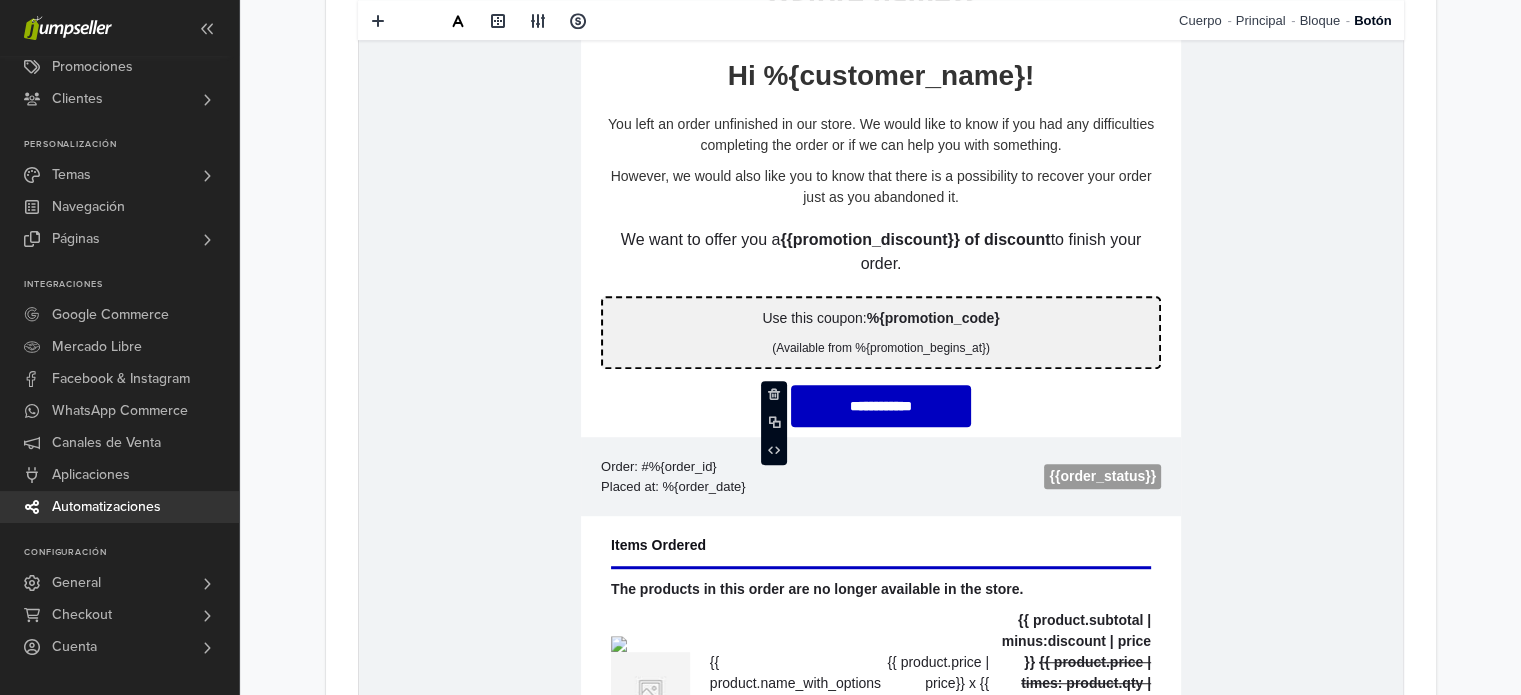 scroll, scrollTop: 938, scrollLeft: 0, axis: vertical 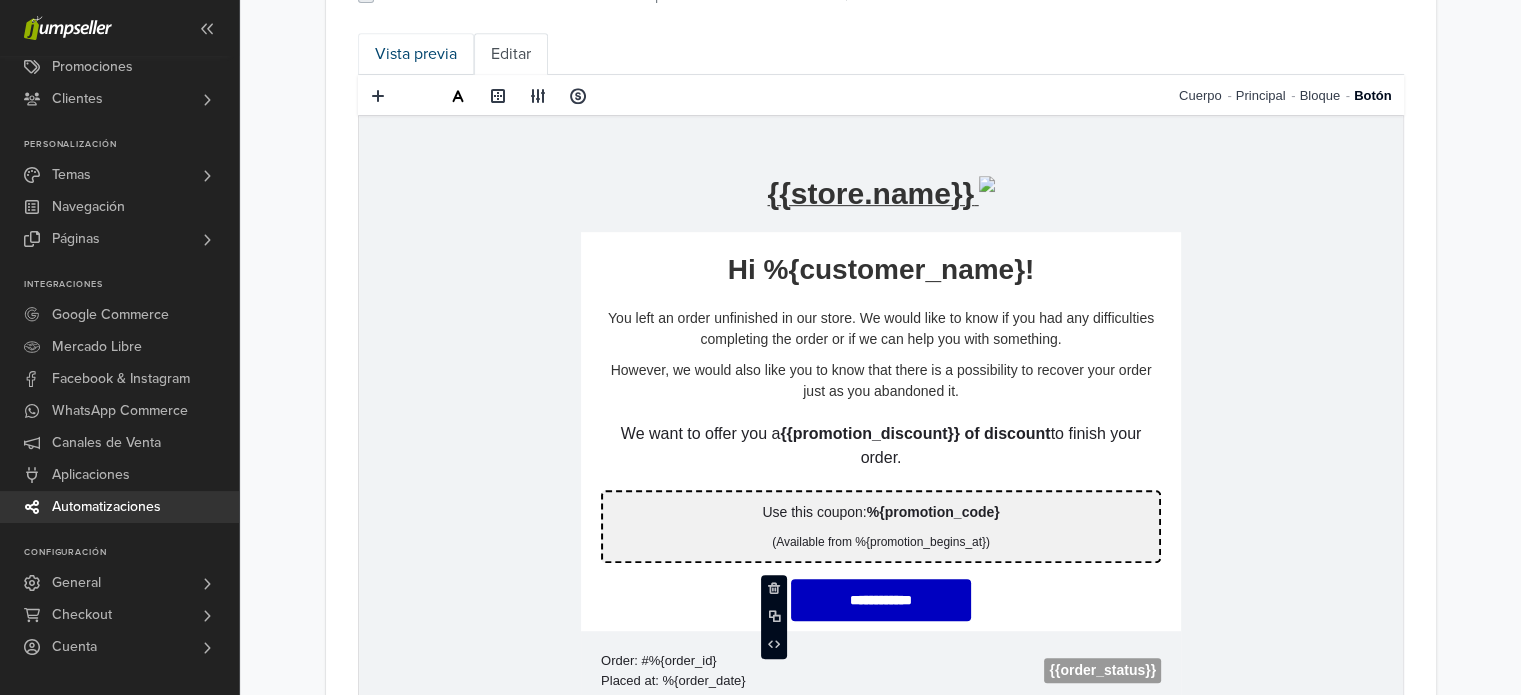 click on "Vista previa" at bounding box center [416, 54] 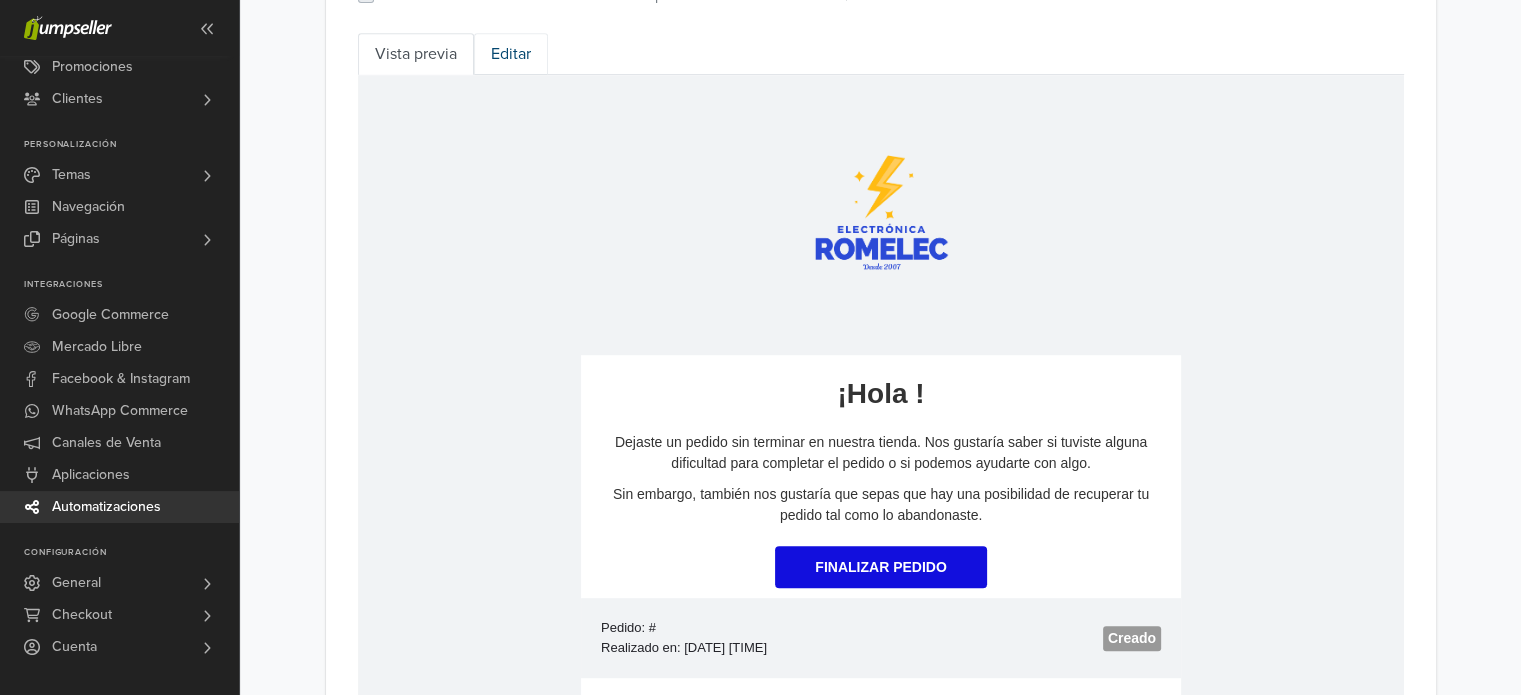 click on "Editar" at bounding box center (511, 54) 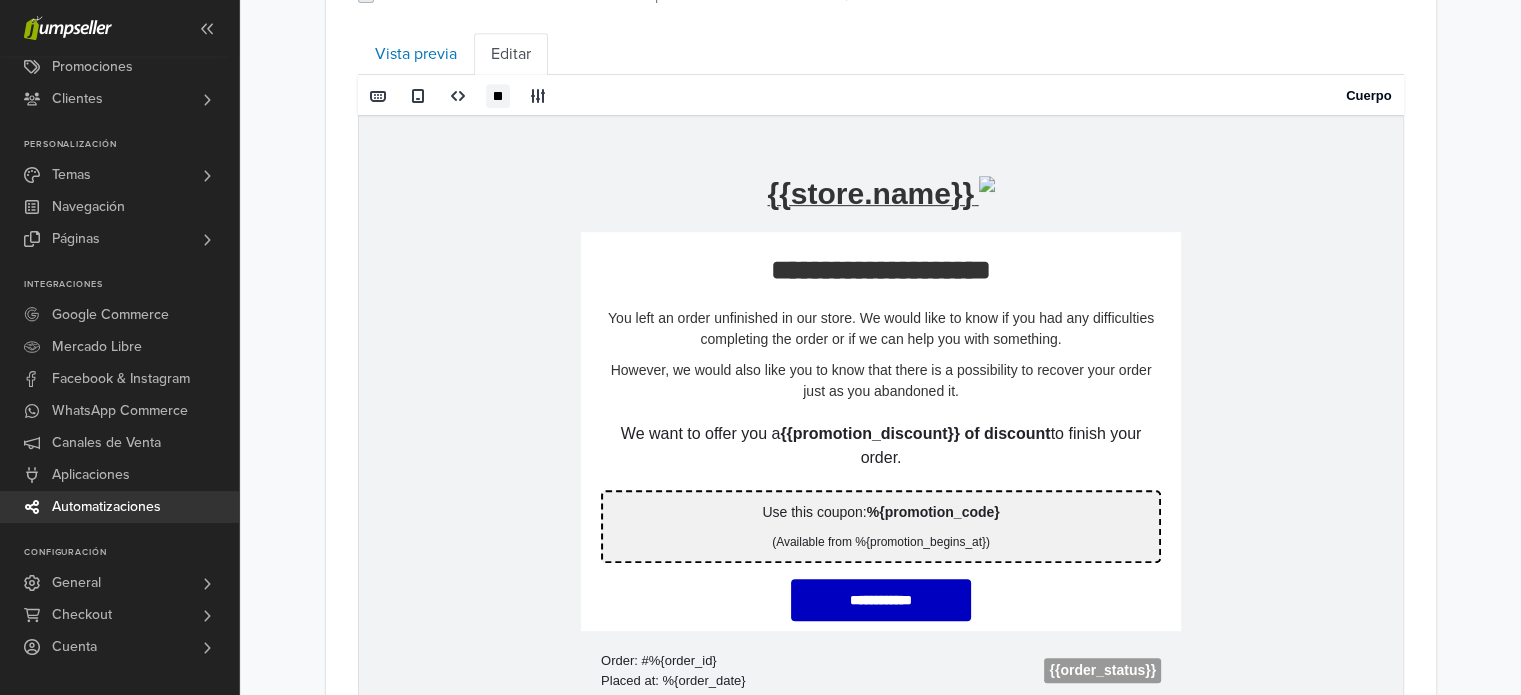 drag, startPoint x: 662, startPoint y: 261, endPoint x: 681, endPoint y: 261, distance: 19 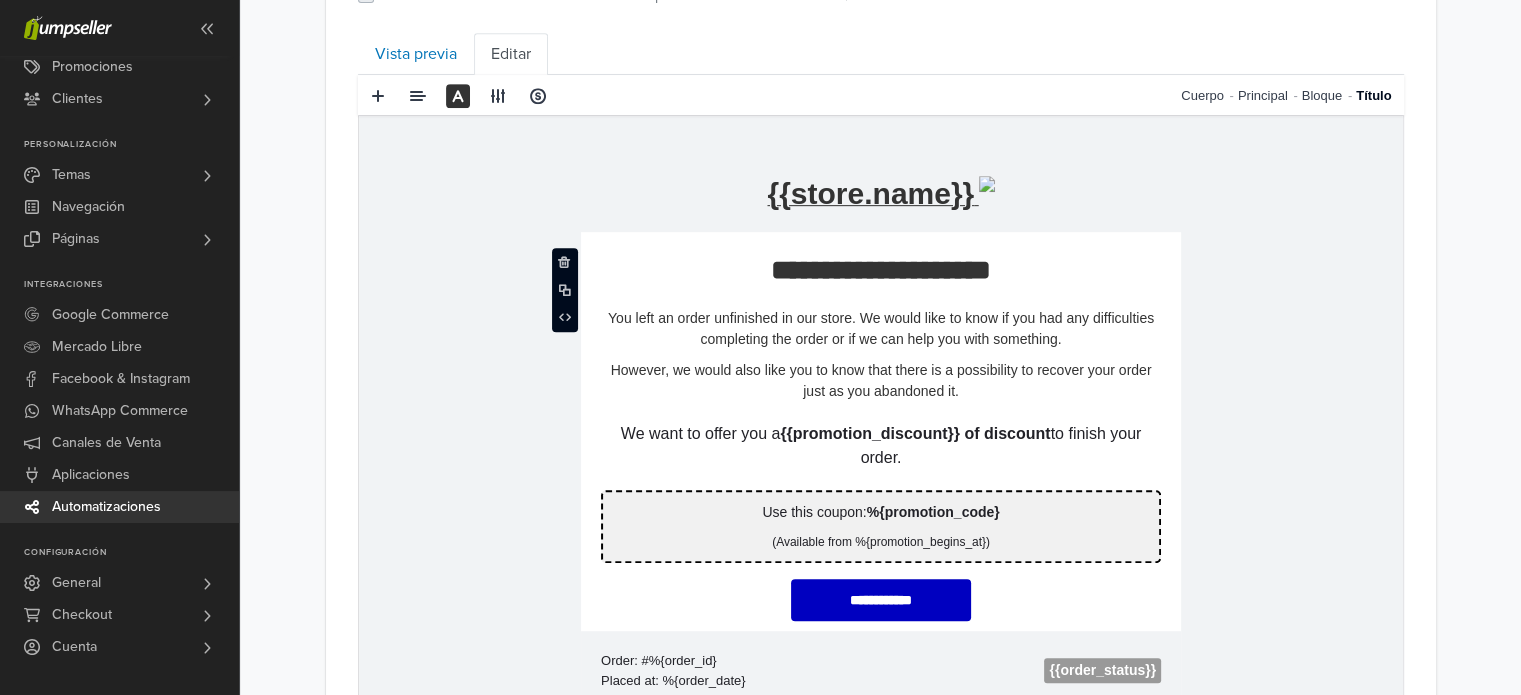 drag, startPoint x: 703, startPoint y: 261, endPoint x: 716, endPoint y: 263, distance: 13.152946 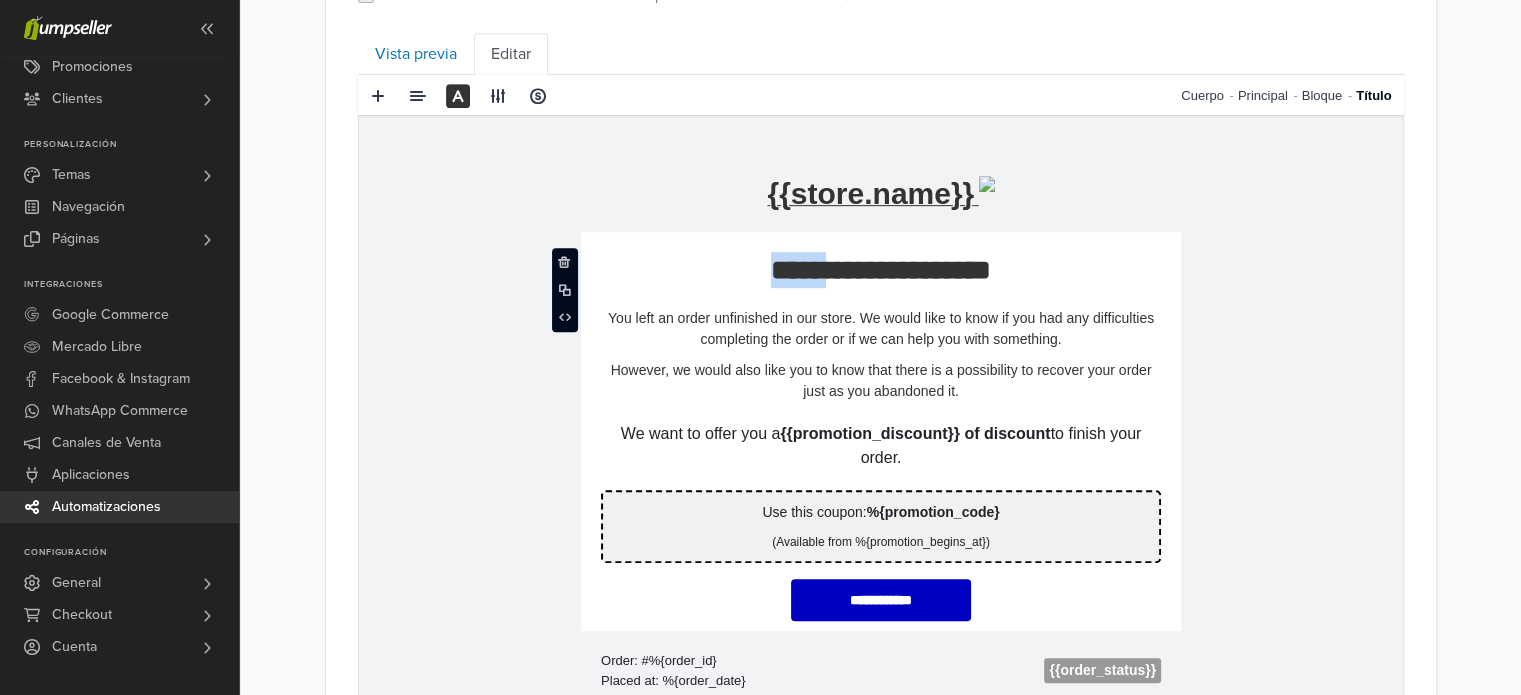 drag, startPoint x: 730, startPoint y: 263, endPoint x: 947, endPoint y: 277, distance: 217.45114 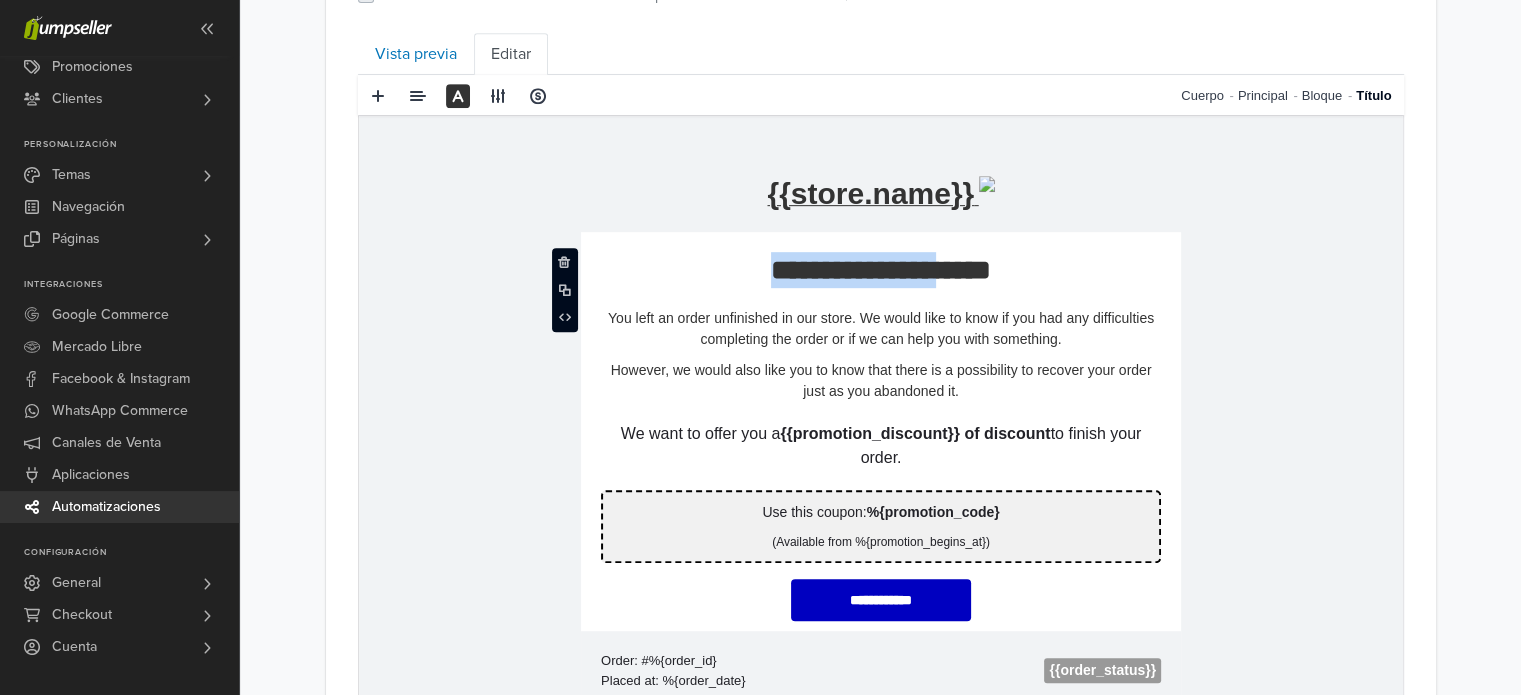click on "**********" at bounding box center (880, 270) 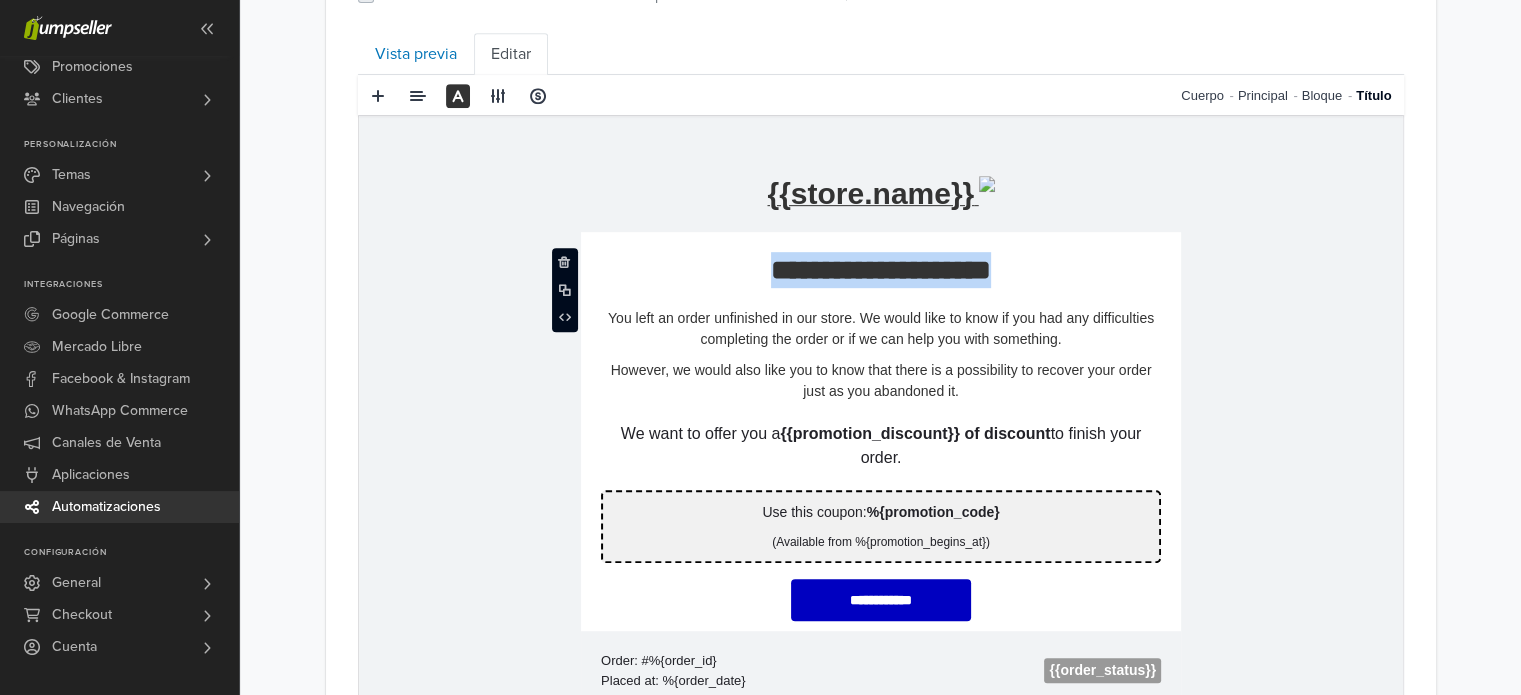 drag, startPoint x: 749, startPoint y: 263, endPoint x: 1177, endPoint y: 475, distance: 477.62747 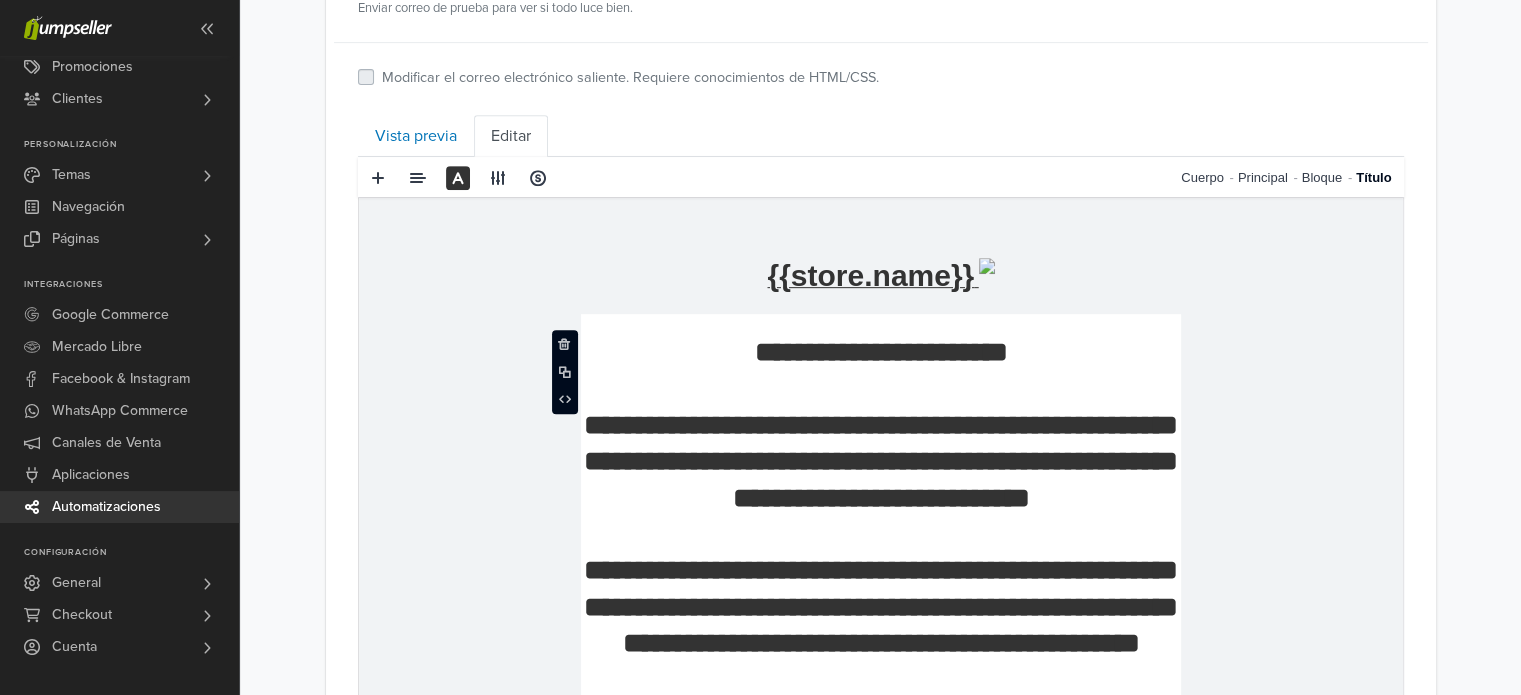 scroll, scrollTop: 1038, scrollLeft: 0, axis: vertical 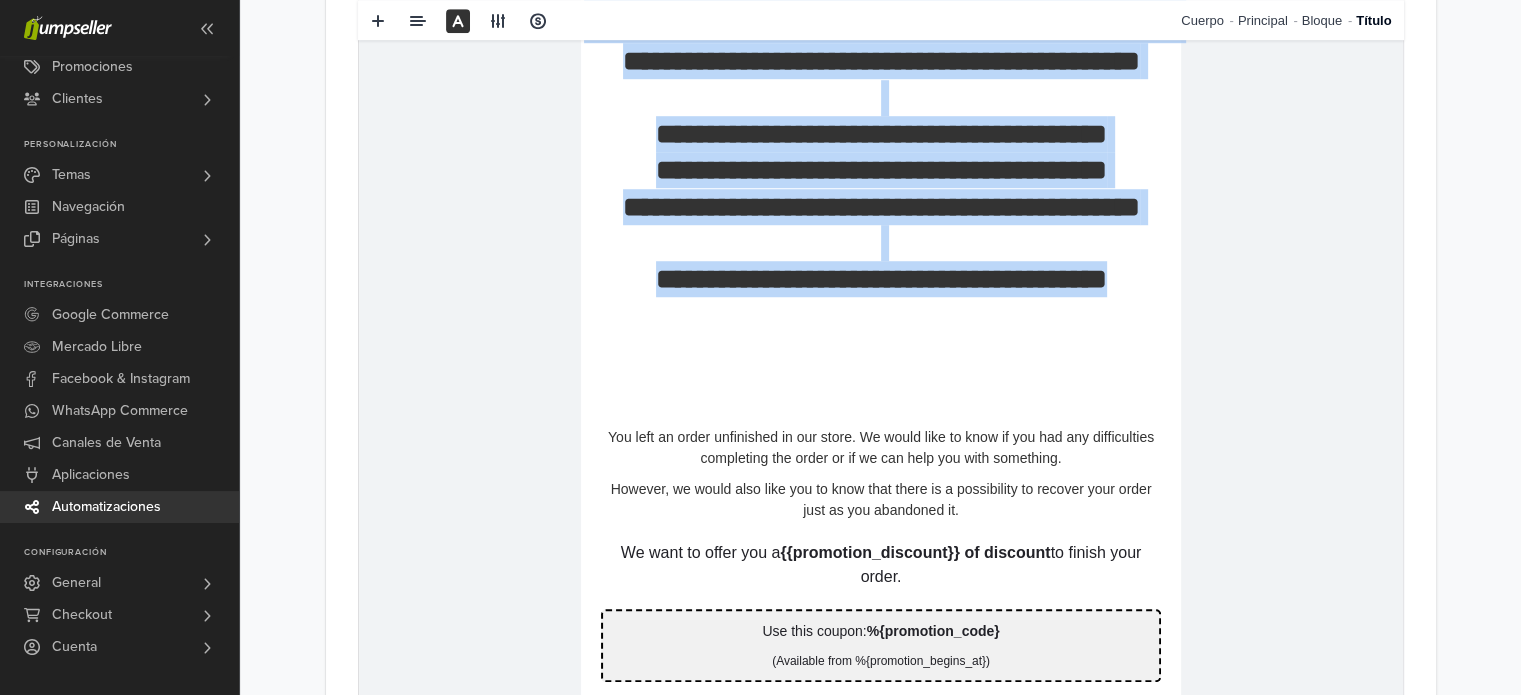drag, startPoint x: 591, startPoint y: -163, endPoint x: 1152, endPoint y: 395, distance: 791.2553 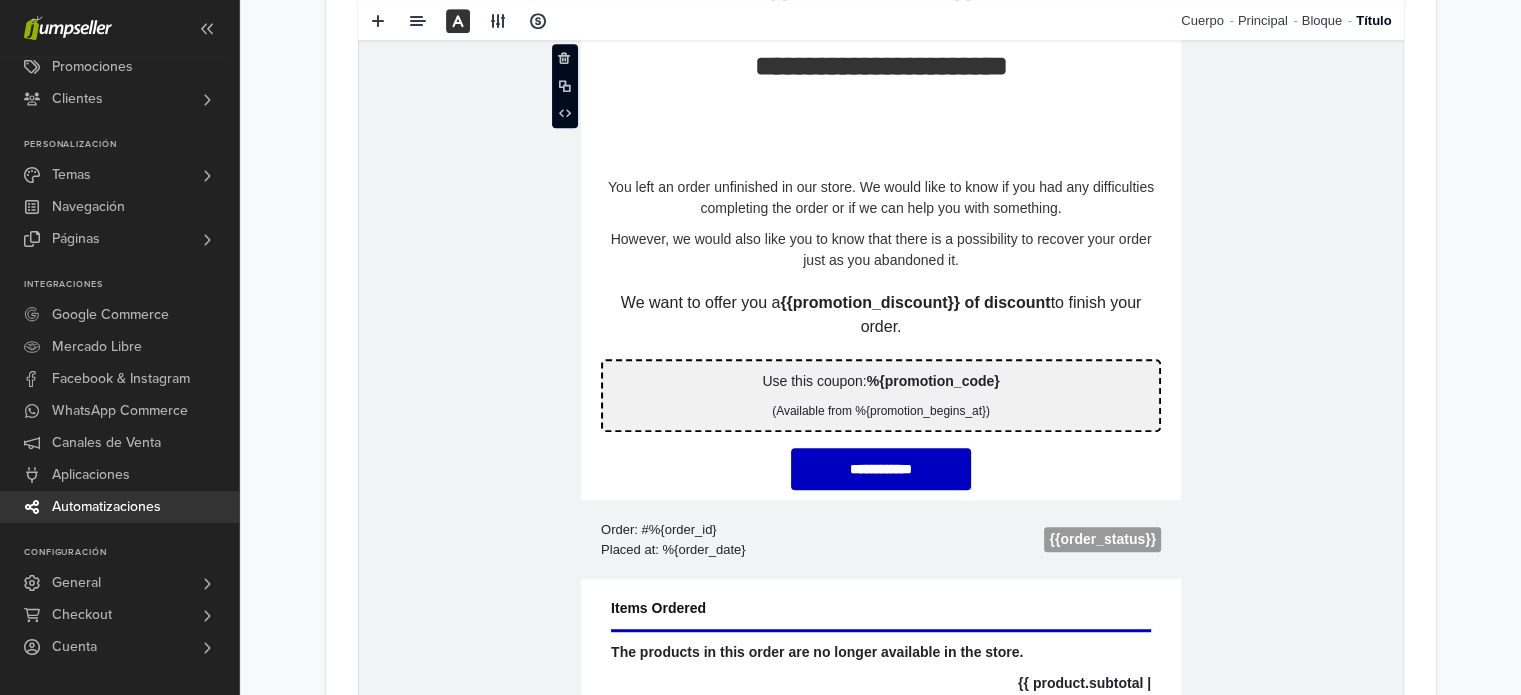 scroll, scrollTop: 1063, scrollLeft: 0, axis: vertical 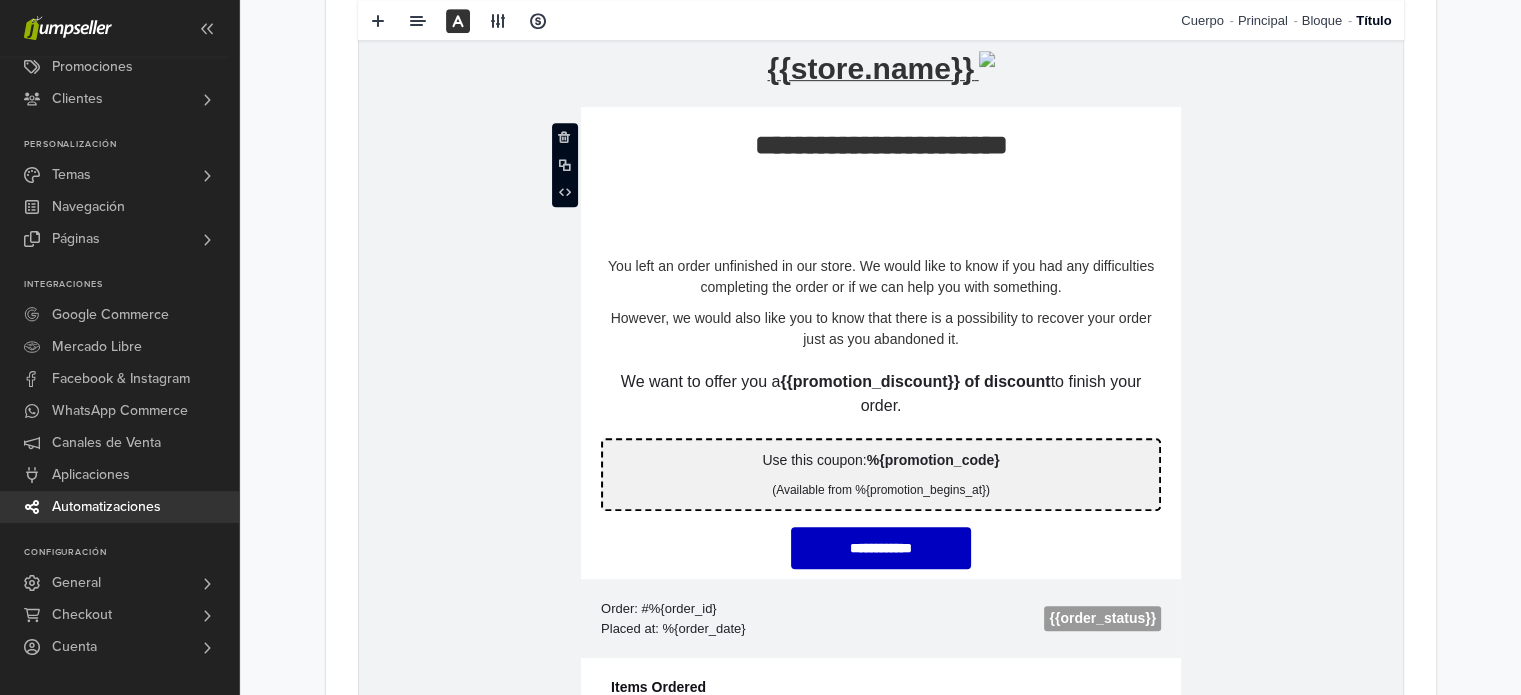click on "hidden text
You left an order unfinished in our store. We would like to know if you had any difficulties completing the
order or if we can help you with something.
However, we would also like you to know that there is a possibility to recover your order just as you
abandoned it." at bounding box center (880, 303) 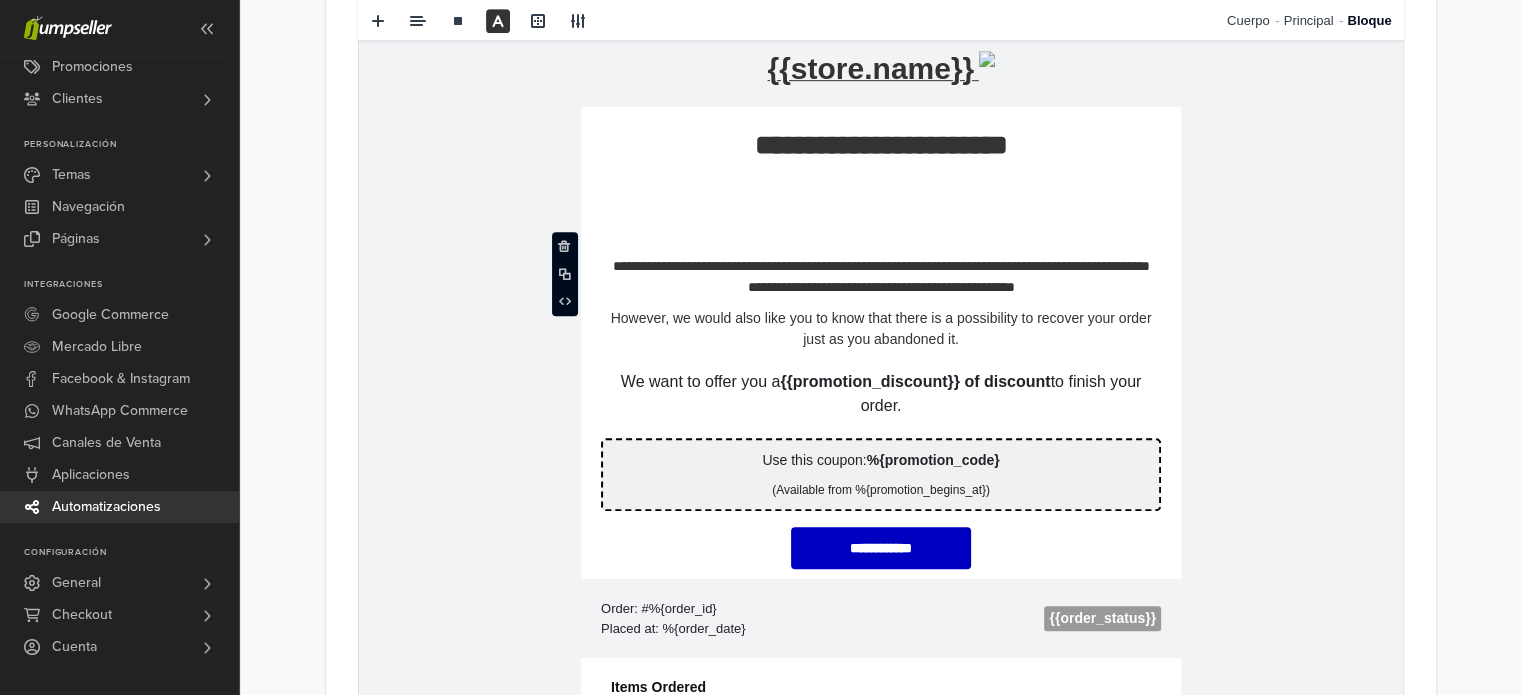 click on "**********" at bounding box center (880, 181) 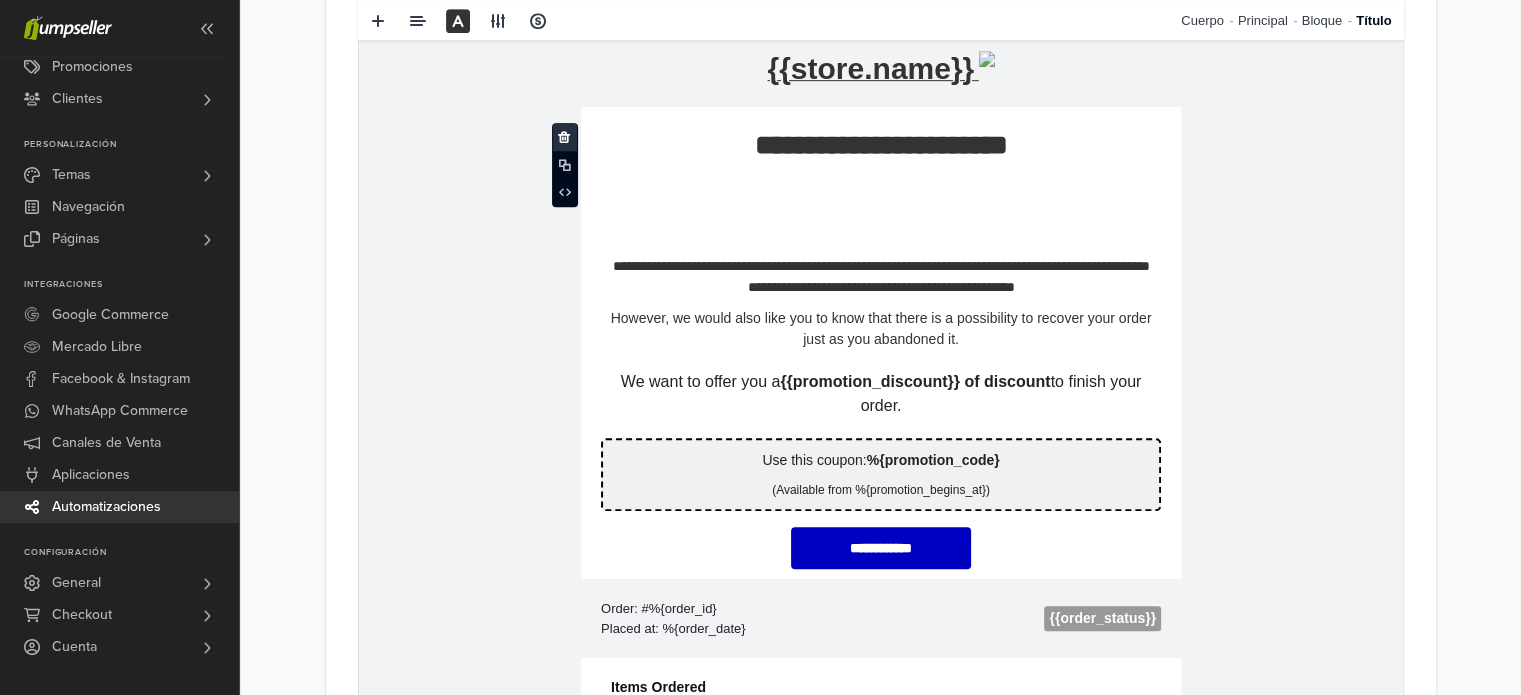 click at bounding box center (564, 137) 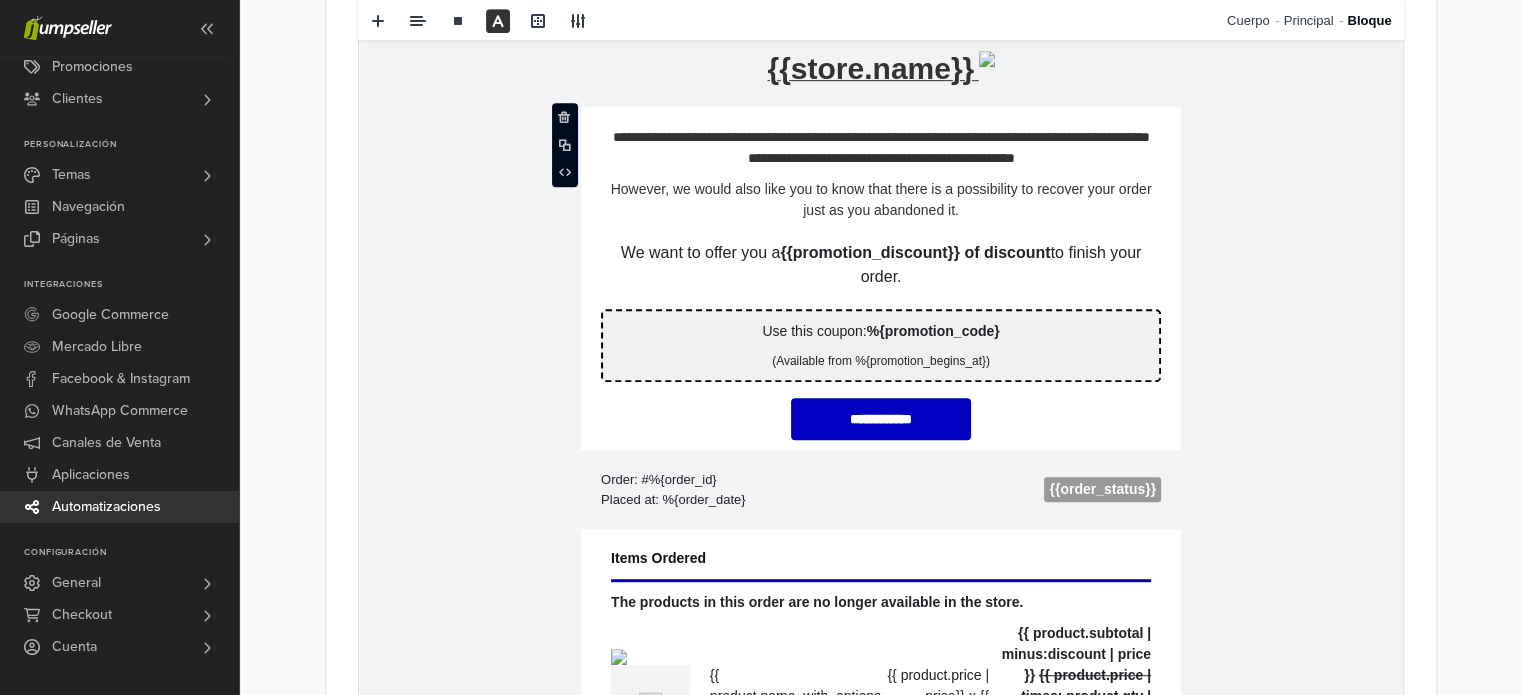 click on "**********" at bounding box center (880, 566) 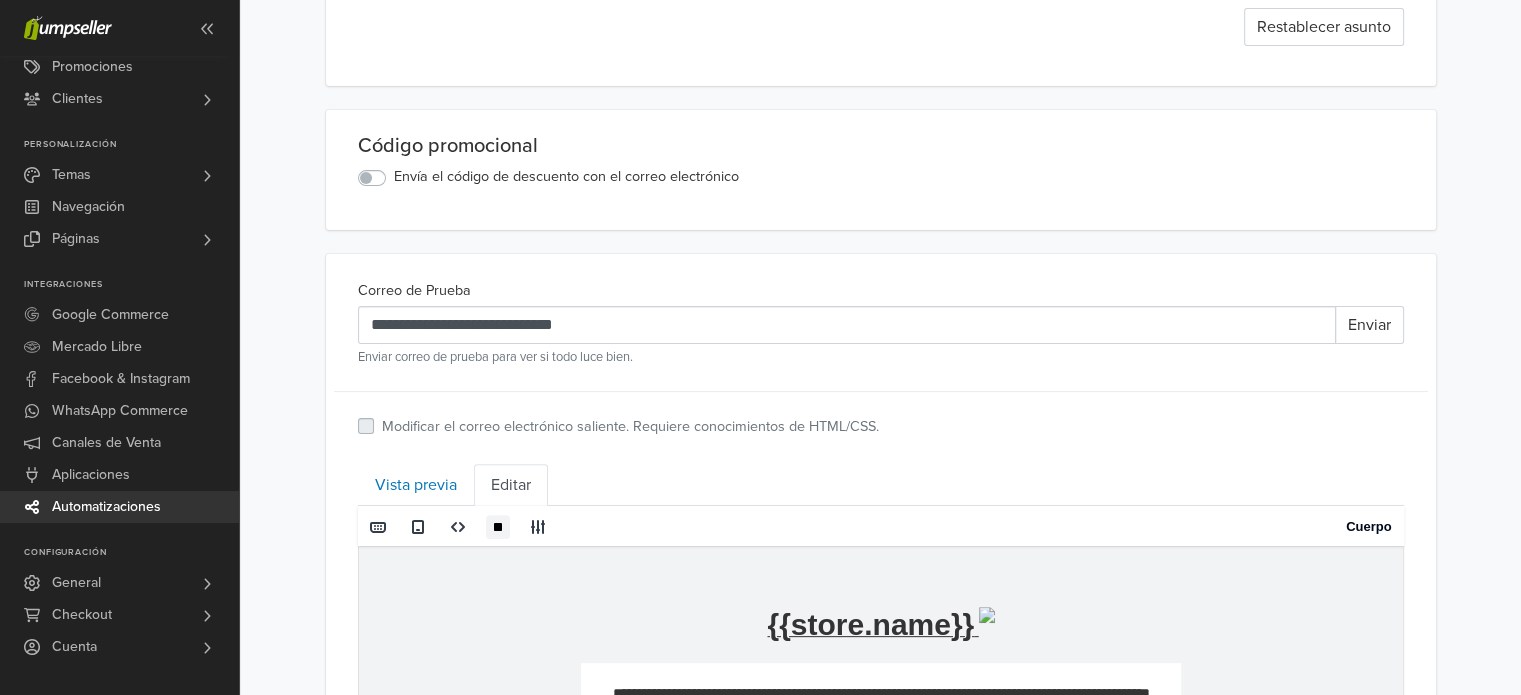 scroll, scrollTop: 863, scrollLeft: 0, axis: vertical 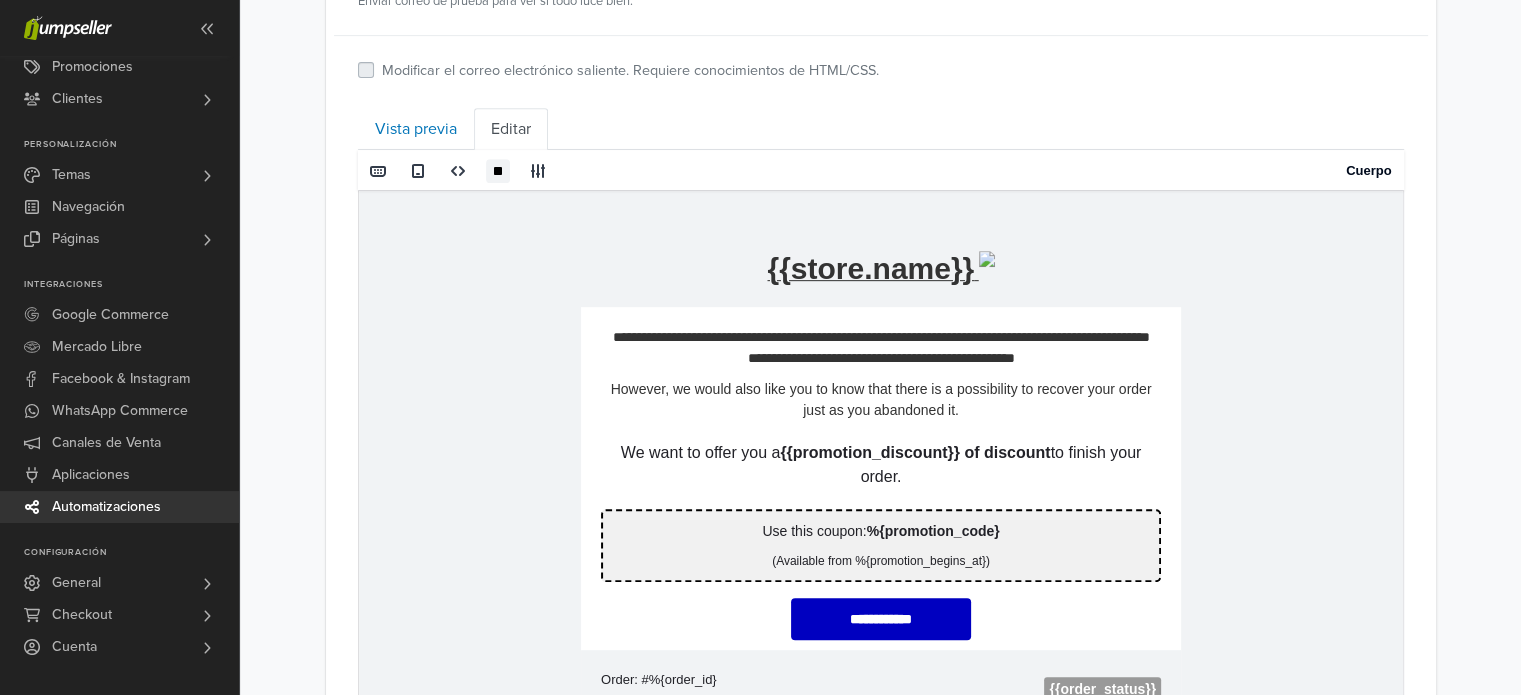 click on "**********" at bounding box center (880, 374) 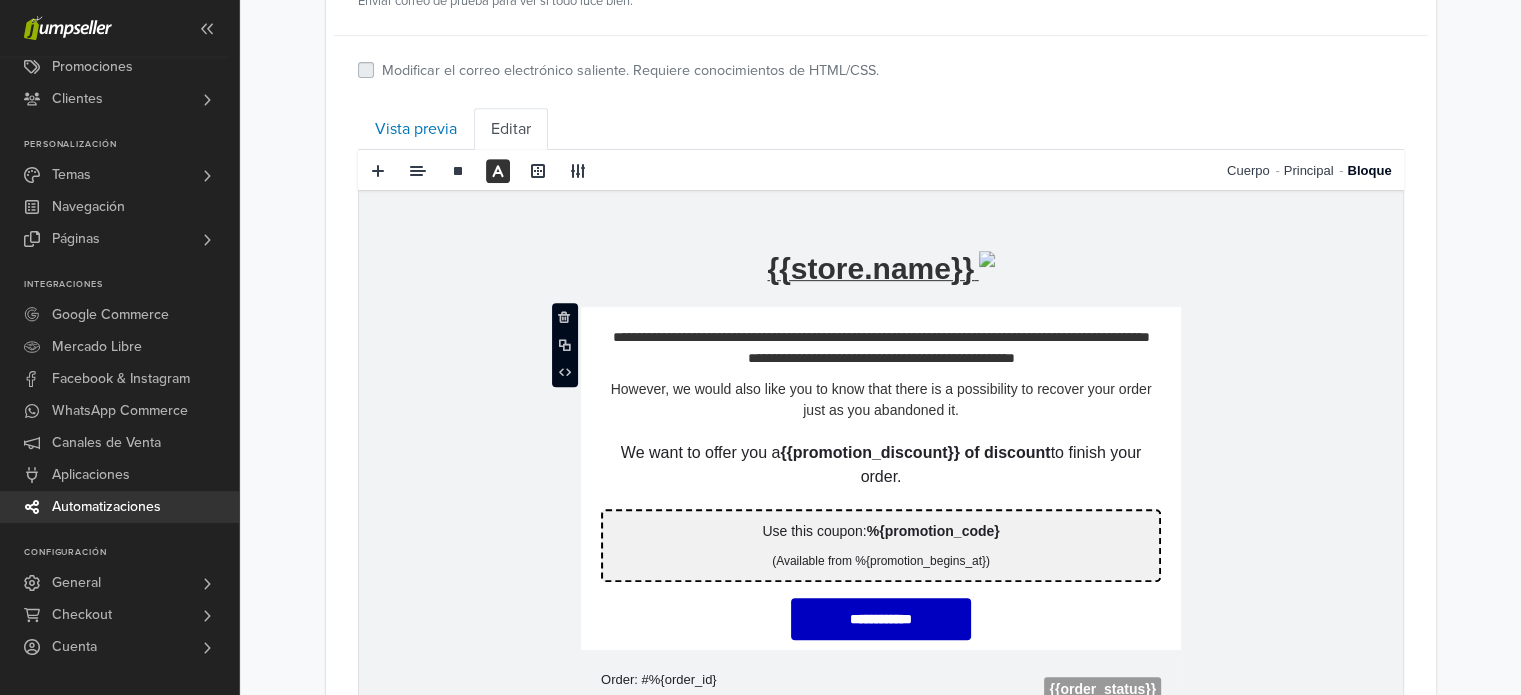 click on "{{store.name}}" at bounding box center [869, 268] 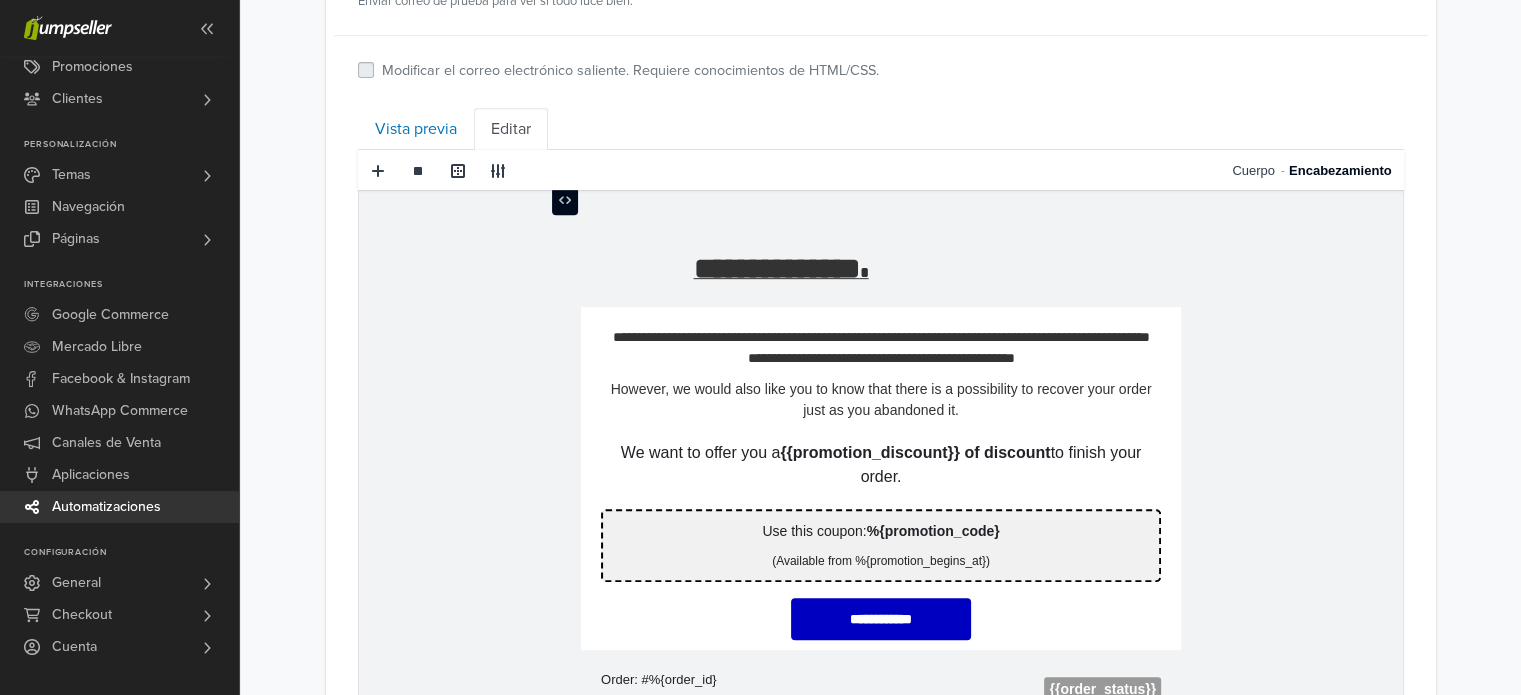 click on "**********" at bounding box center [880, 249] 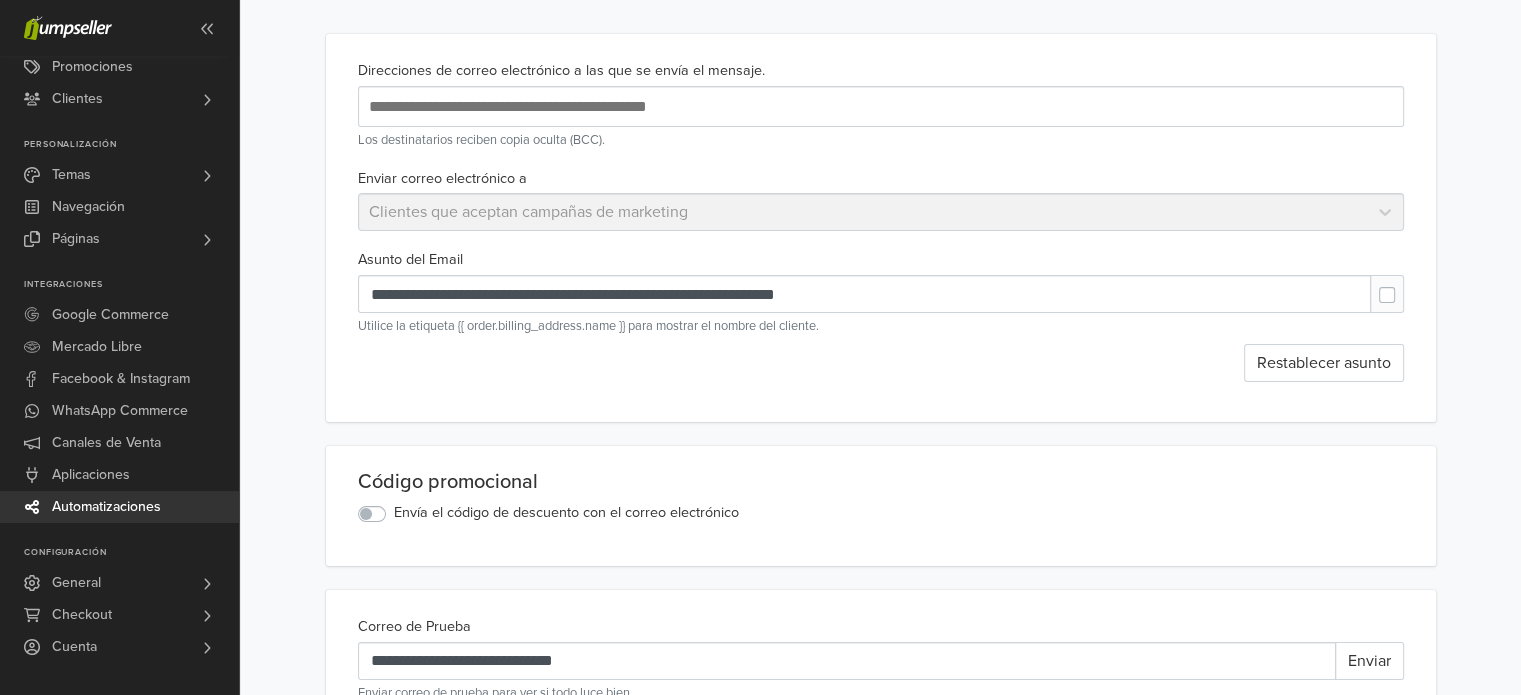 scroll, scrollTop: 63, scrollLeft: 0, axis: vertical 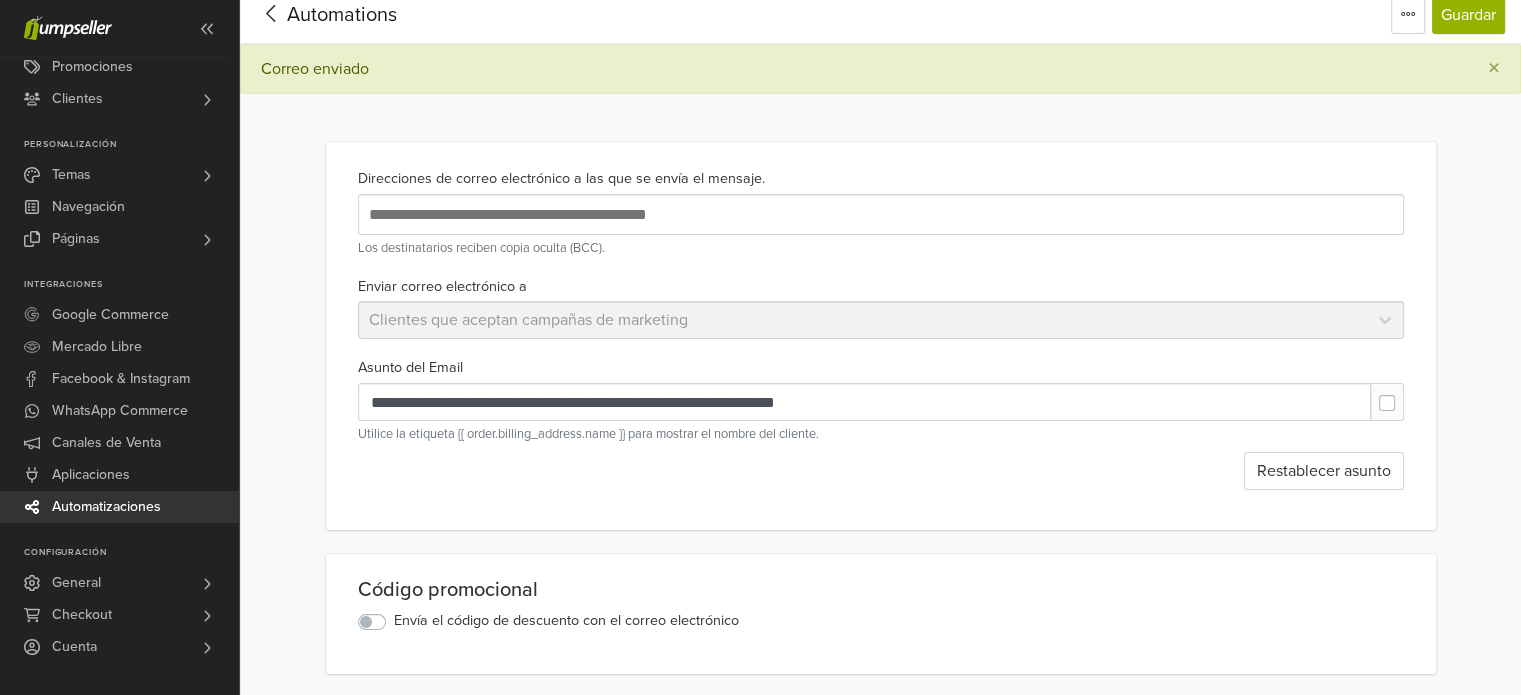 click 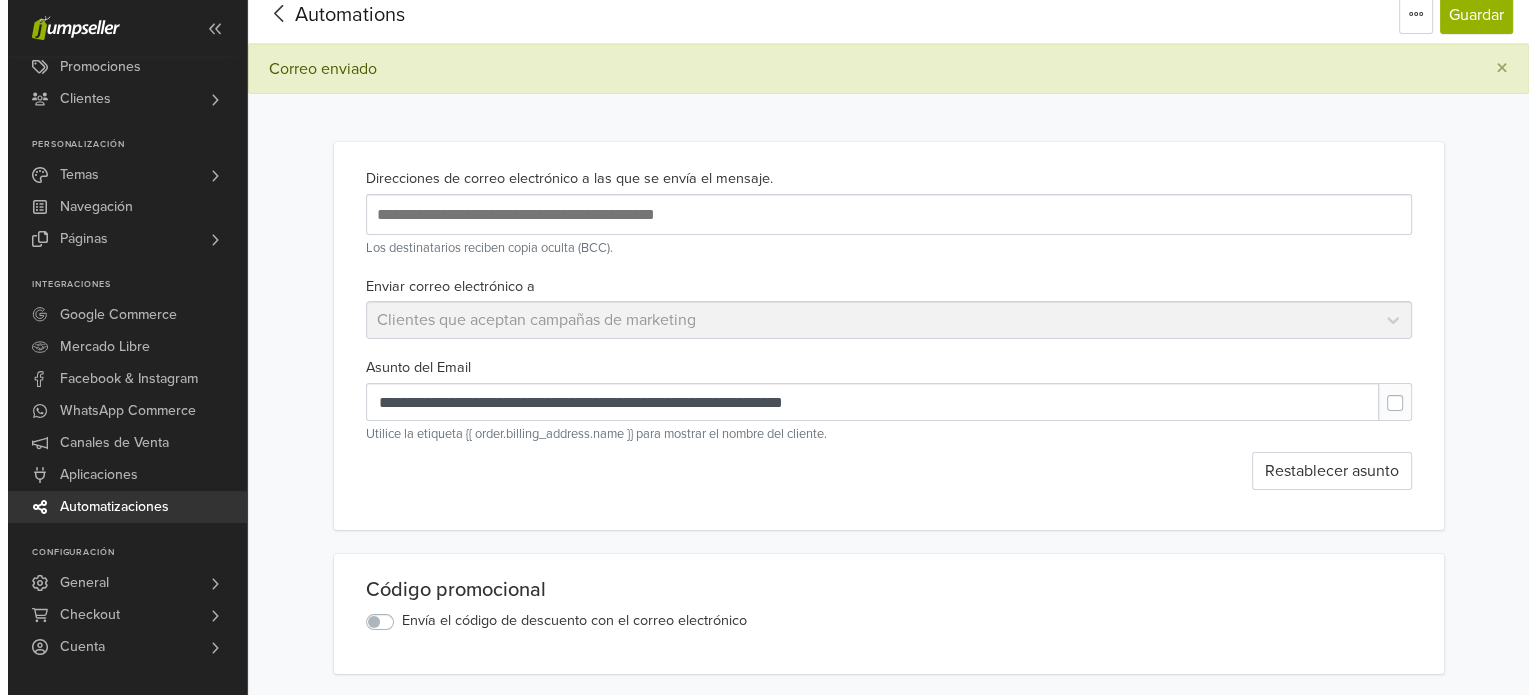 scroll, scrollTop: 0, scrollLeft: 0, axis: both 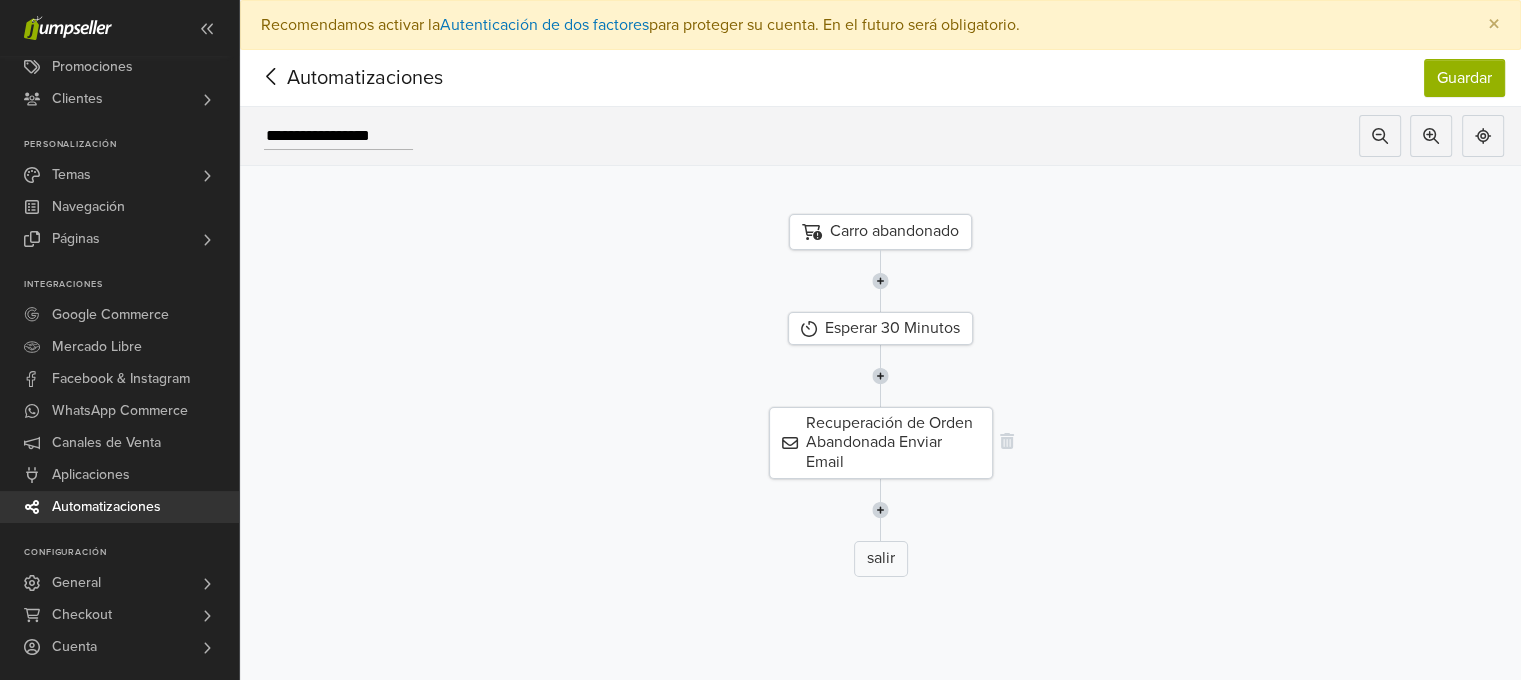 click on "Recuperación de Orden Abandonada Enviar Email" at bounding box center [881, 443] 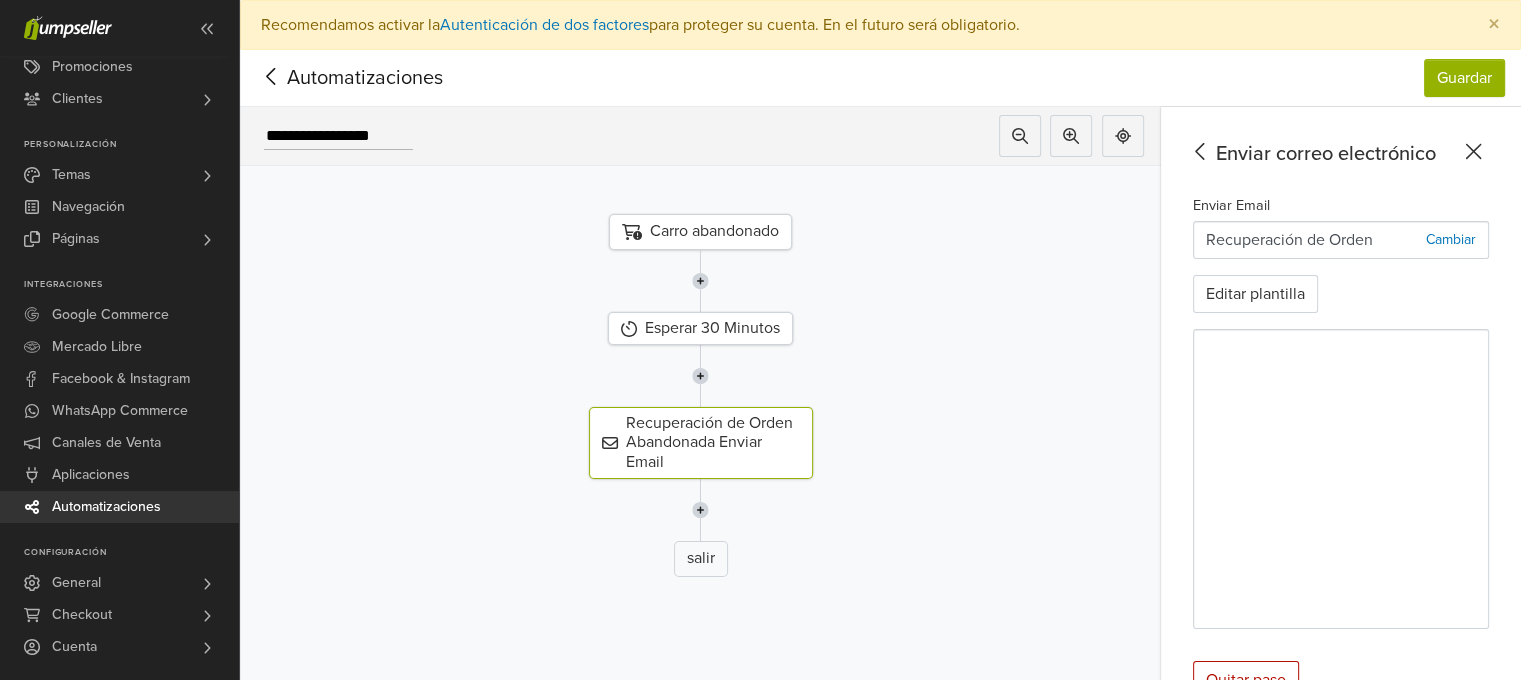 click on "Cambiar" at bounding box center [1451, 239] 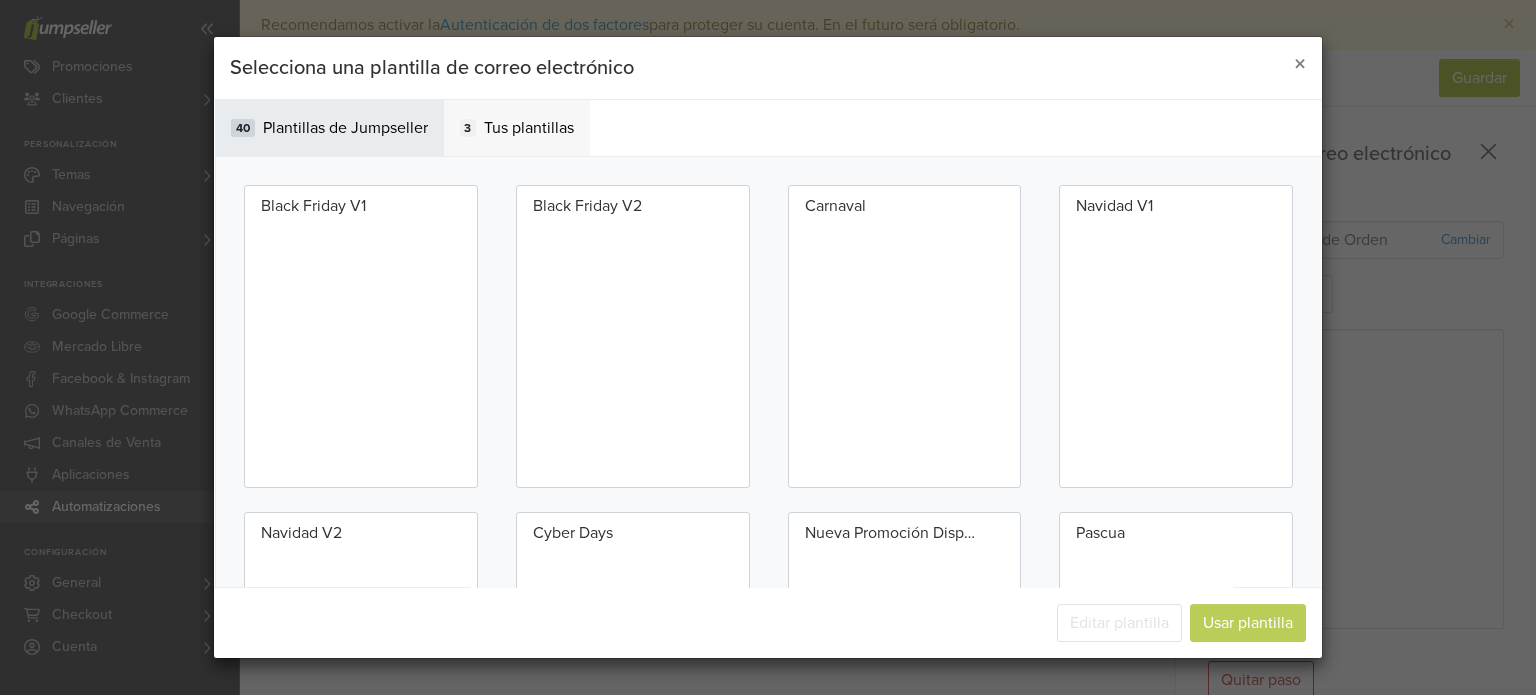 click on "Tus plantillas" at bounding box center (529, 128) 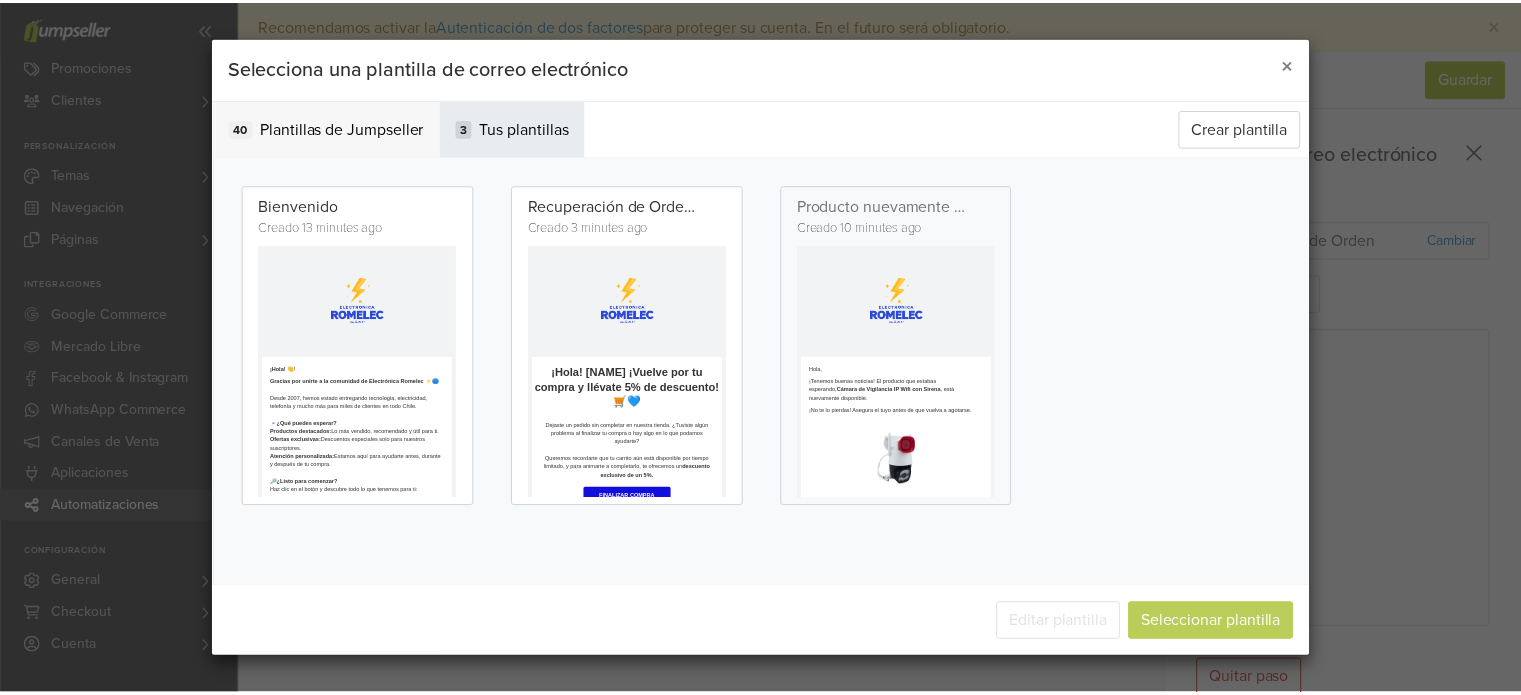 scroll, scrollTop: 0, scrollLeft: 0, axis: both 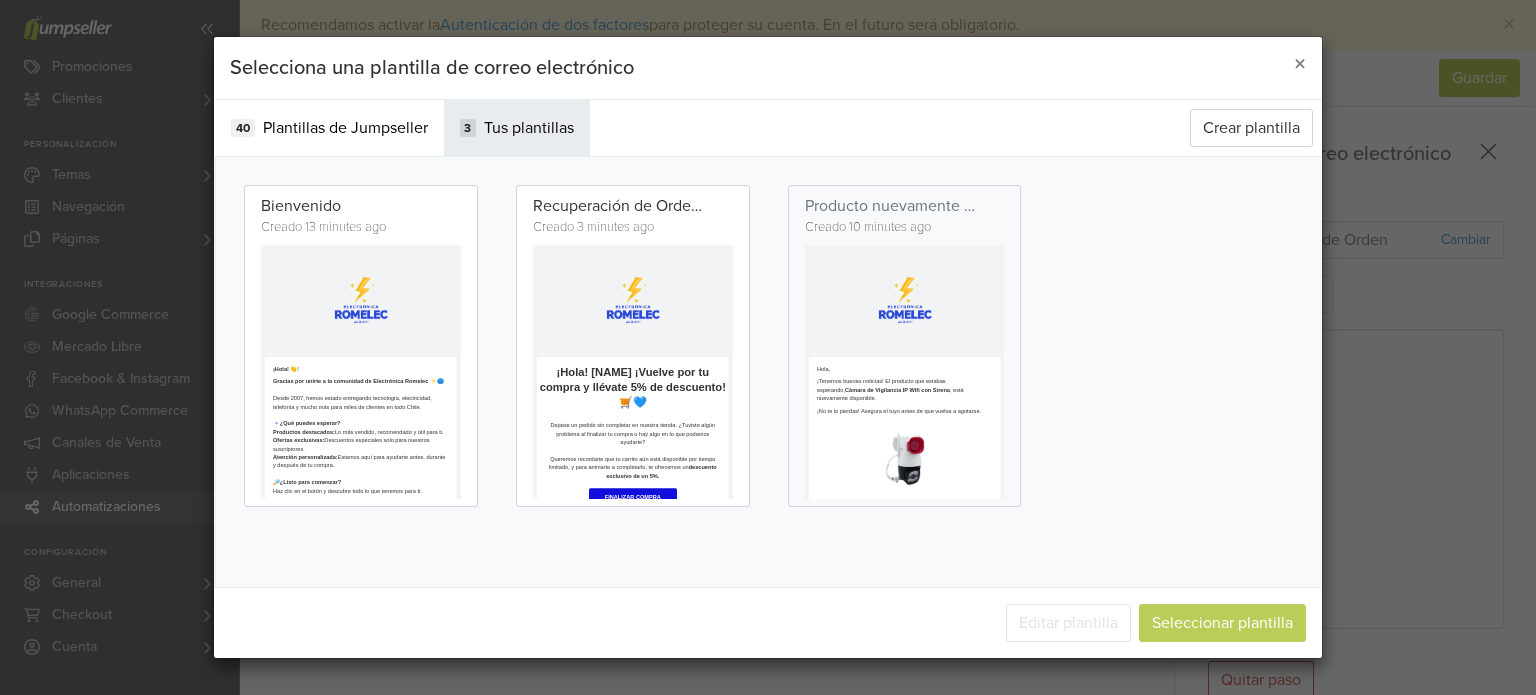 click on "Dejaste un pedido sin completar en nuestra tienda. ¿Tuviste algún problema al finalizar tu compra o hay algo en lo que podamos ayudarte? Queremos recordarte que tu carrito aún está disponible por tiempo limitado, y para animarte a completarlo, te ofrecemos un  descuento exclusivo de un 5%." at bounding box center (781, 758) 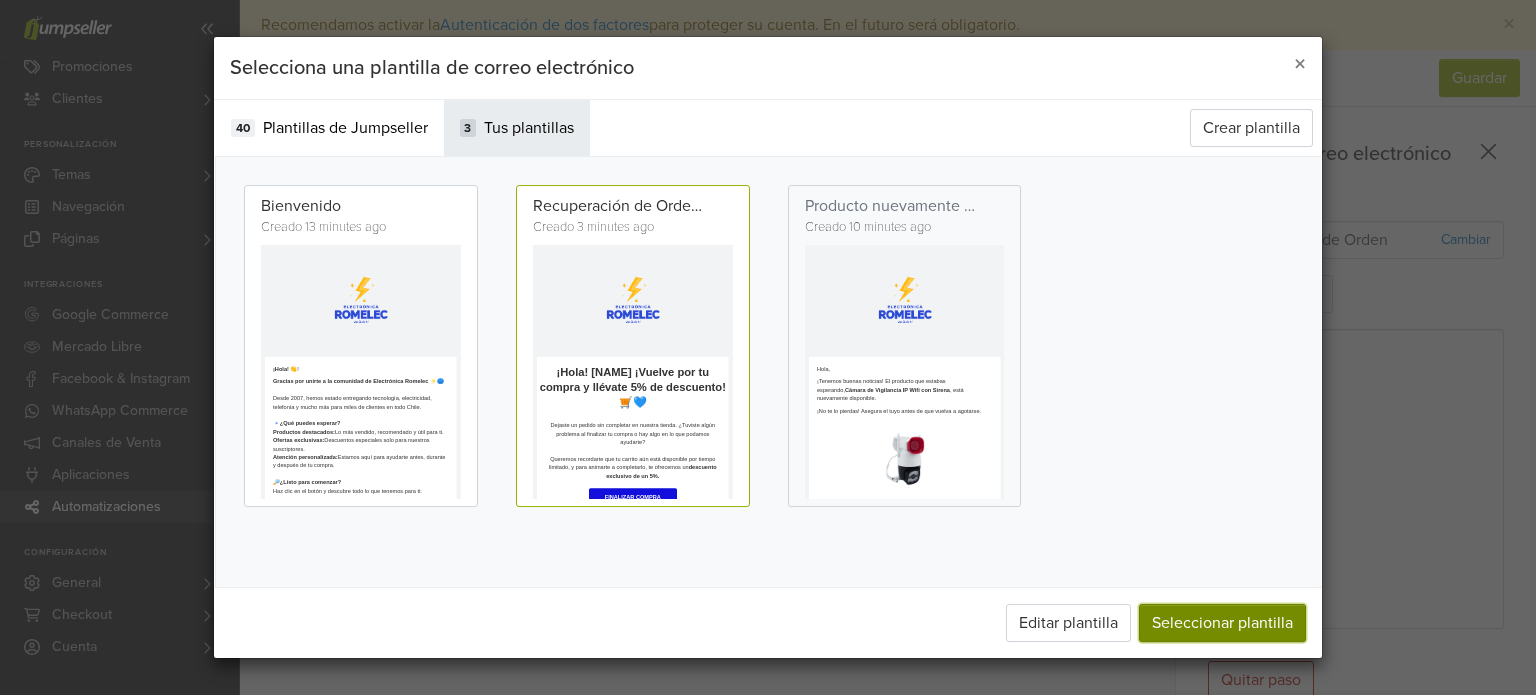click on "Seleccionar plantilla" at bounding box center (1222, 623) 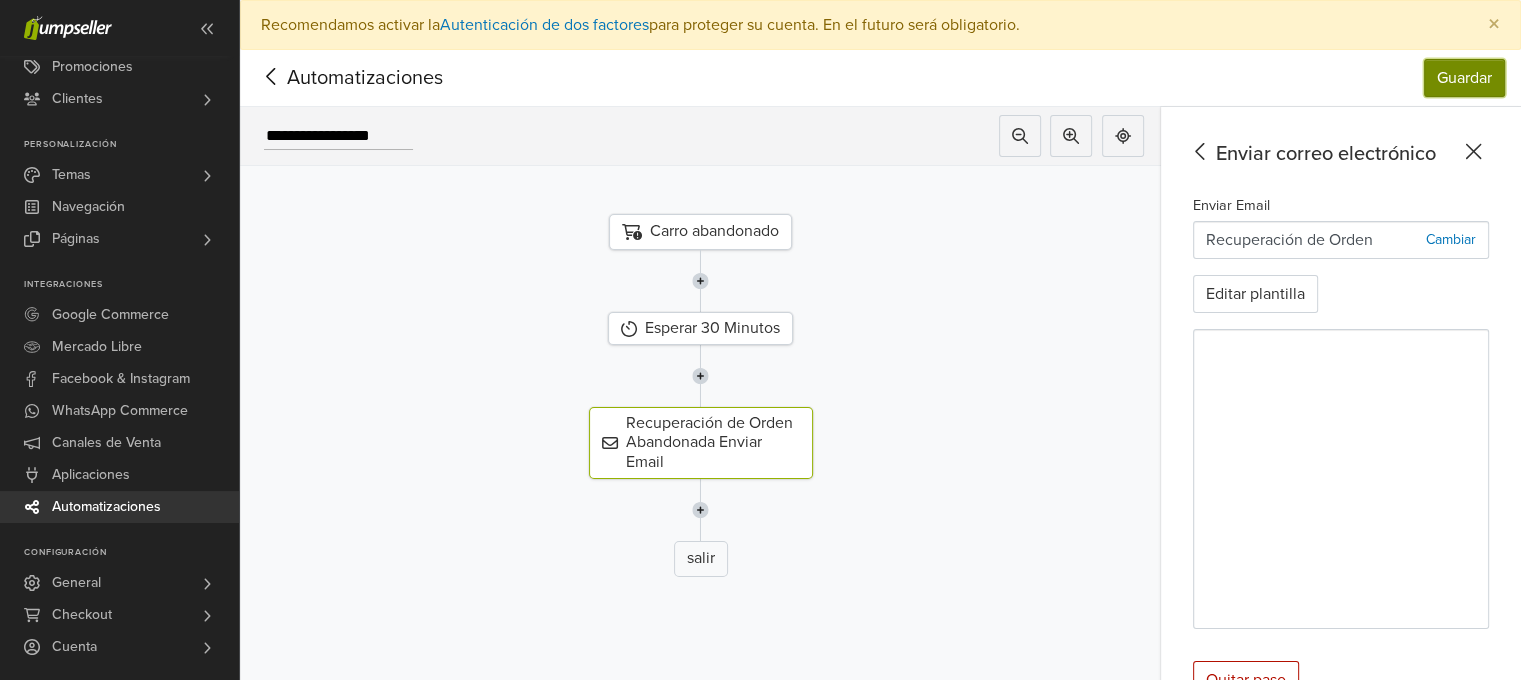 click on "Guardar" at bounding box center [1464, 78] 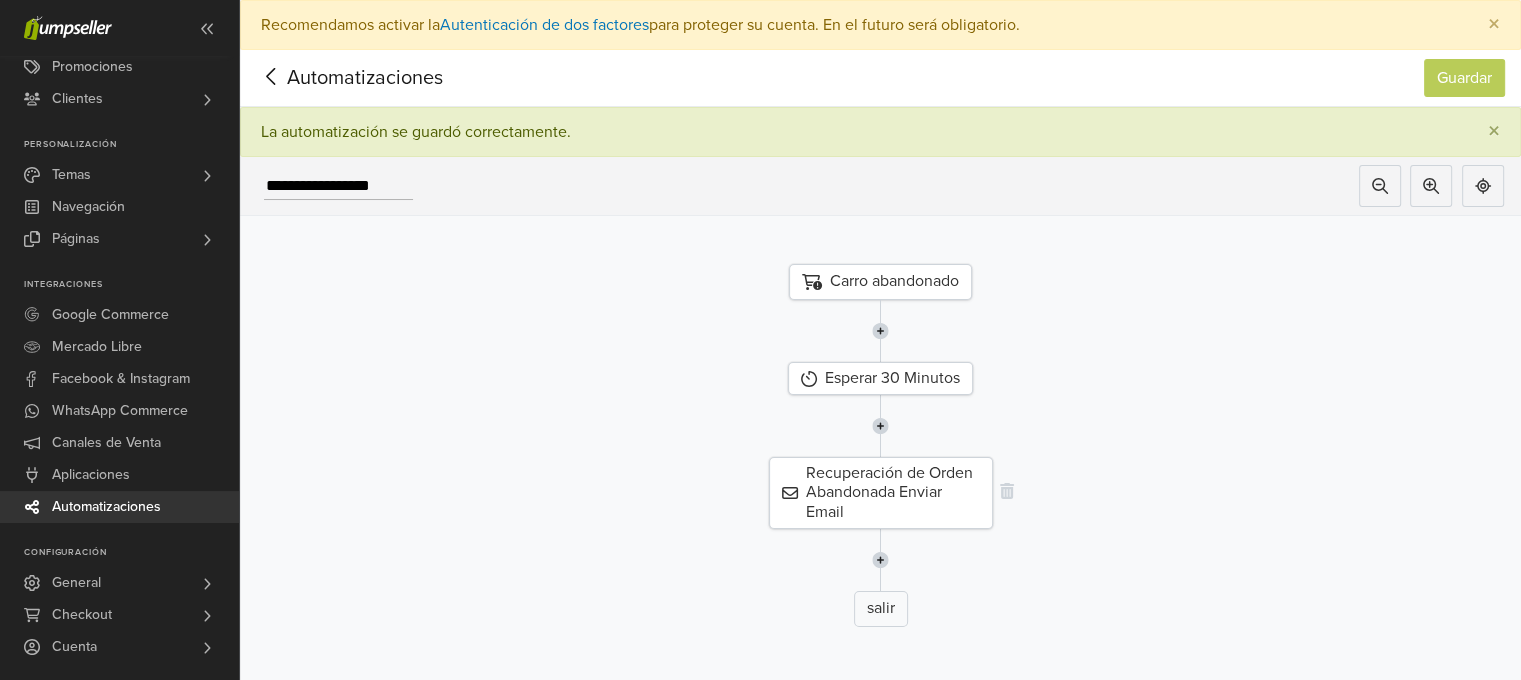 click on "Recuperación de Orden Abandonada Enviar Email" at bounding box center [881, 493] 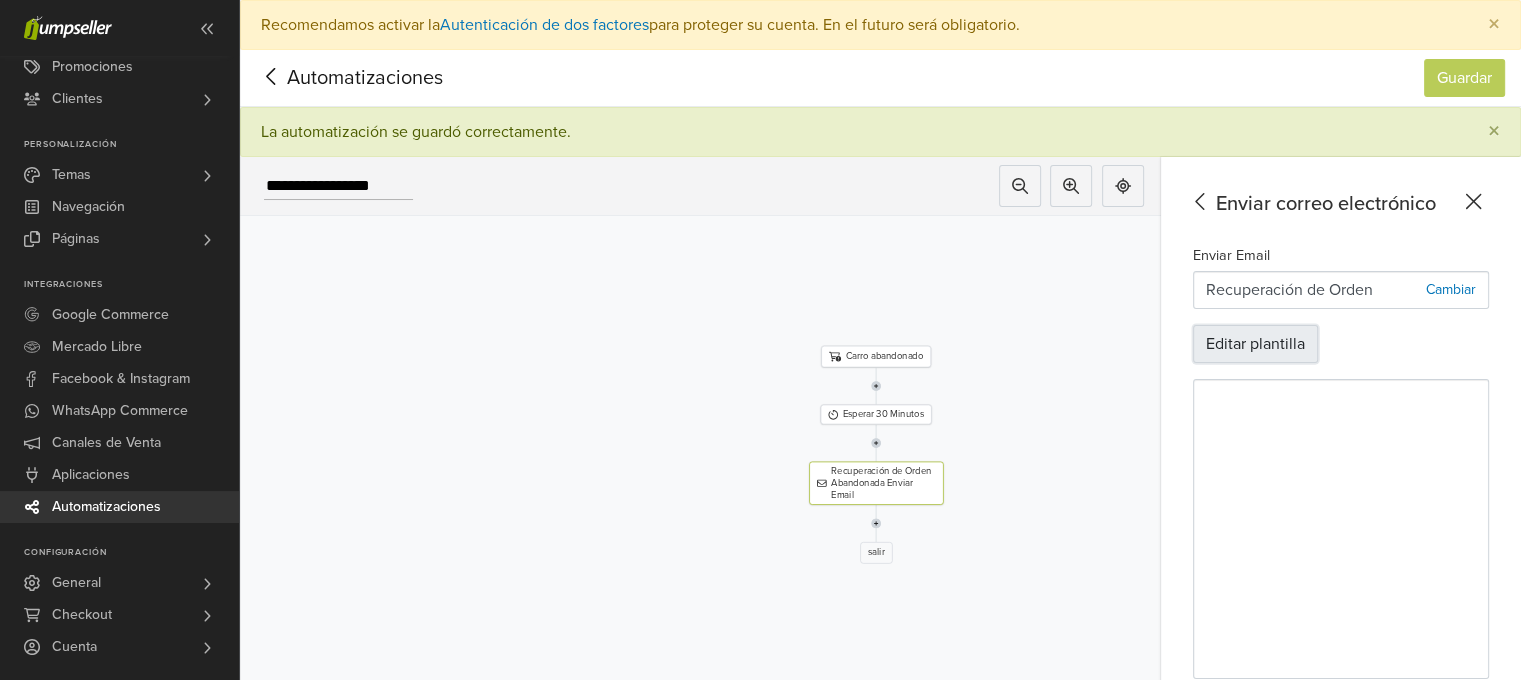 click on "Editar plantilla" at bounding box center [1255, 344] 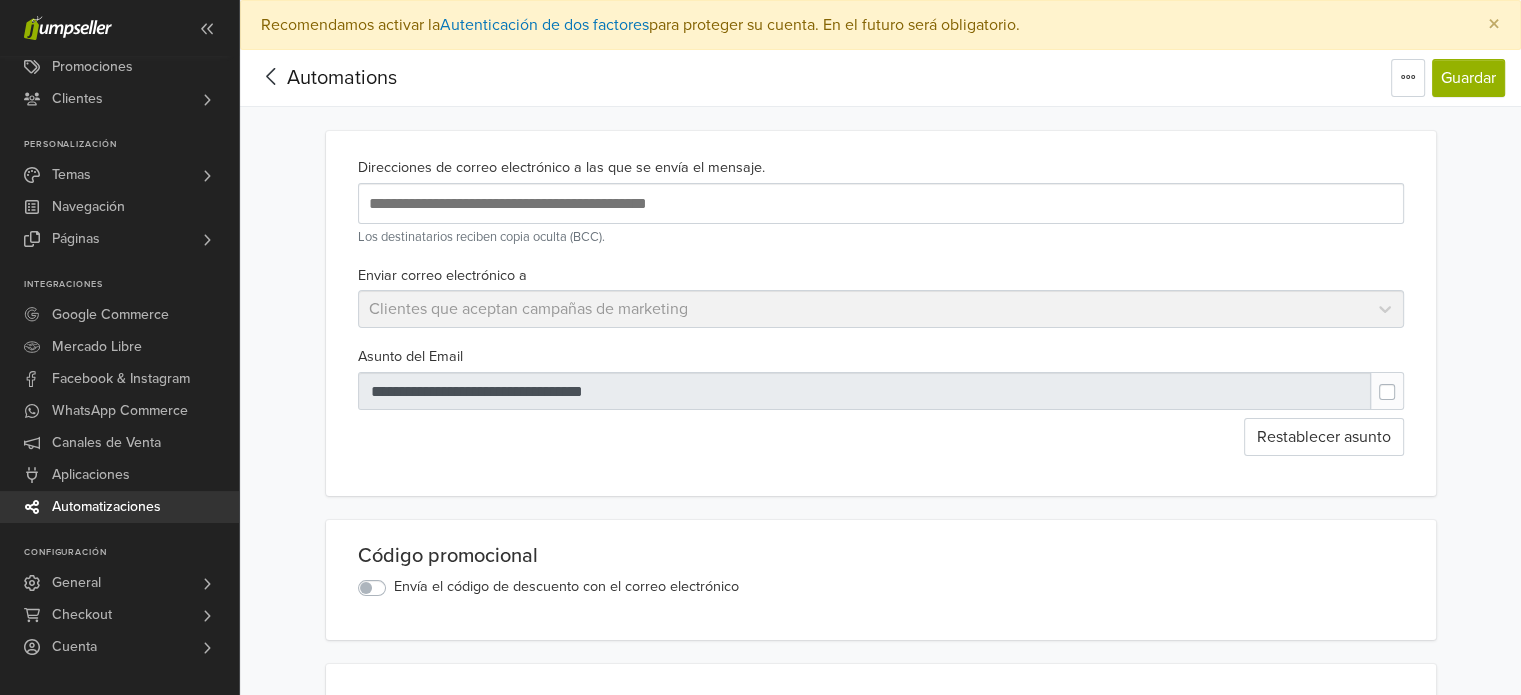 scroll, scrollTop: 0, scrollLeft: 0, axis: both 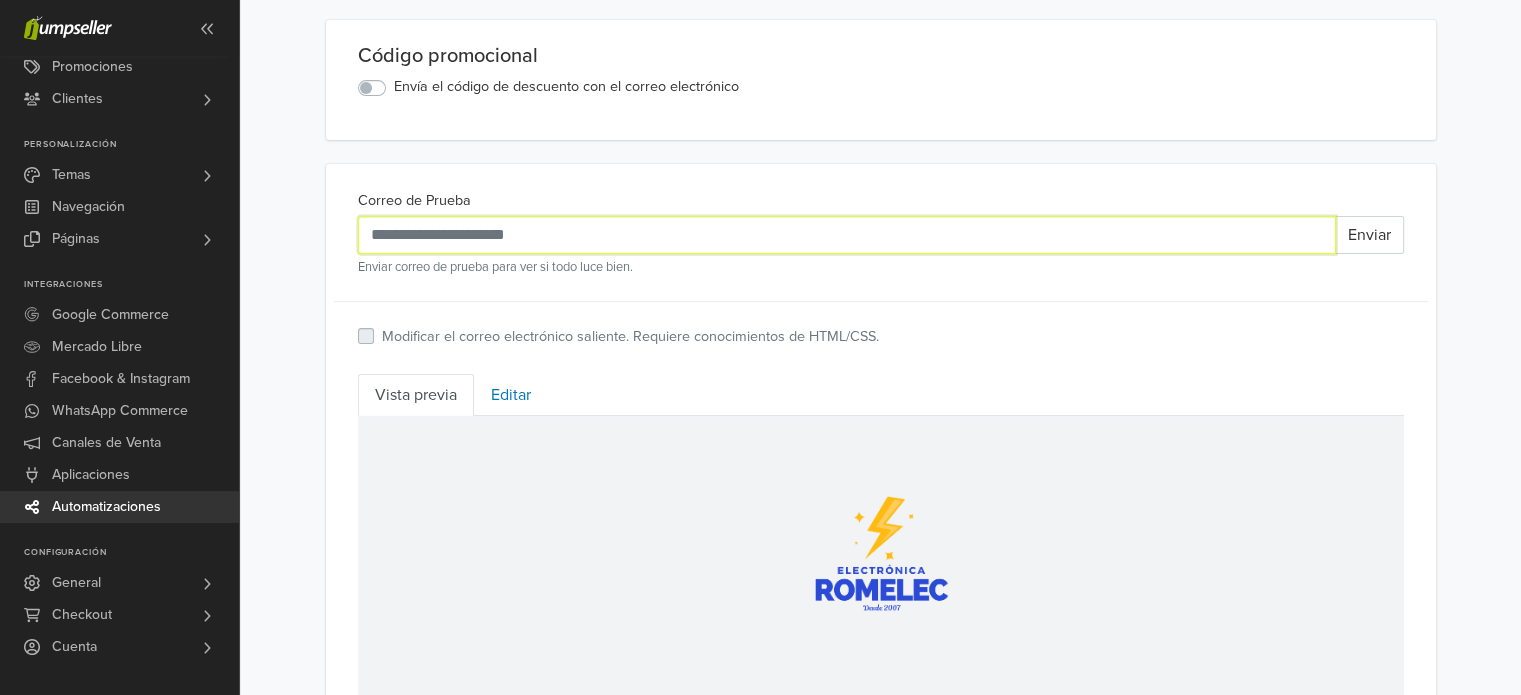 click on "Correo de Prueba" at bounding box center [847, 235] 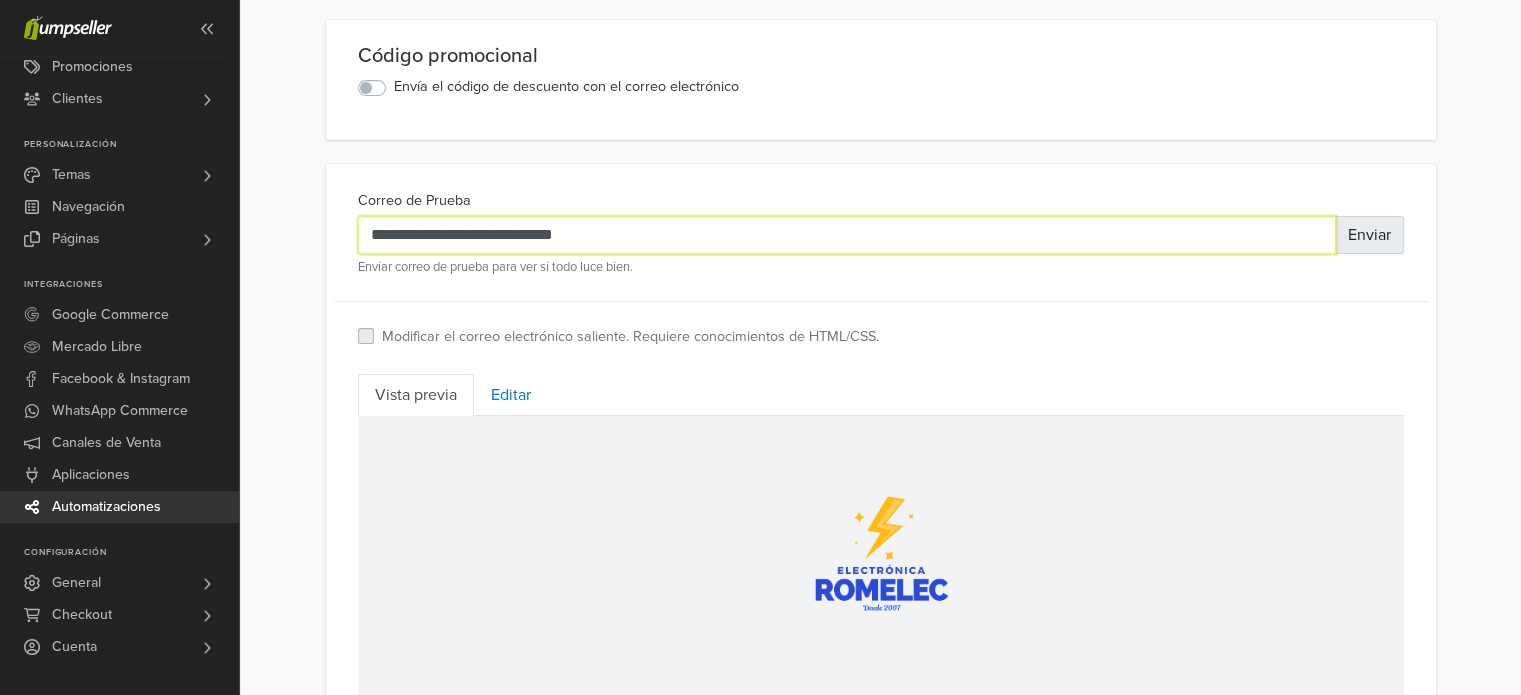 type on "**********" 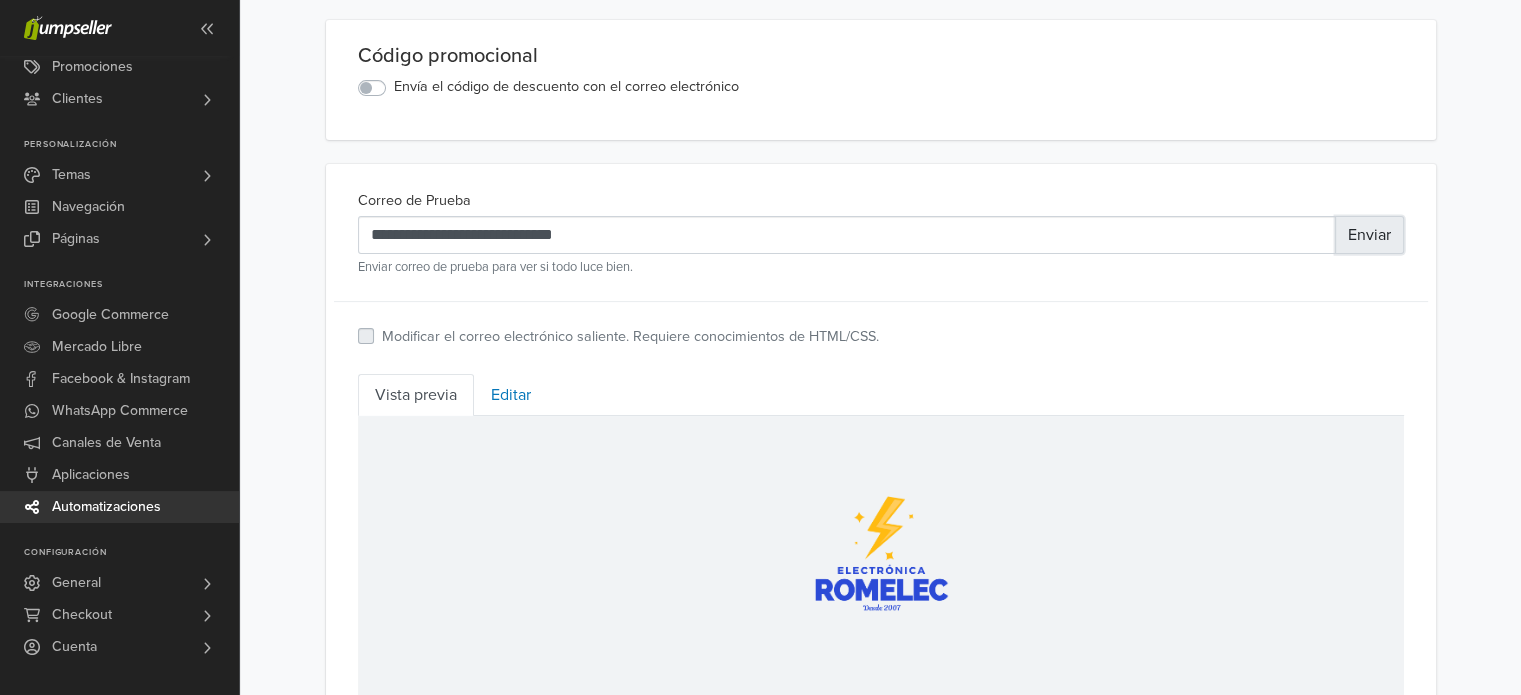 click on "Enviar" at bounding box center [1369, 235] 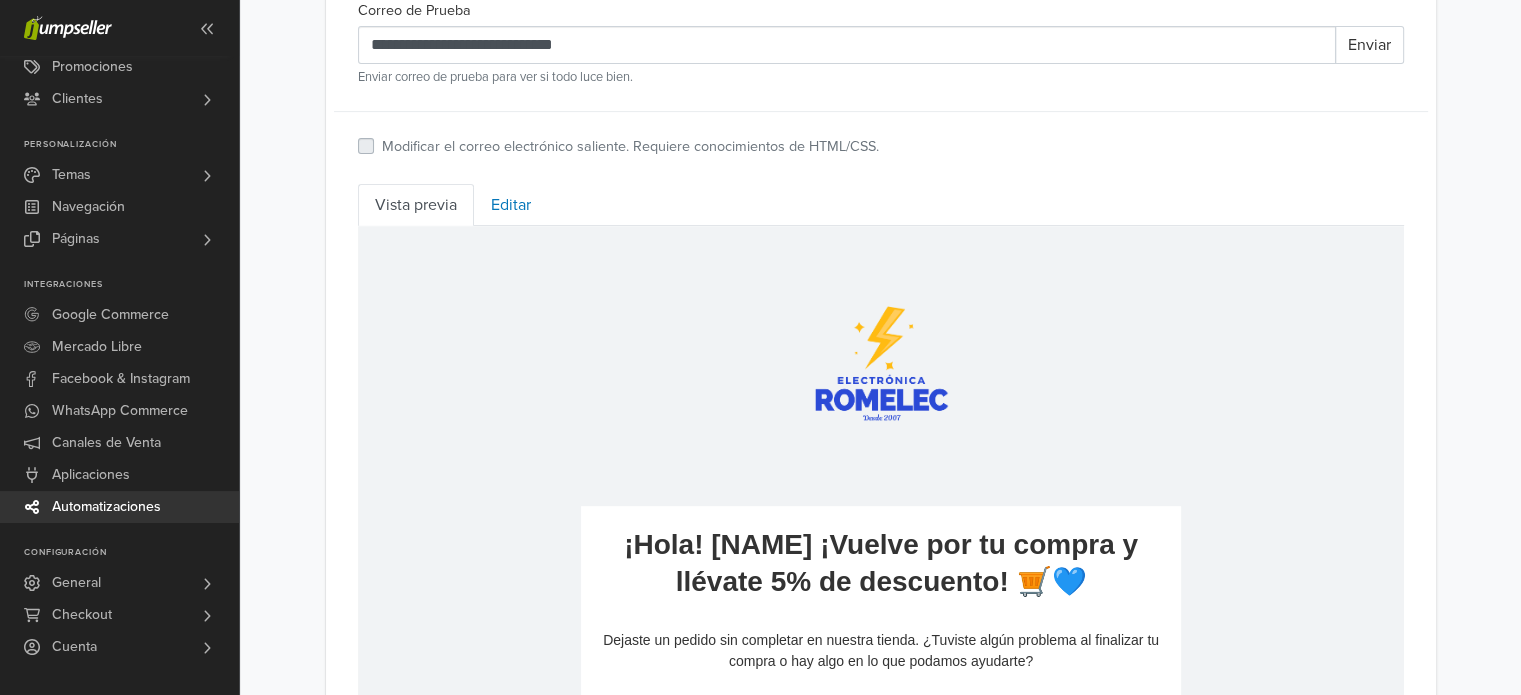 scroll, scrollTop: 600, scrollLeft: 0, axis: vertical 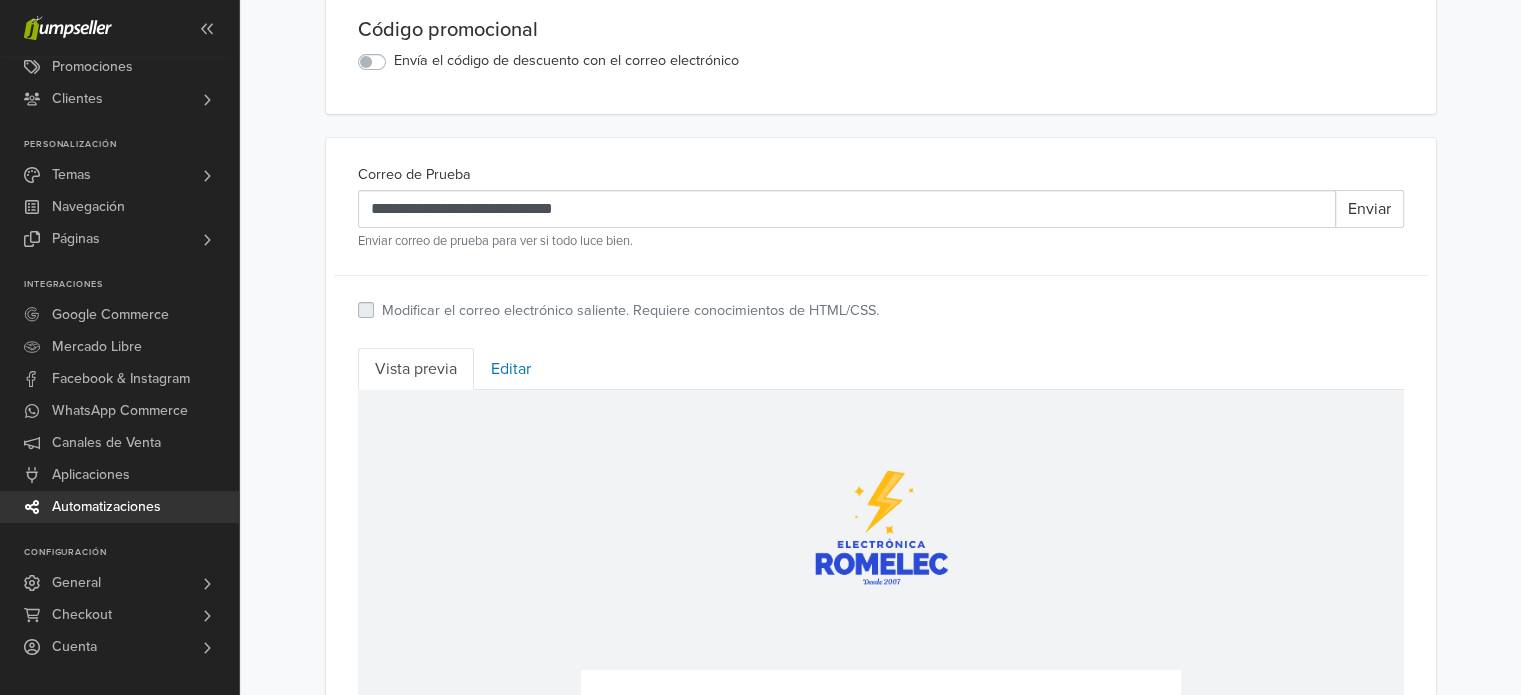 click on "Editar" at bounding box center [511, 369] 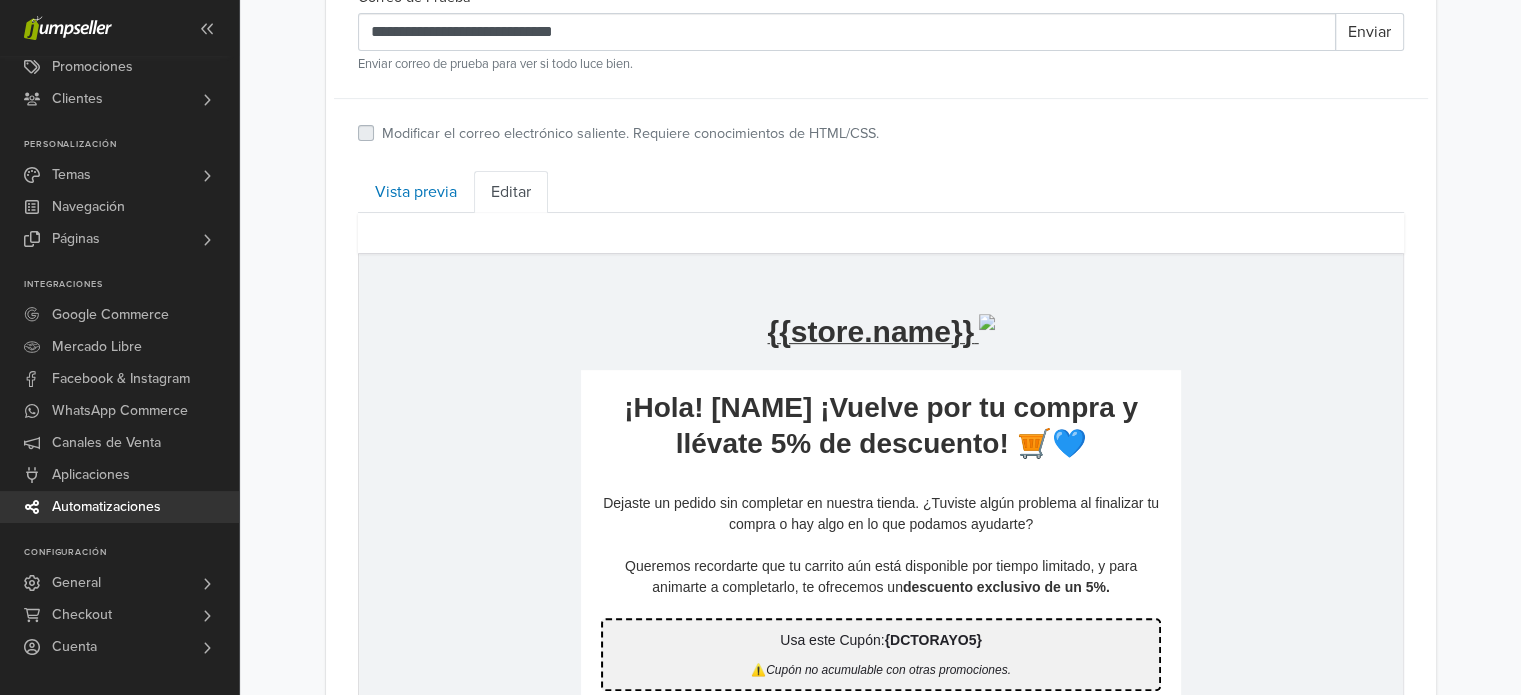 scroll, scrollTop: 900, scrollLeft: 0, axis: vertical 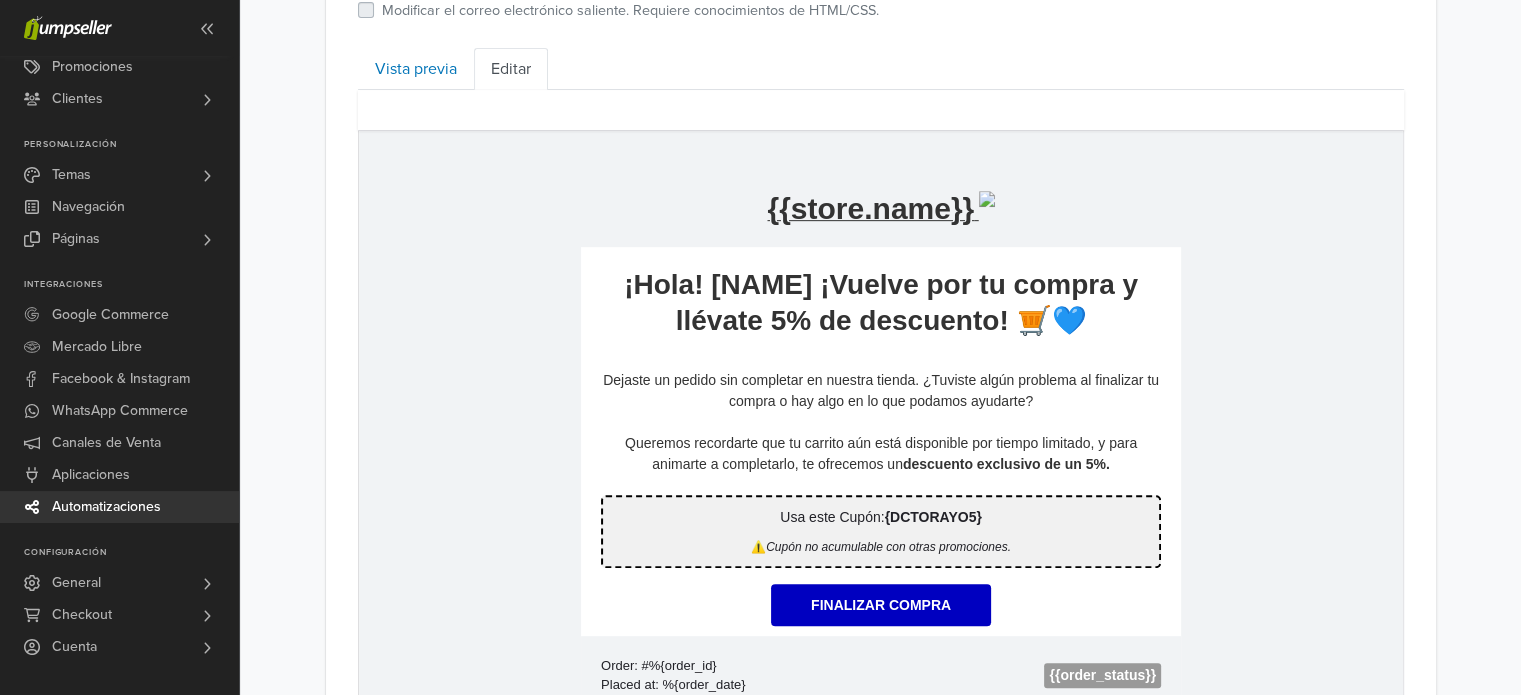 click on "**********" at bounding box center [880, 264] 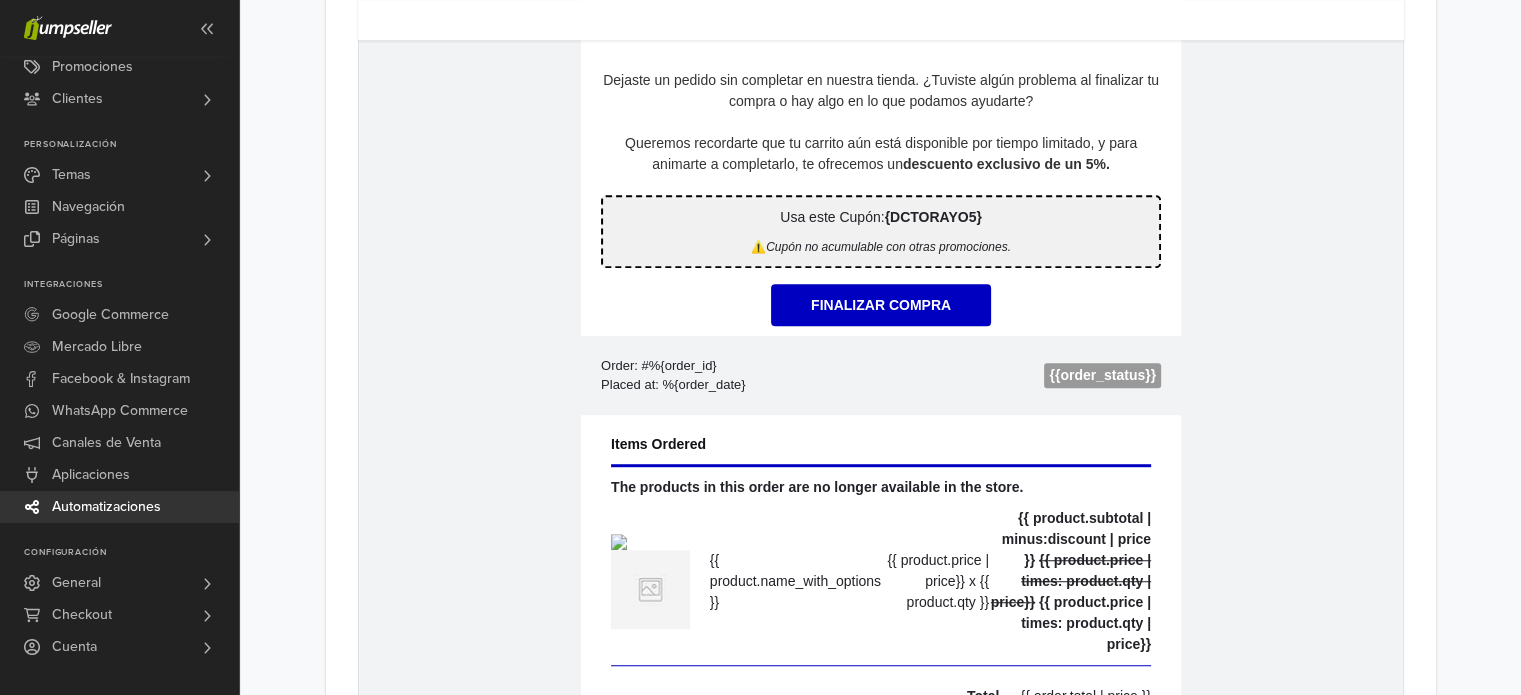 scroll, scrollTop: 1000, scrollLeft: 0, axis: vertical 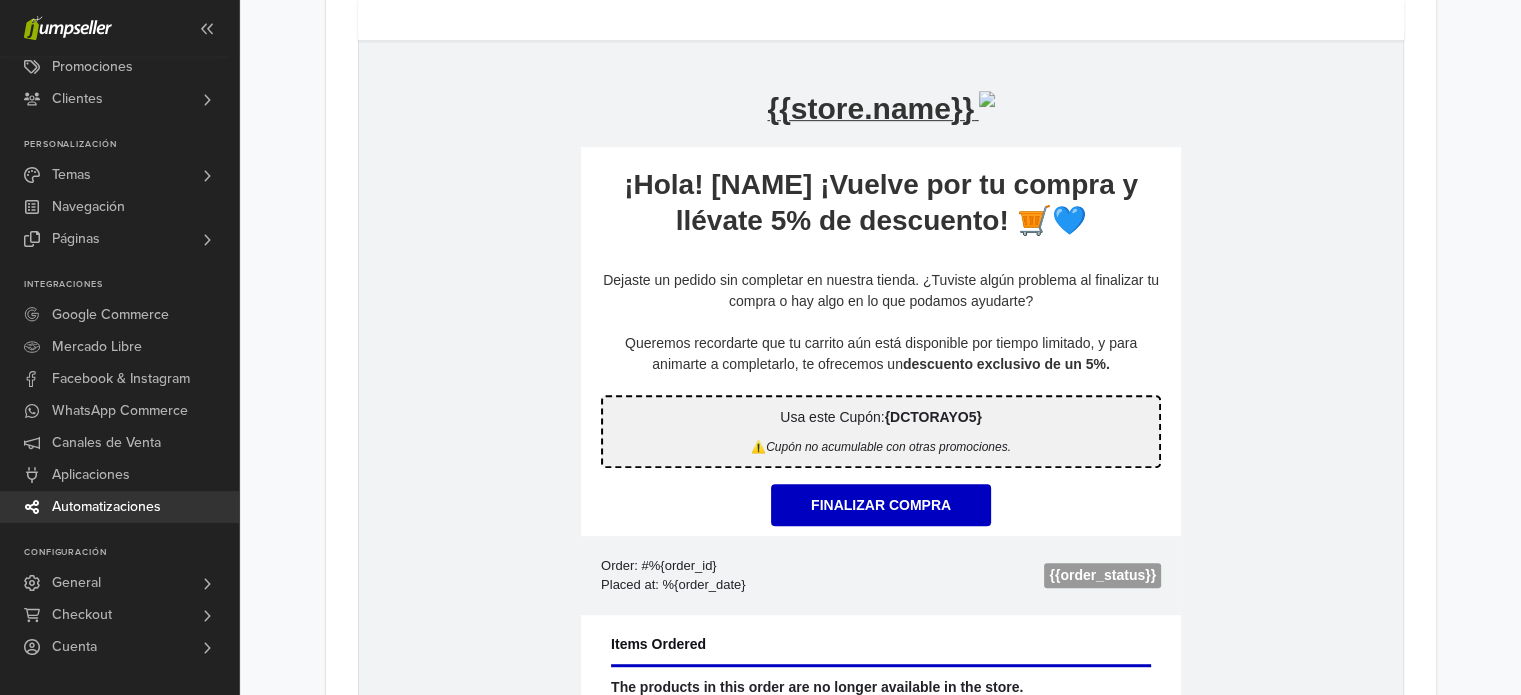 click on "hidden text Usa este Cupón:  {DCTORAYO5}
{% if promotion_begins_at %}
⚠️  Cupón no acumulable con otras promociones.
{% endif %}" at bounding box center [880, 430] 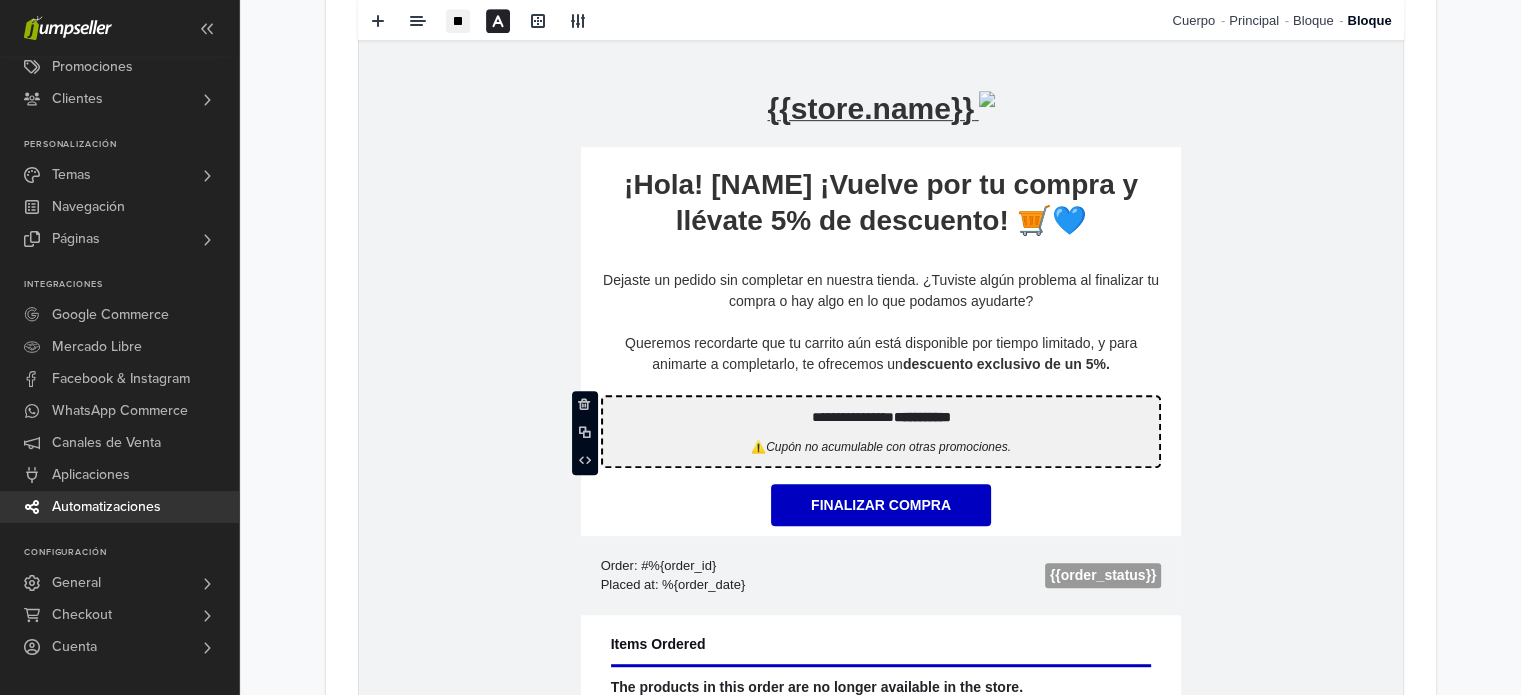 click on "**********" at bounding box center (880, 628) 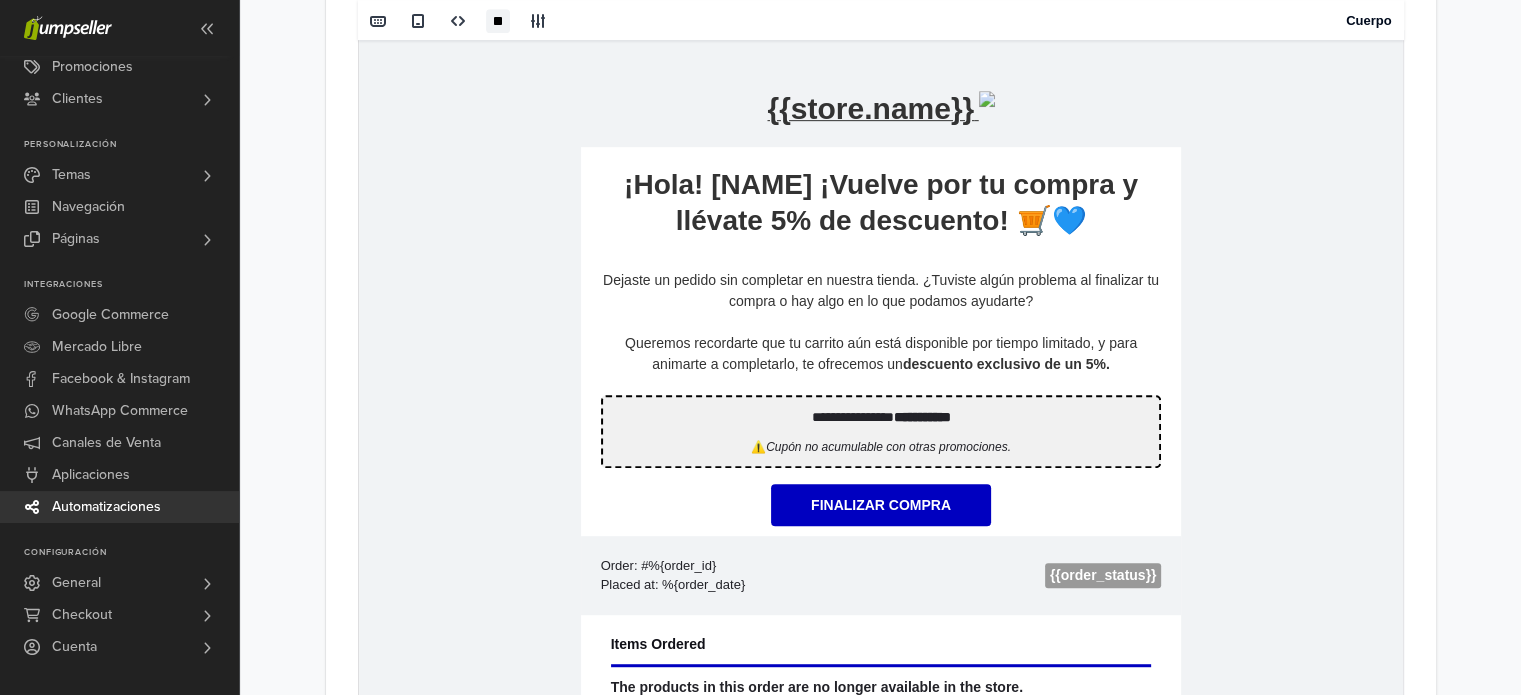 scroll, scrollTop: 1200, scrollLeft: 0, axis: vertical 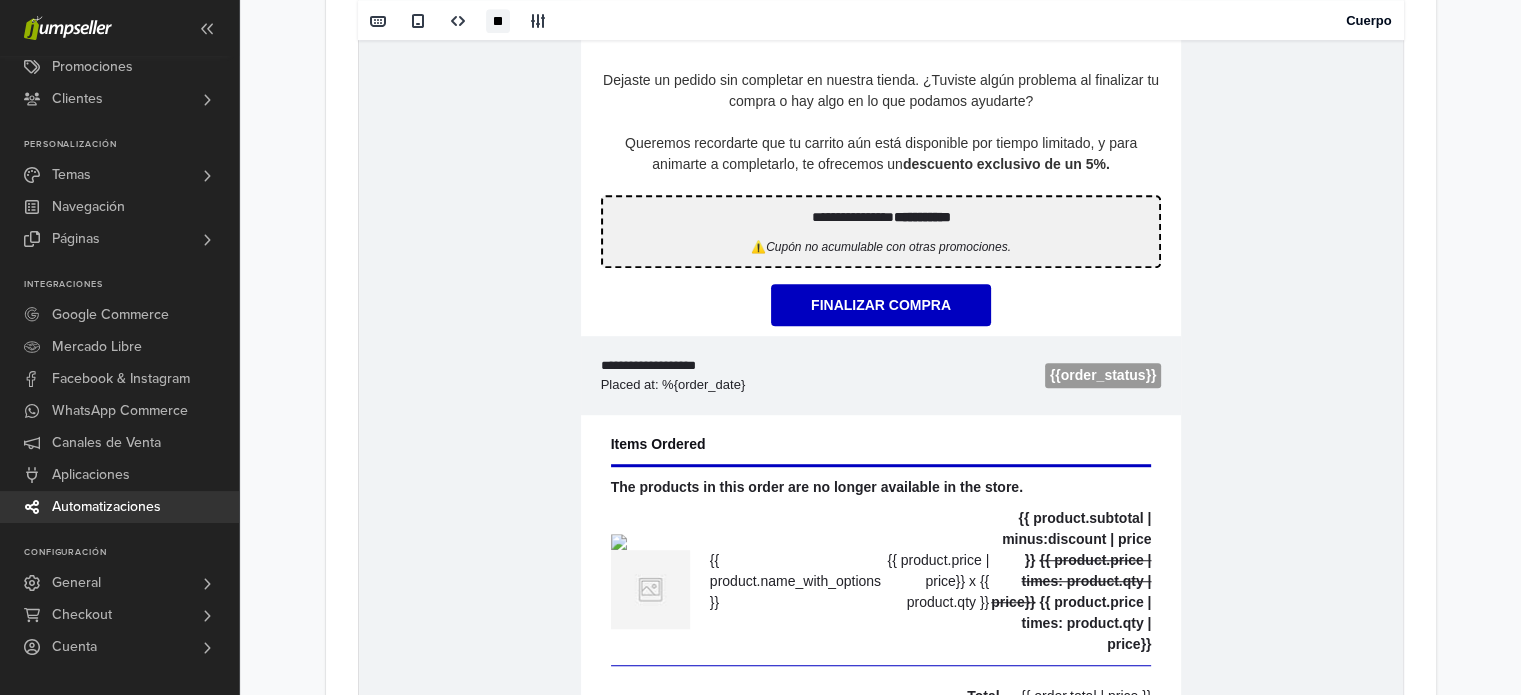 click on "**********" at bounding box center [734, 366] 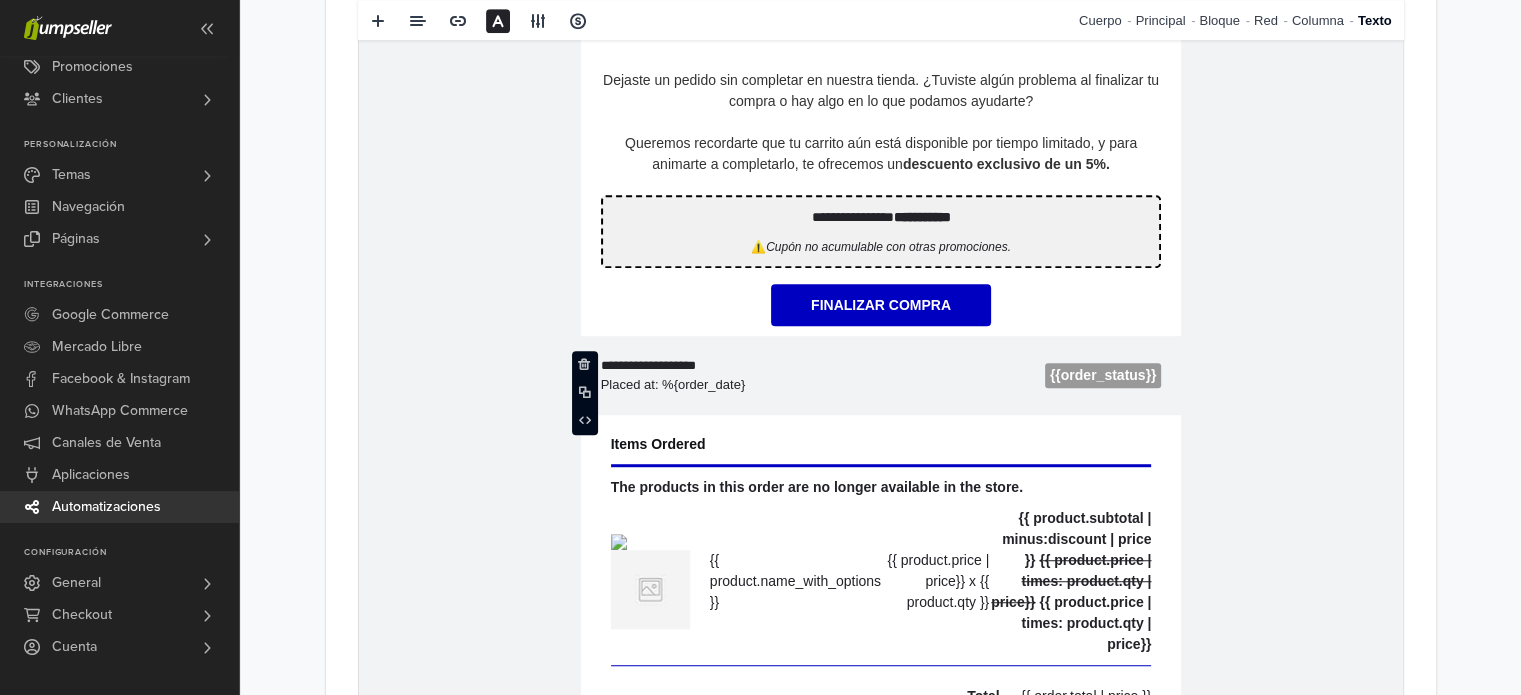 type 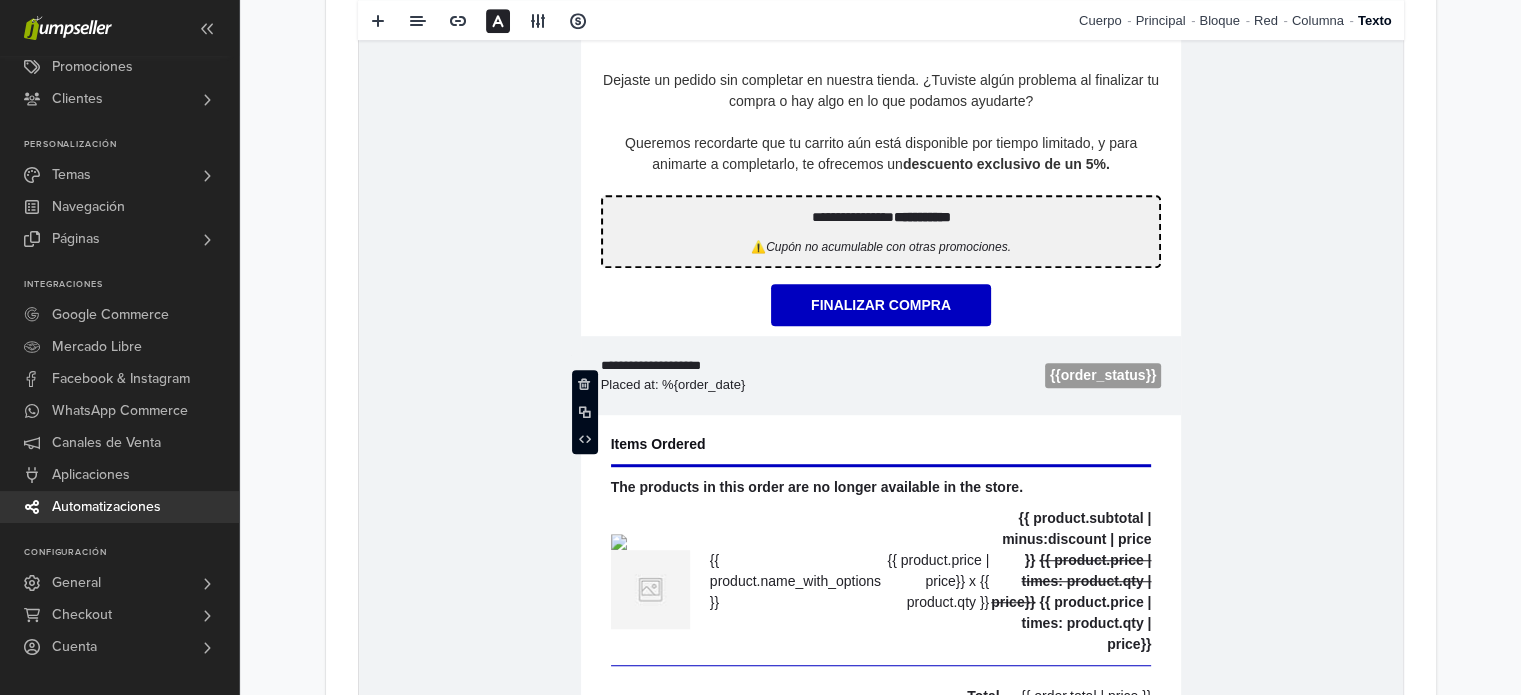 click on "Placed at: %{order_date}" at bounding box center [739, 385] 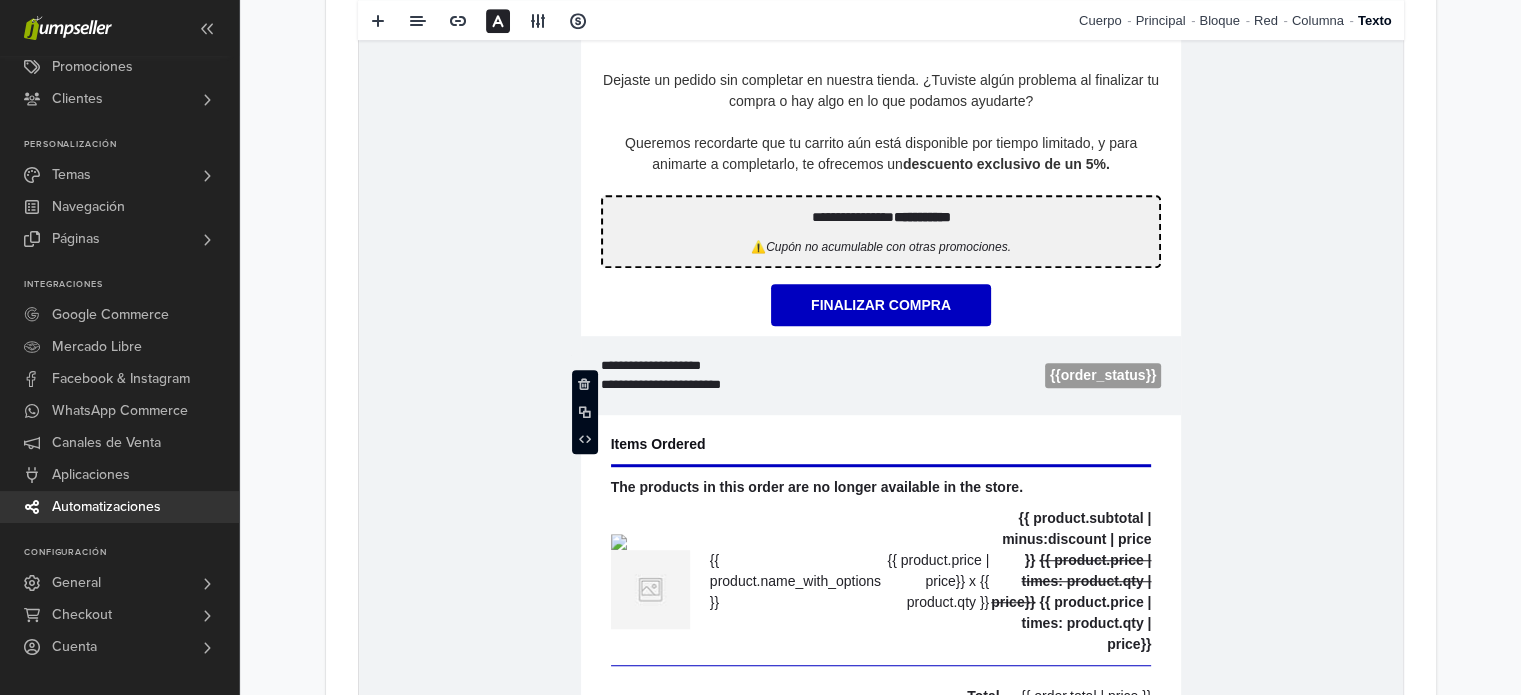 click on "**********" at bounding box center (734, 385) 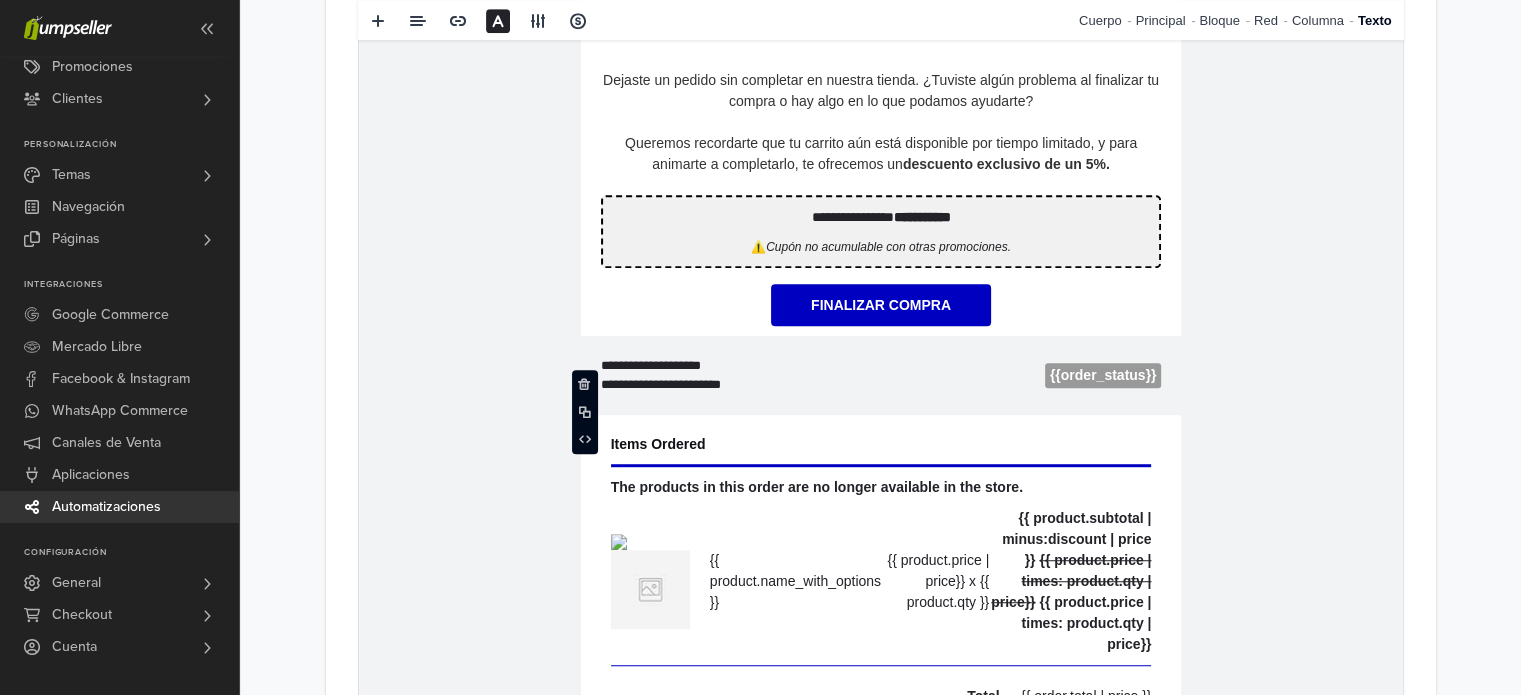 type 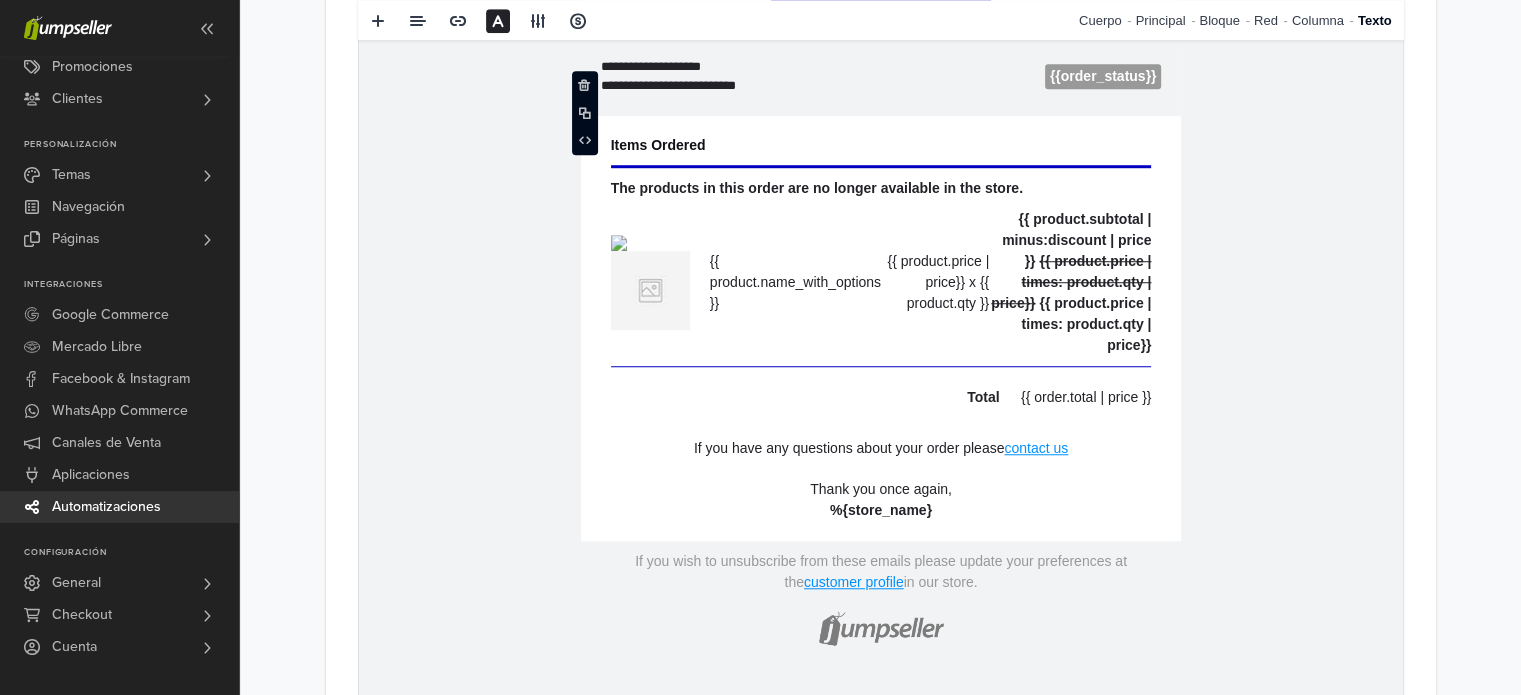 scroll, scrollTop: 1500, scrollLeft: 0, axis: vertical 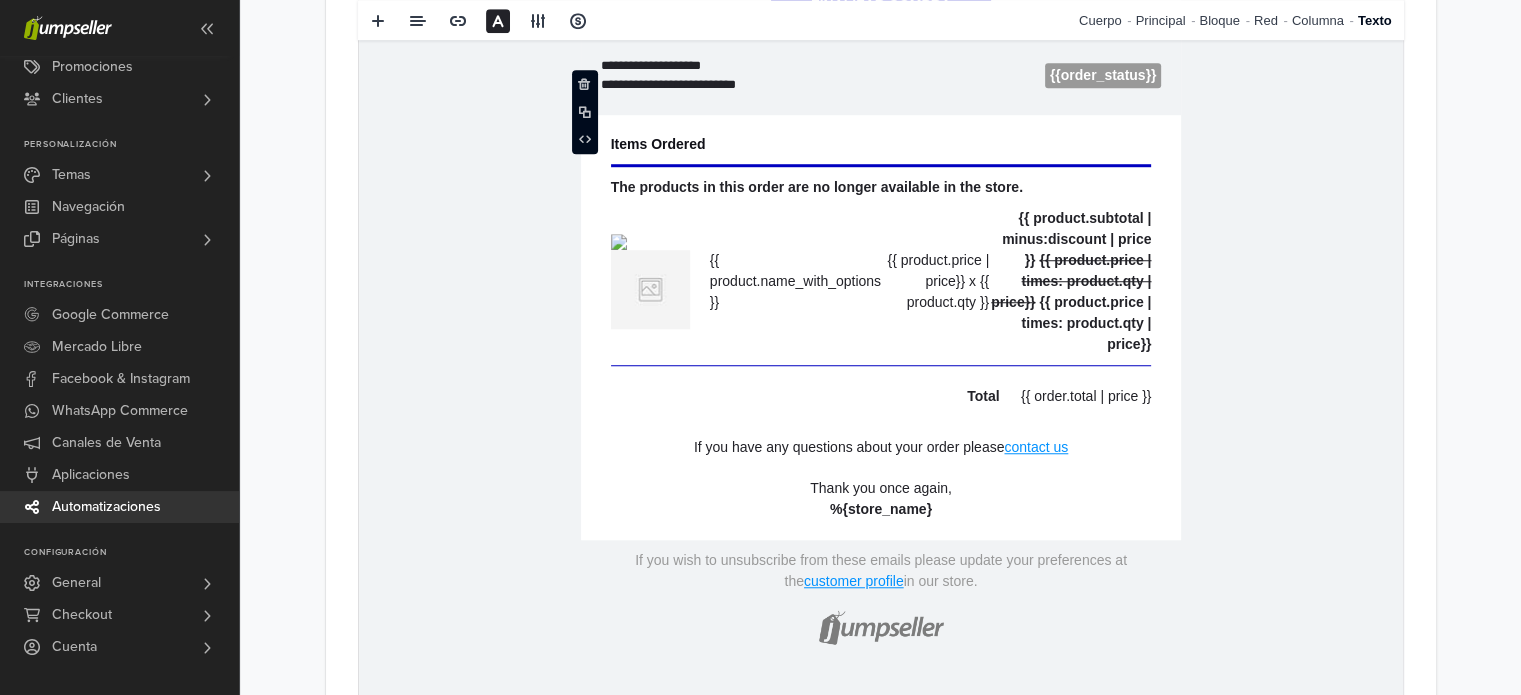 click on "The products in this order are no longer available in the store." at bounding box center [816, 187] 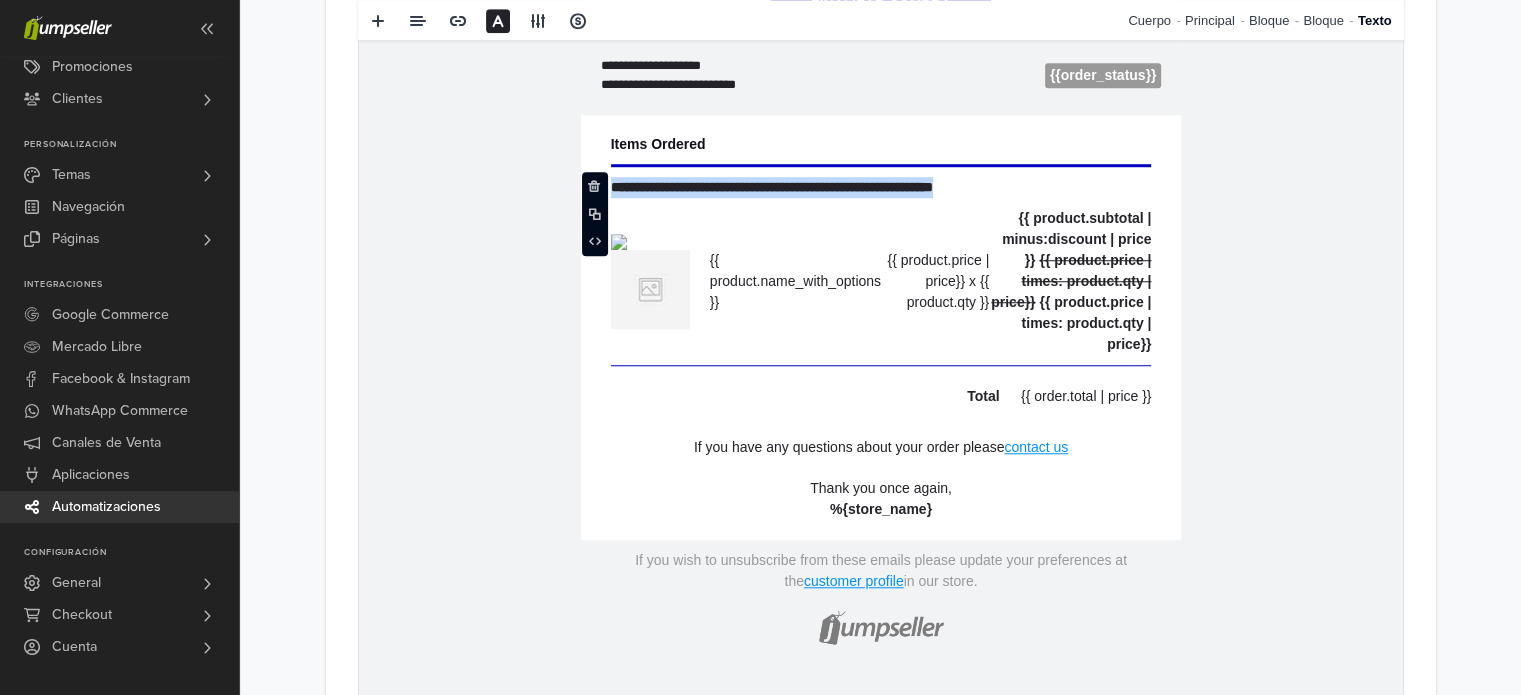 drag, startPoint x: 1033, startPoint y: 185, endPoint x: 574, endPoint y: 182, distance: 459.0098 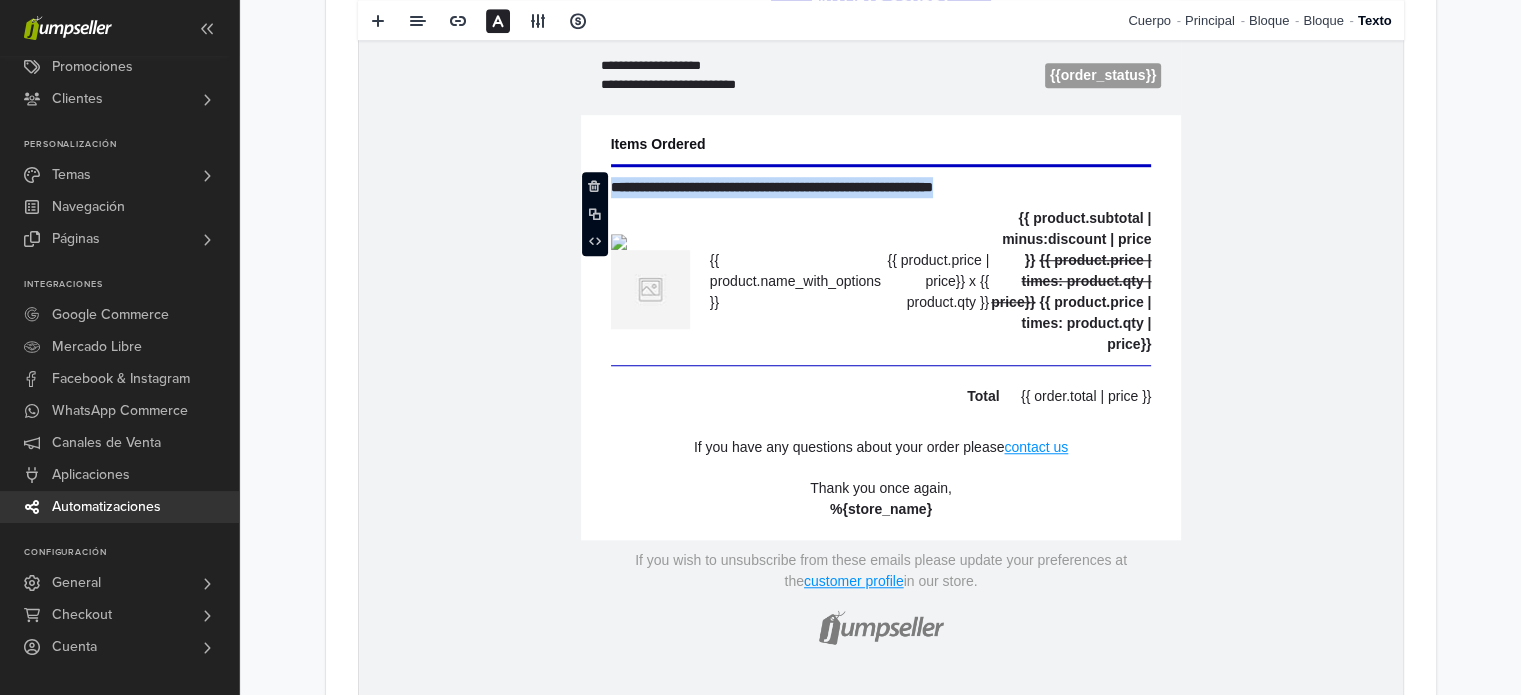 type 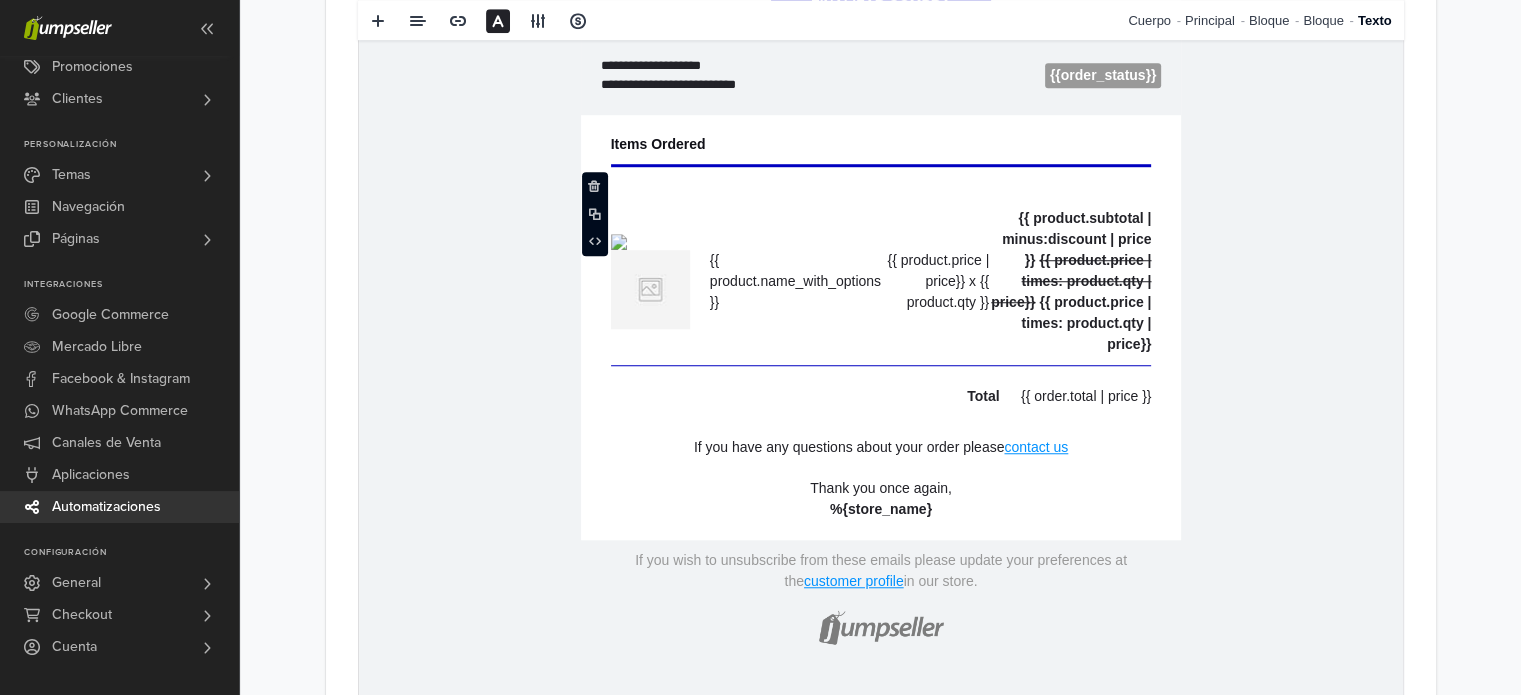 click on "**********" at bounding box center (880, 129) 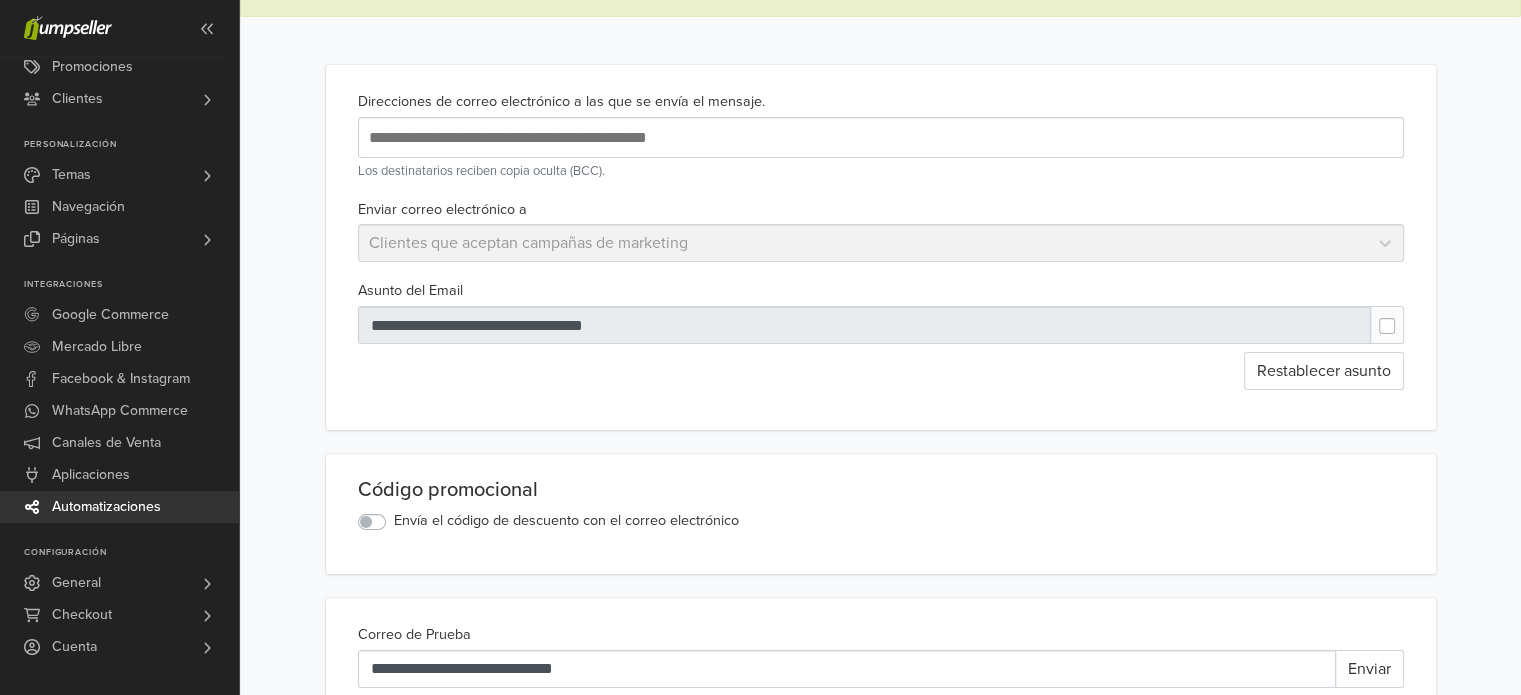 scroll, scrollTop: 0, scrollLeft: 0, axis: both 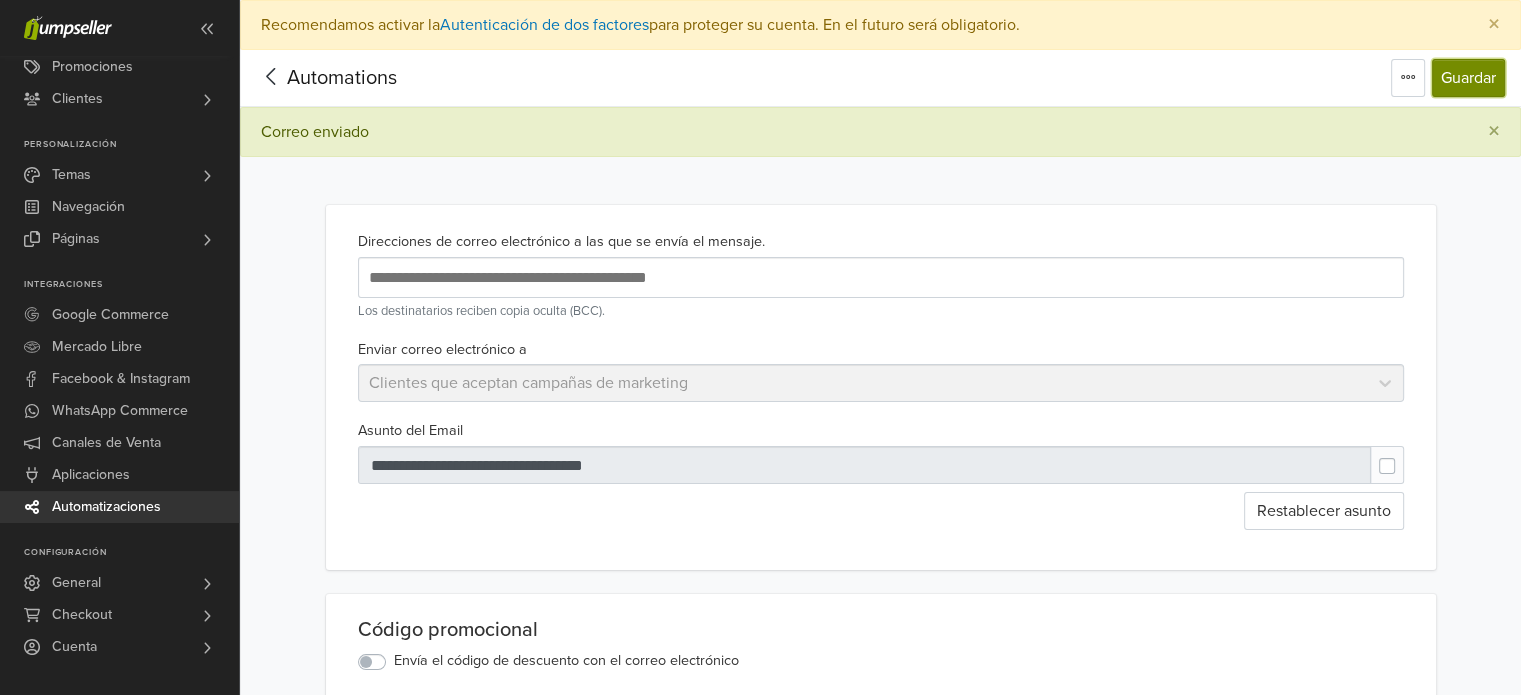 click on "Guardar" at bounding box center (1468, 78) 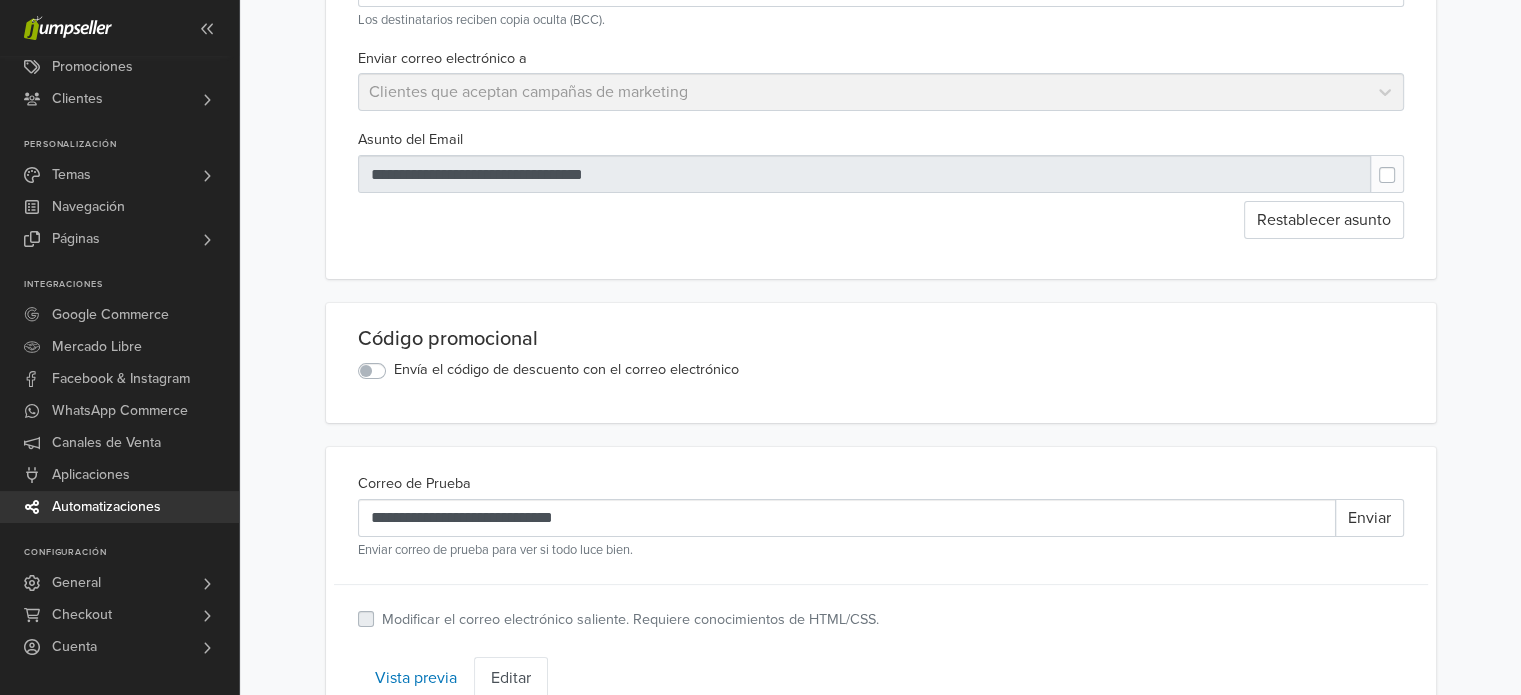scroll, scrollTop: 400, scrollLeft: 0, axis: vertical 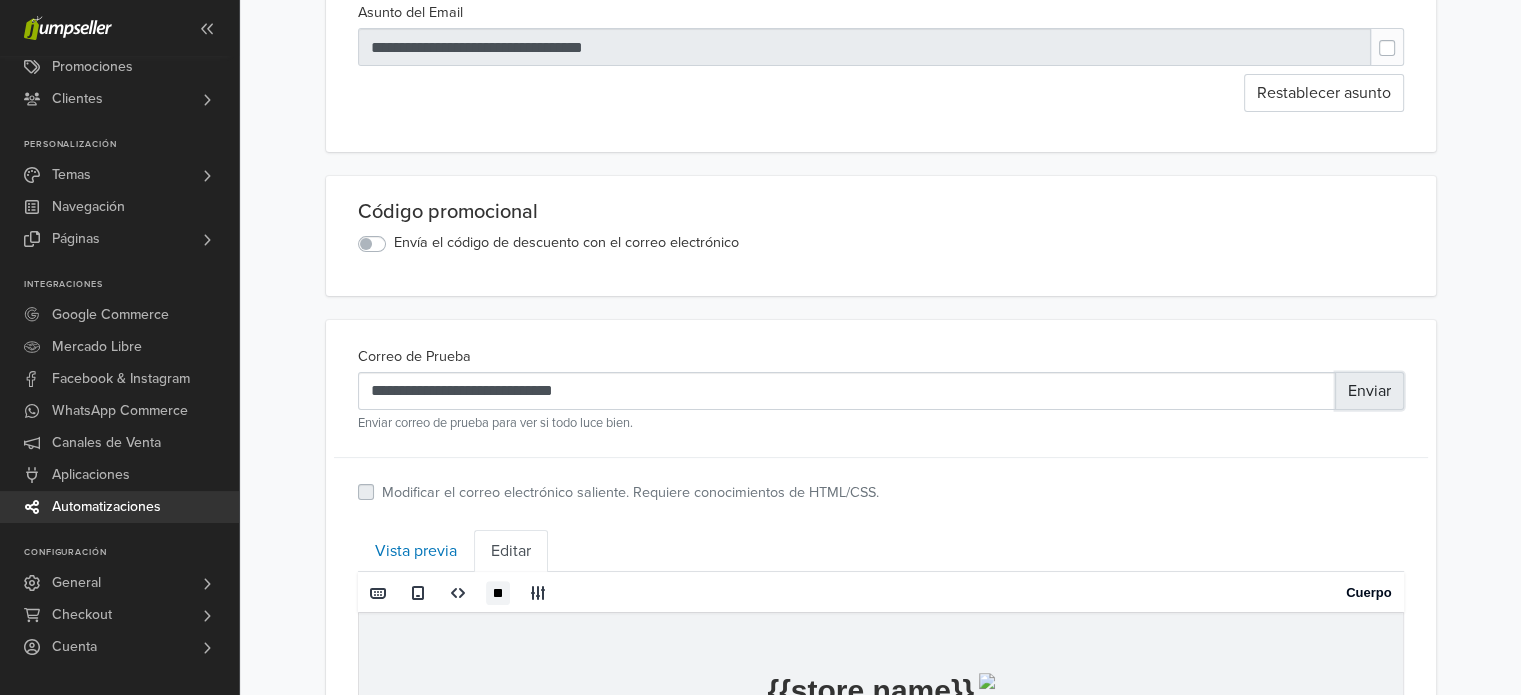 click on "Enviar" at bounding box center [1369, 391] 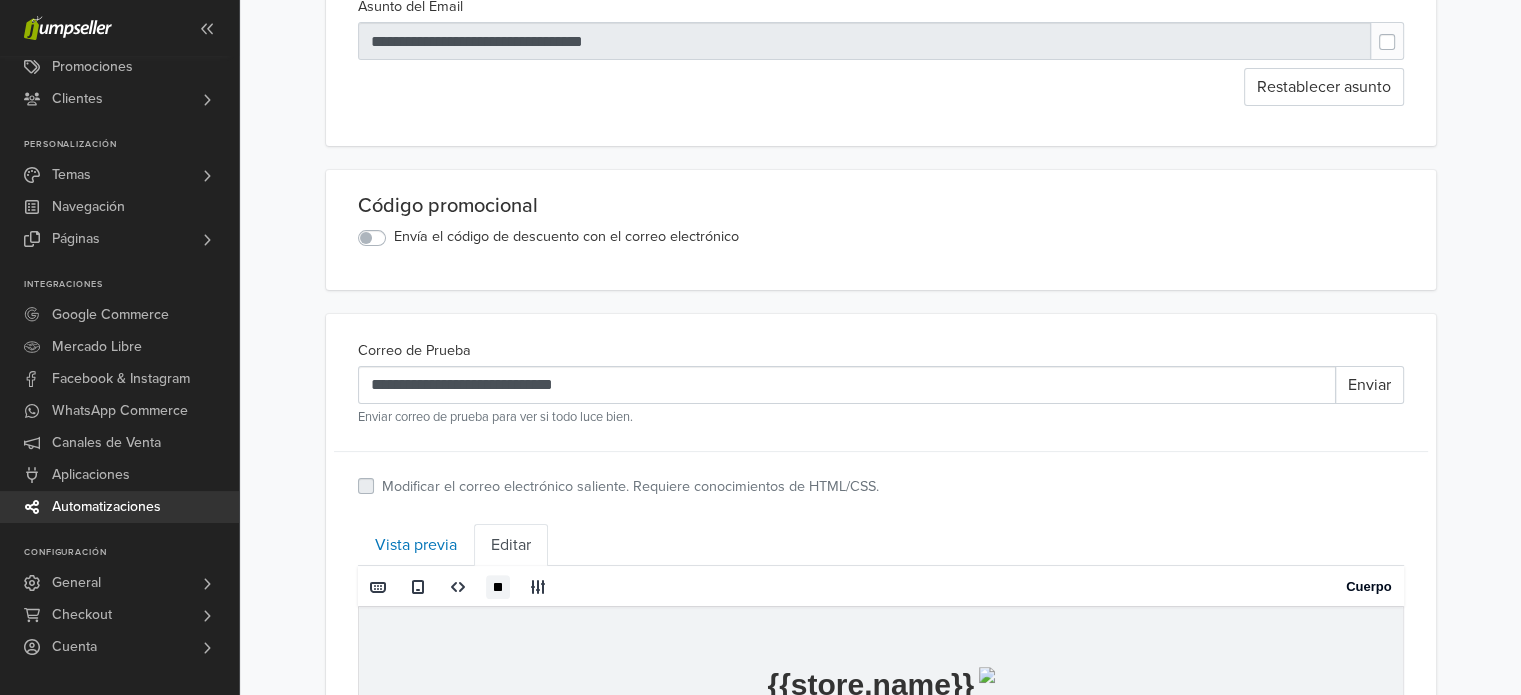 click on "Envía el código de descuento con el correo electrónico" at bounding box center [566, 237] 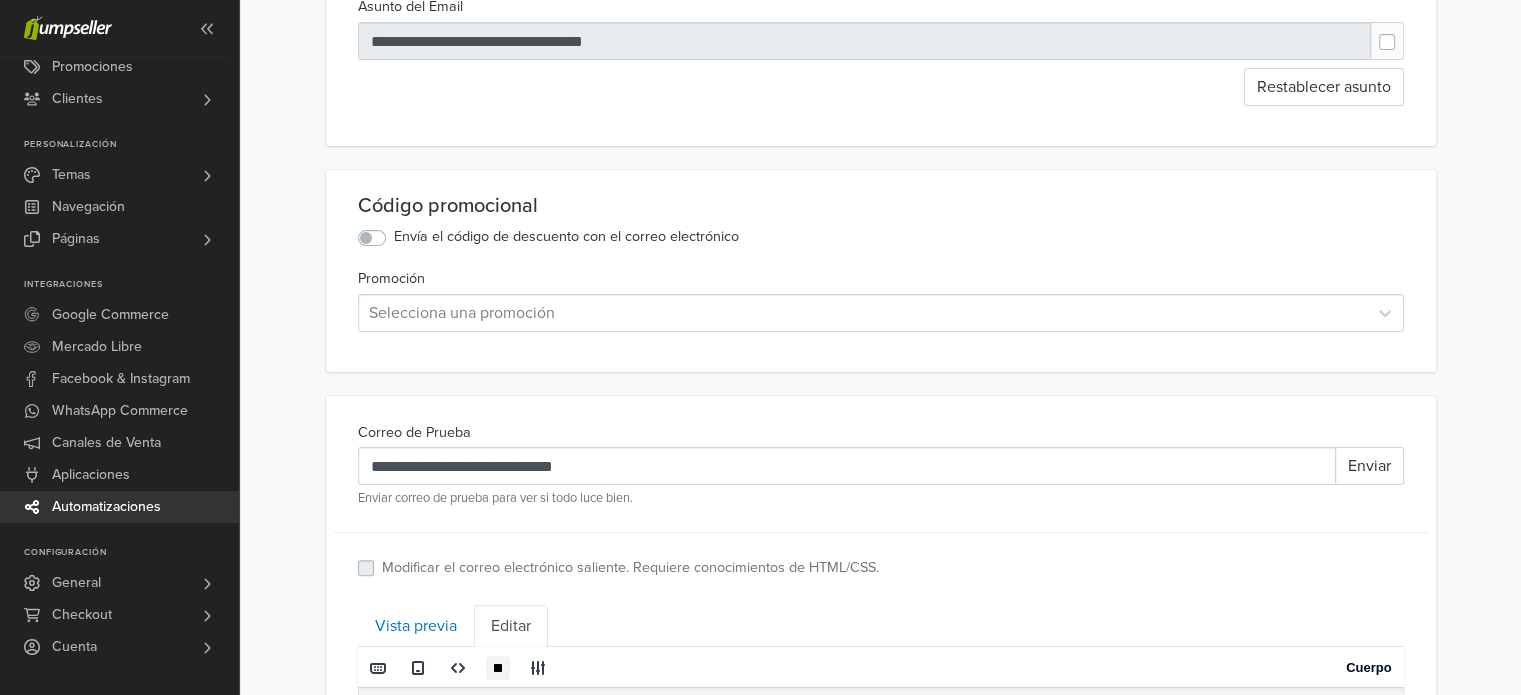 click at bounding box center [863, 313] 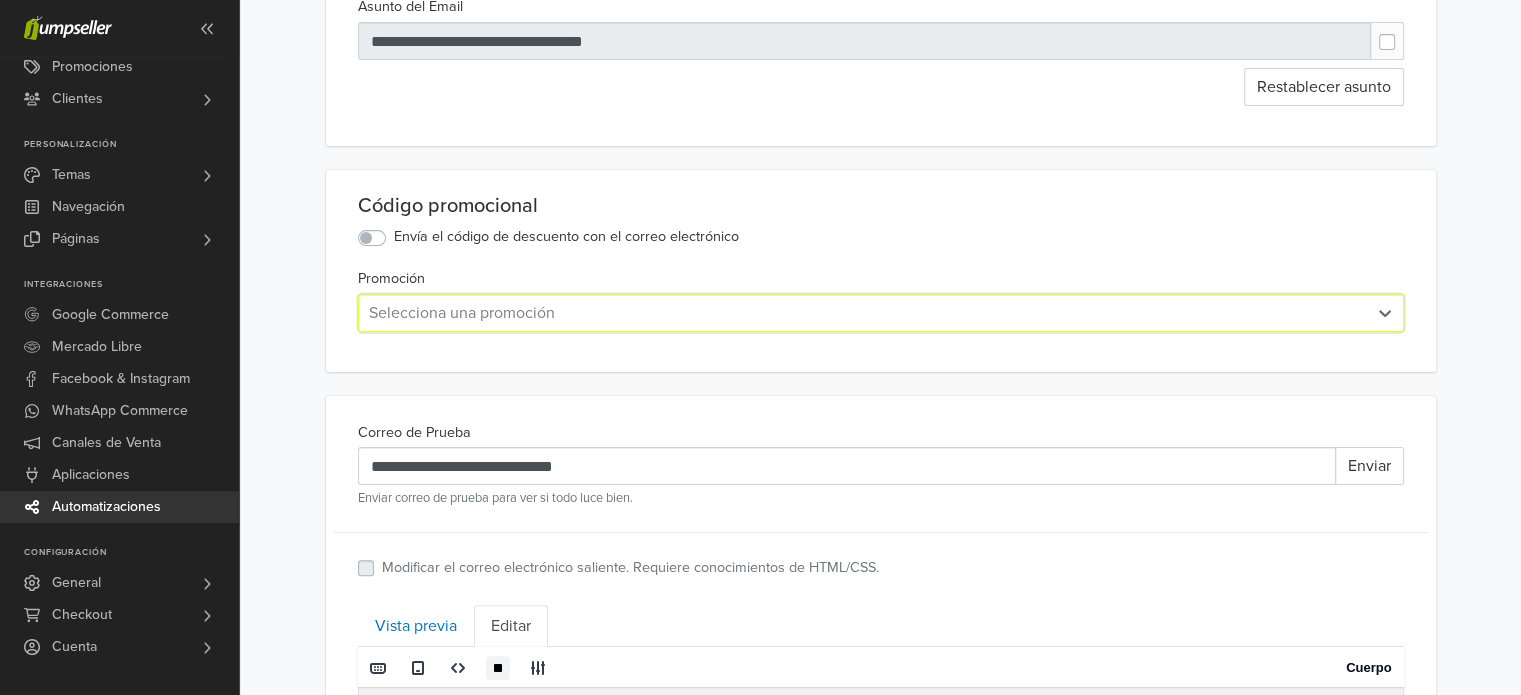 click on "Selecciona una promoción" at bounding box center (863, 313) 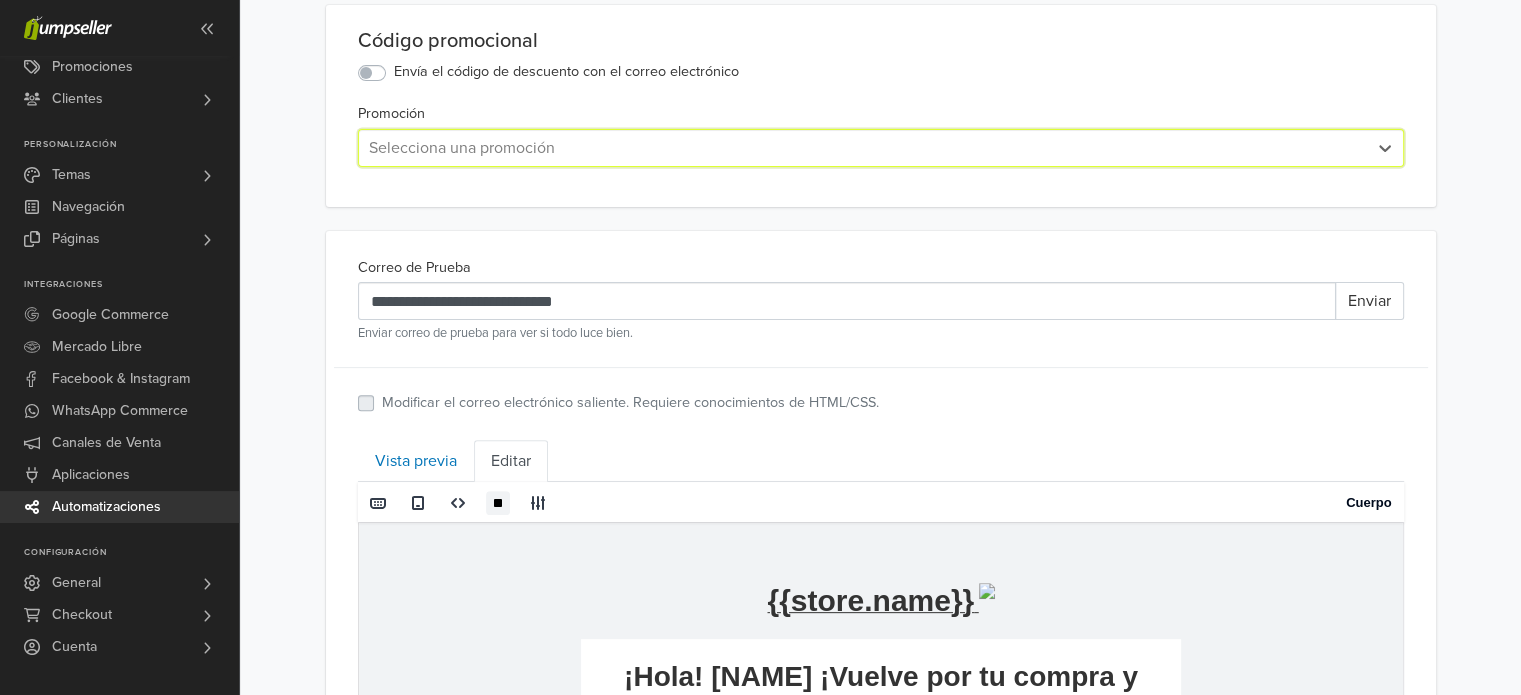 scroll, scrollTop: 400, scrollLeft: 0, axis: vertical 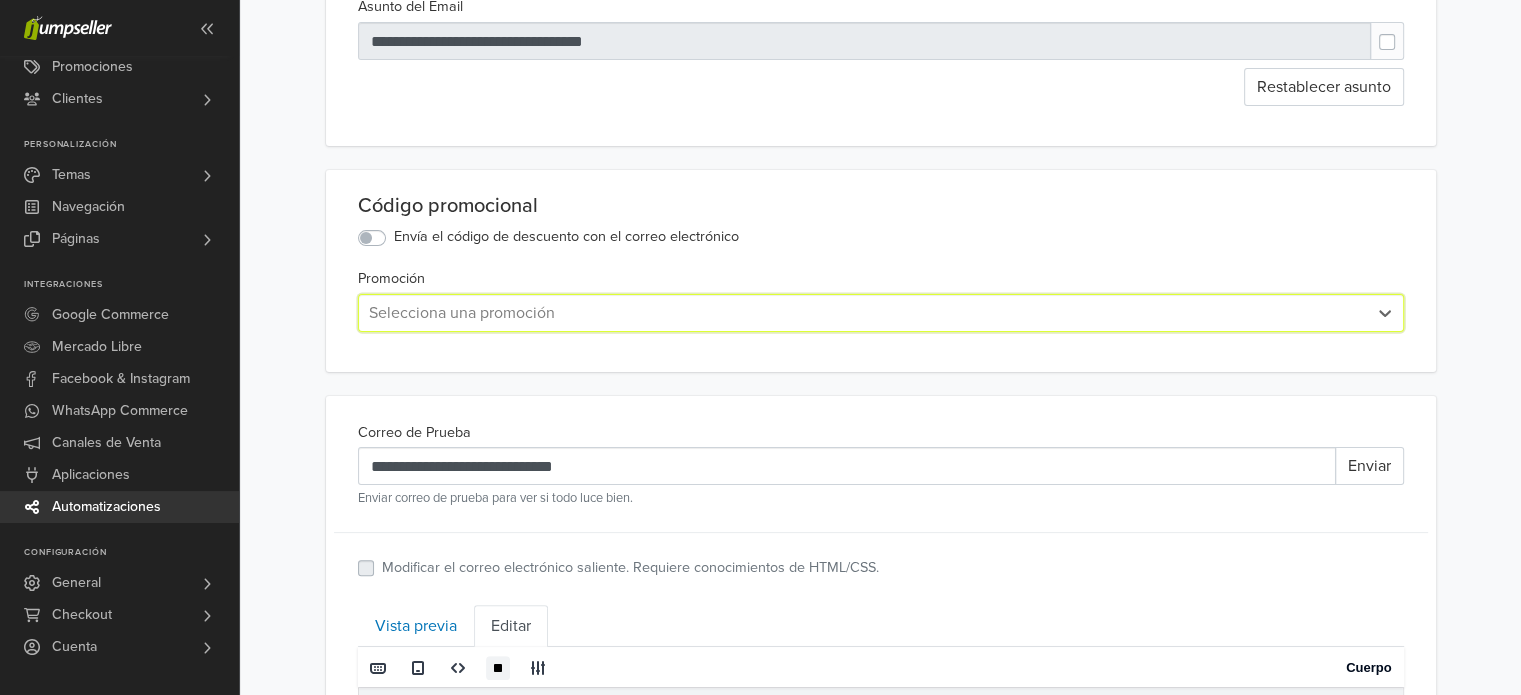 click at bounding box center (863, 313) 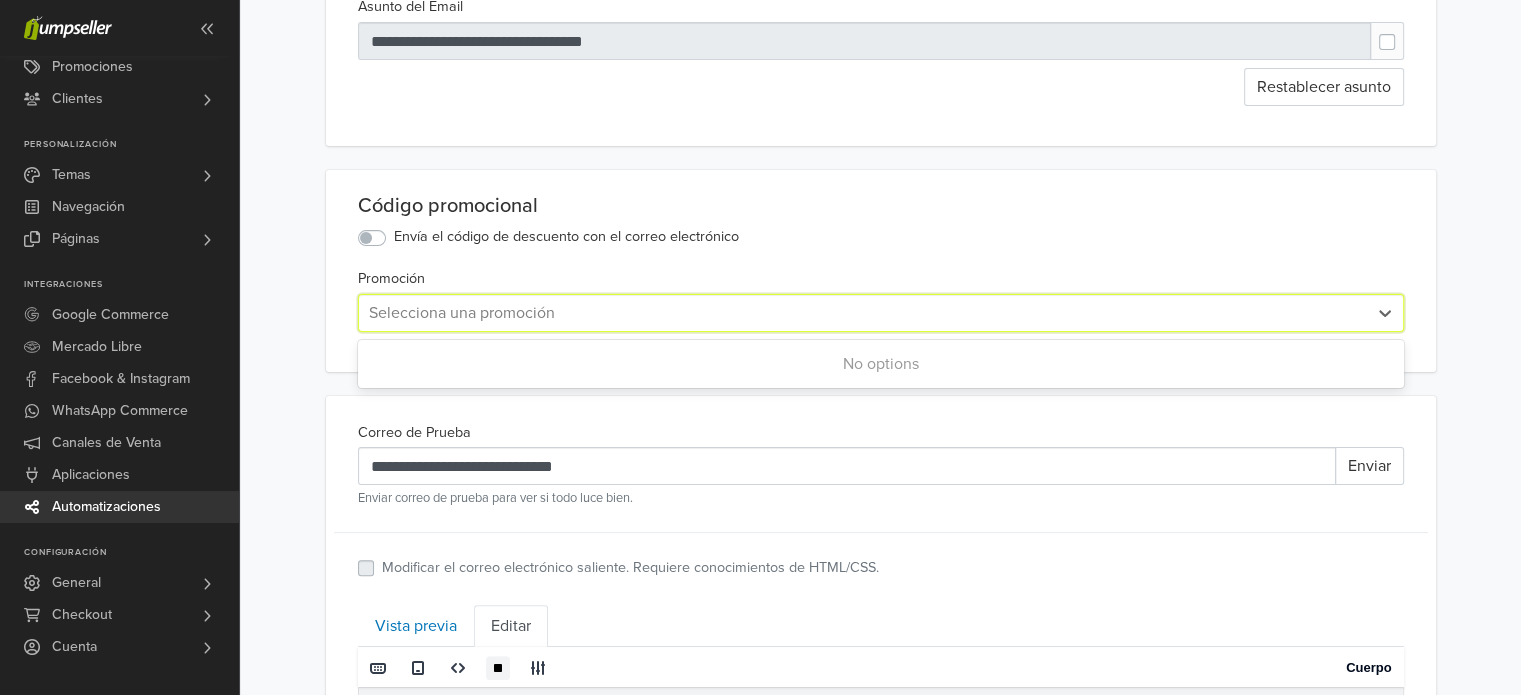 click at bounding box center (863, 313) 